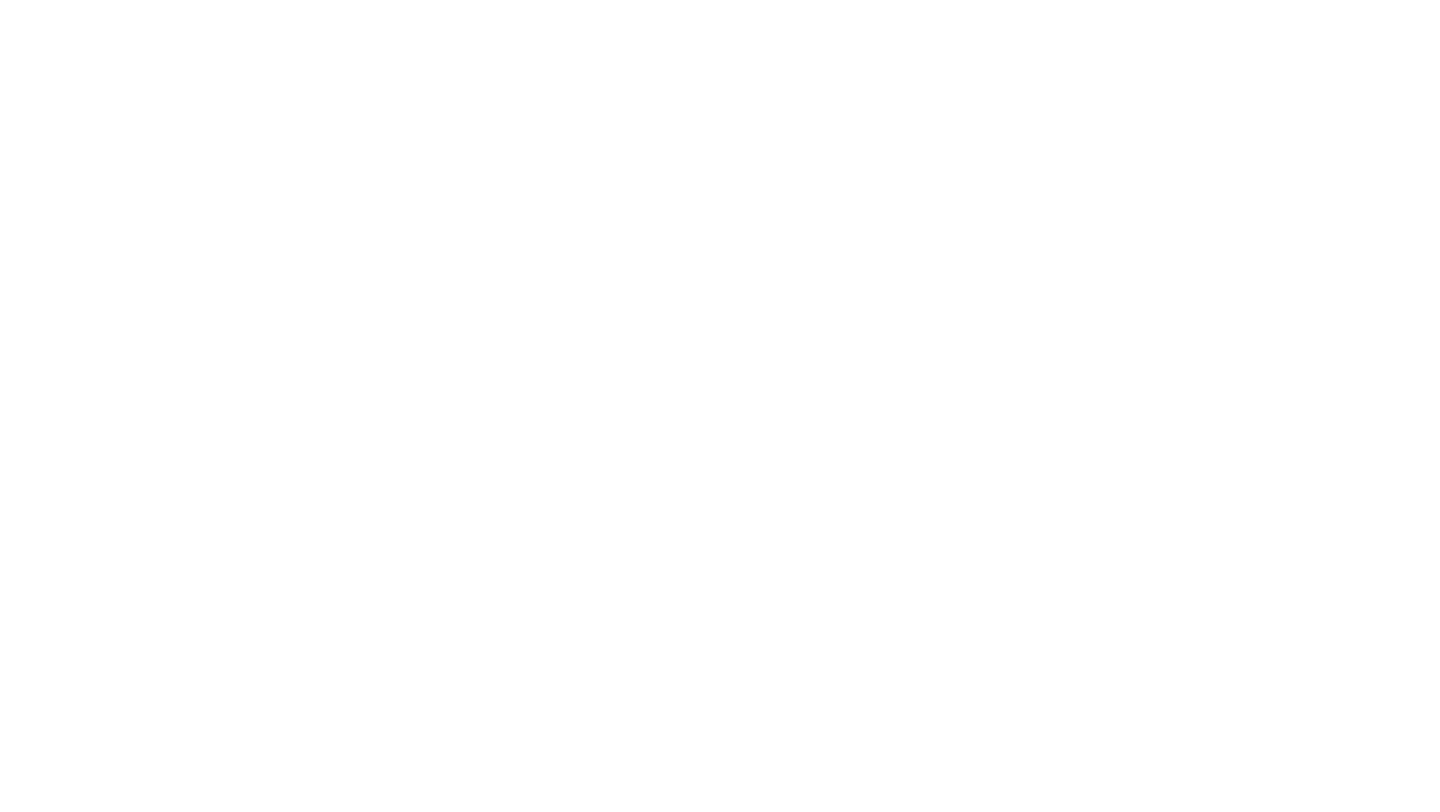 scroll, scrollTop: 0, scrollLeft: 0, axis: both 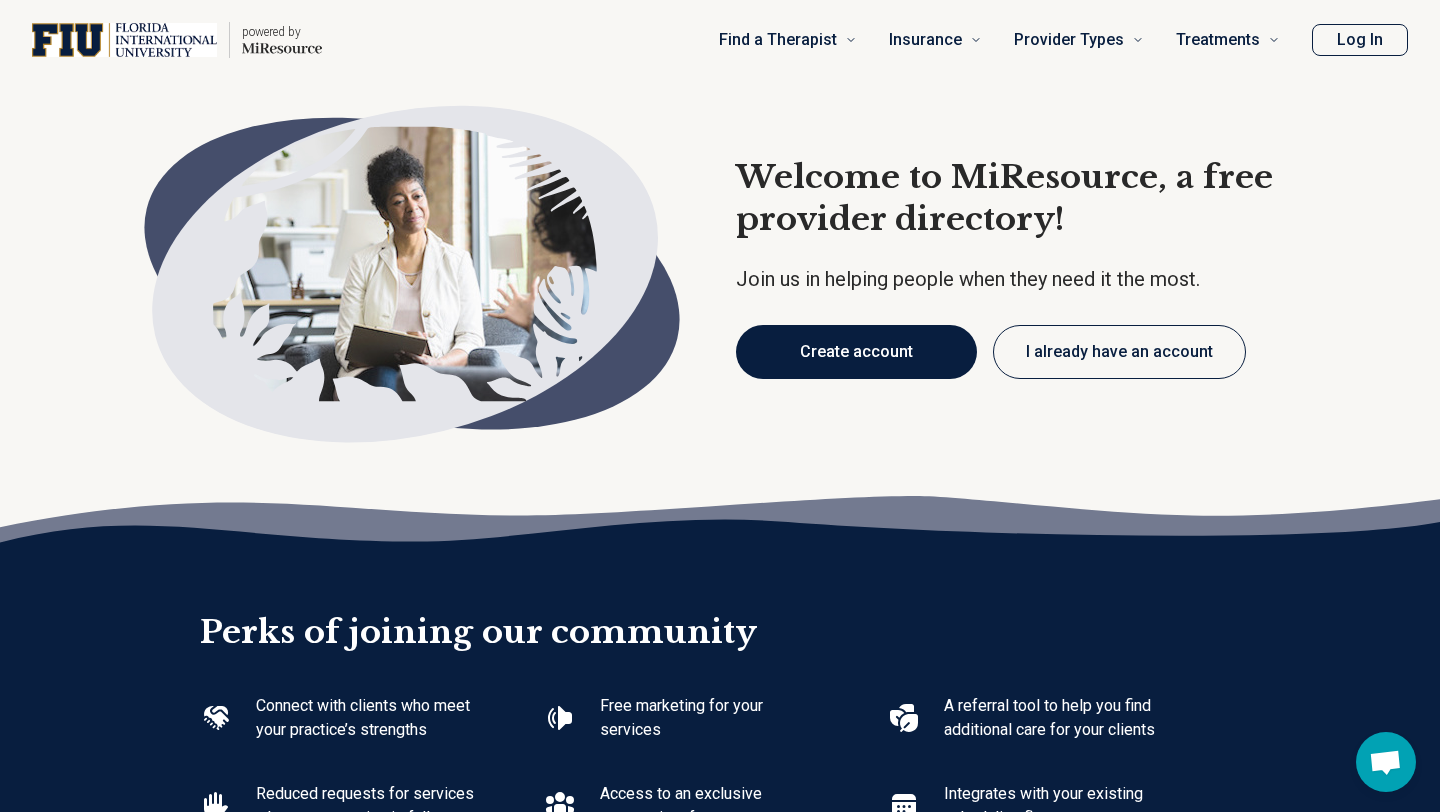 click on "Create account" at bounding box center (856, 352) 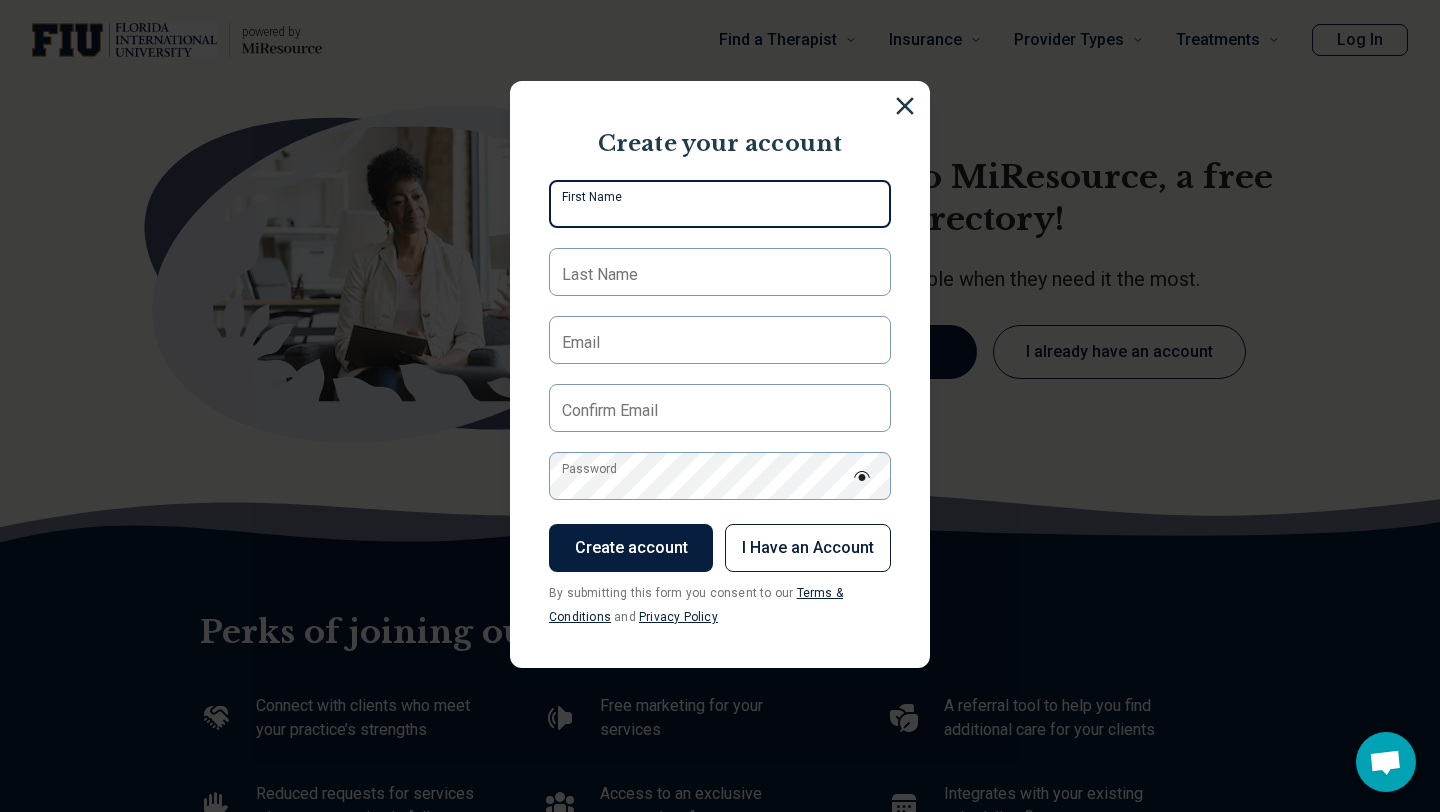 click on "First Name" at bounding box center (720, 204) 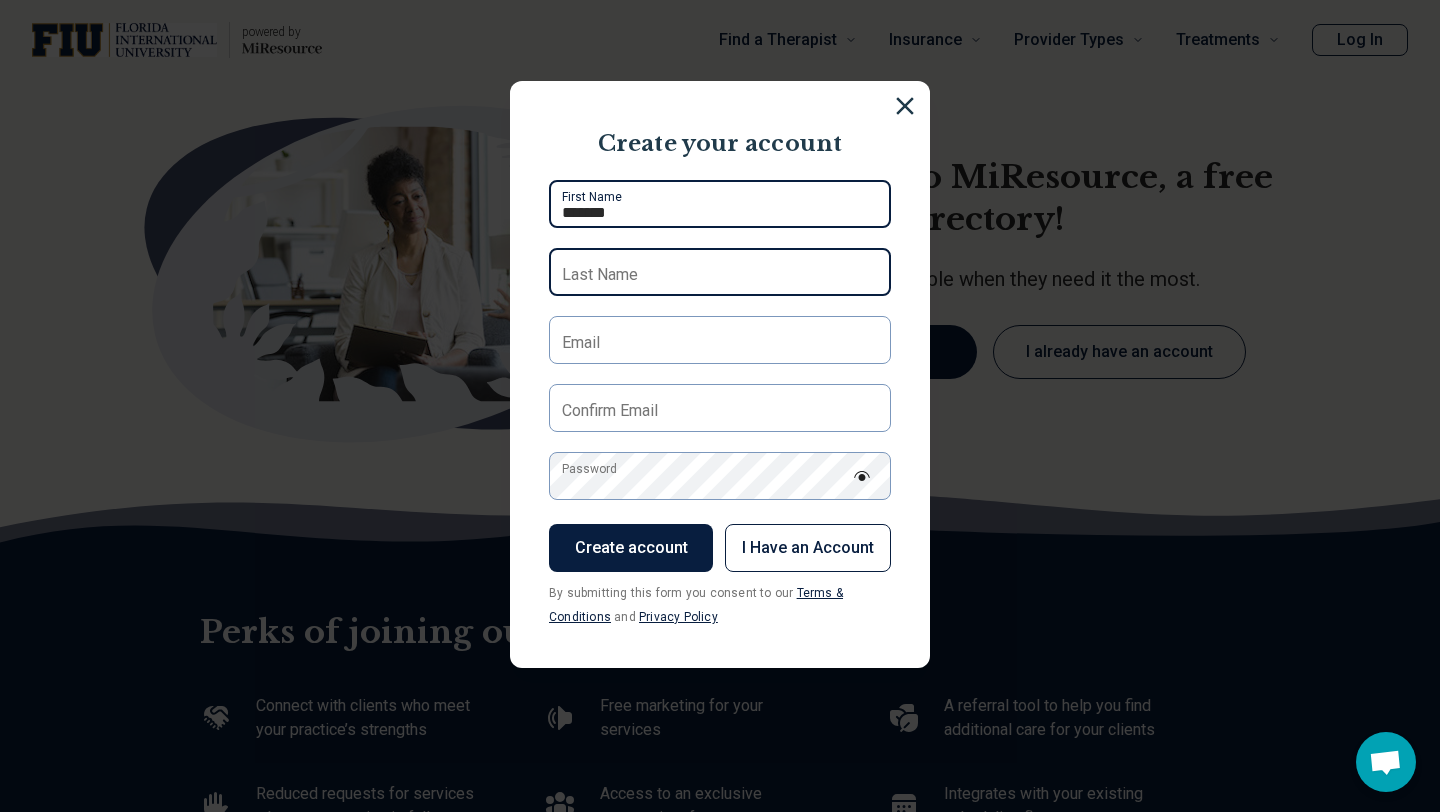 type on "******" 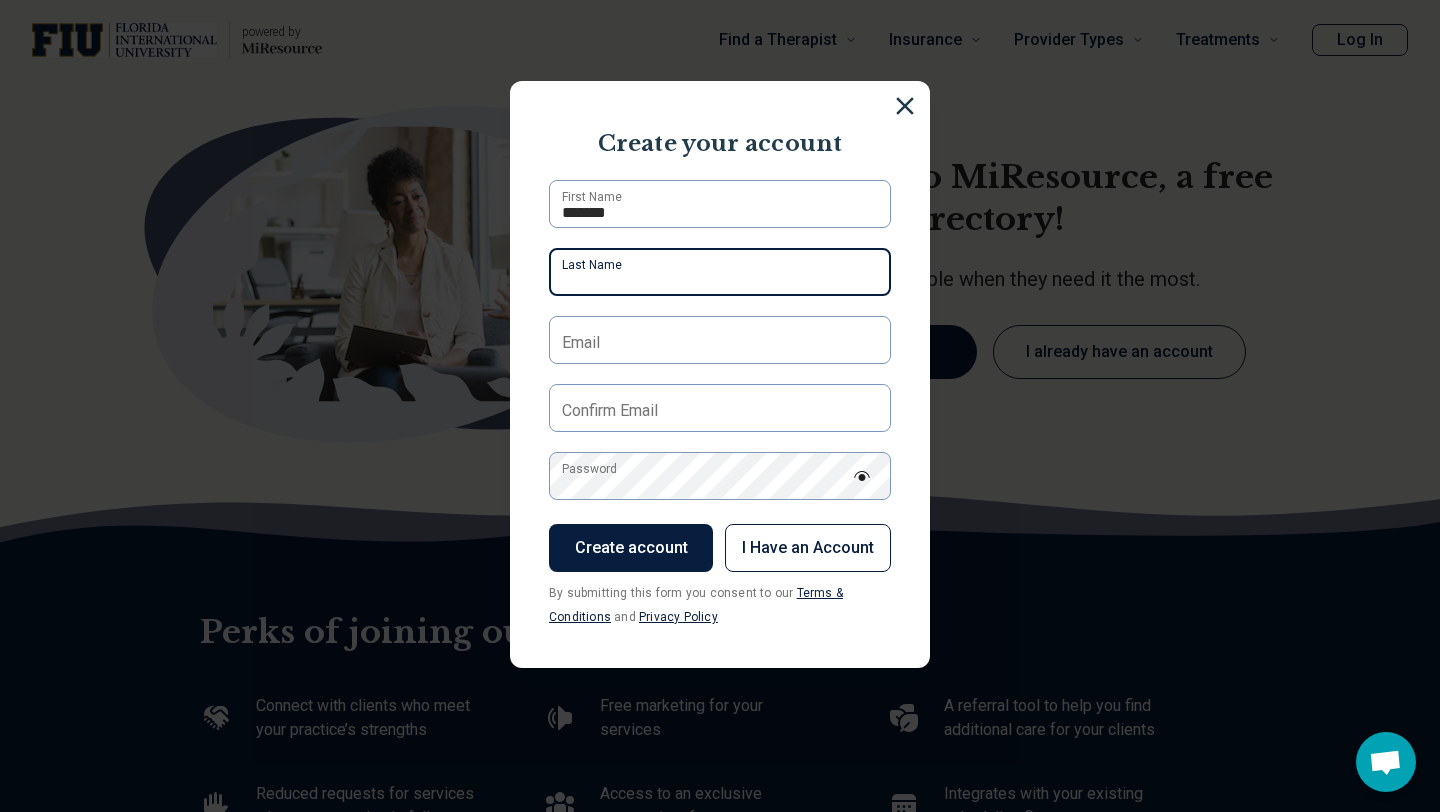 click on "Last Name" at bounding box center [720, 272] 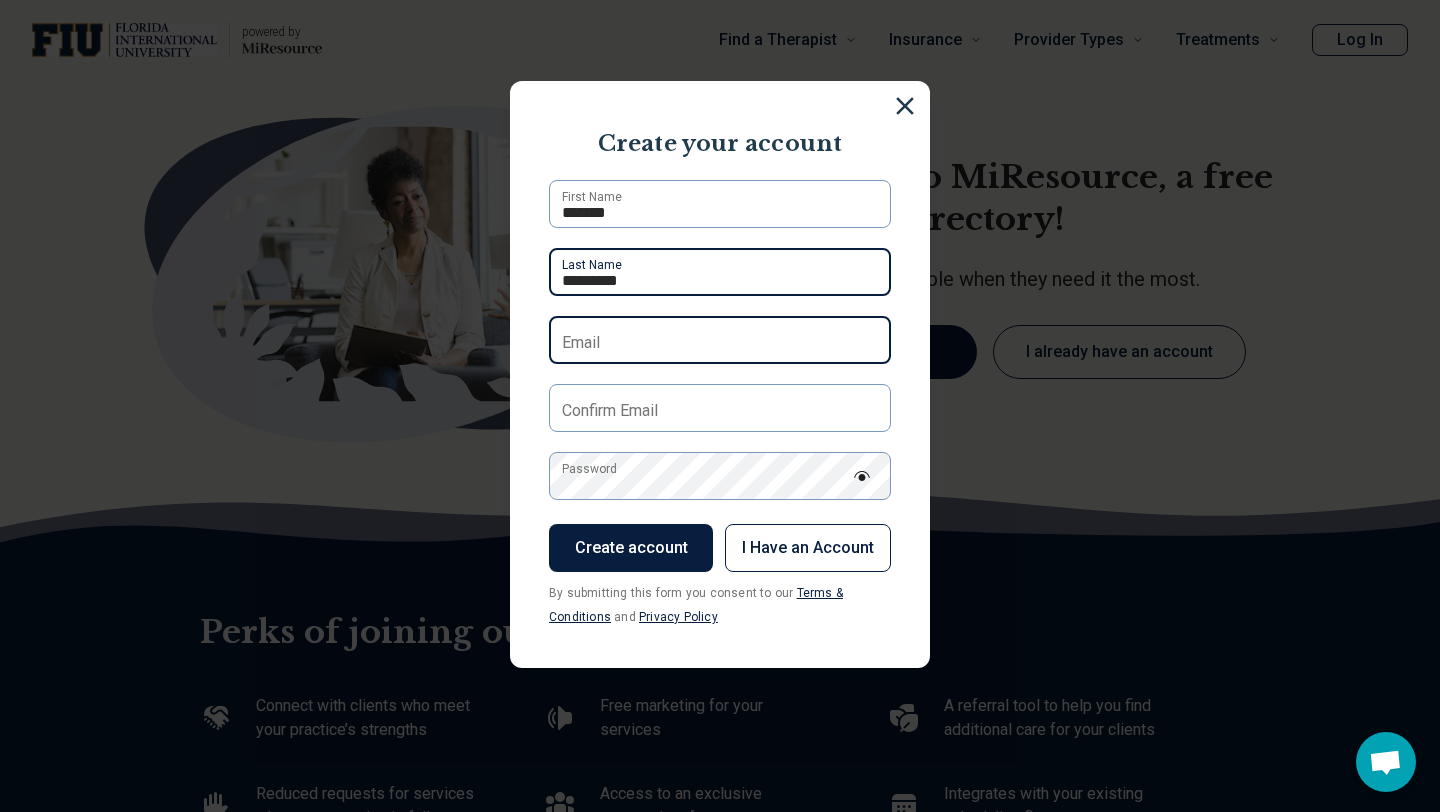 type on "*********" 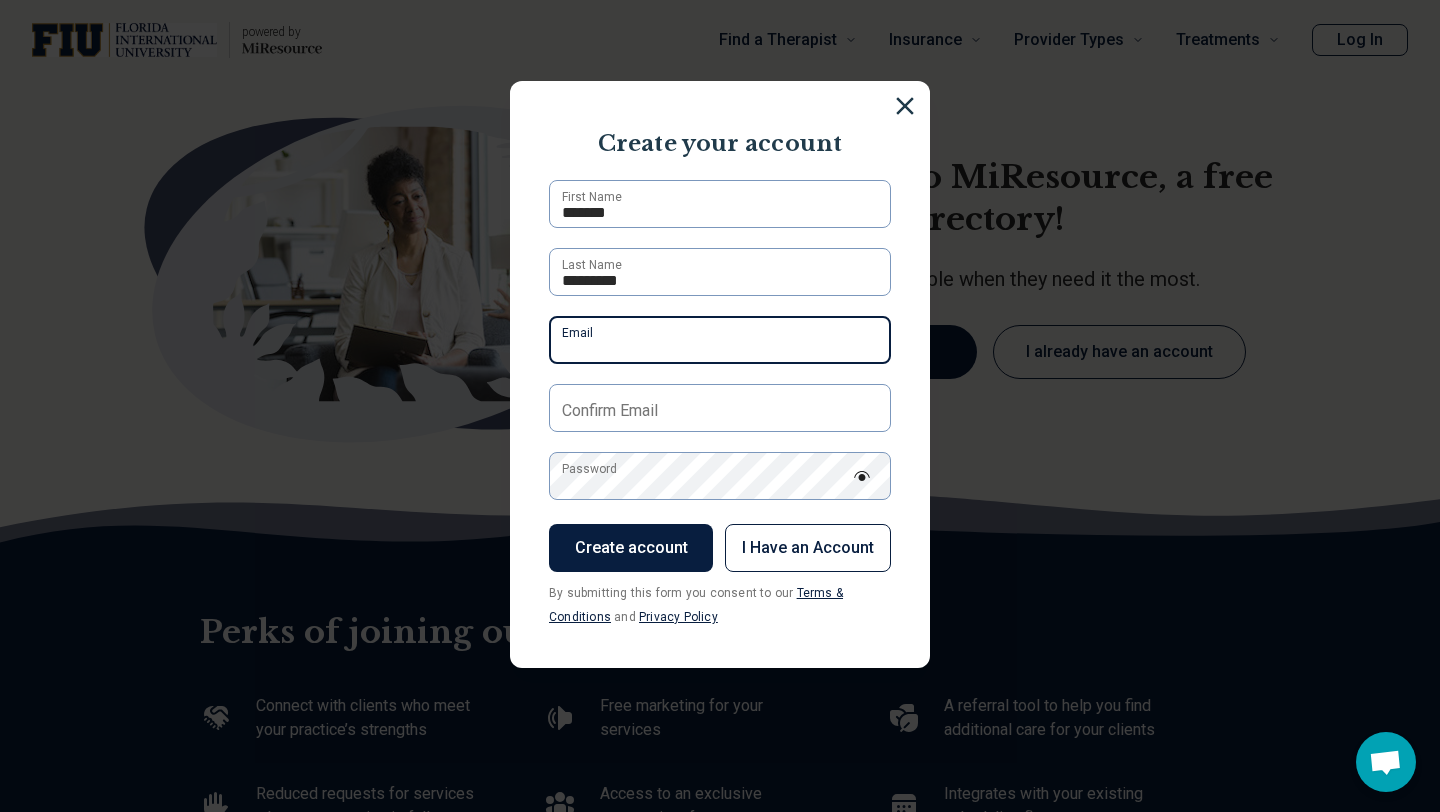 click on "Email" at bounding box center [720, 340] 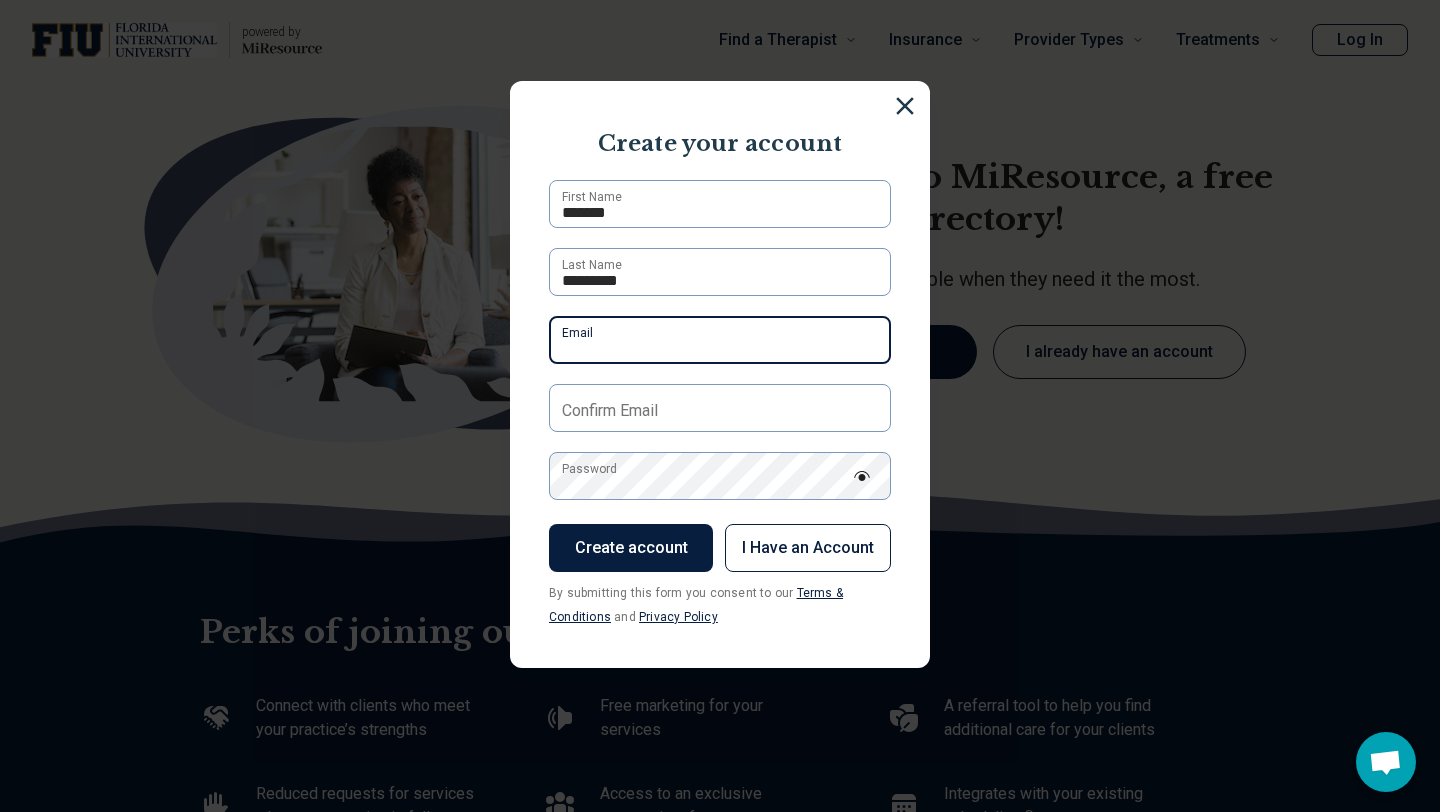 type on "**********" 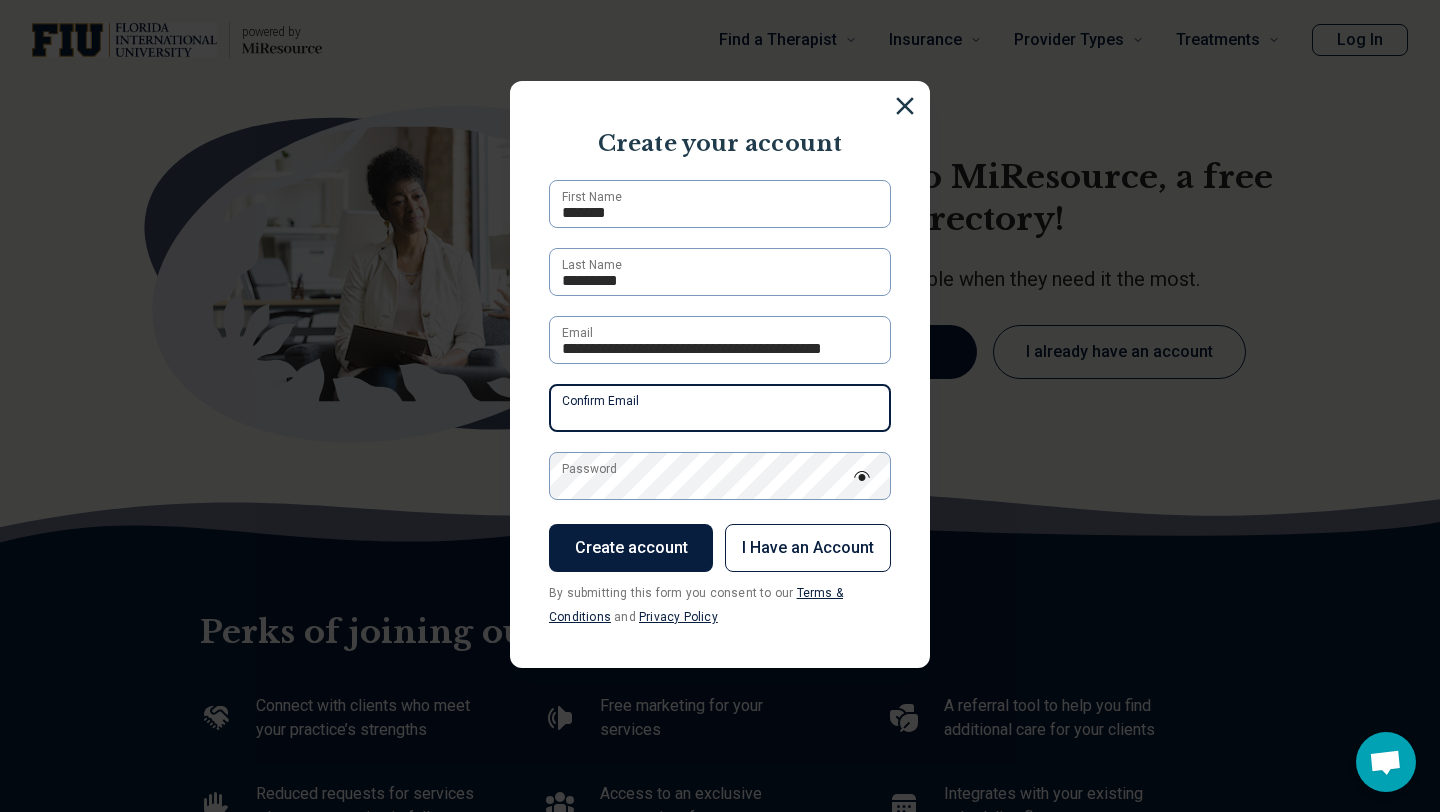 click on "Confirm Email" at bounding box center [720, 408] 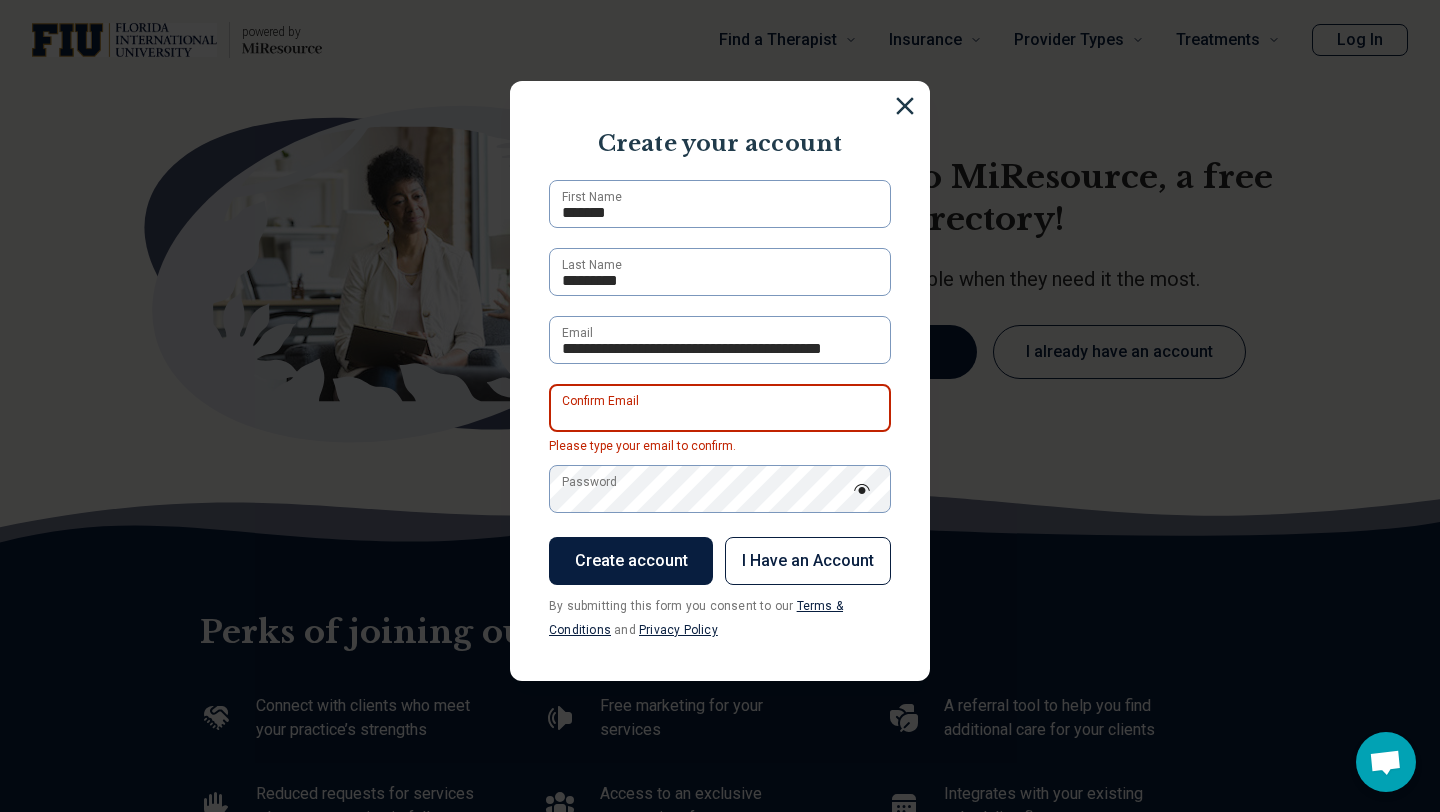 click on "Confirm Email" at bounding box center (720, 408) 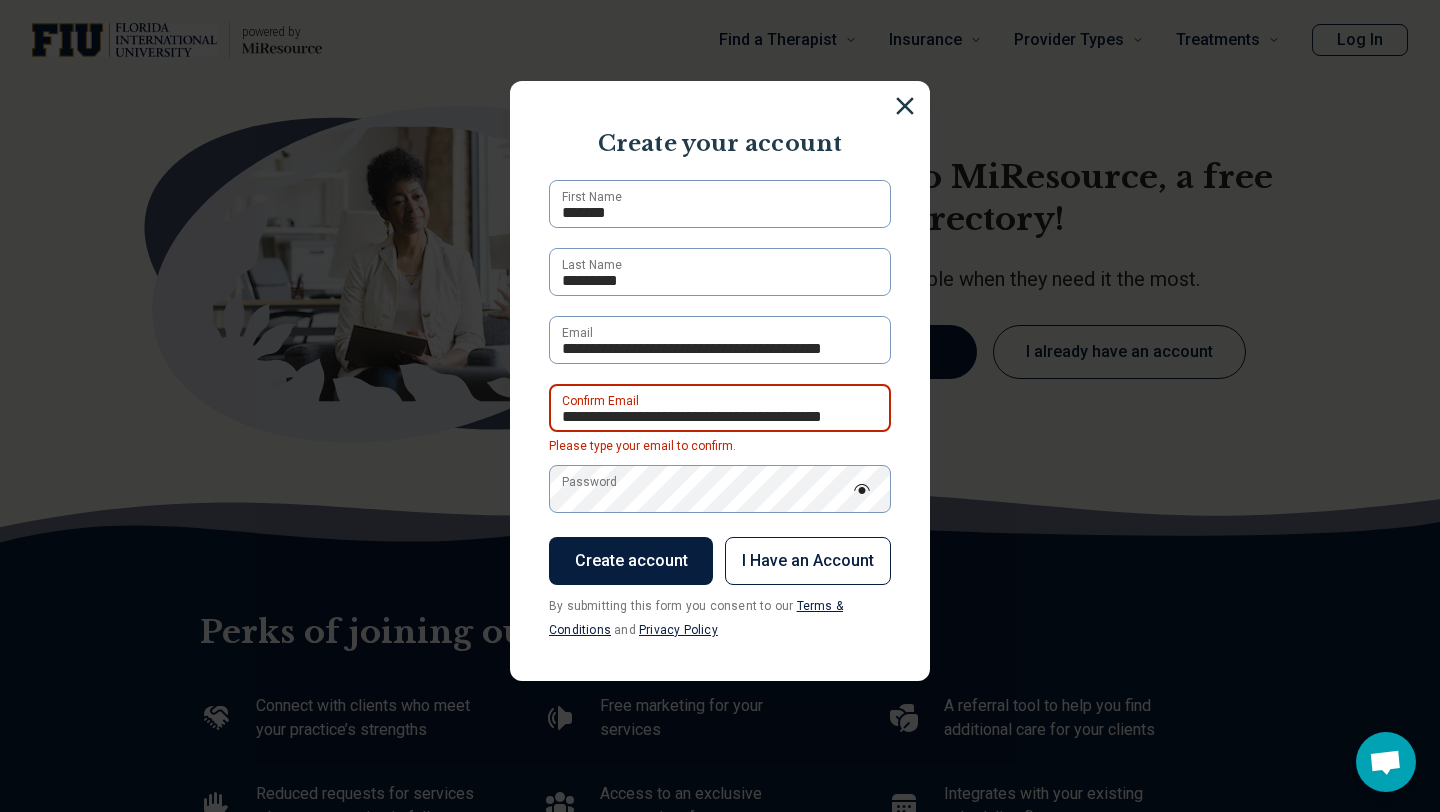 scroll, scrollTop: 0, scrollLeft: 13, axis: horizontal 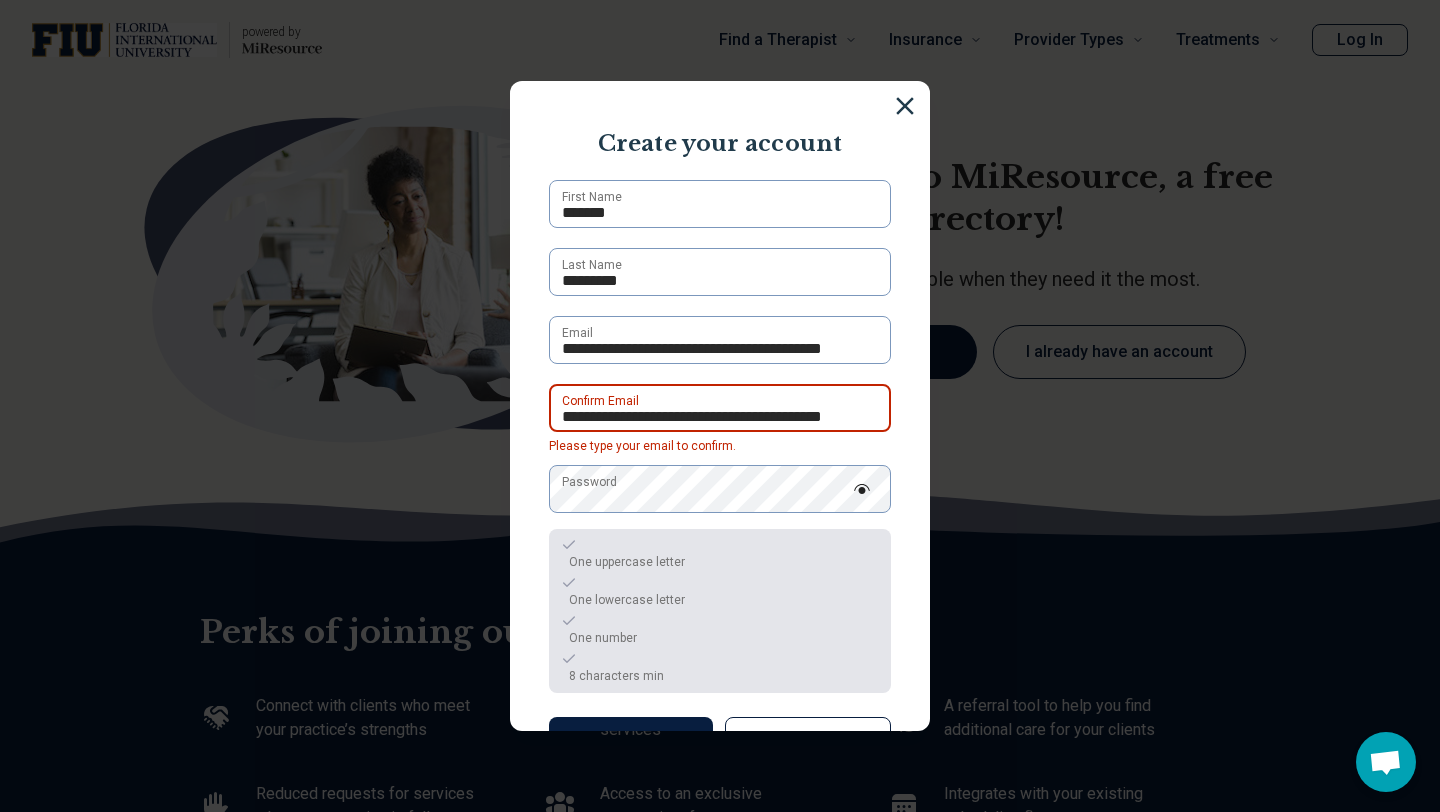 click on "**********" at bounding box center (720, 408) 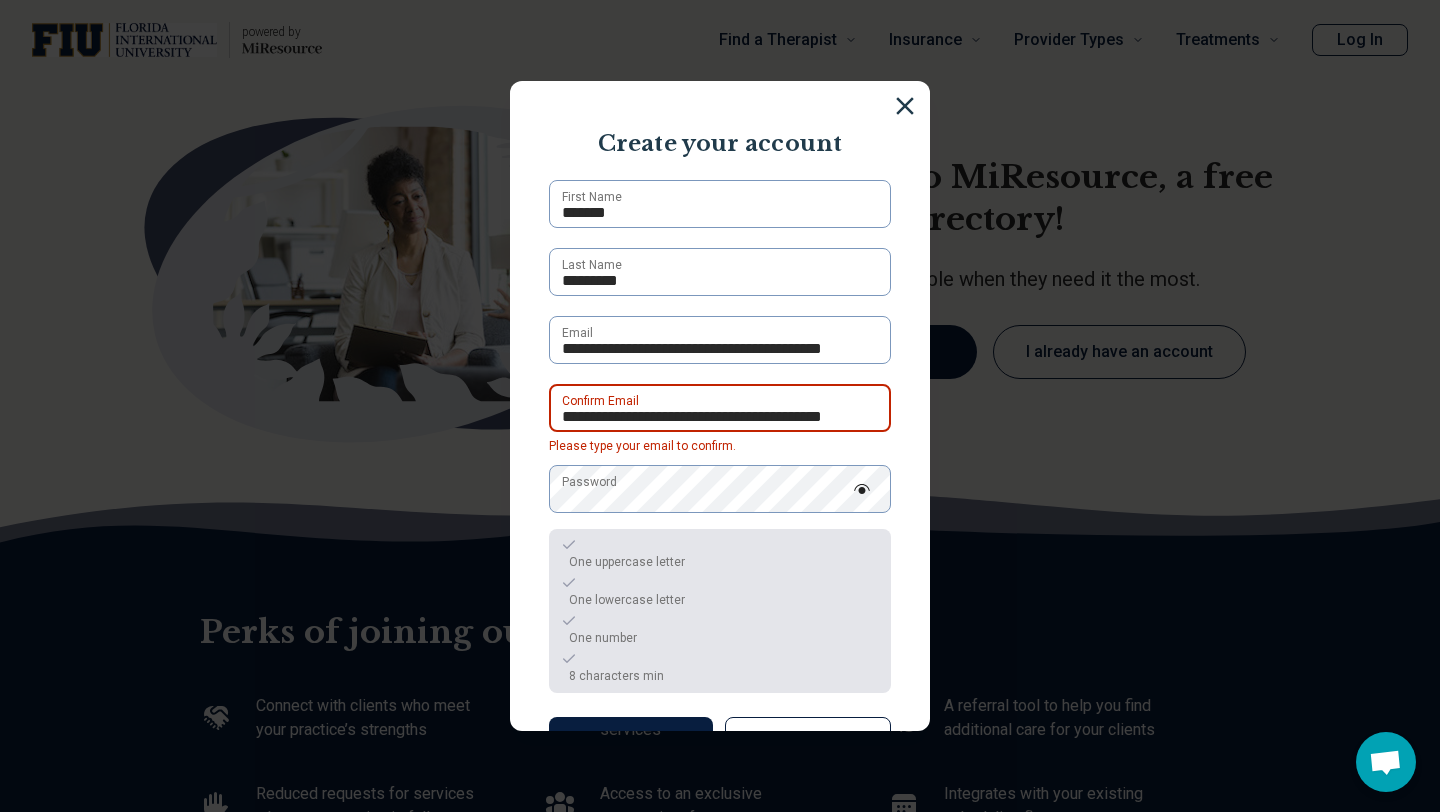scroll, scrollTop: 0, scrollLeft: 13, axis: horizontal 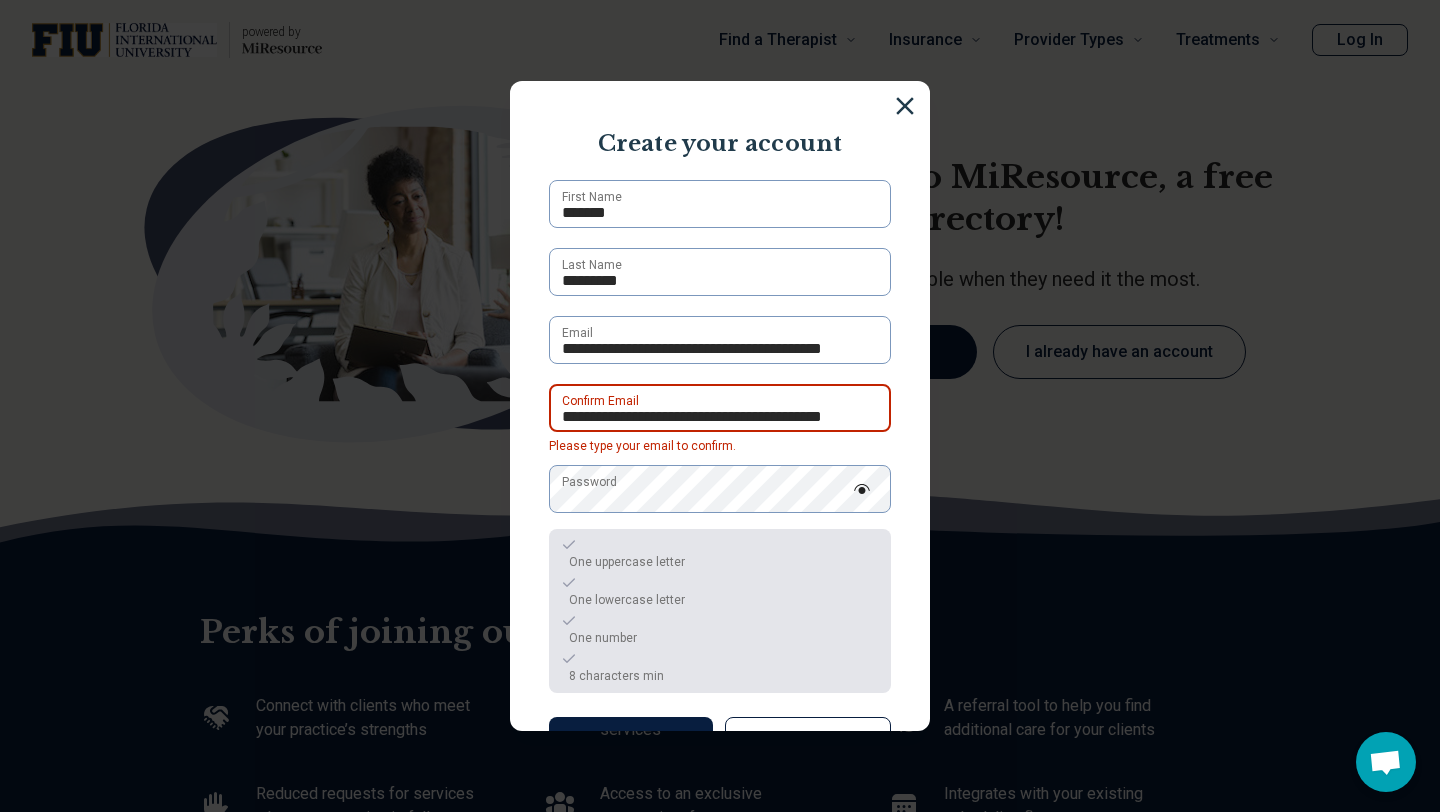 click on "**********" at bounding box center (720, 408) 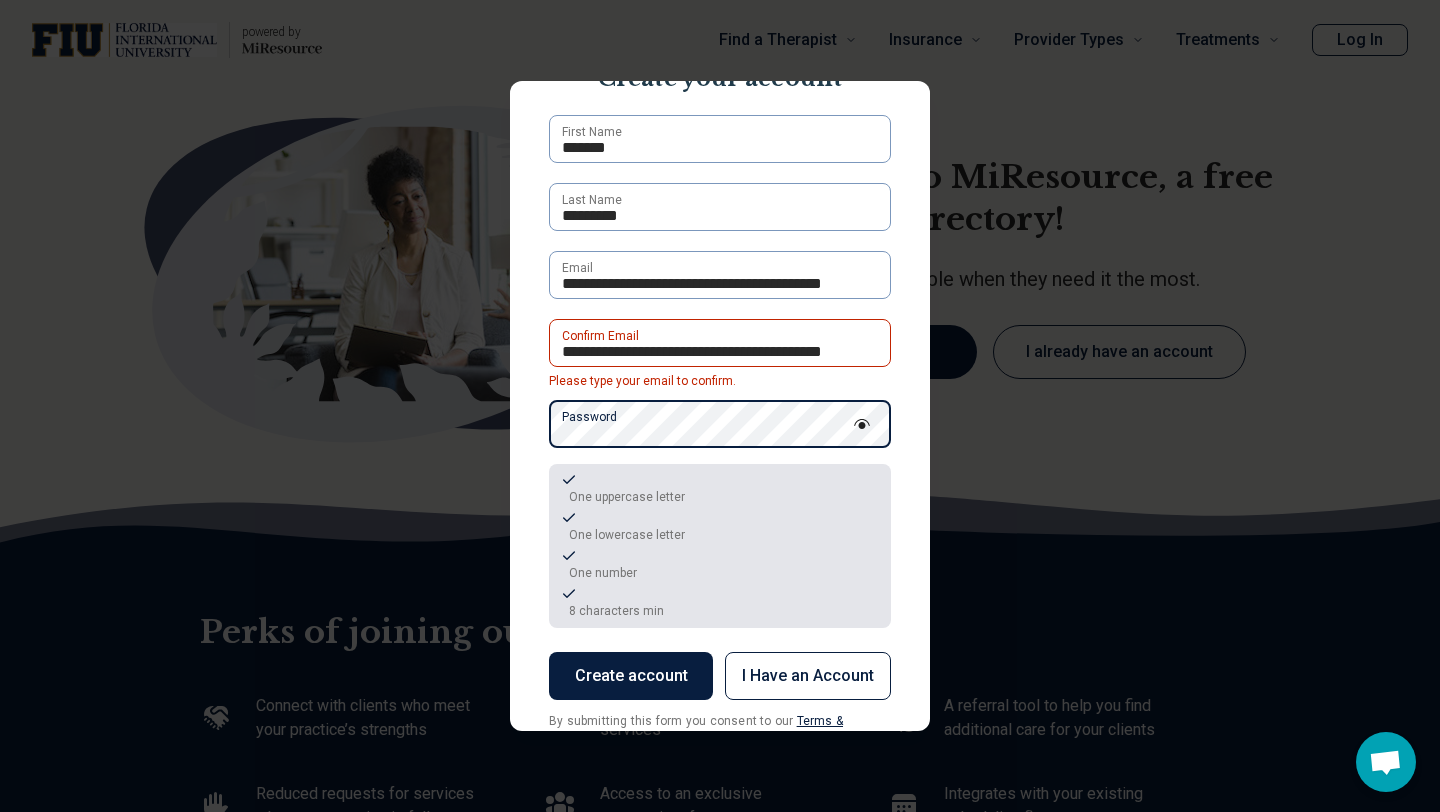 scroll, scrollTop: 130, scrollLeft: 0, axis: vertical 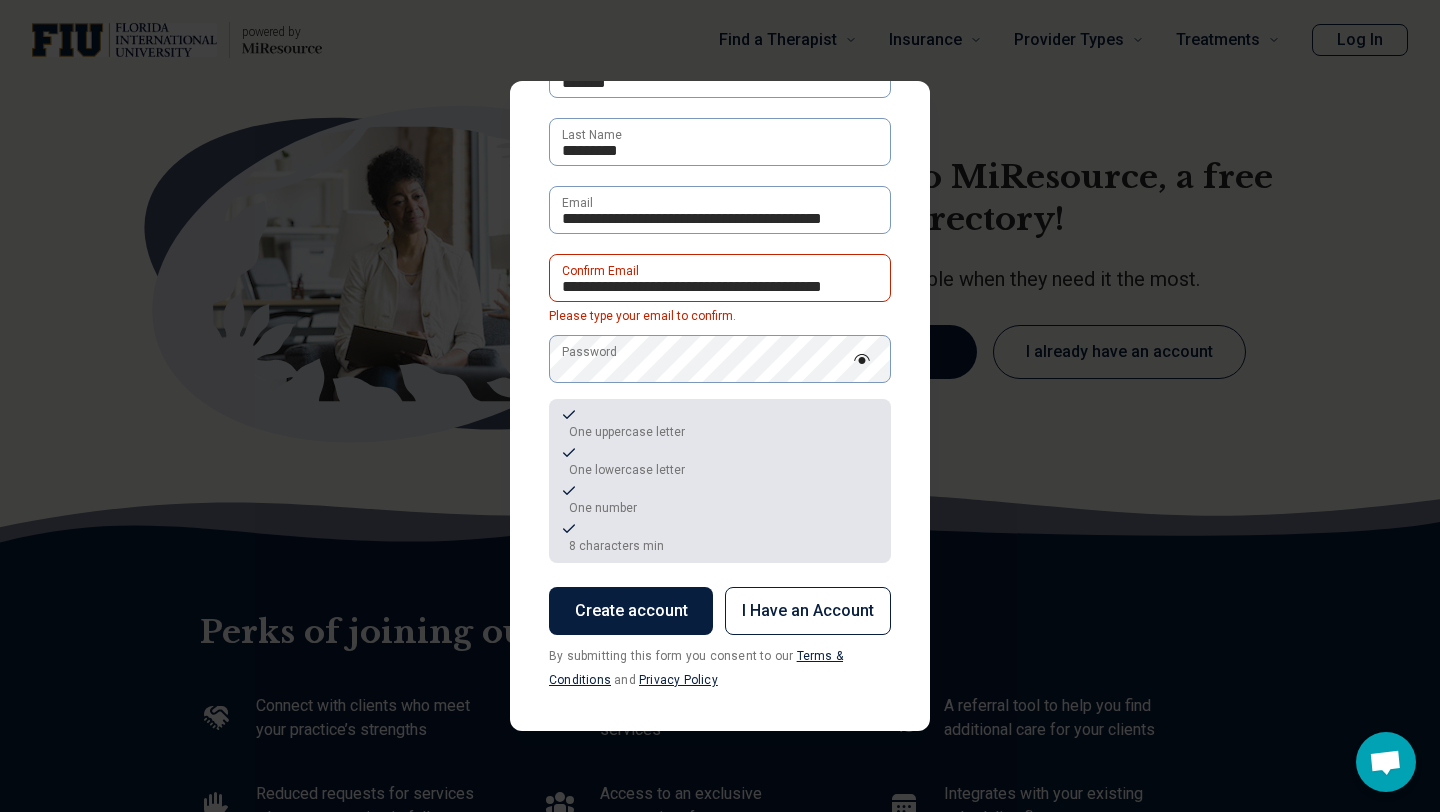 click on "Create account" at bounding box center (631, 611) 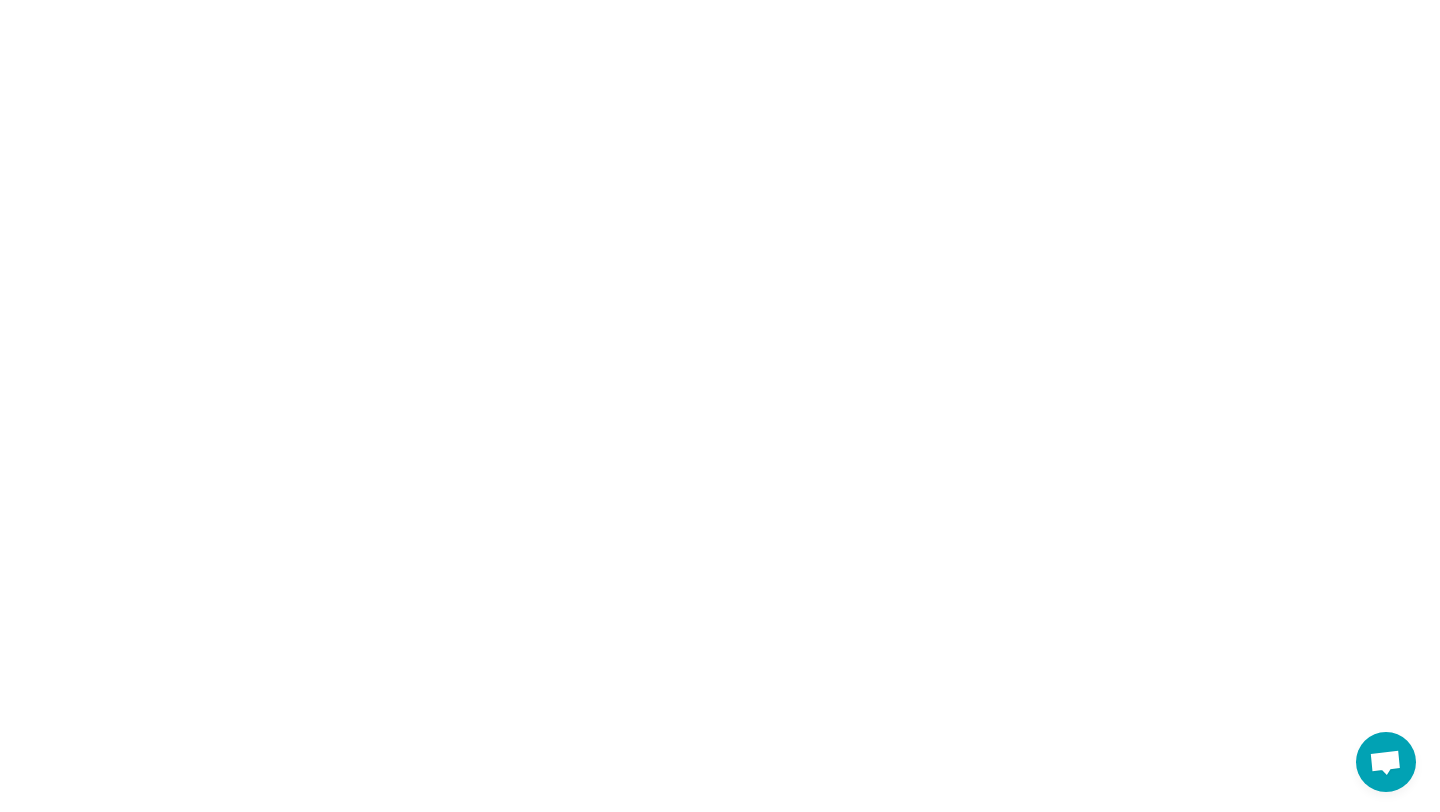 scroll, scrollTop: 0, scrollLeft: 0, axis: both 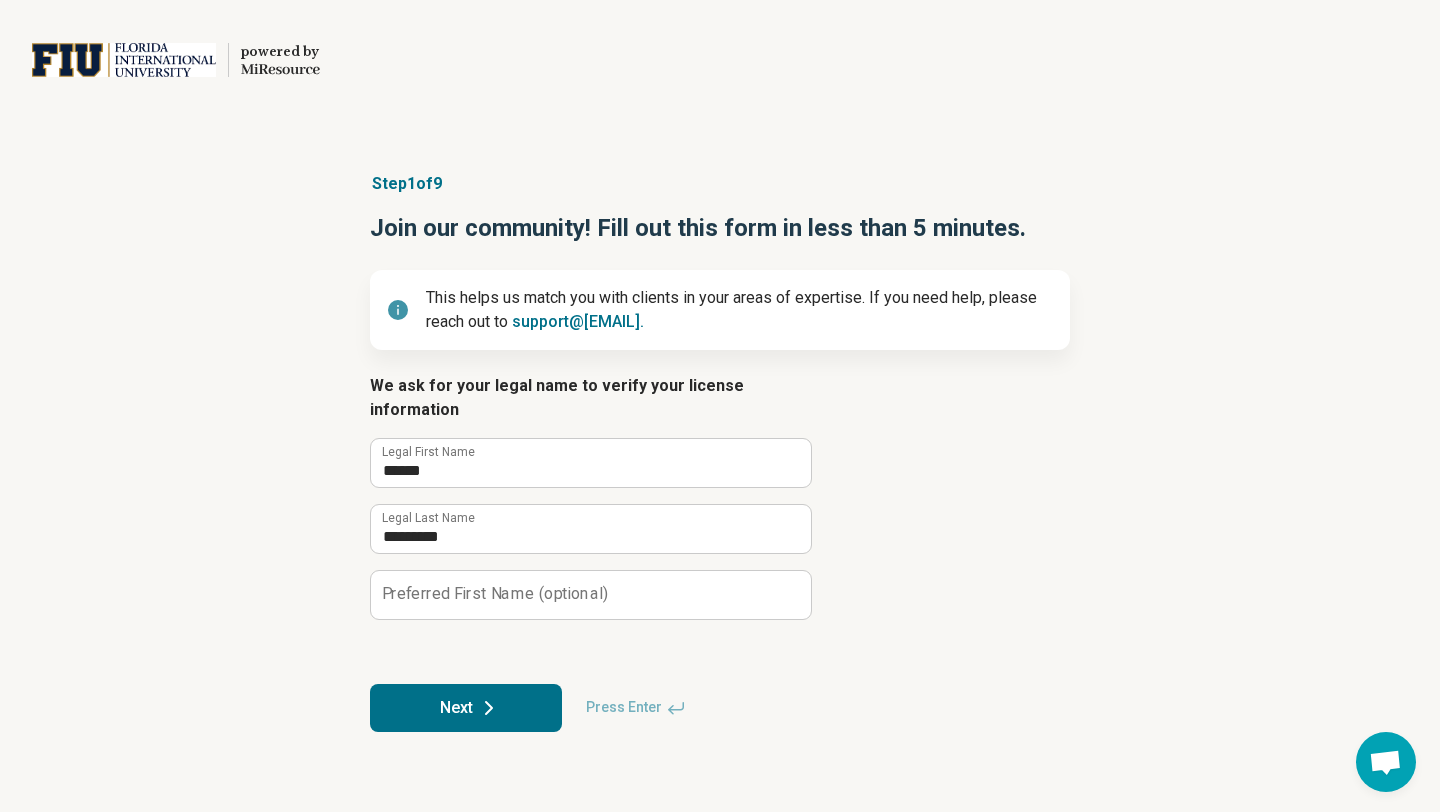 click 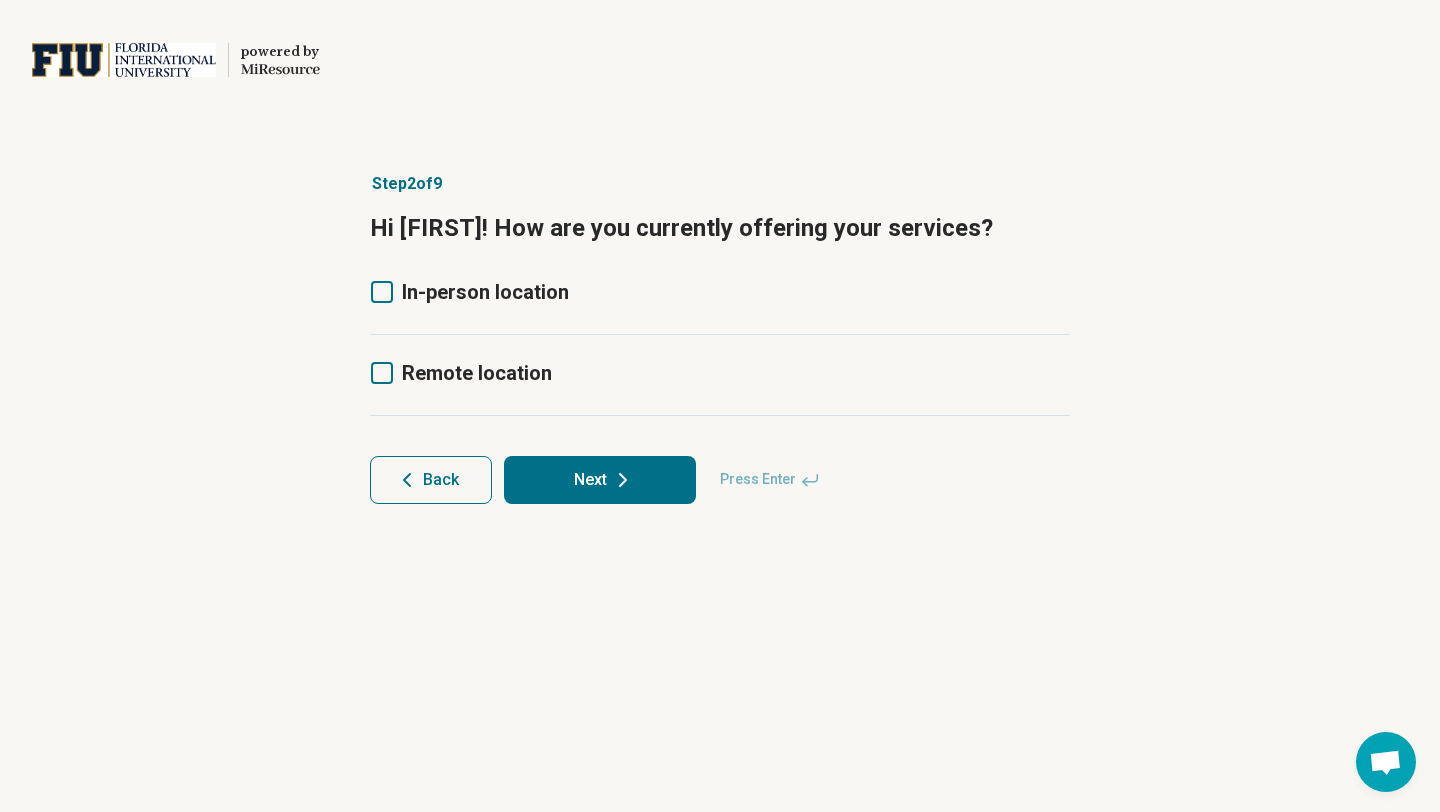 click 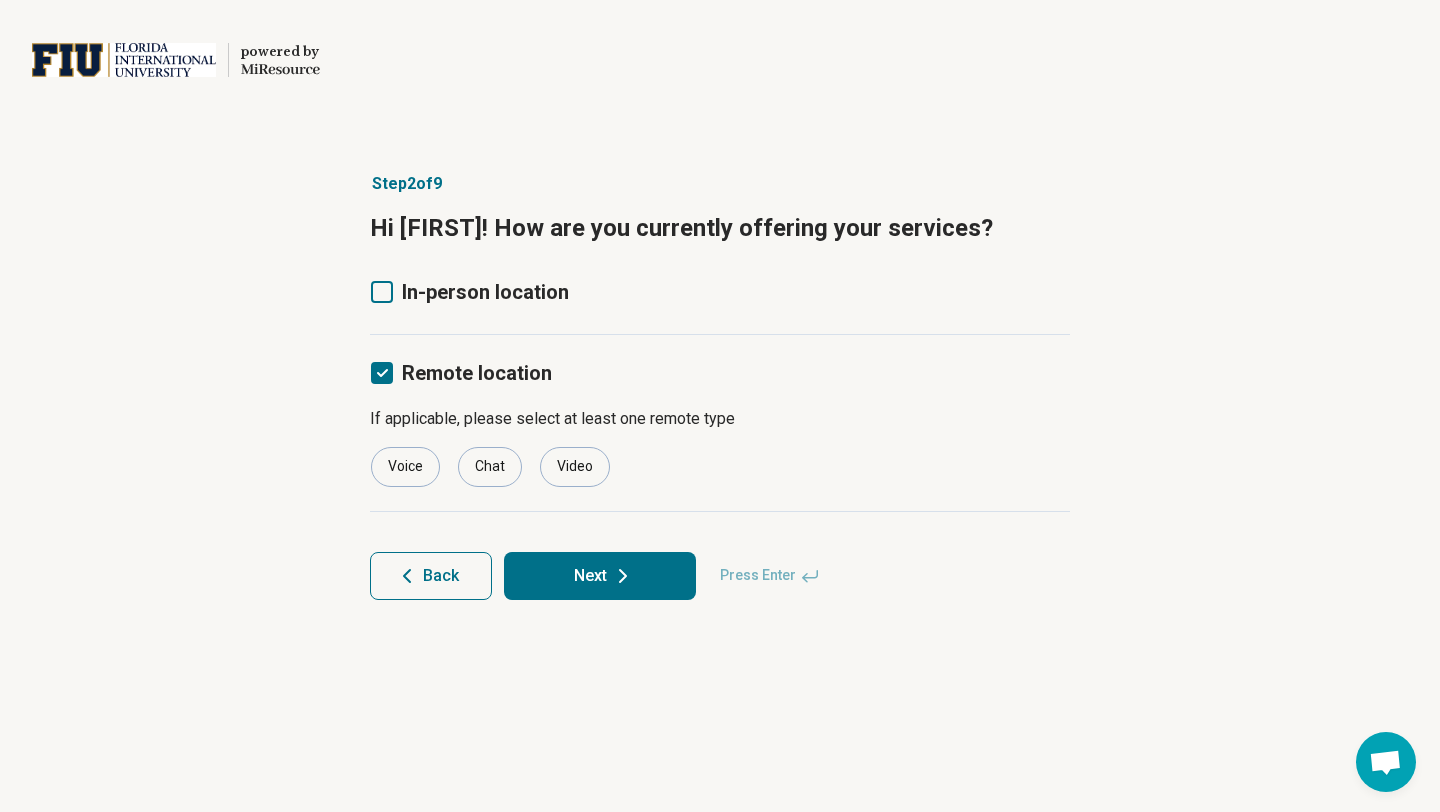 scroll, scrollTop: 10, scrollLeft: 0, axis: vertical 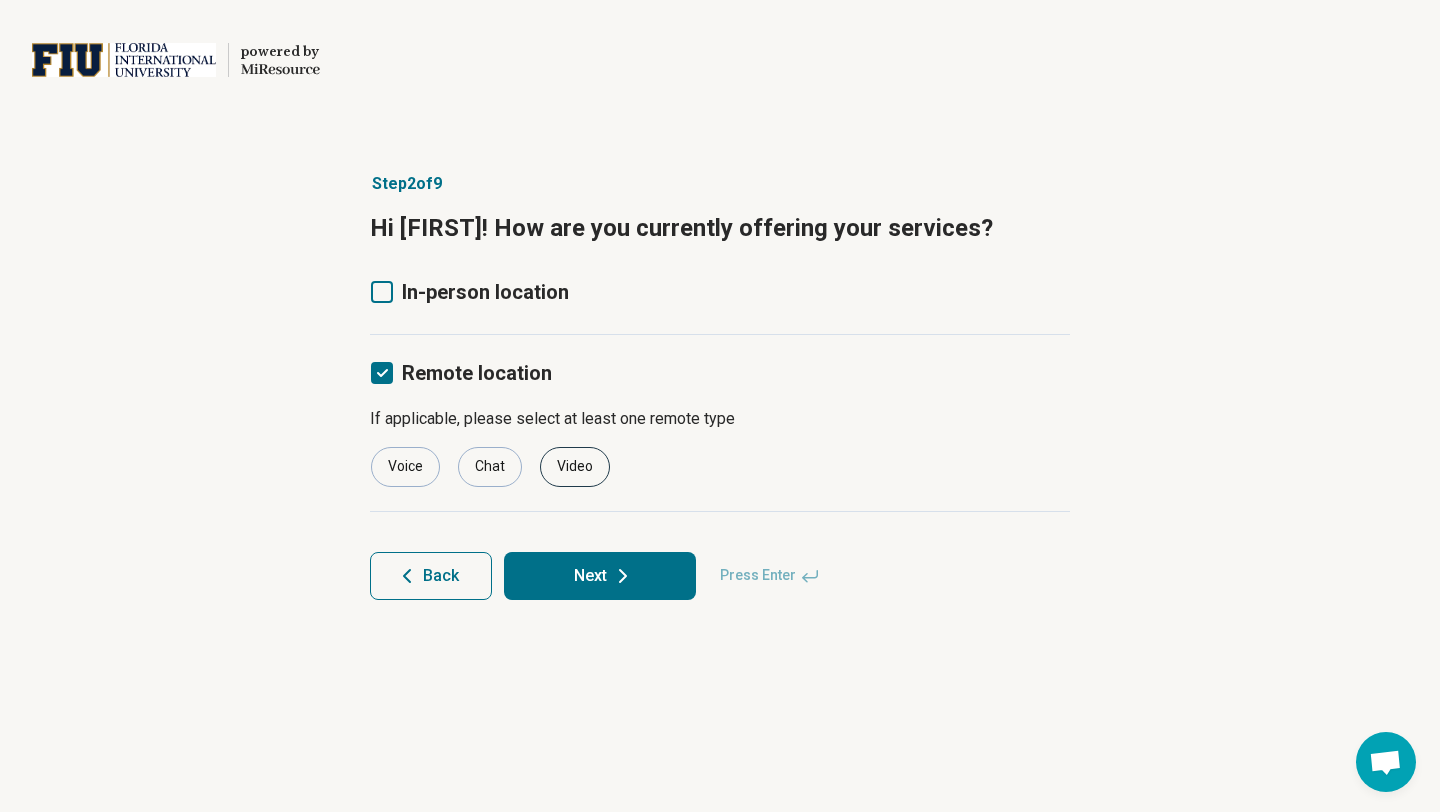 click on "Video" at bounding box center [575, 467] 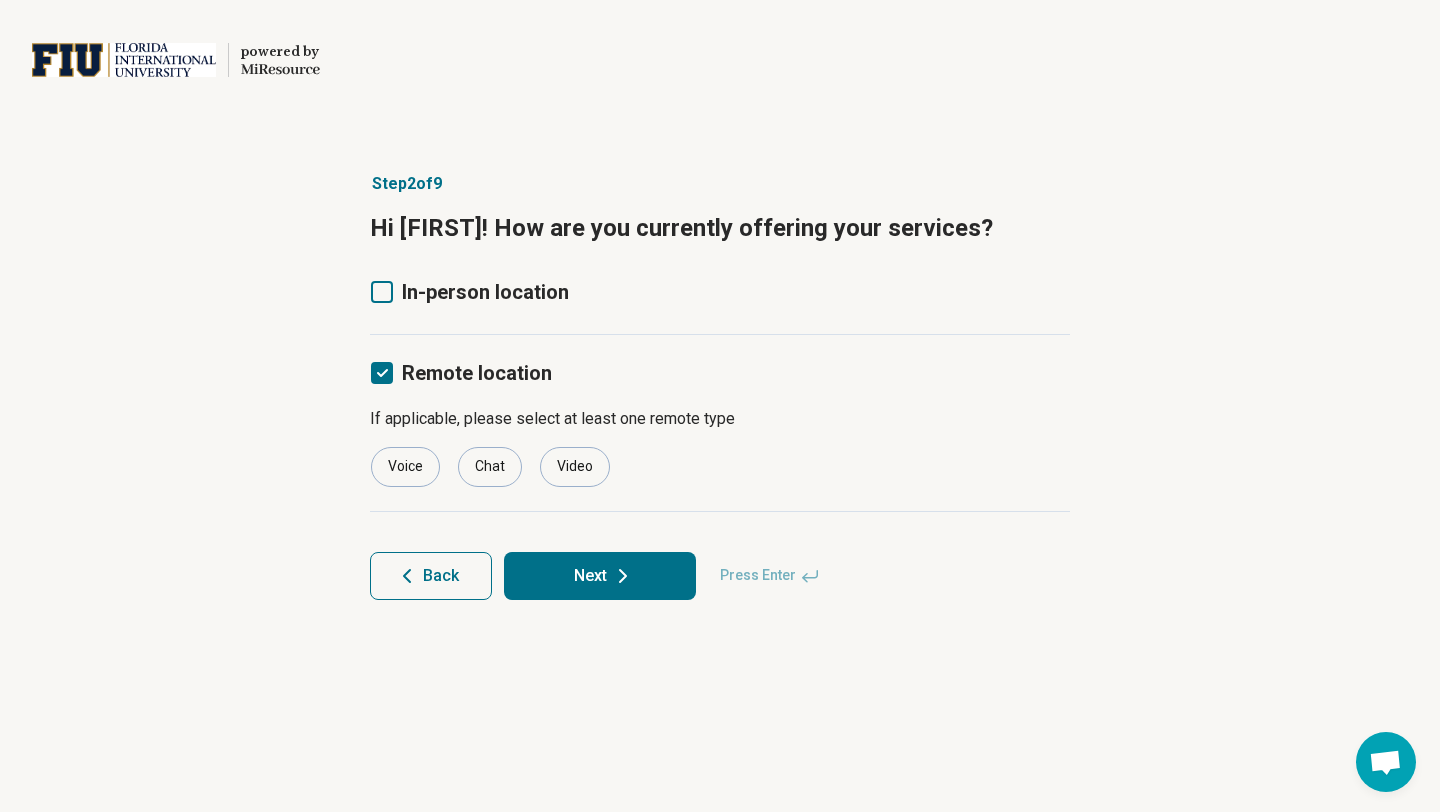 click 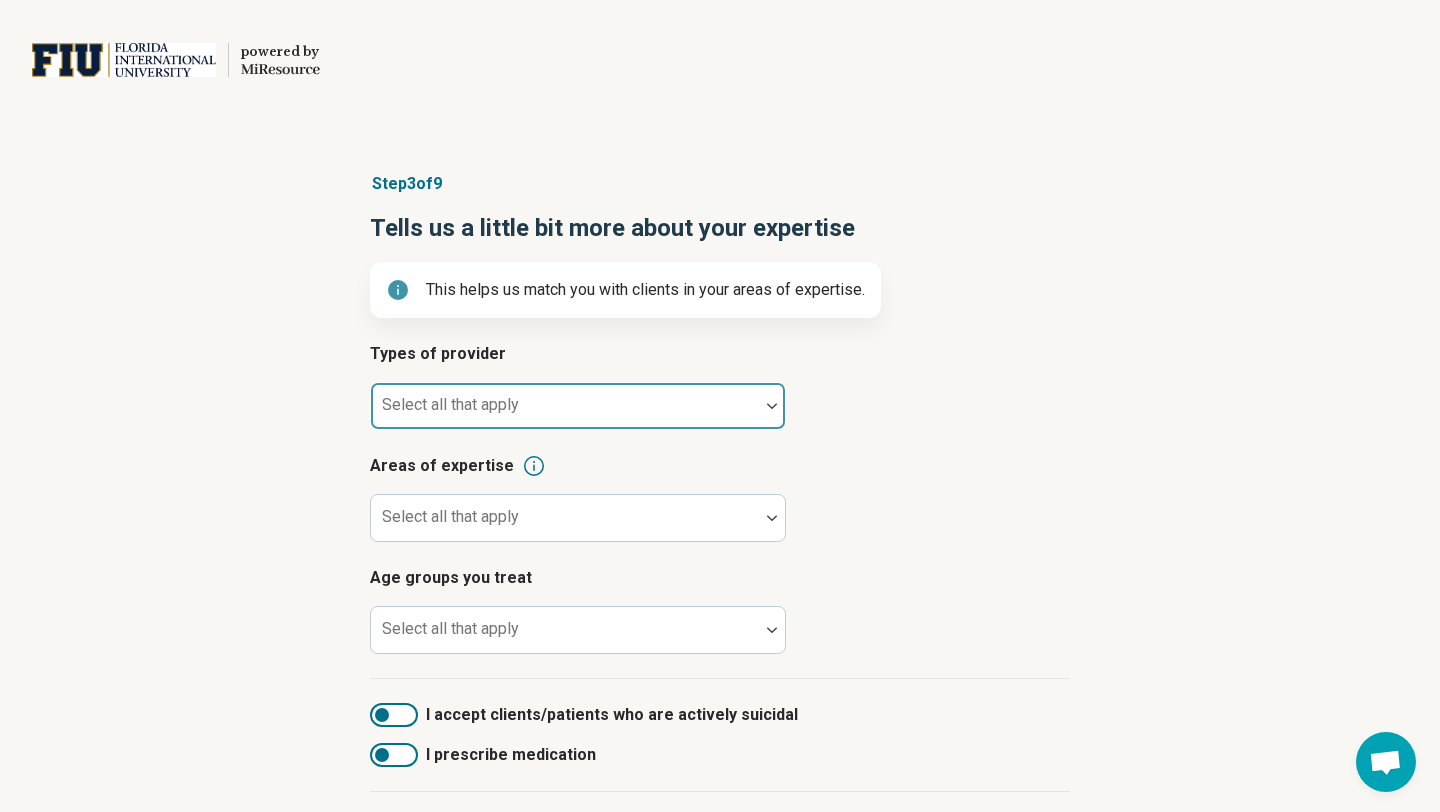 click at bounding box center [565, 414] 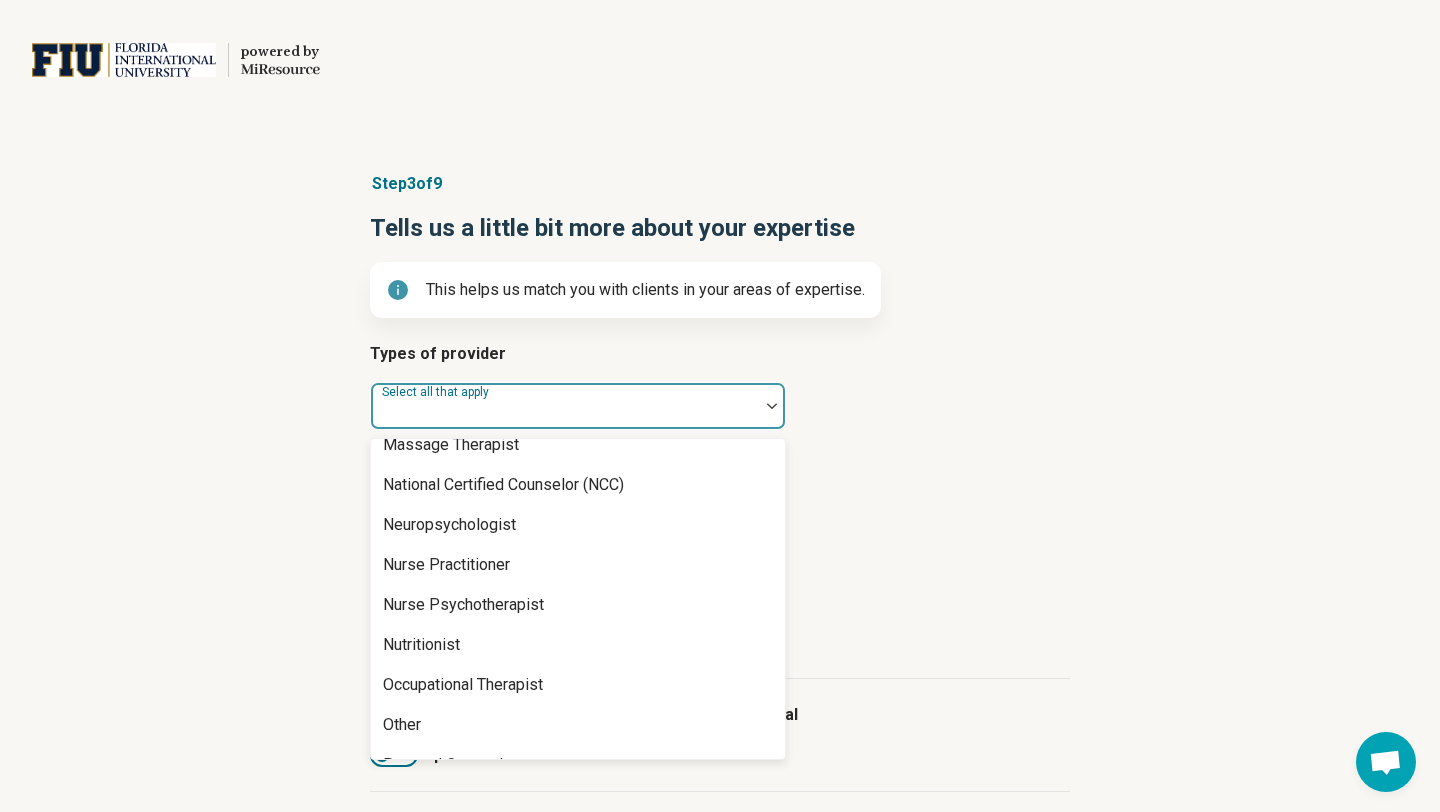scroll, scrollTop: 1862, scrollLeft: 0, axis: vertical 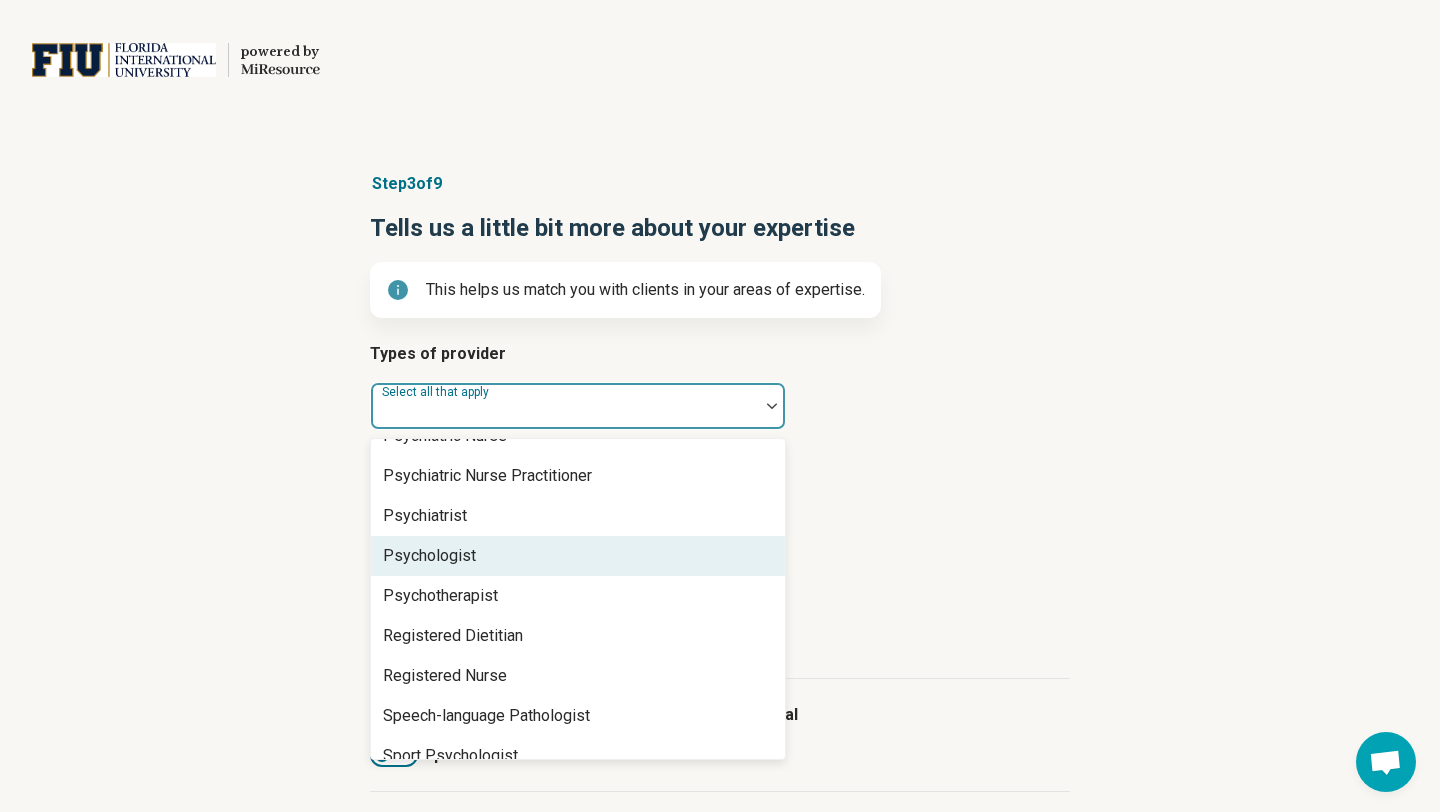 click on "Psychologist" at bounding box center [429, 556] 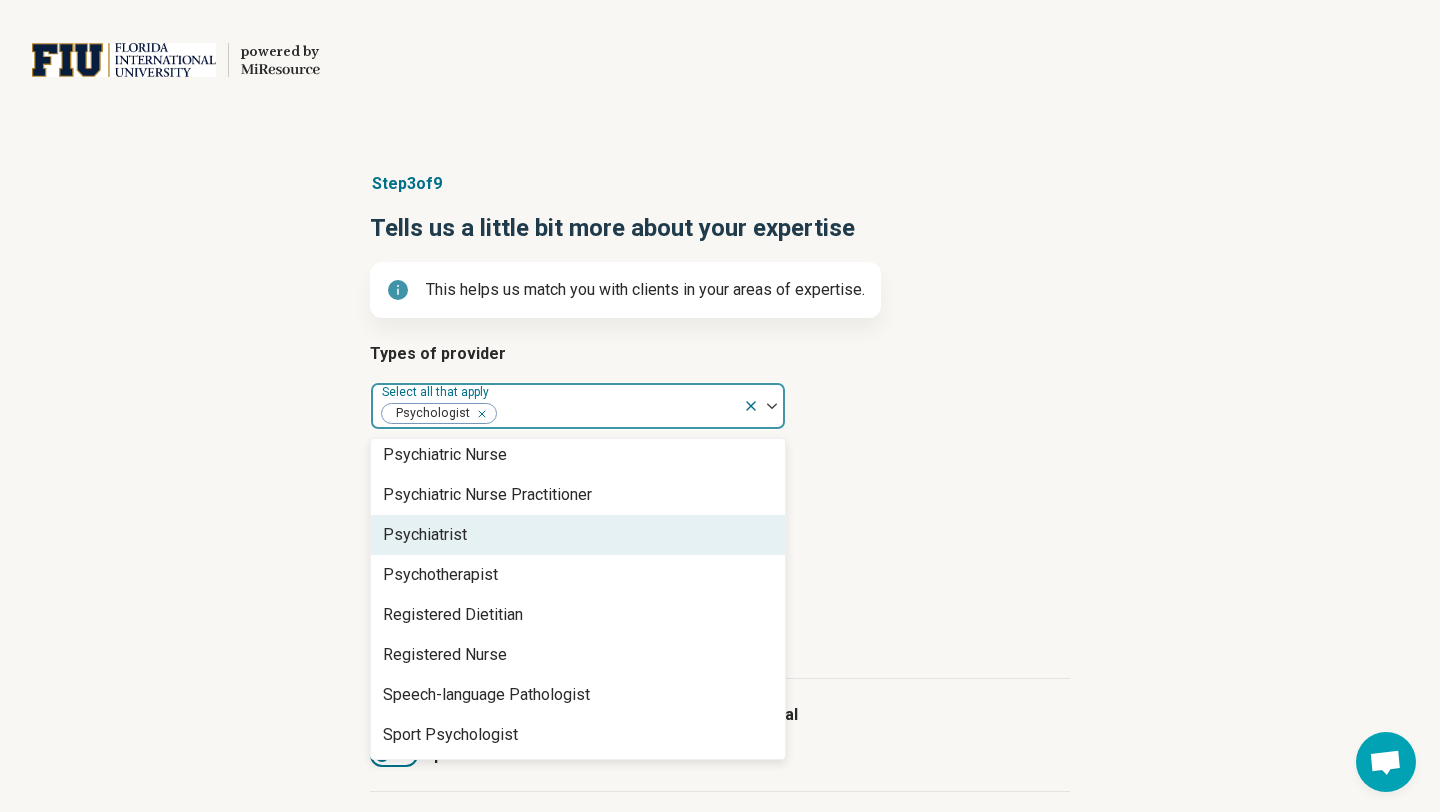click on "Age groups you treat" at bounding box center (720, 578) 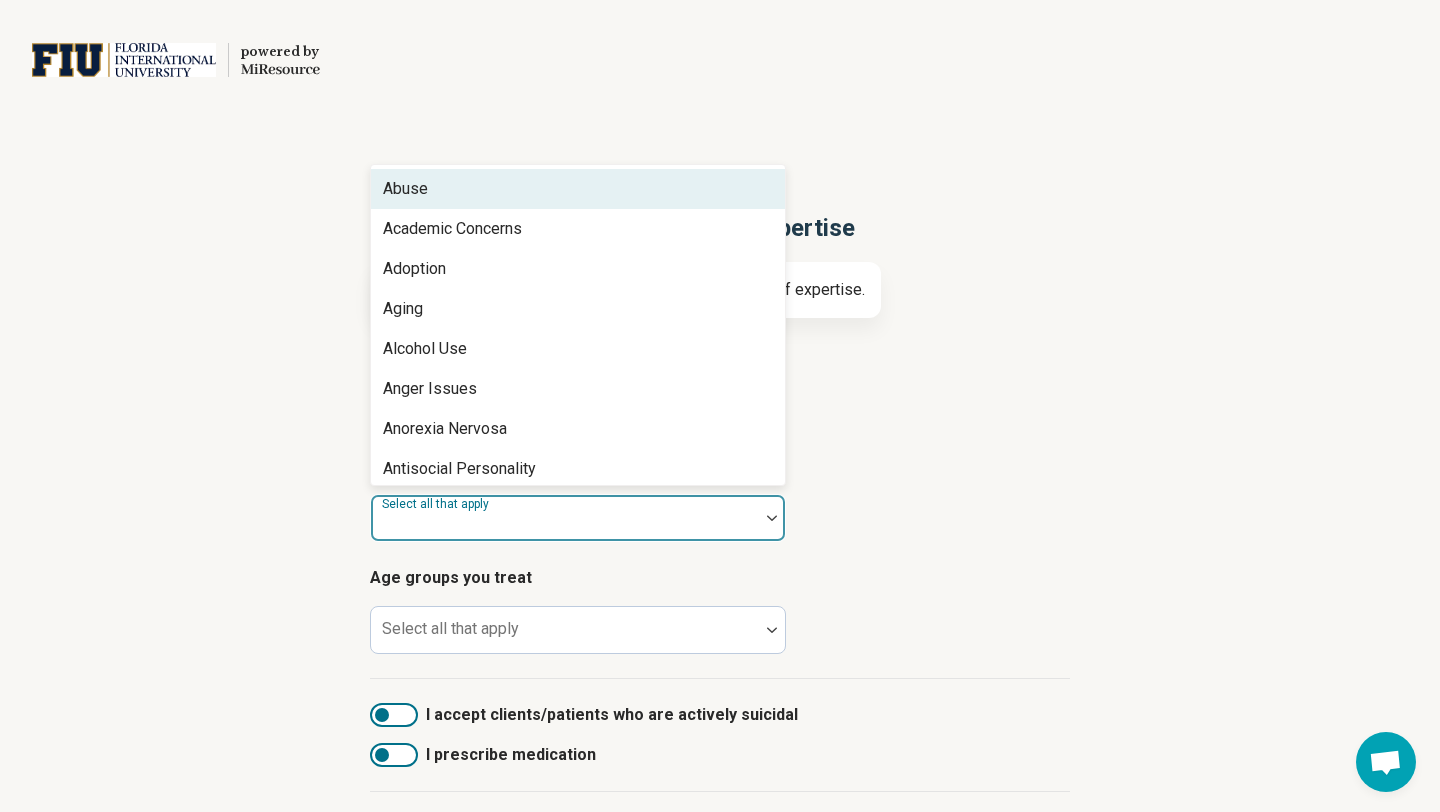 click at bounding box center (565, 526) 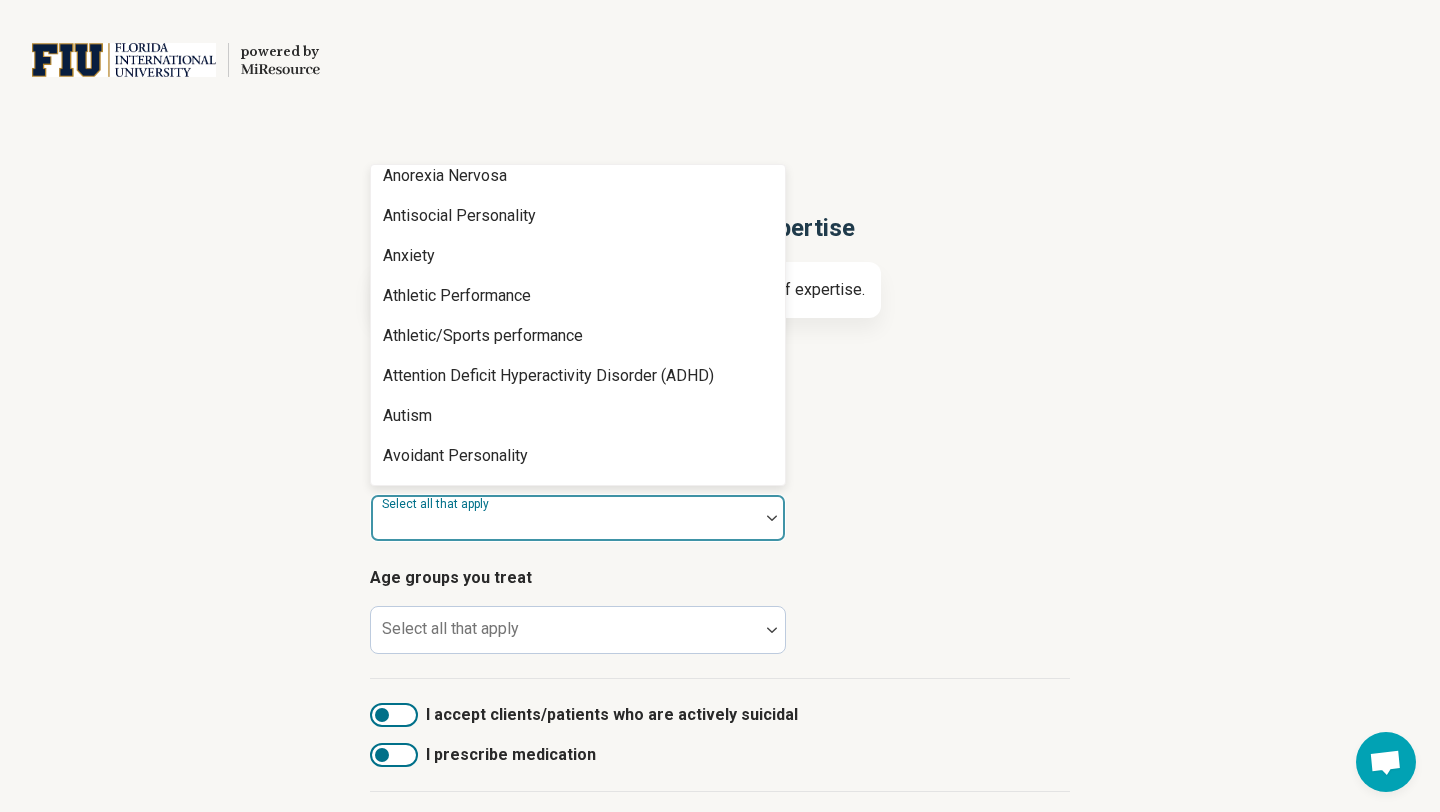 scroll, scrollTop: 255, scrollLeft: 0, axis: vertical 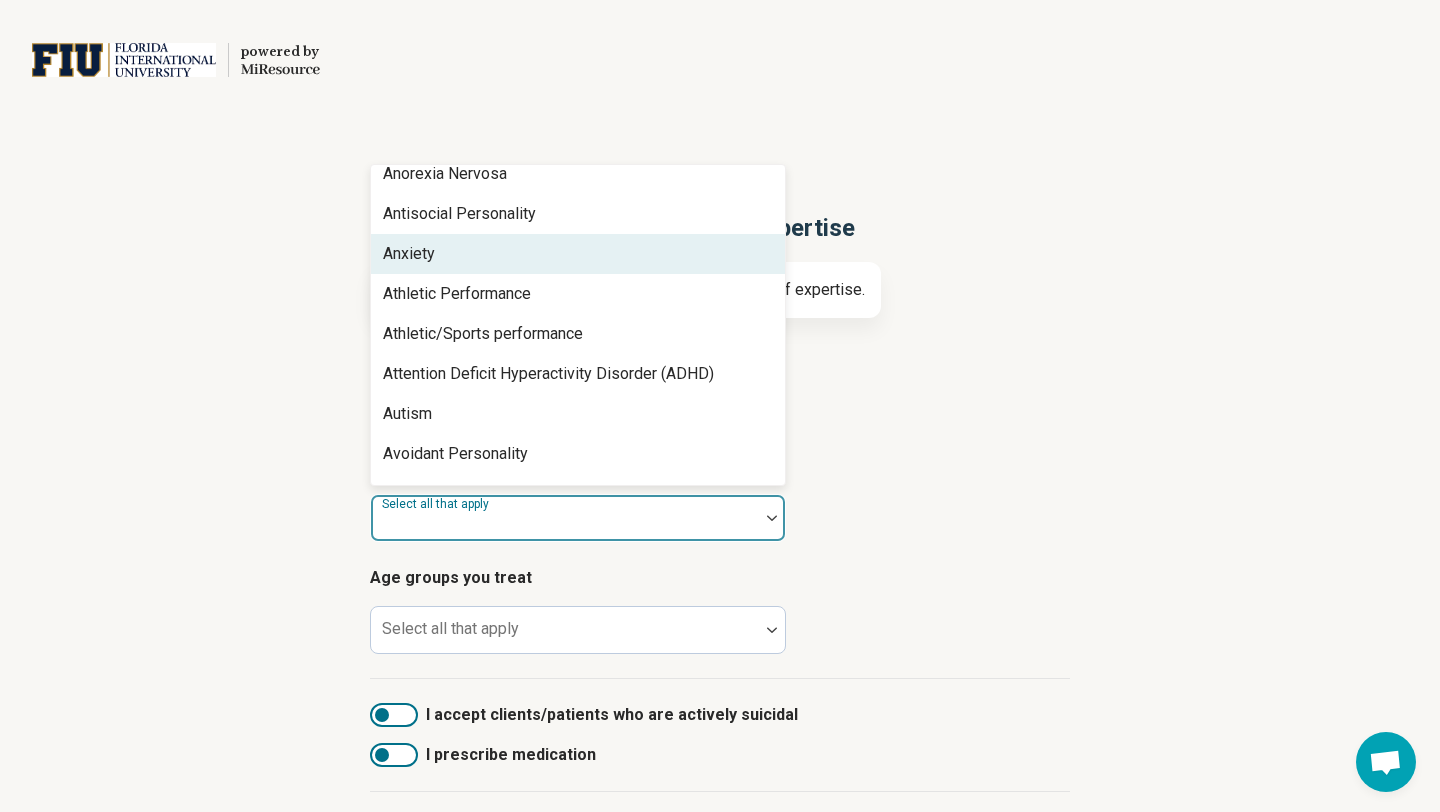 click on "Anxiety" at bounding box center [578, 254] 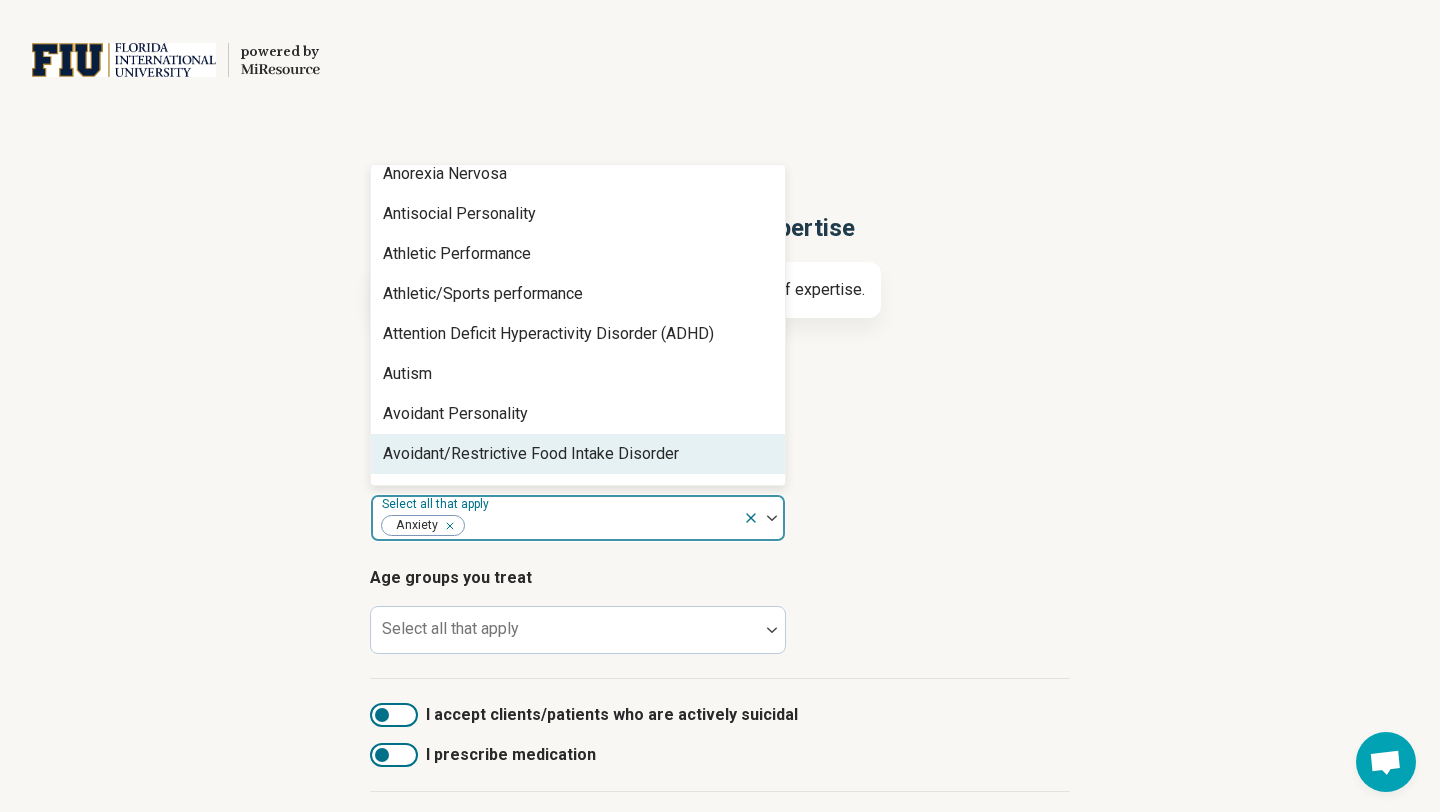 click at bounding box center (600, 526) 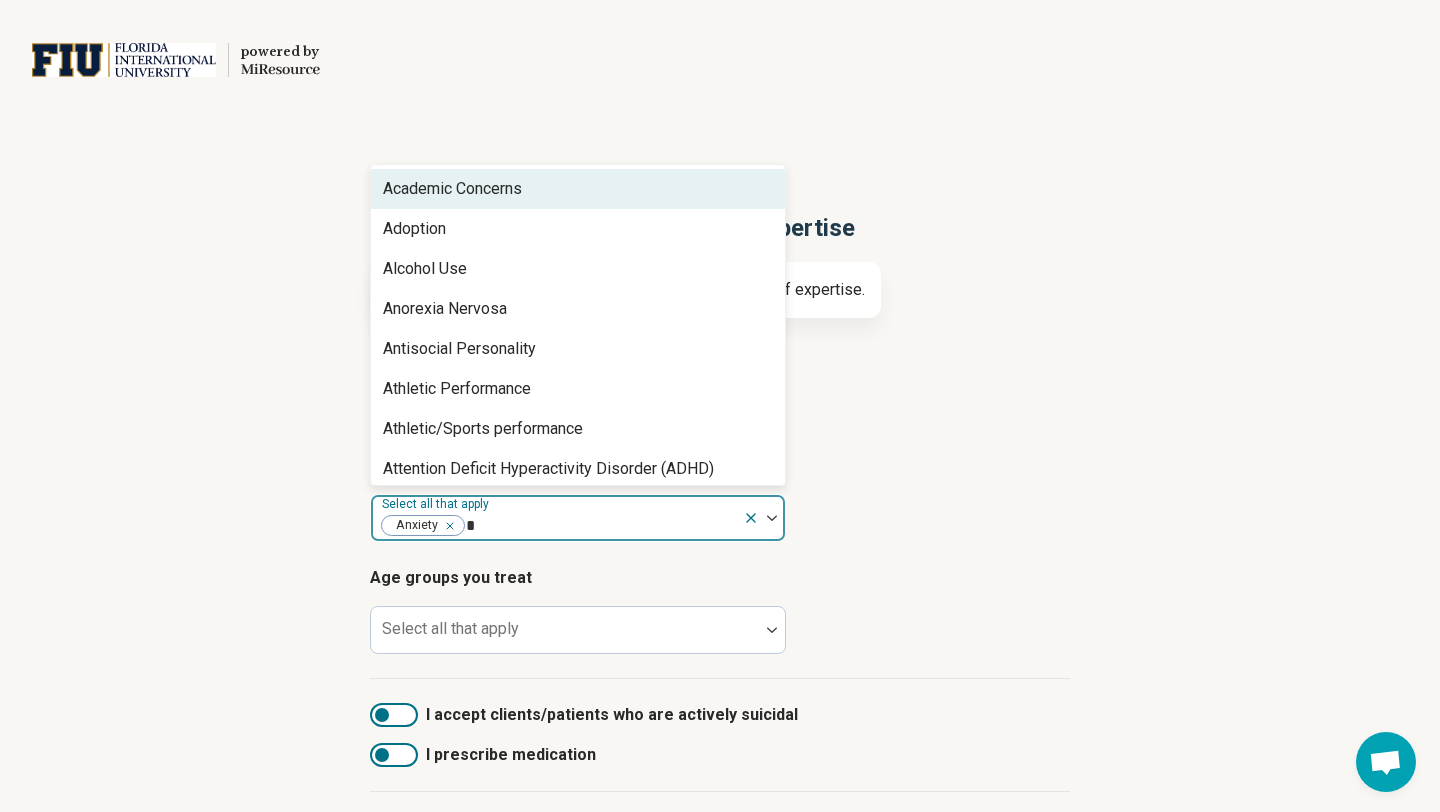 type on "**" 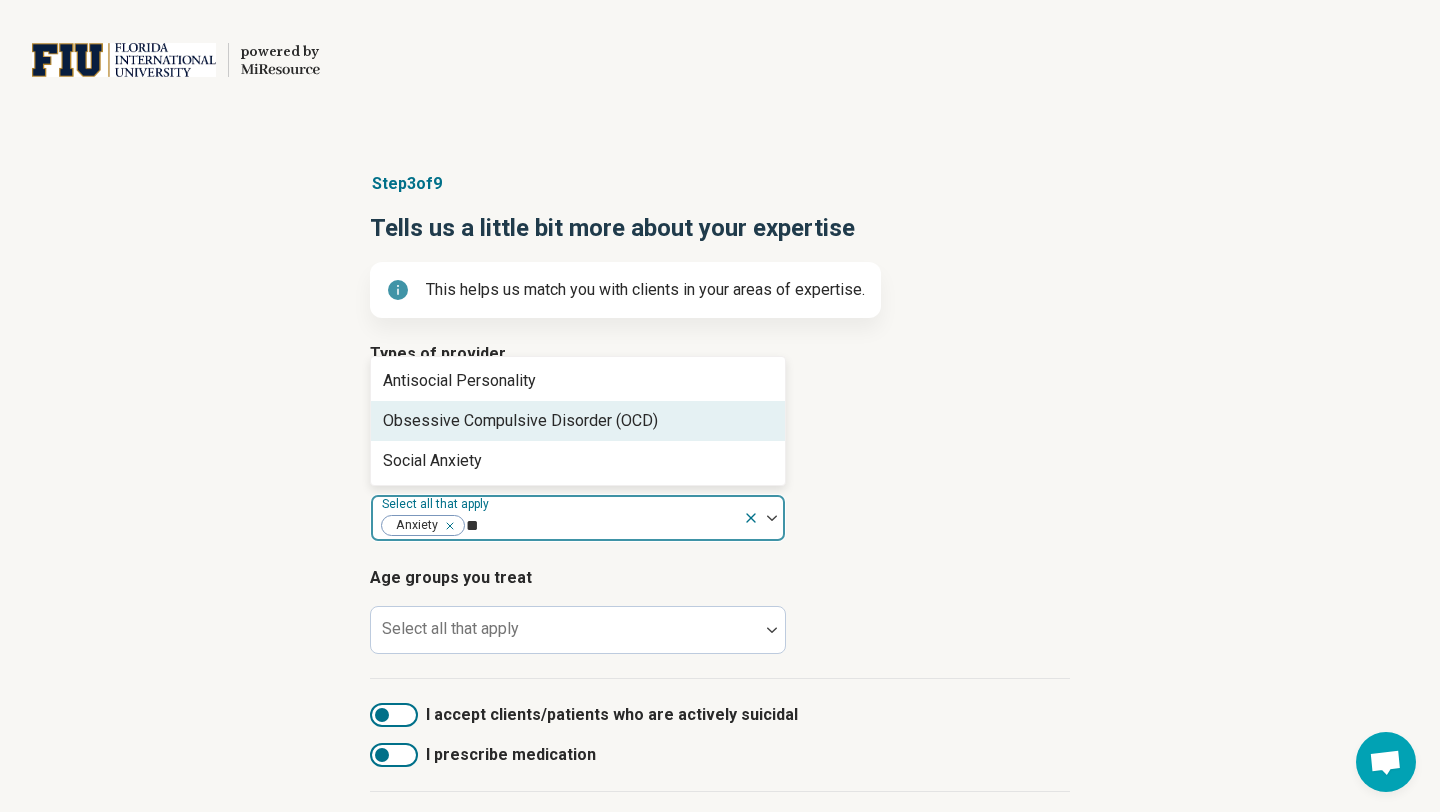 click on "Obsessive Compulsive Disorder (OCD)" at bounding box center [520, 421] 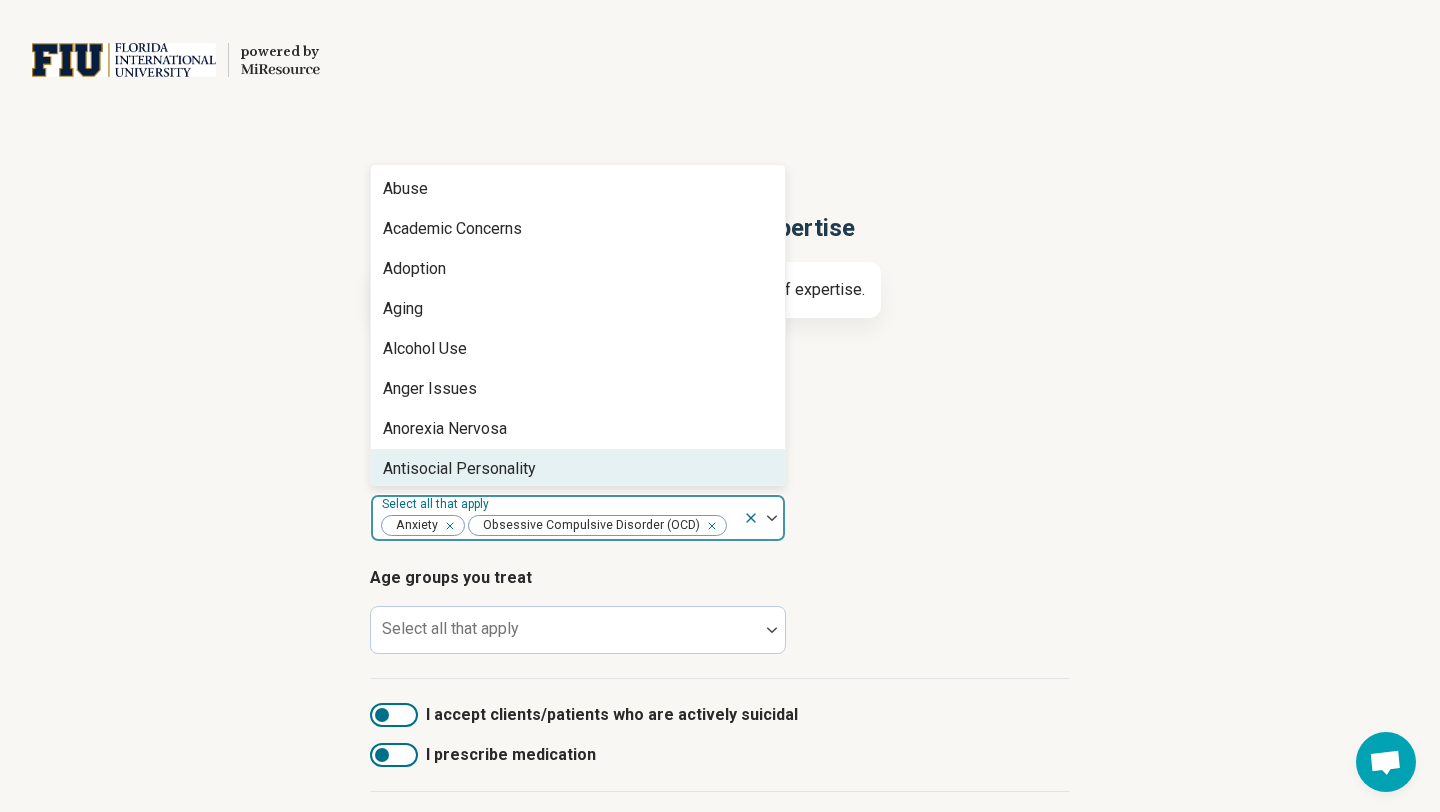 click at bounding box center [394, 715] 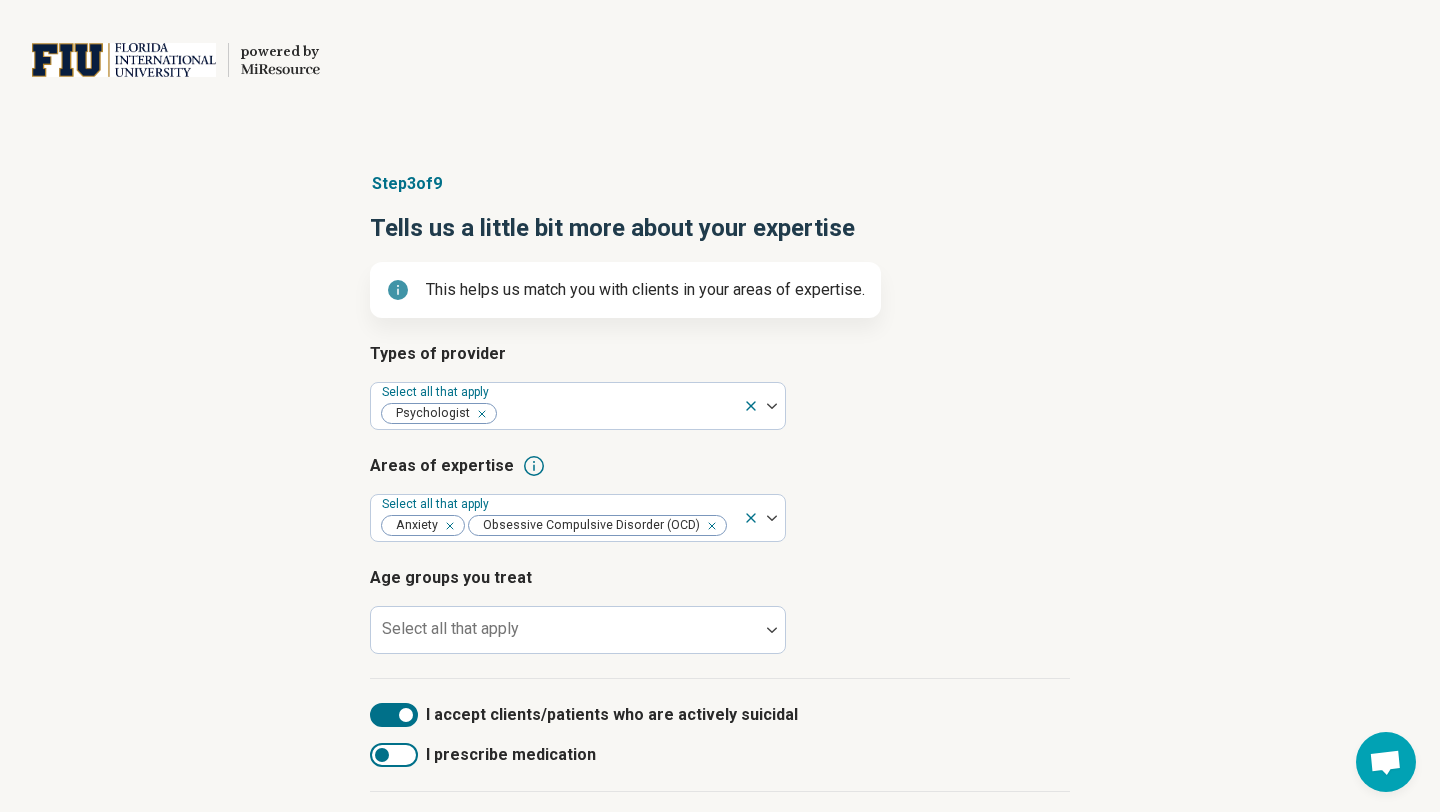 scroll, scrollTop: 10, scrollLeft: 0, axis: vertical 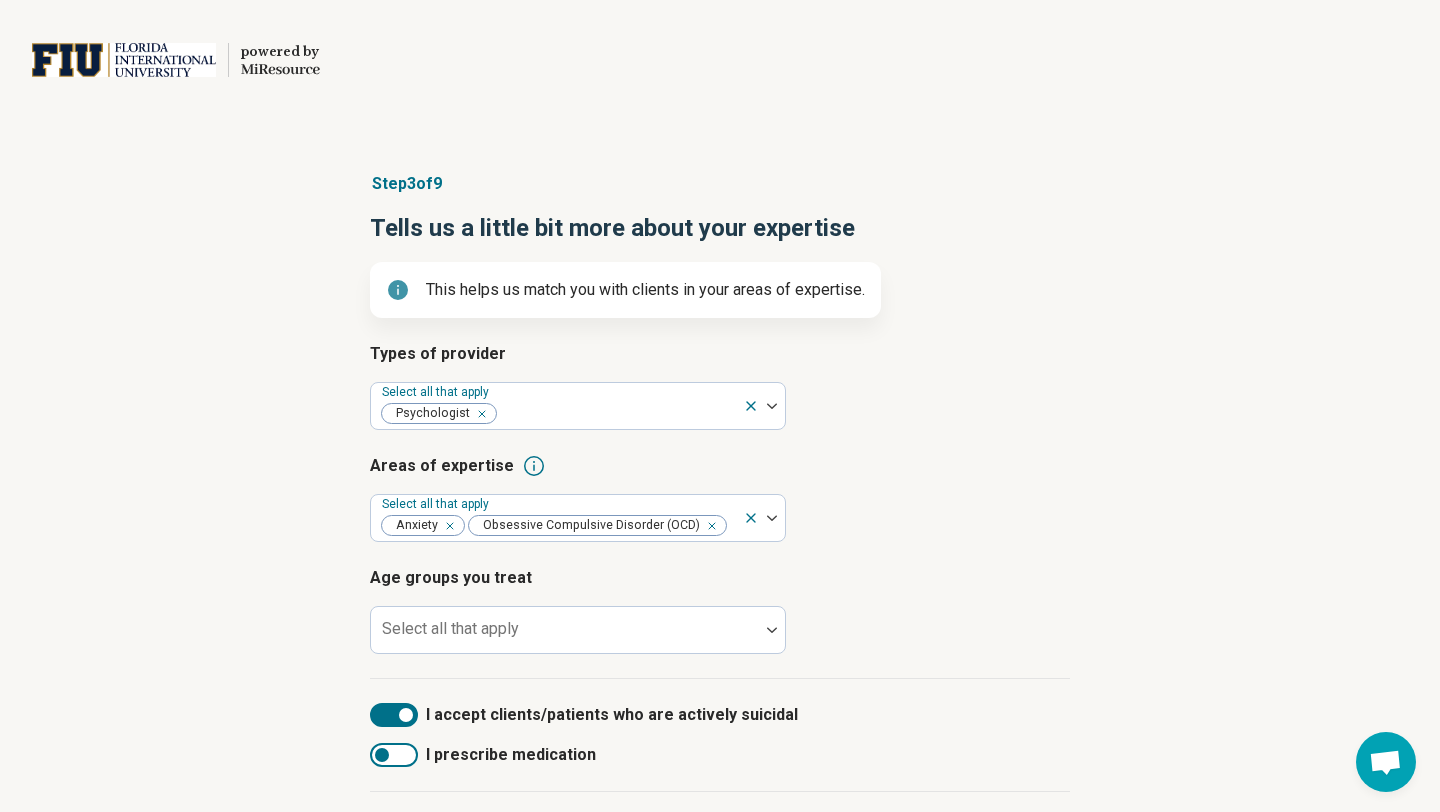 click at bounding box center [394, 715] 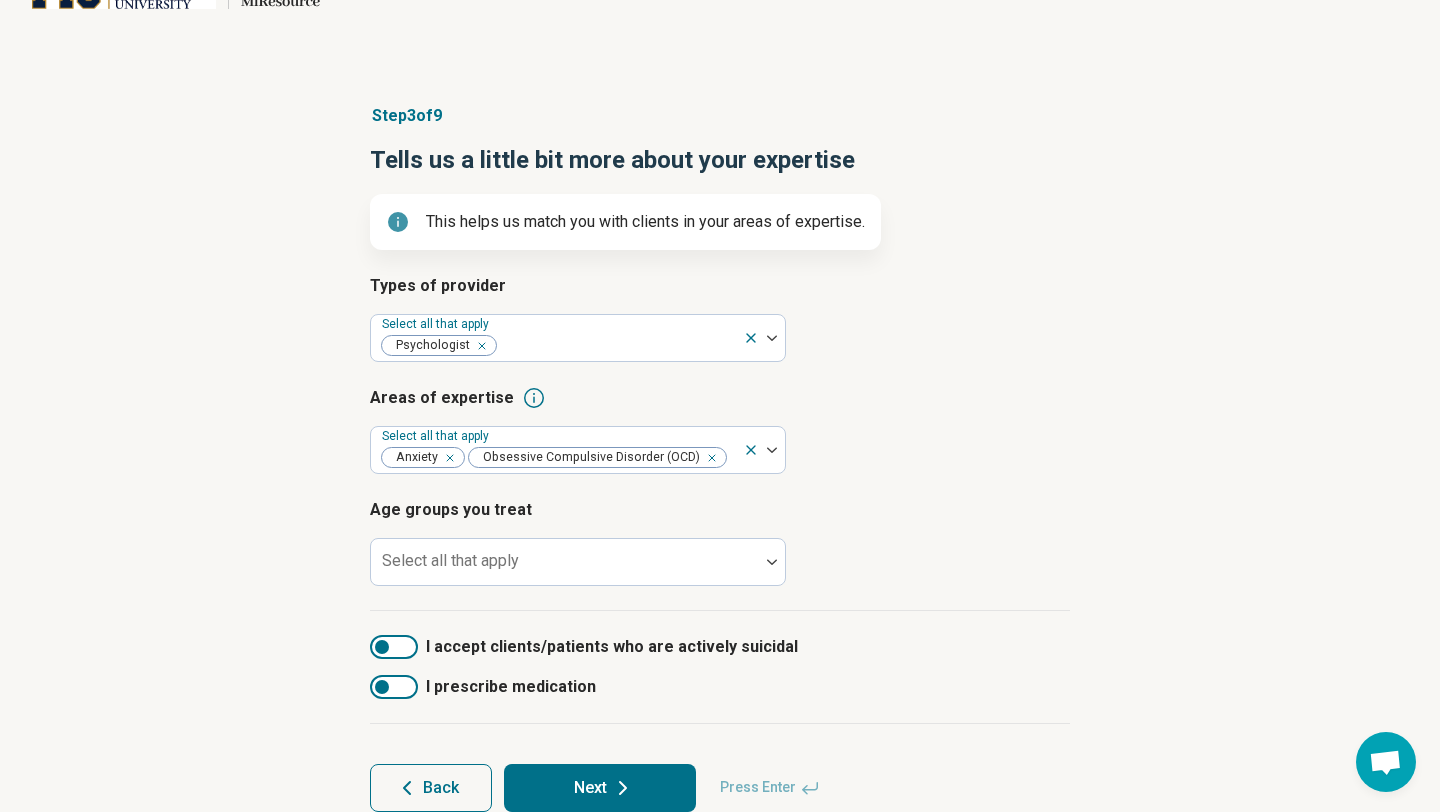 scroll, scrollTop: 107, scrollLeft: 0, axis: vertical 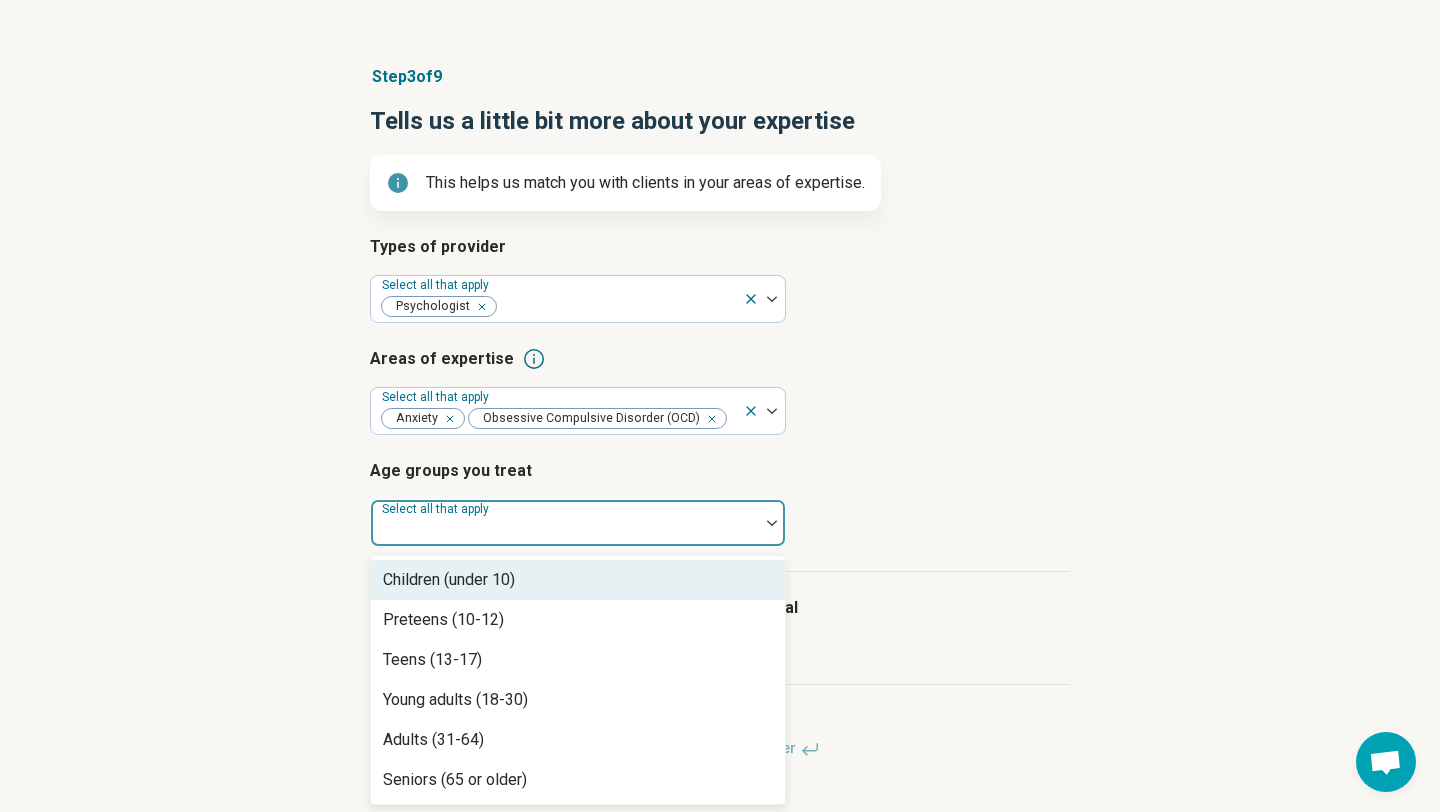 click at bounding box center (565, 531) 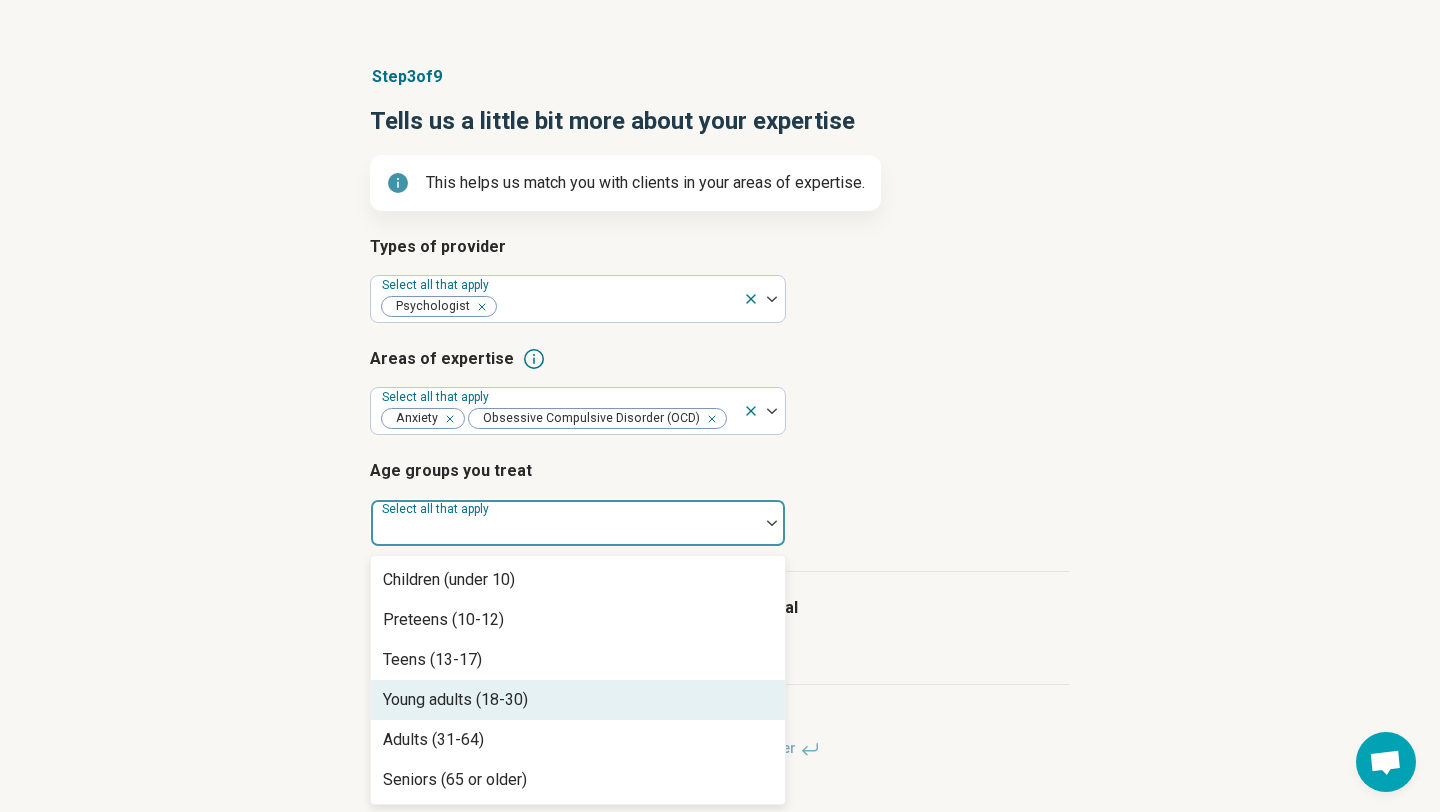 click on "Young adults (18-30)" at bounding box center (455, 700) 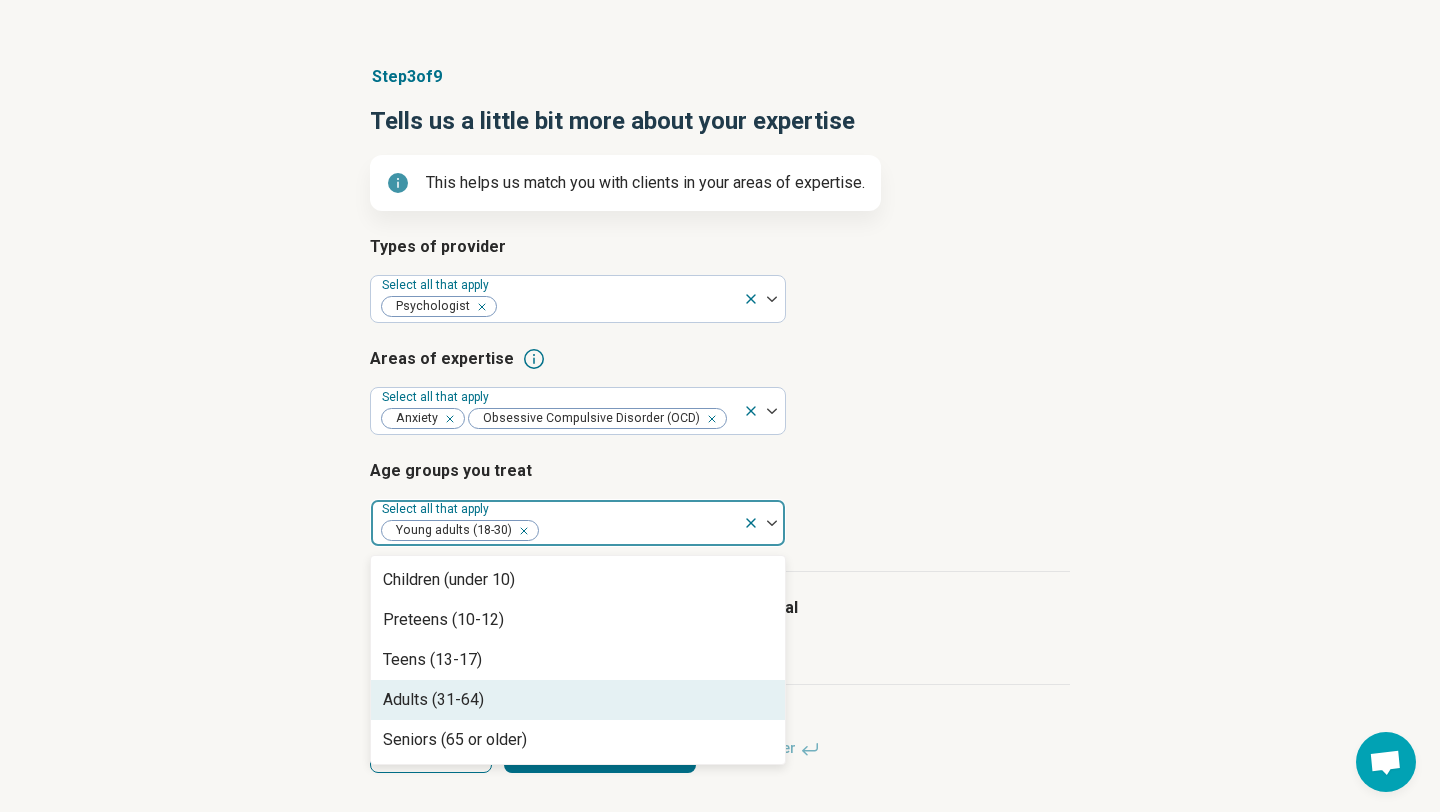 click on "Adults (31-64)" at bounding box center (578, 700) 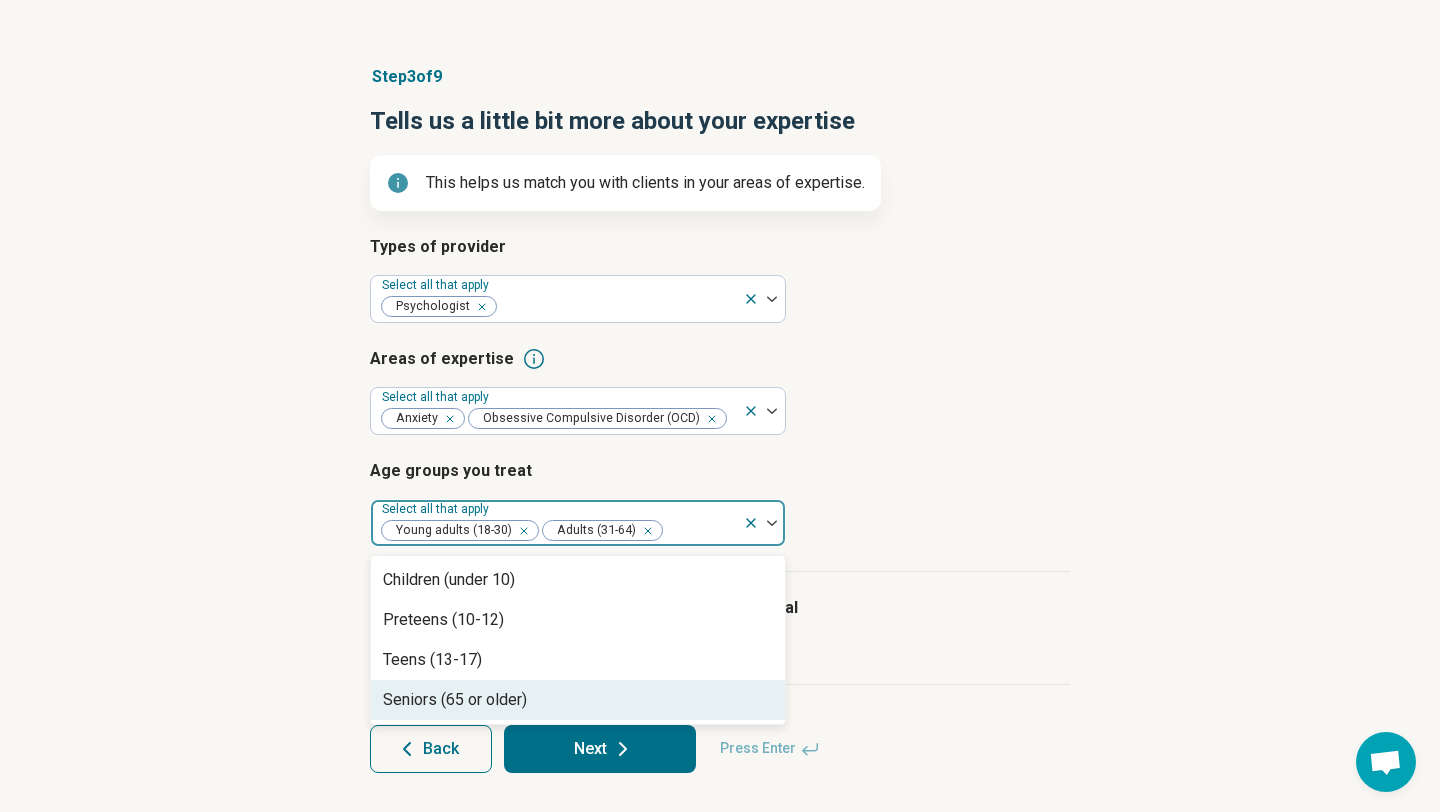 click on "Seniors (65 or older)" at bounding box center (455, 700) 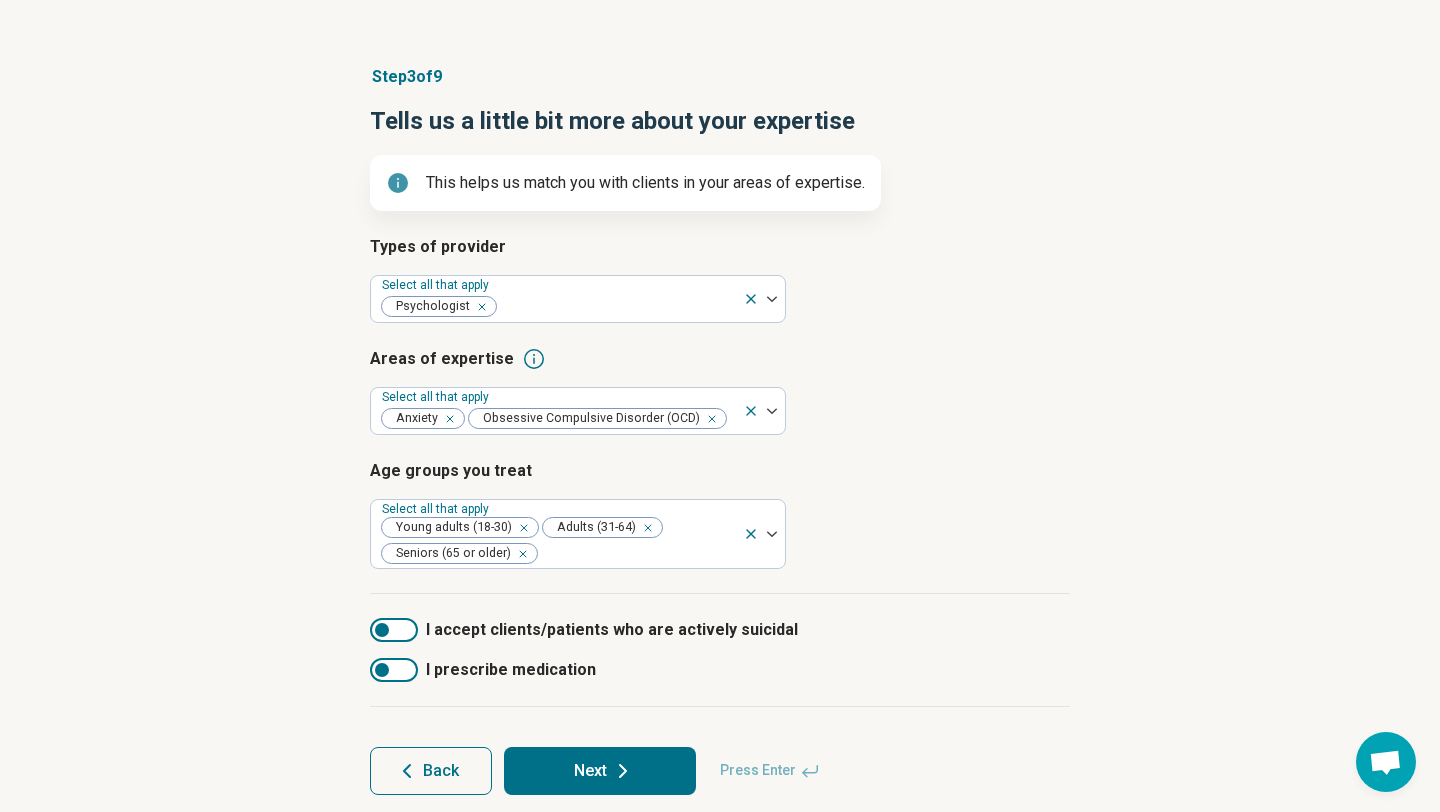 click on "I accept clients/patients who are actively suicidal I prescribe medication" at bounding box center (720, 650) 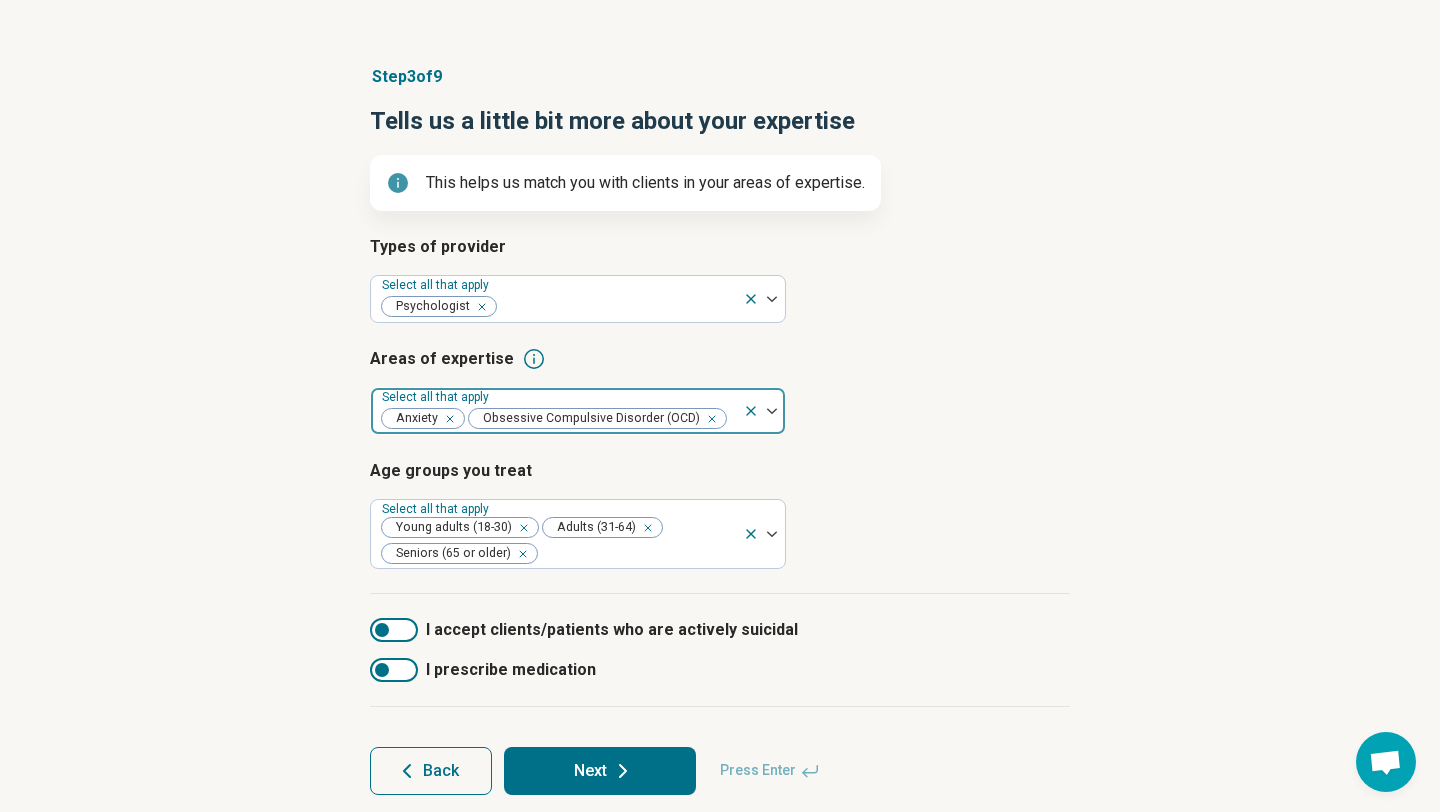 click at bounding box center (730, 419) 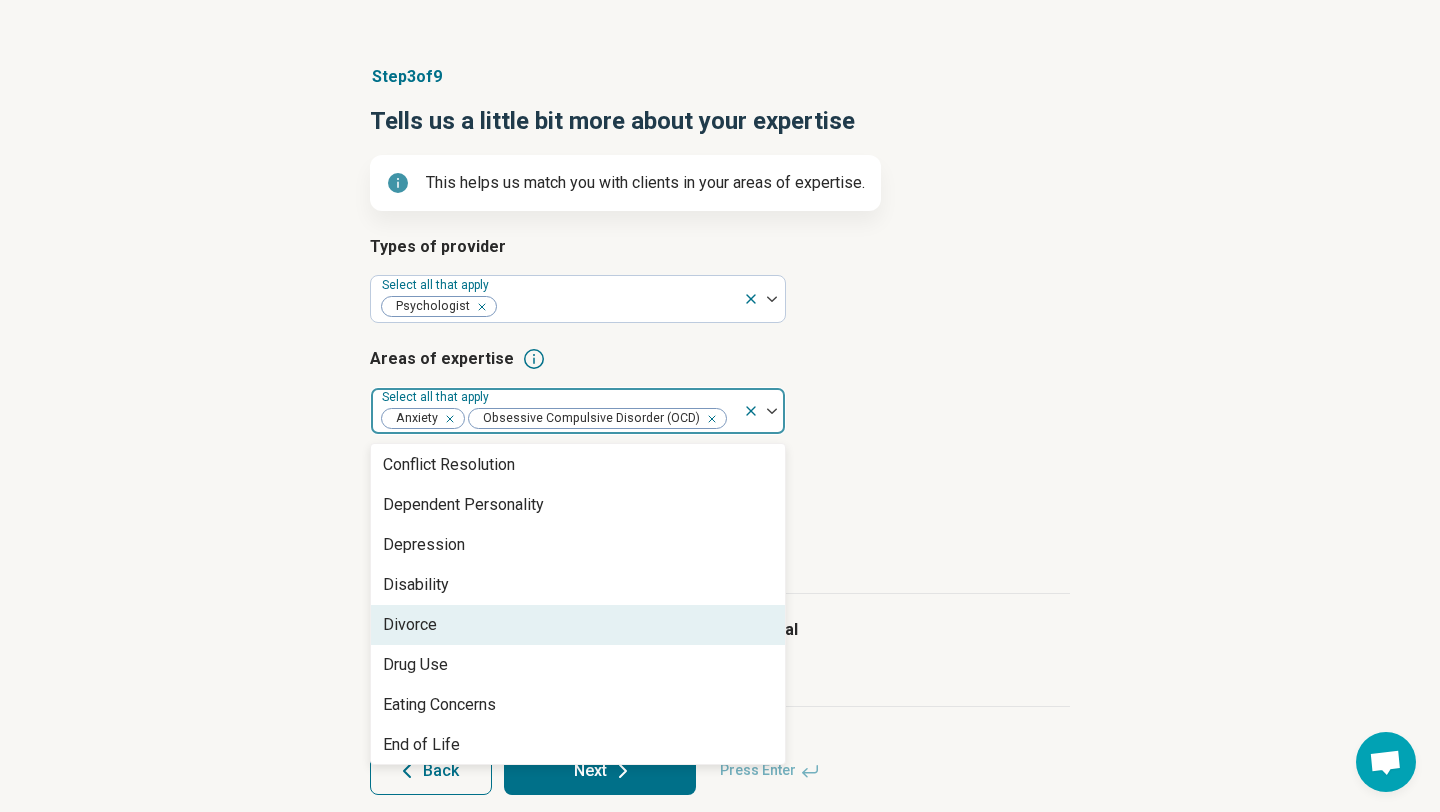 scroll, scrollTop: 1095, scrollLeft: 0, axis: vertical 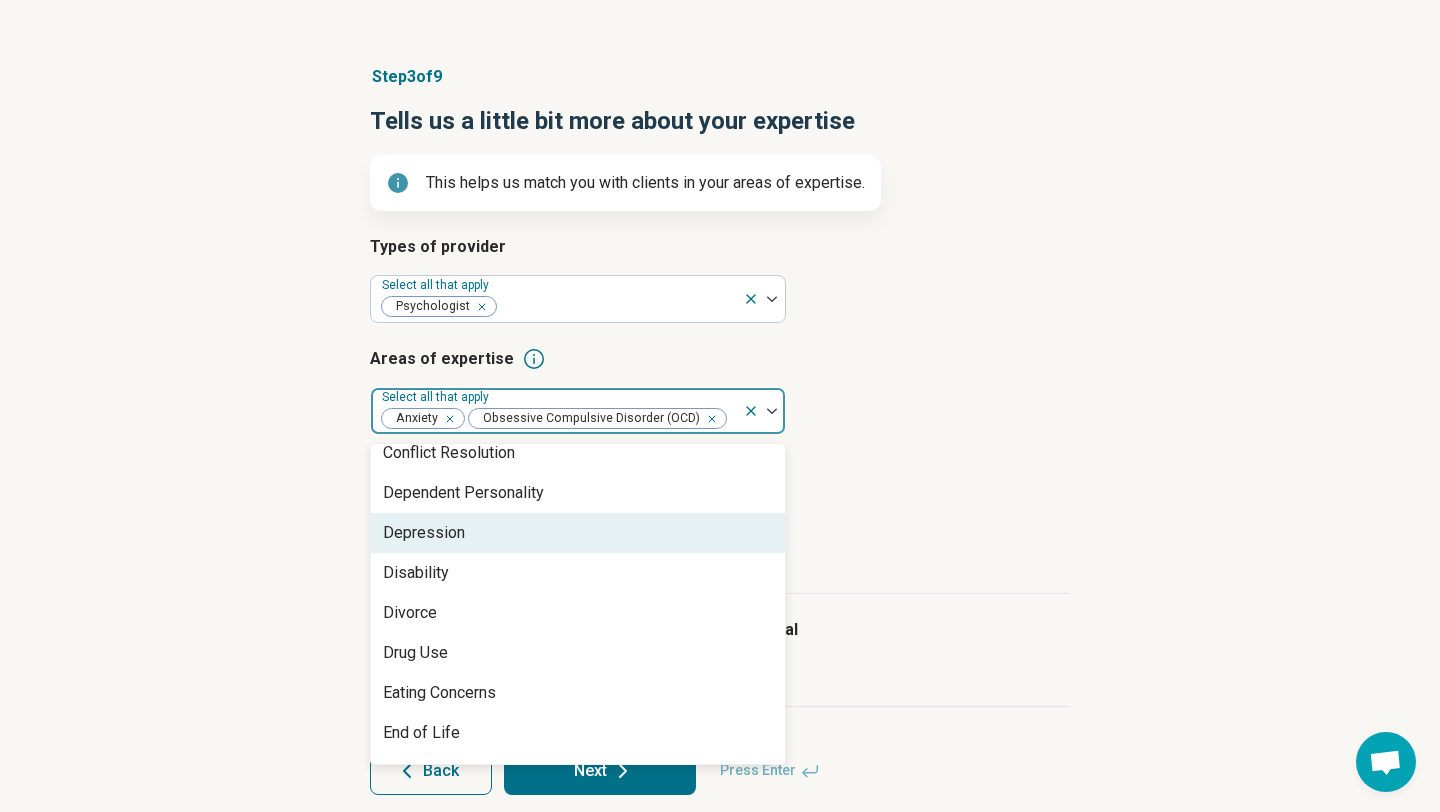 click on "Depression" at bounding box center [578, 533] 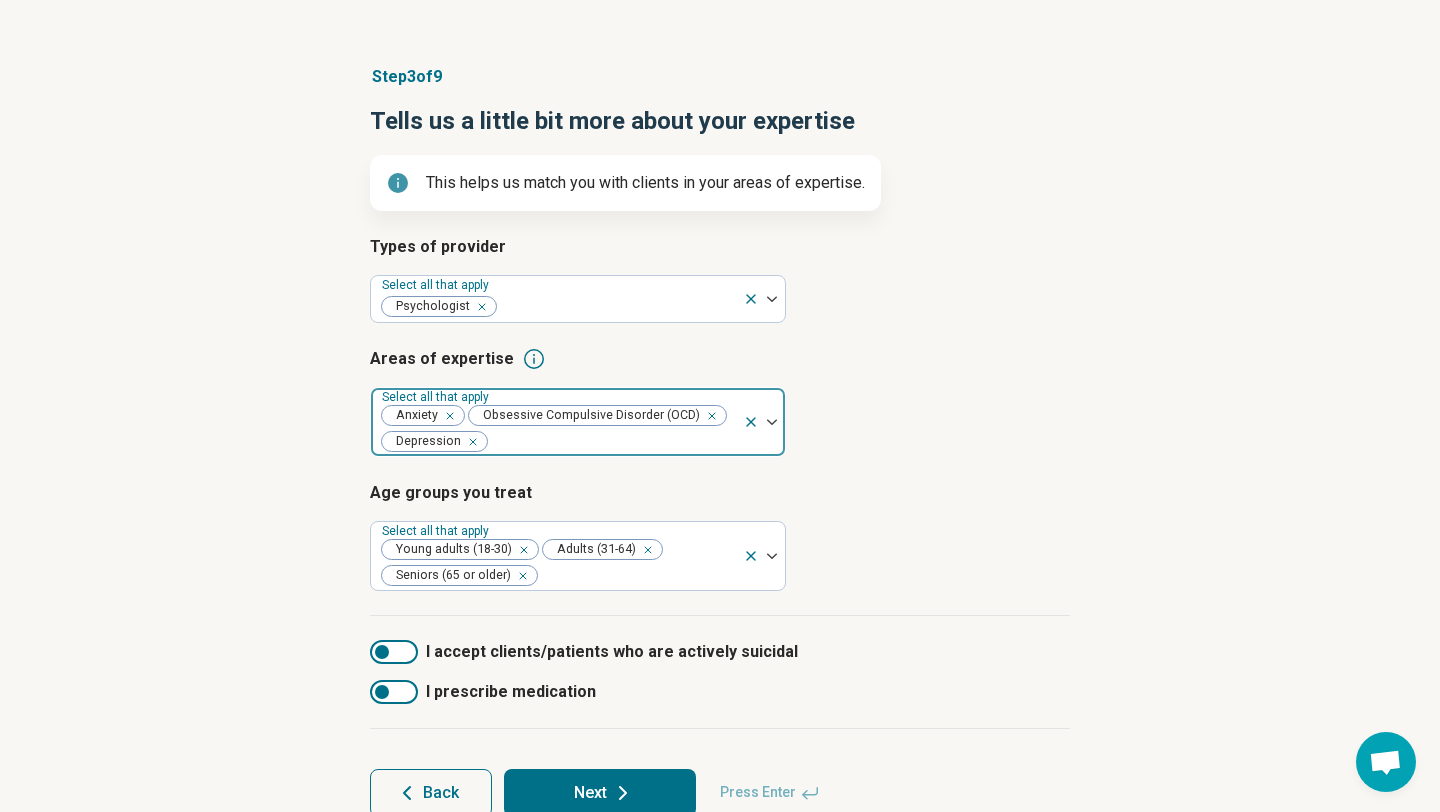 click at bounding box center [612, 442] 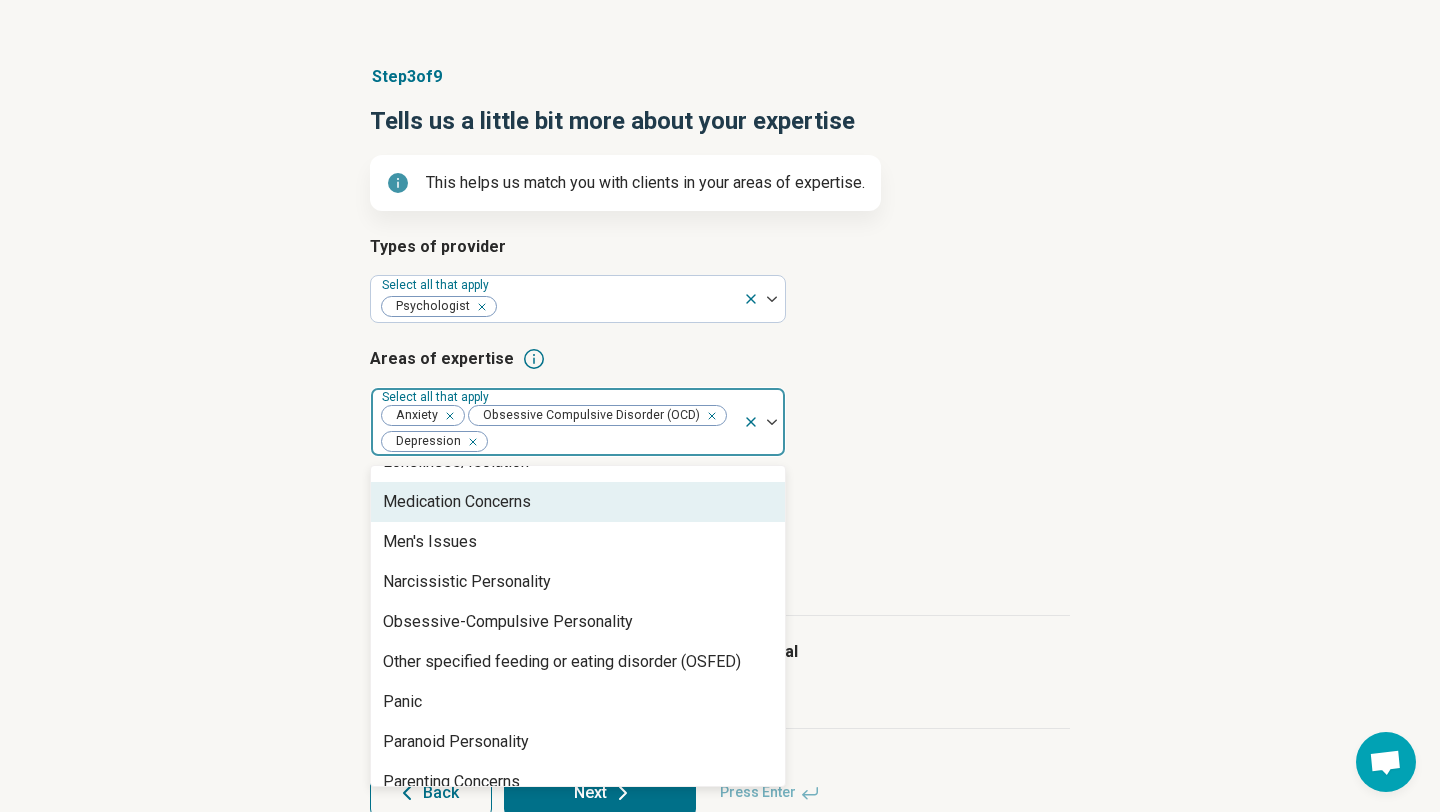 scroll, scrollTop: 2077, scrollLeft: 0, axis: vertical 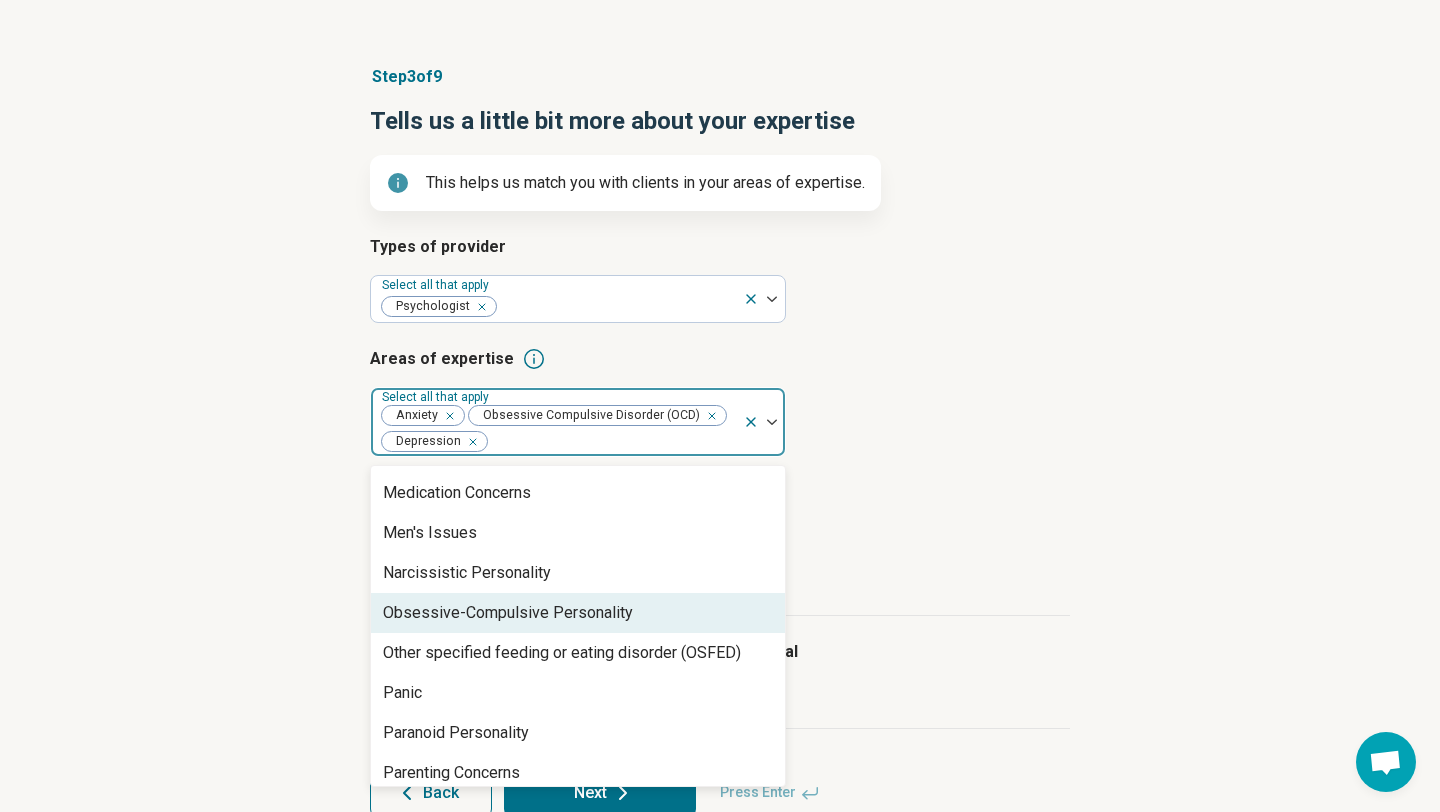 click on "Obsessive-Compulsive Personality" at bounding box center [508, 613] 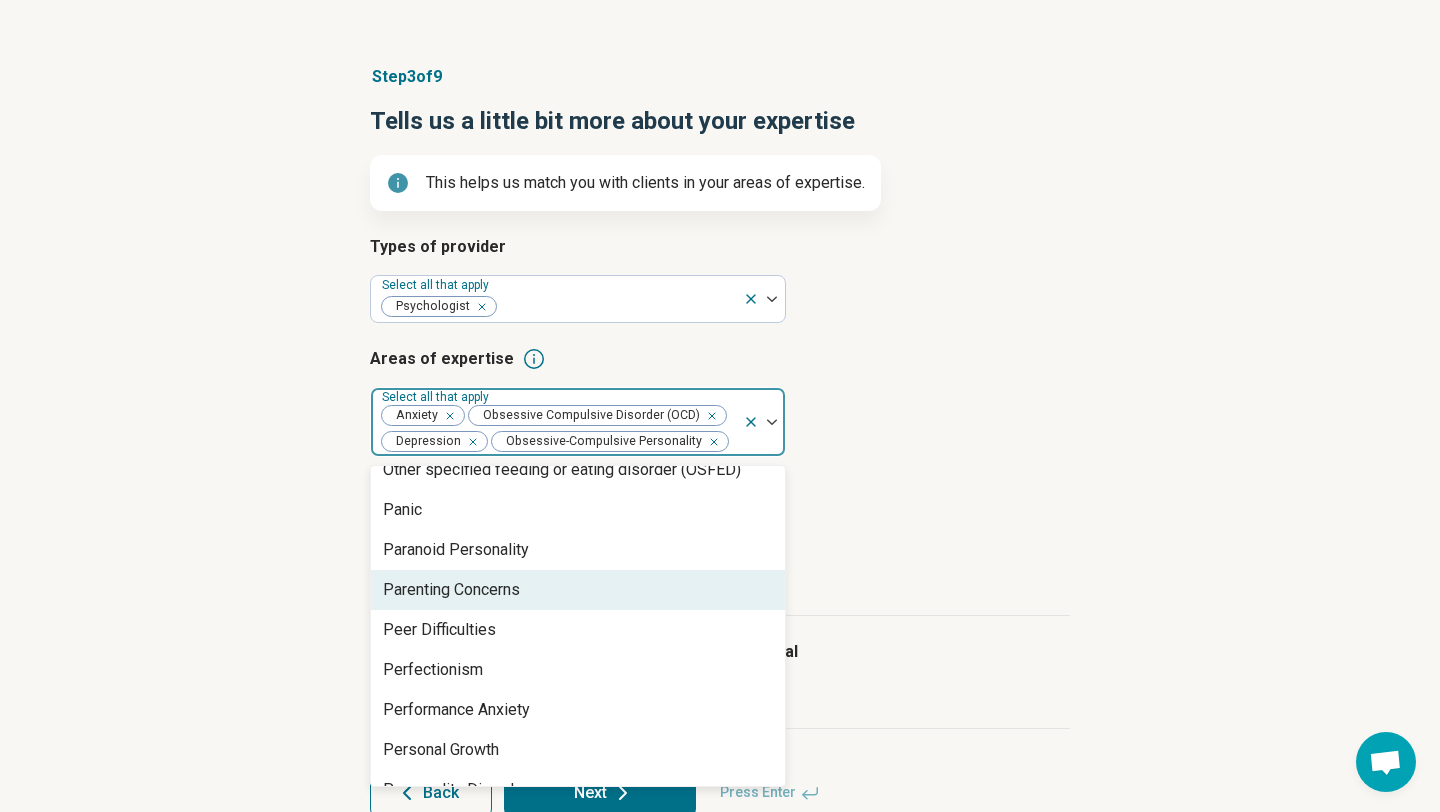 scroll, scrollTop: 2225, scrollLeft: 0, axis: vertical 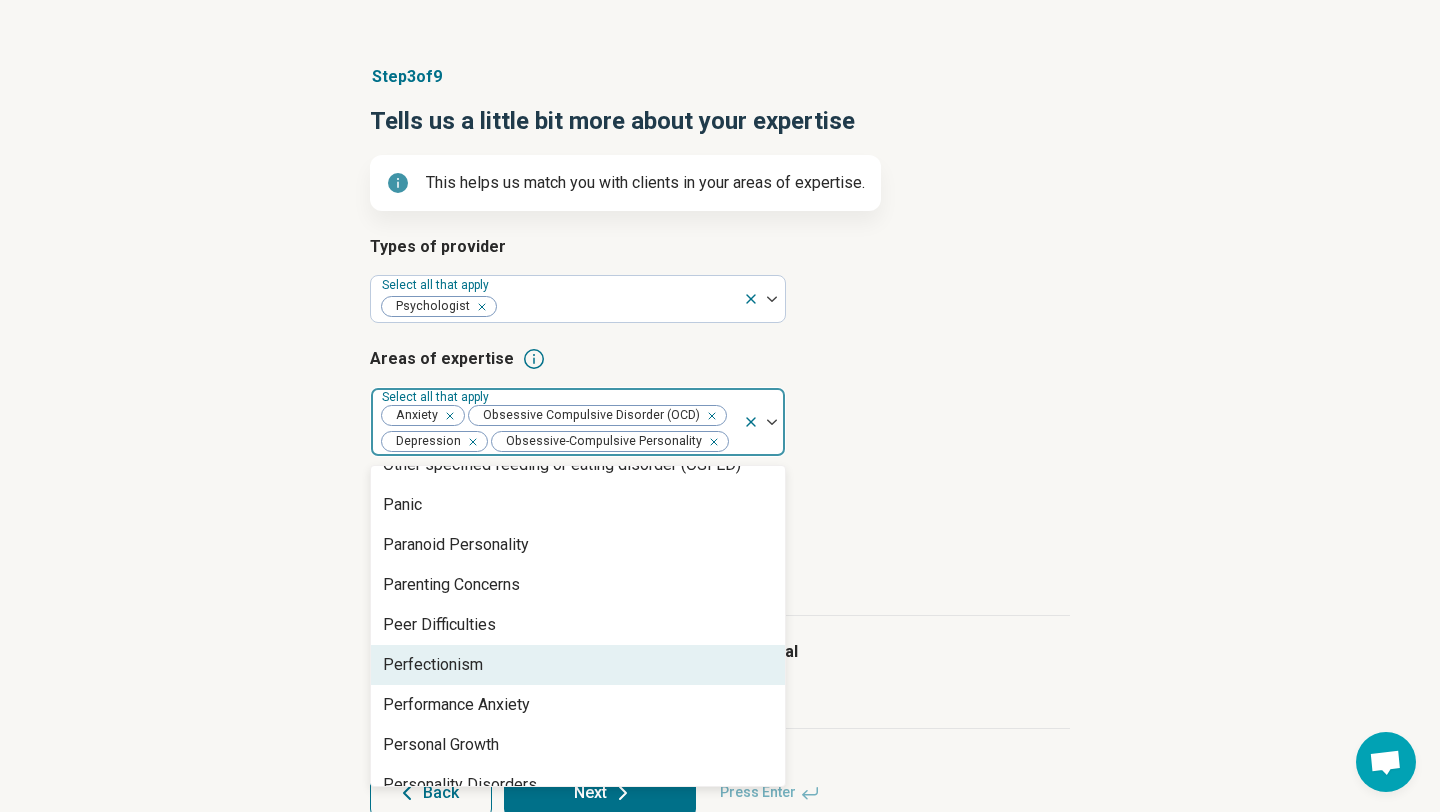 click on "Perfectionism" at bounding box center [578, 665] 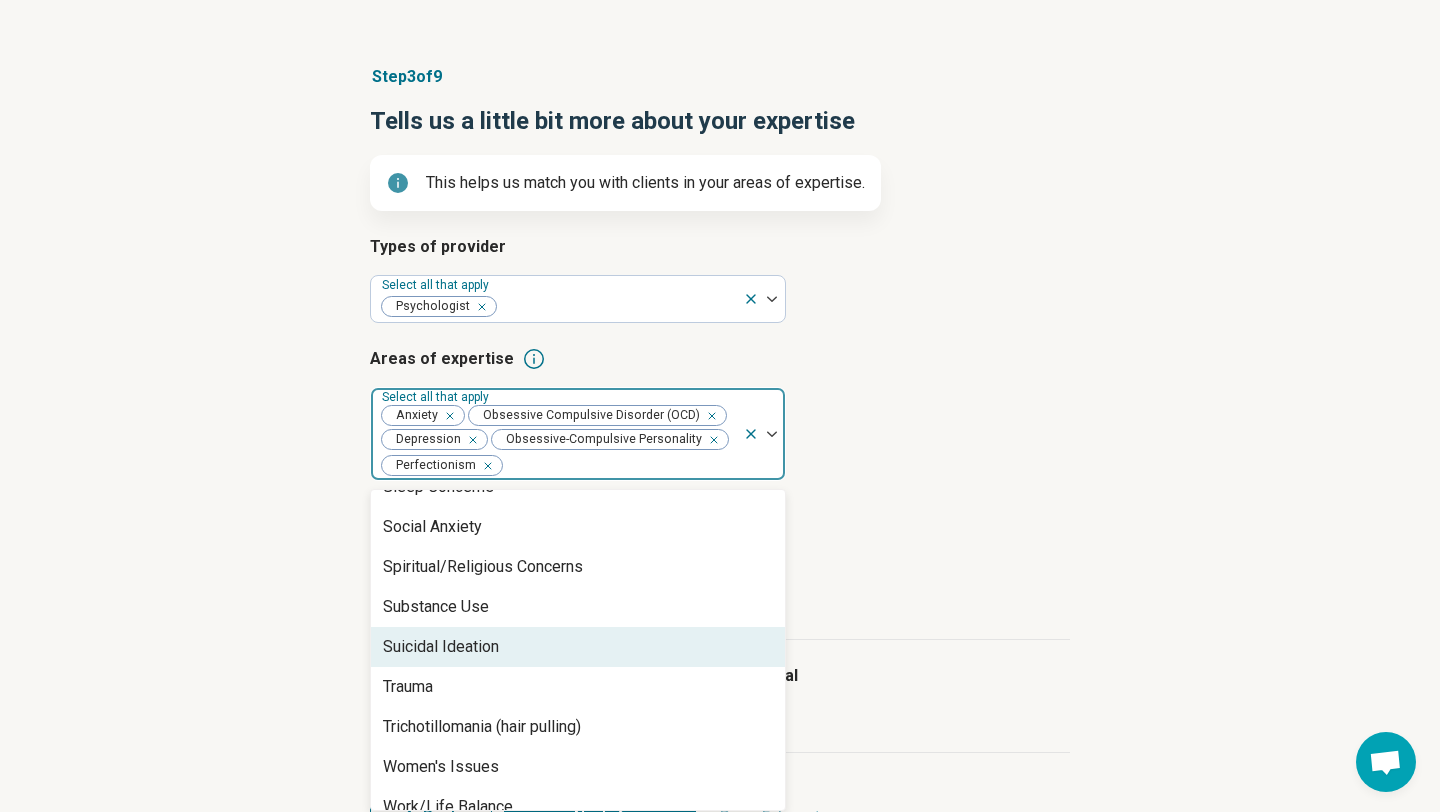 scroll, scrollTop: 3488, scrollLeft: 0, axis: vertical 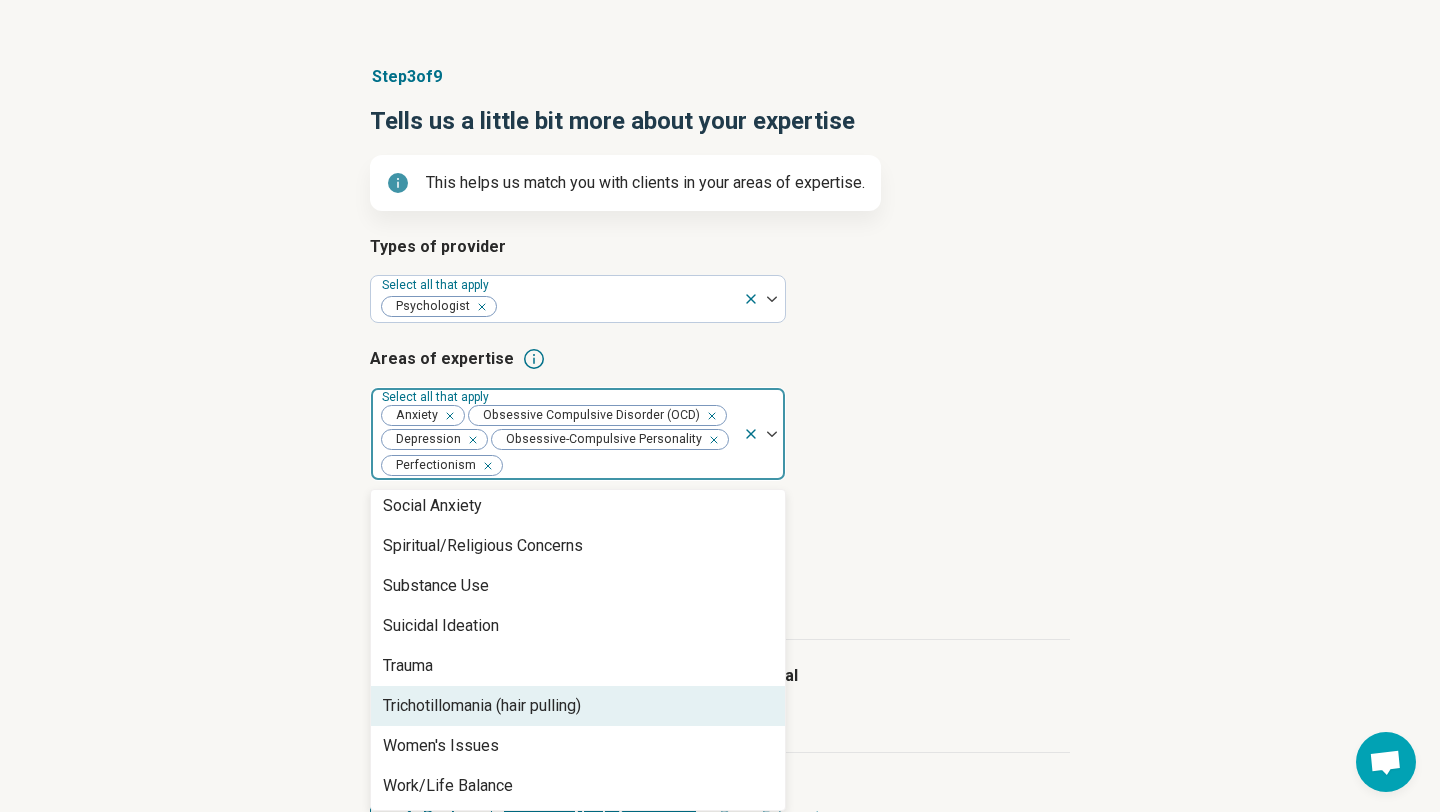 click on "Trichotillomania (hair pulling)" at bounding box center (482, 706) 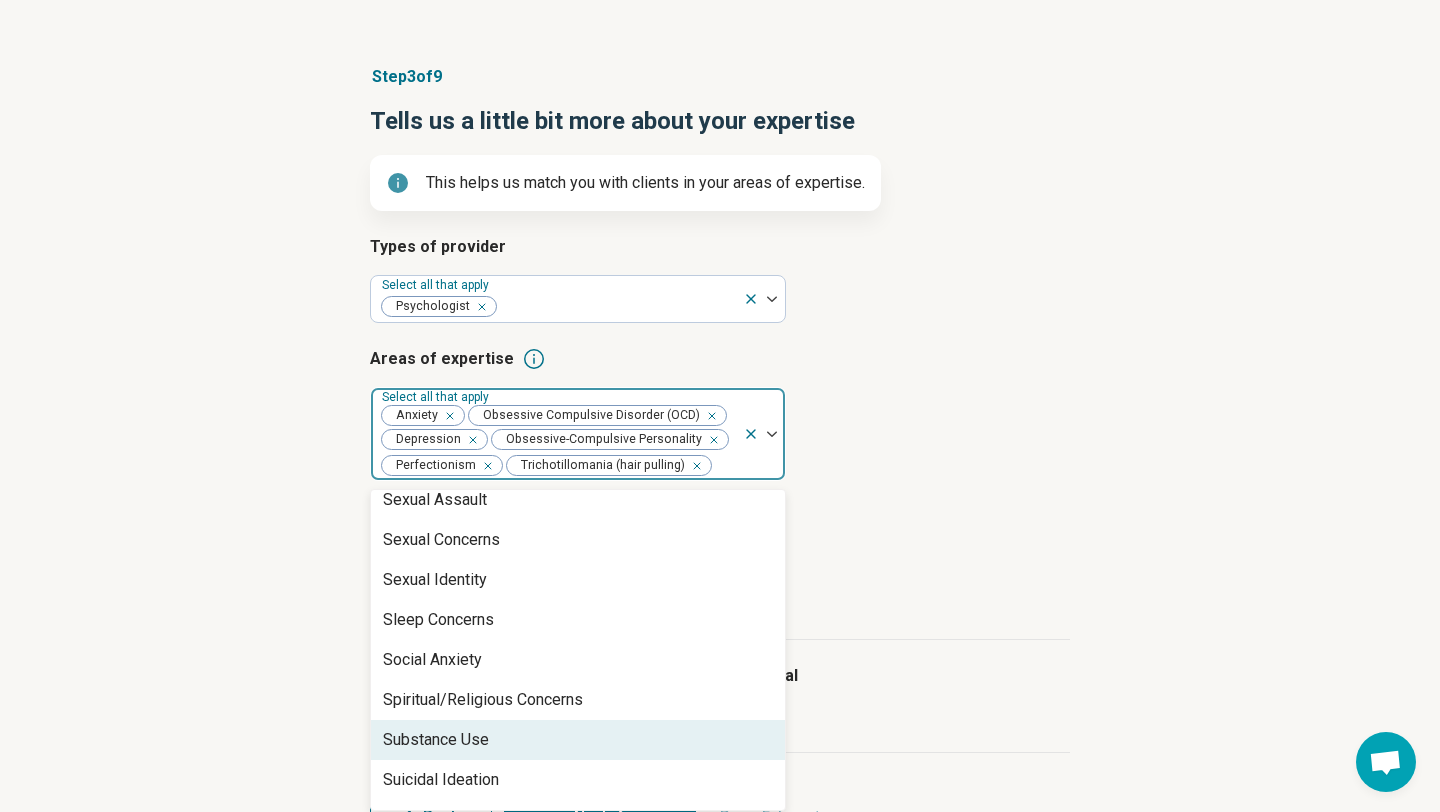 scroll, scrollTop: 3328, scrollLeft: 0, axis: vertical 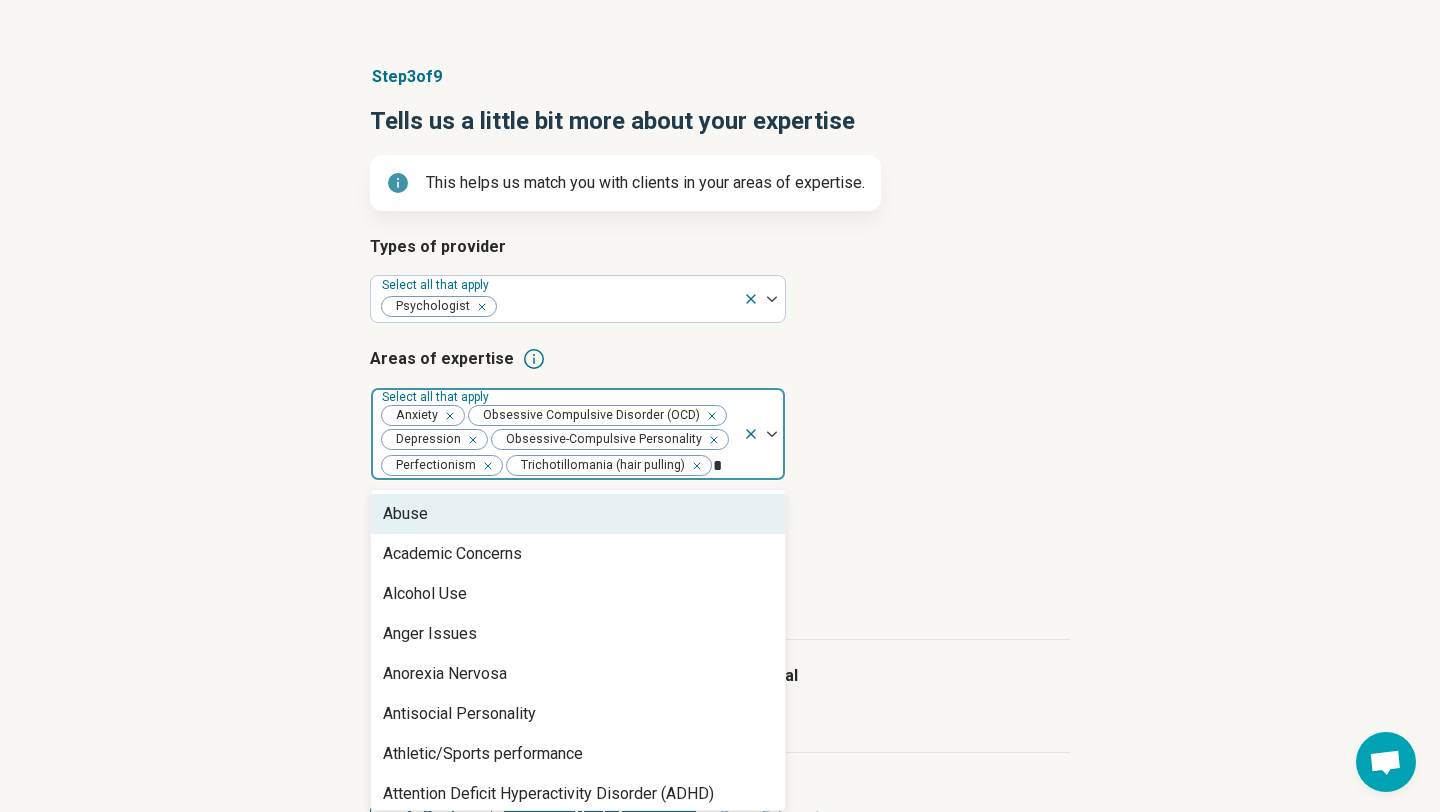 type on "**" 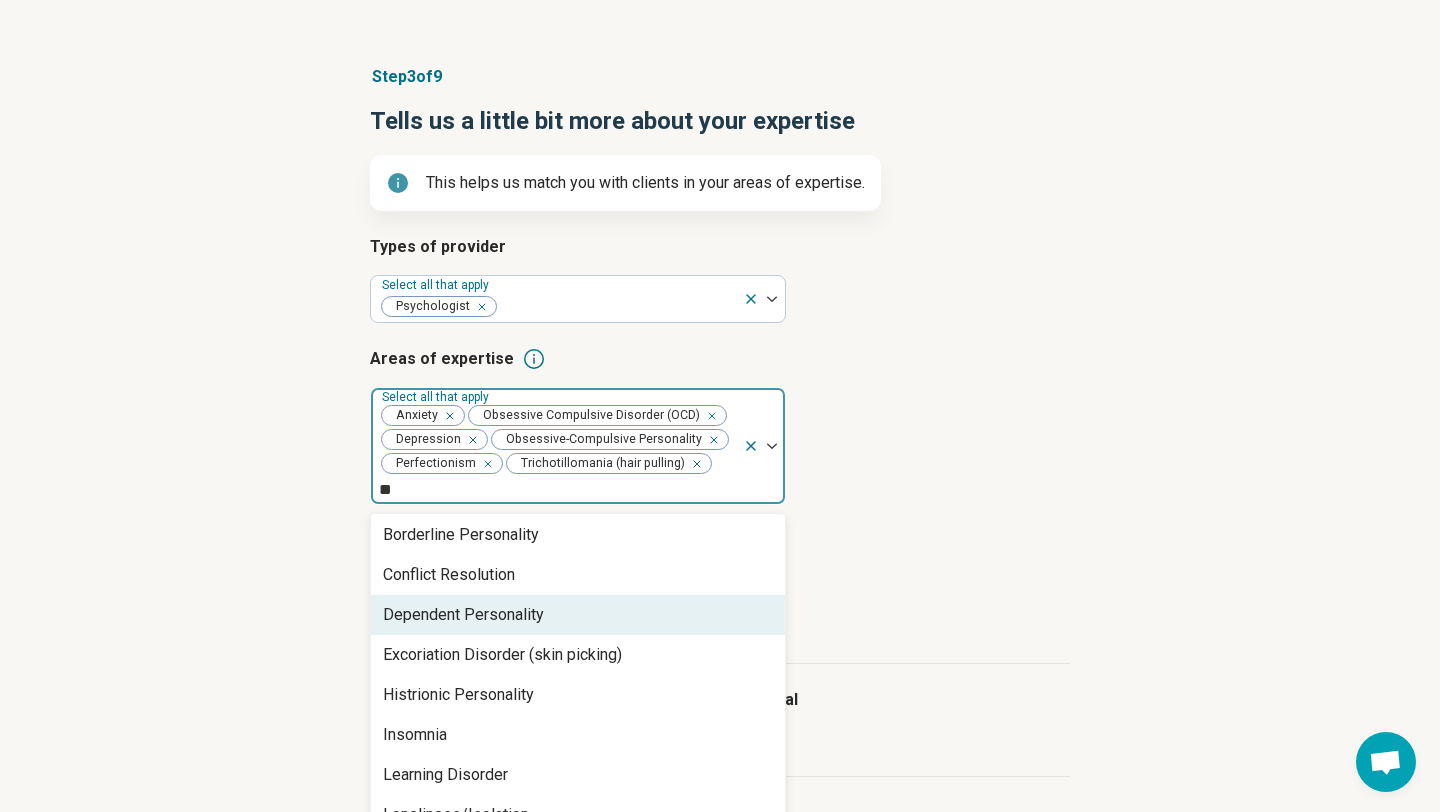 scroll, scrollTop: 248, scrollLeft: 0, axis: vertical 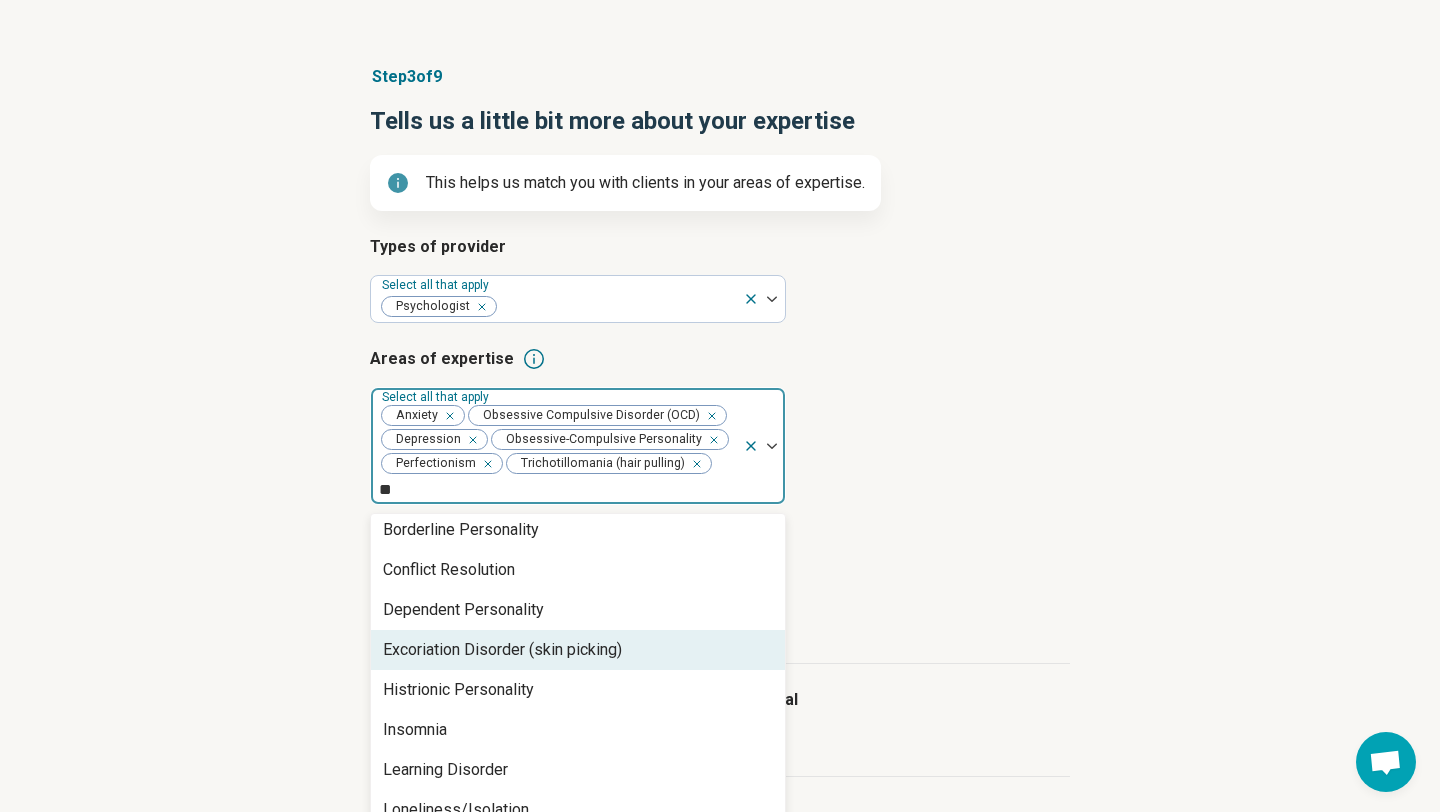 click on "Excoriation Disorder (skin picking)" at bounding box center (502, 650) 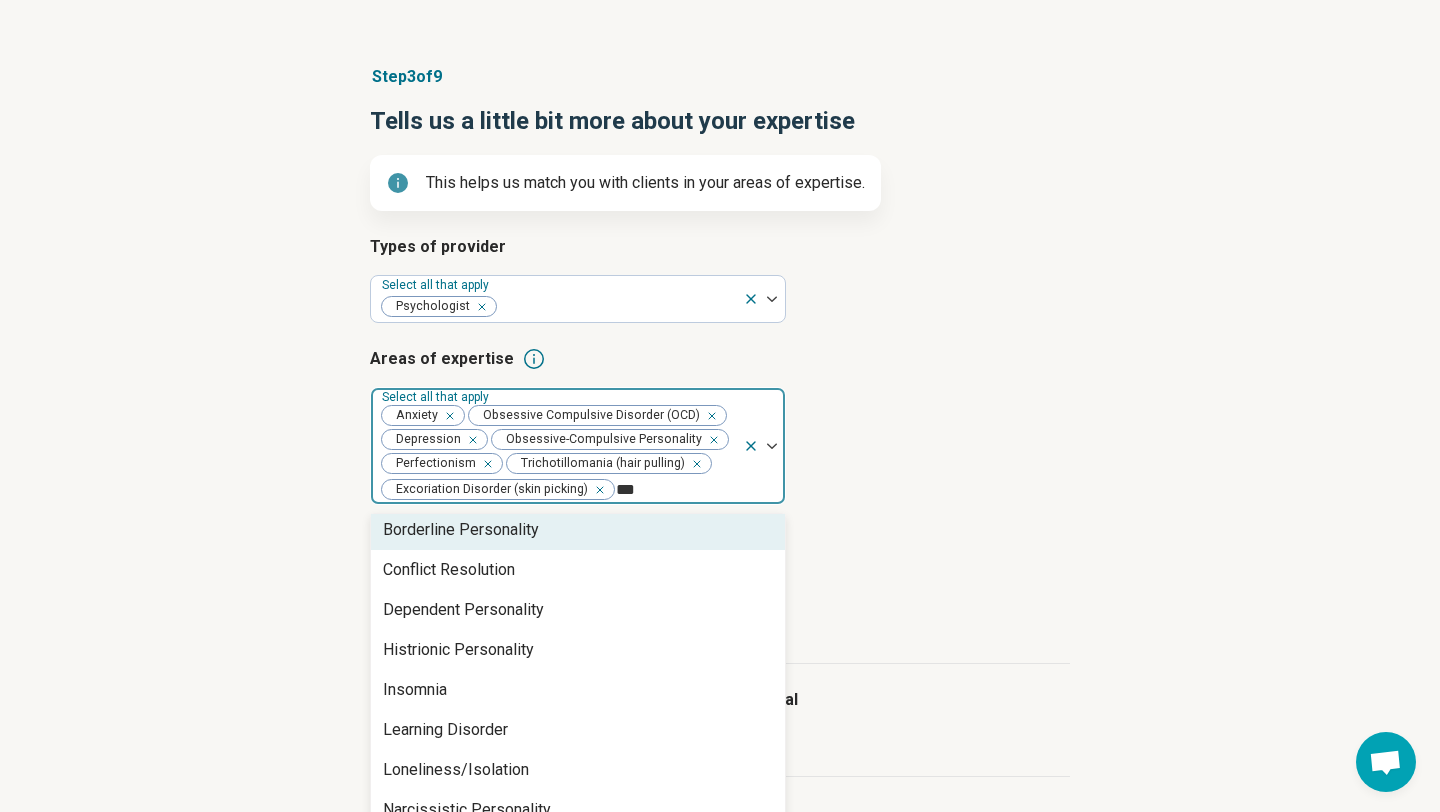 scroll, scrollTop: 0, scrollLeft: 0, axis: both 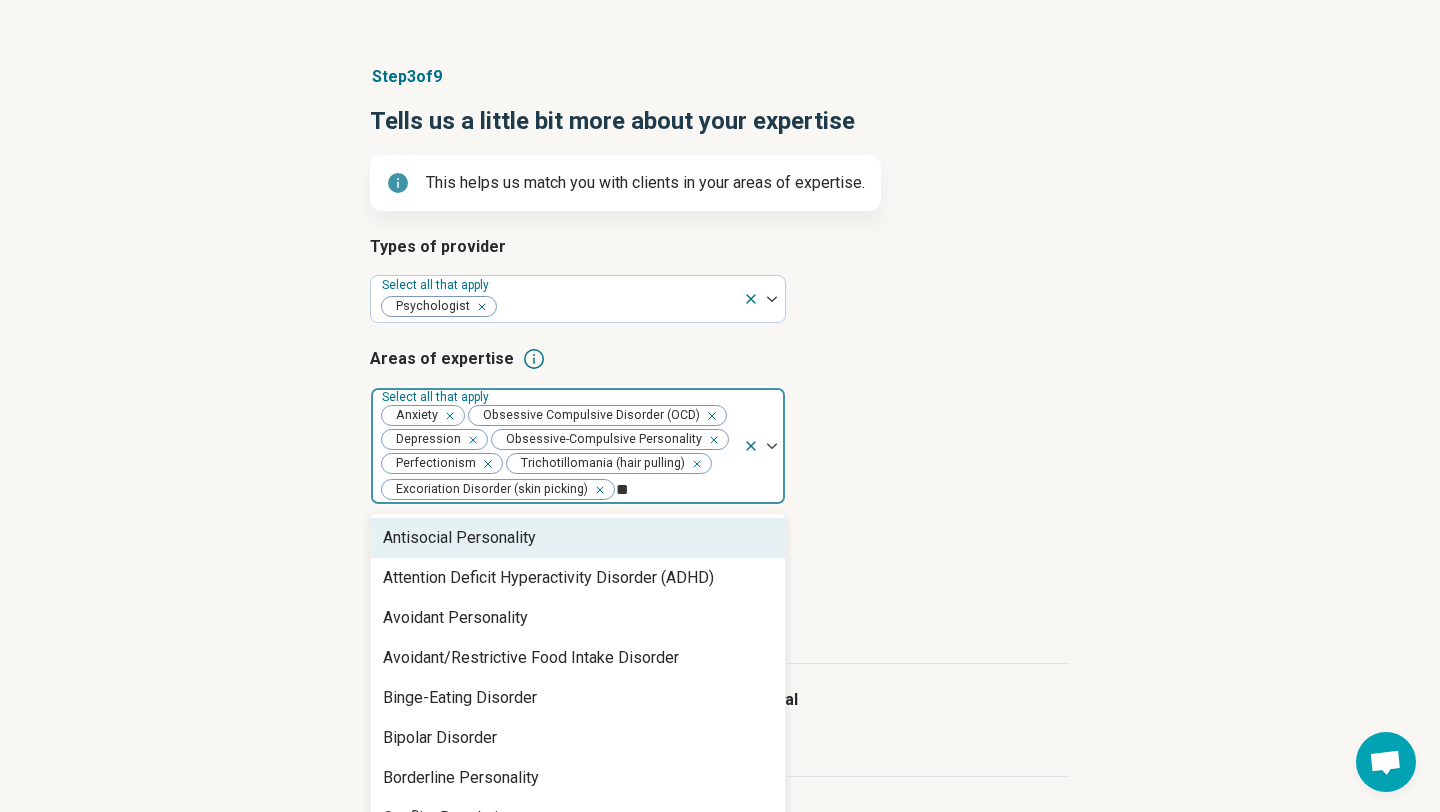 type on "*" 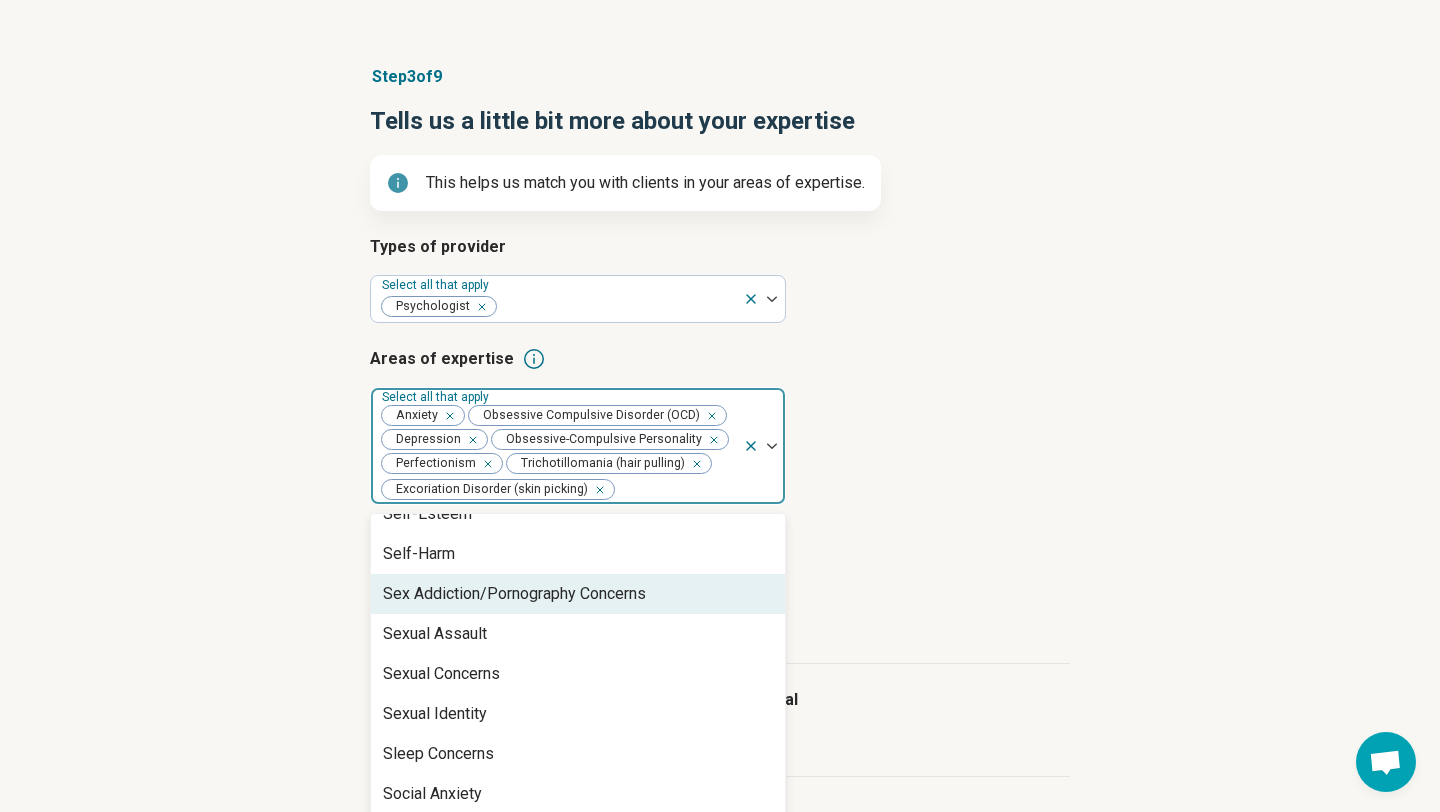scroll, scrollTop: 3195, scrollLeft: 0, axis: vertical 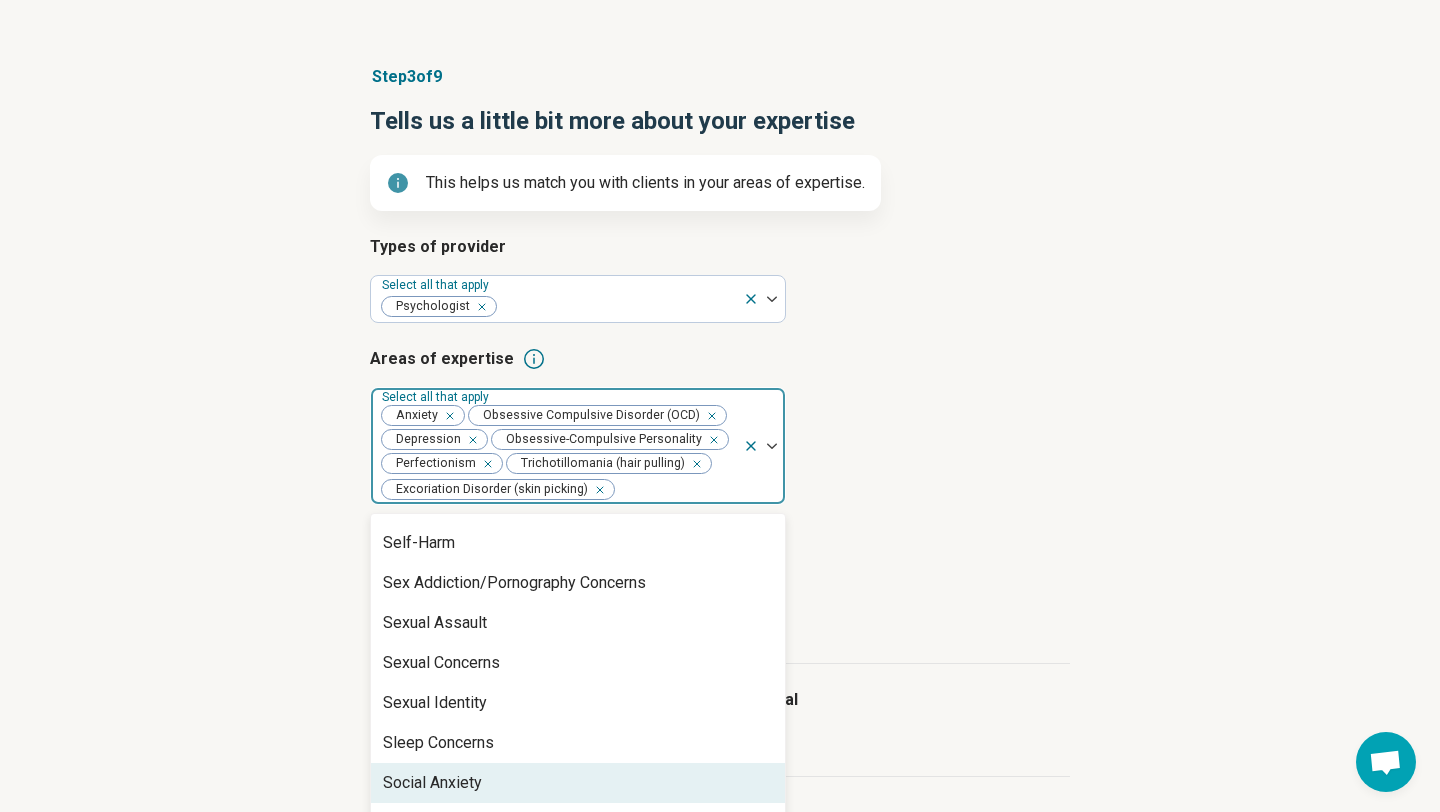 click on "Social Anxiety" at bounding box center [578, 783] 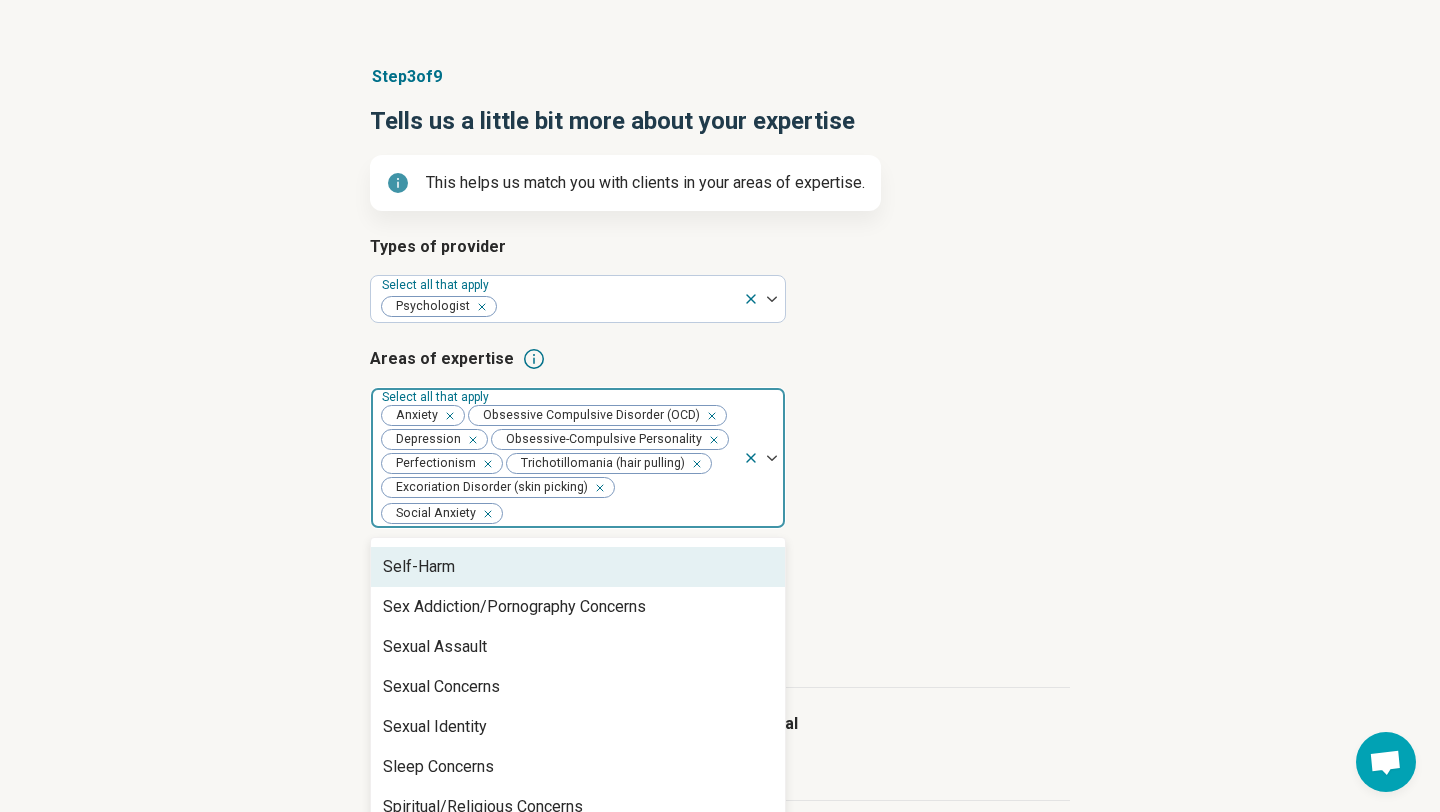 type on "*" 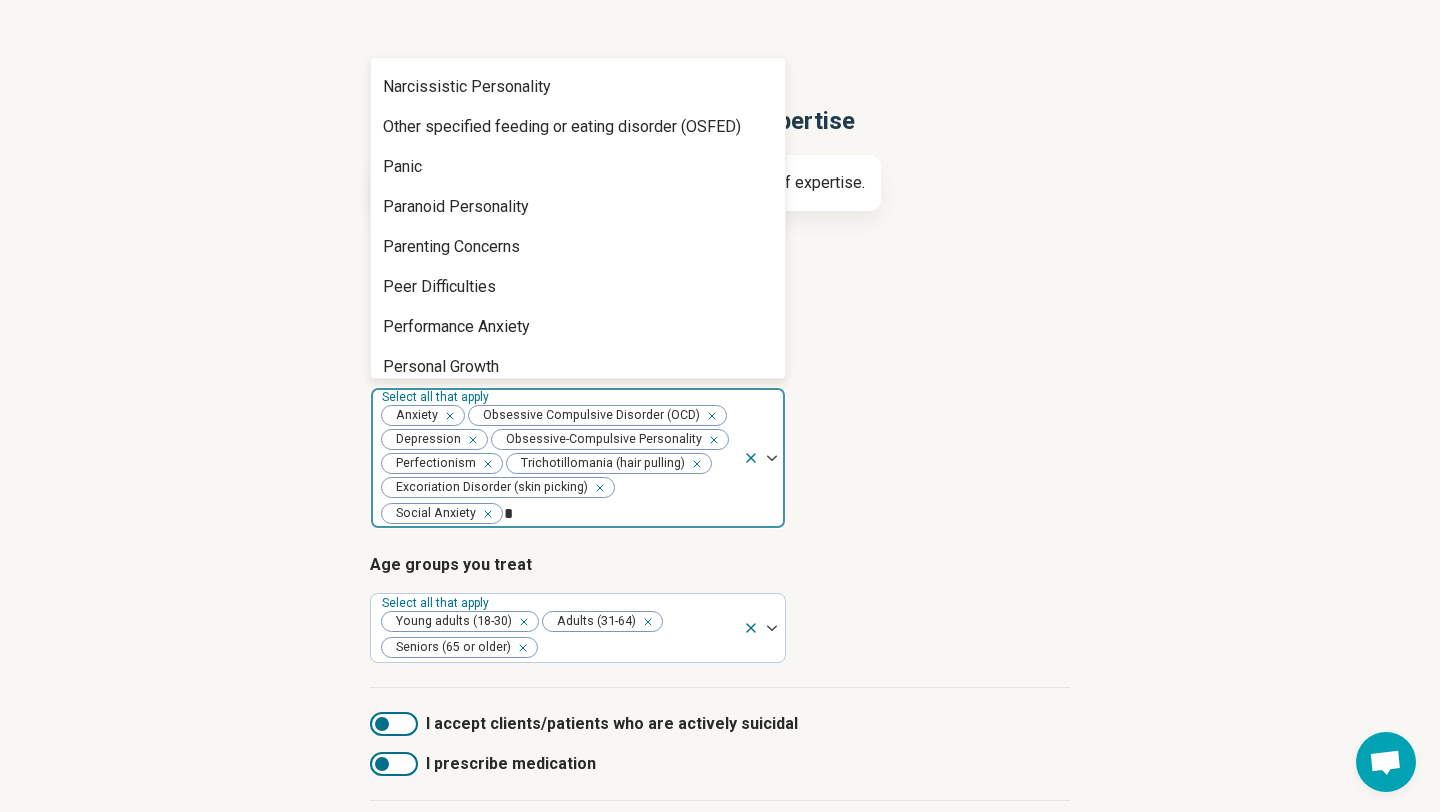scroll, scrollTop: 573, scrollLeft: 0, axis: vertical 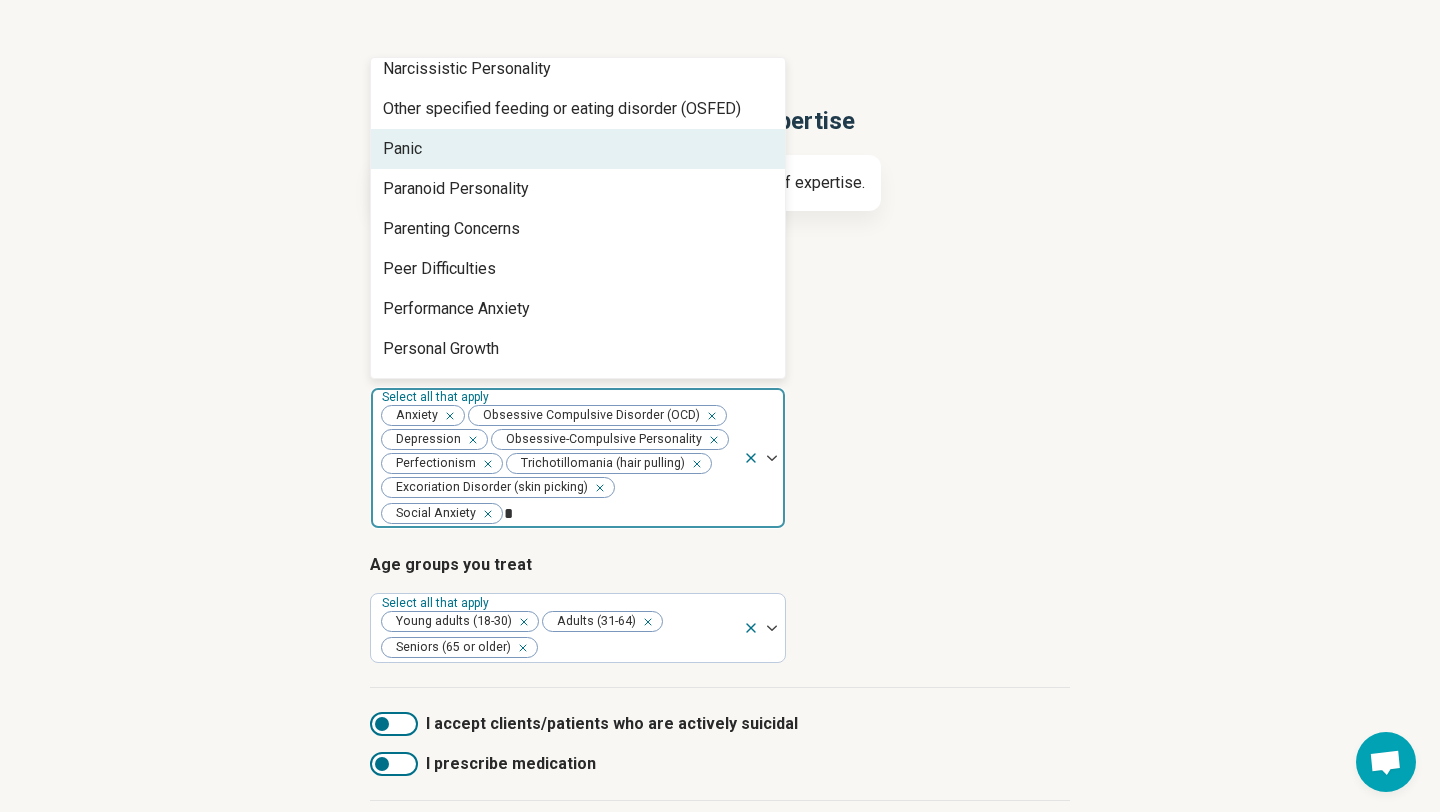 click on "Panic" at bounding box center (578, 149) 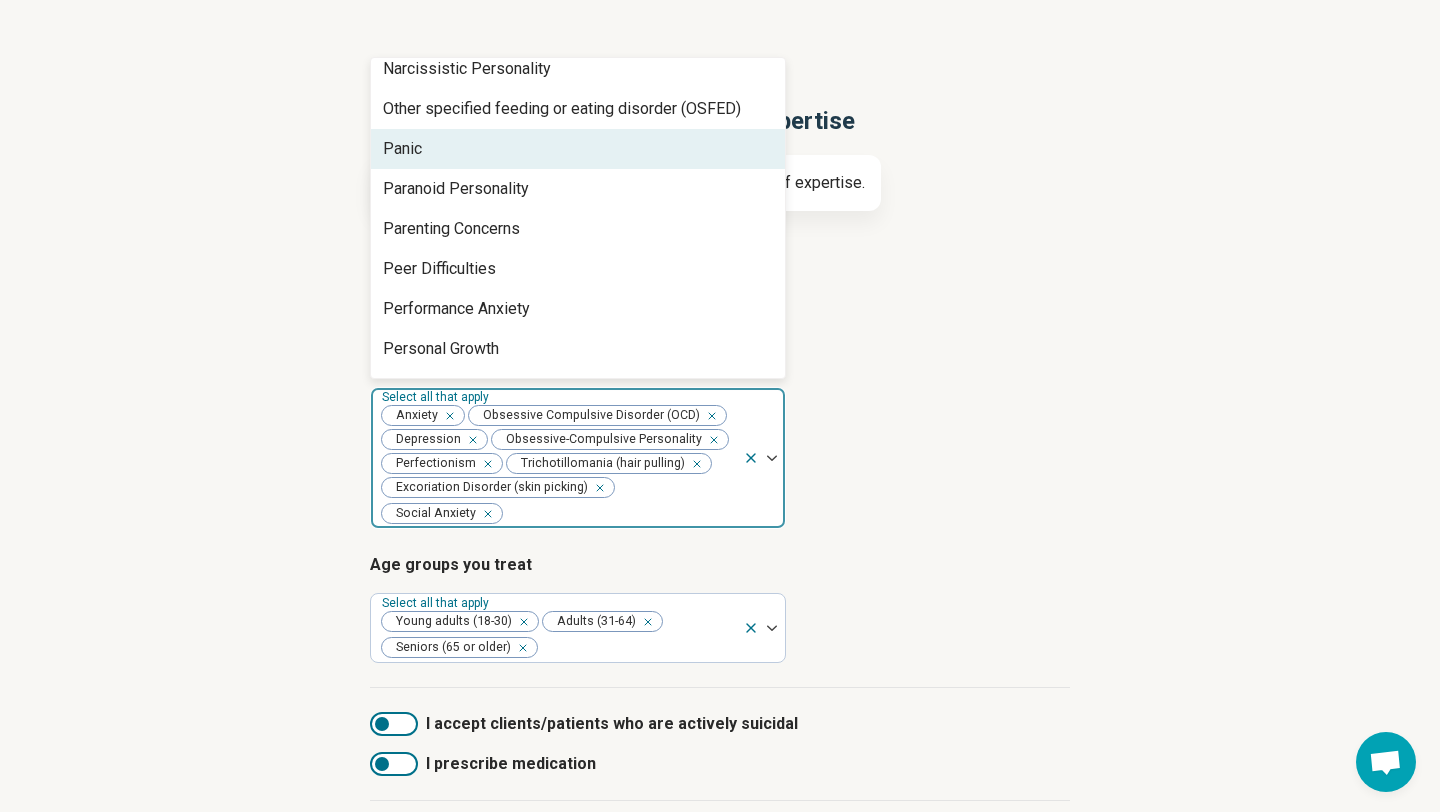 scroll, scrollTop: 2133, scrollLeft: 0, axis: vertical 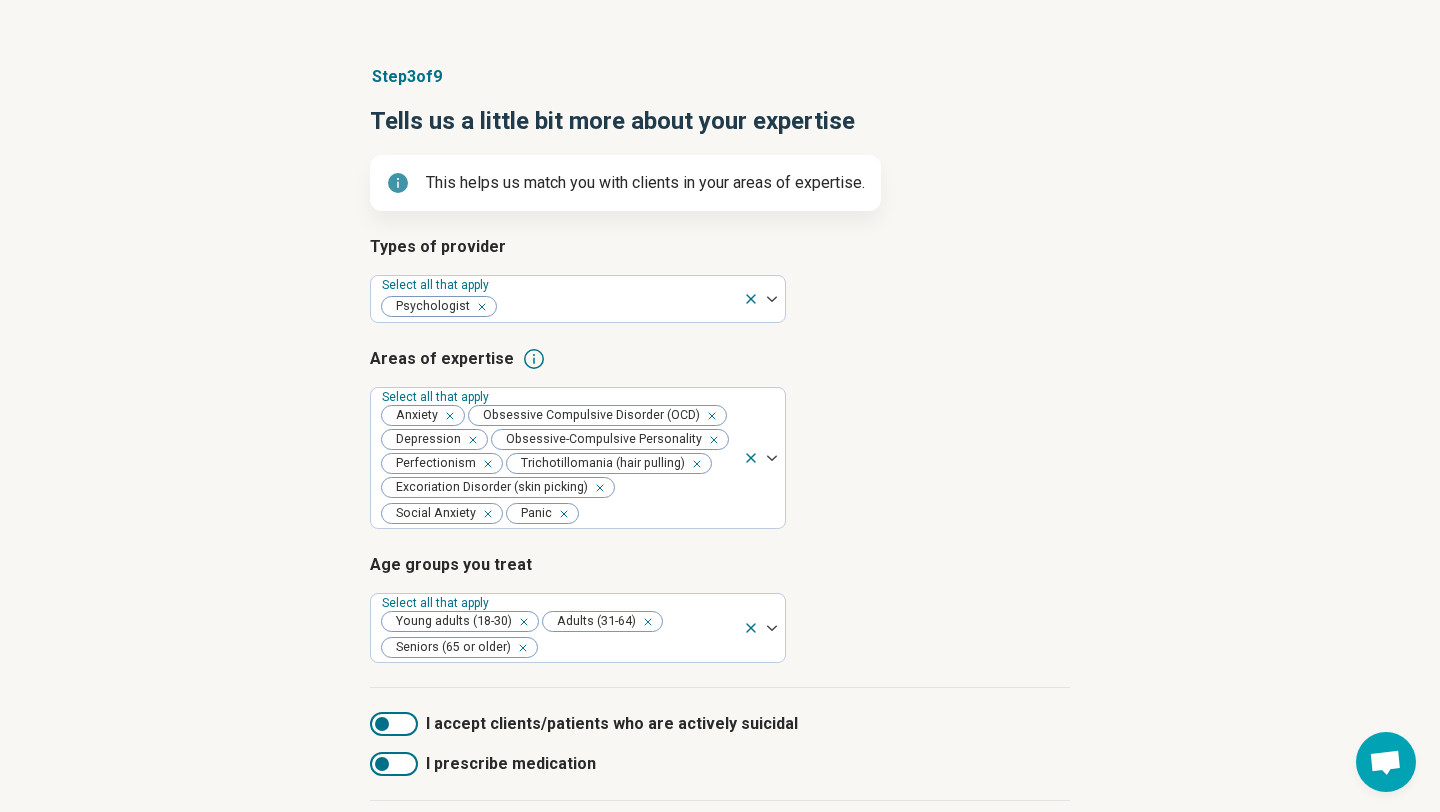 click on "Areas of expertise Select all that apply Anxiety Obsessive Compulsive Disorder (OCD) Depression Obsessive-Compulsive Personality Perfectionism Trichotillomania (hair pulling) Excoriation Disorder (skin picking) Social Anxiety Panic" at bounding box center [720, 438] 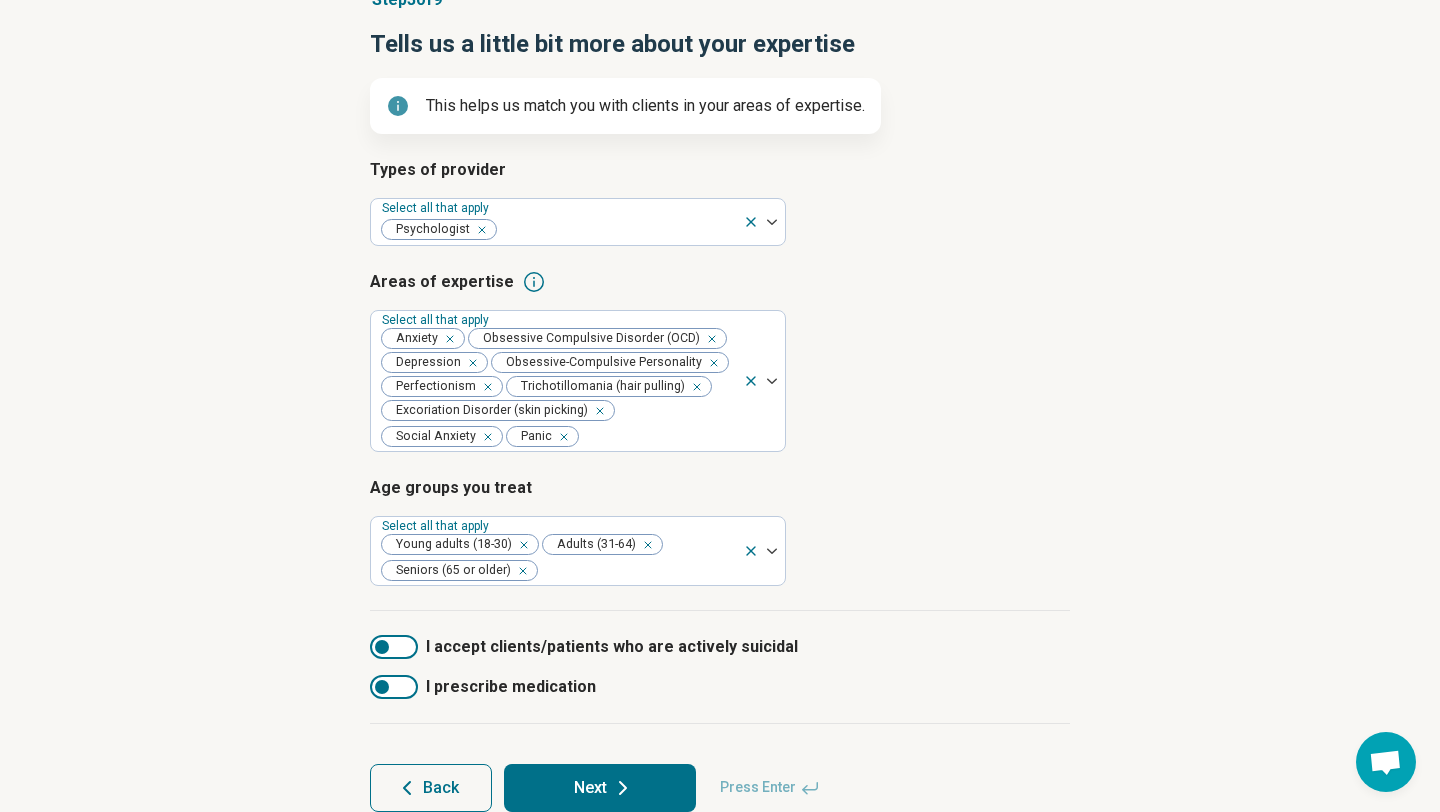 scroll, scrollTop: 227, scrollLeft: 0, axis: vertical 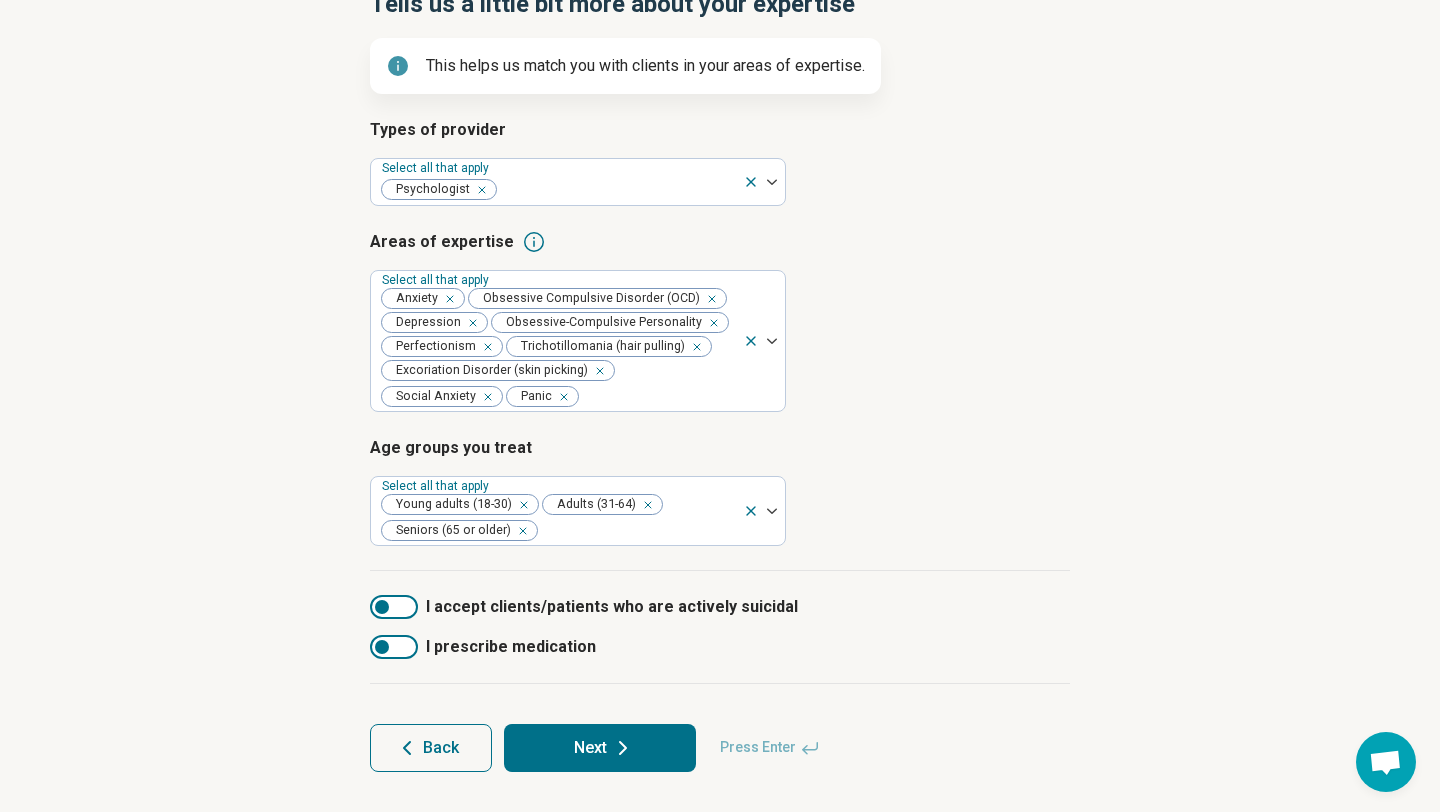 click 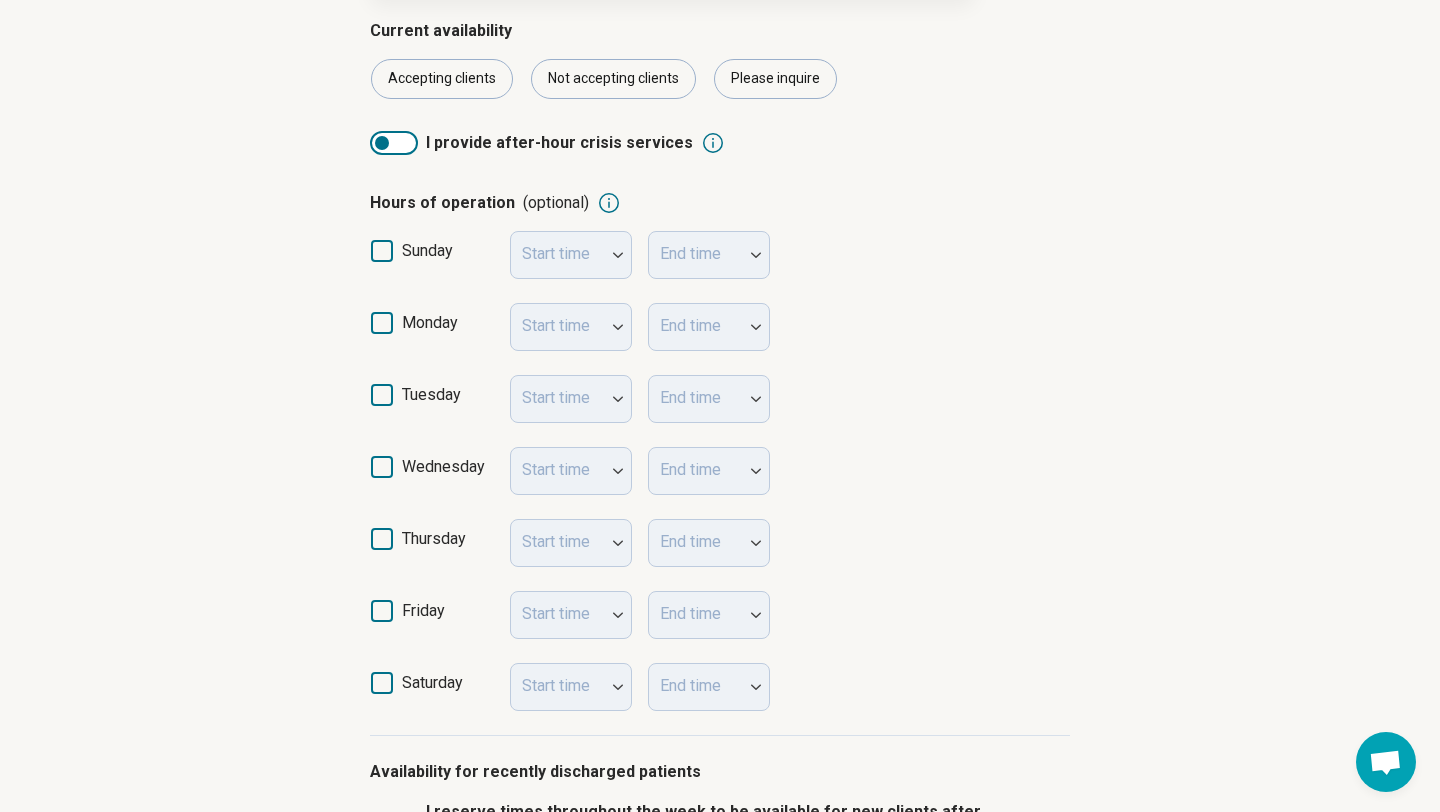 scroll, scrollTop: 339, scrollLeft: 0, axis: vertical 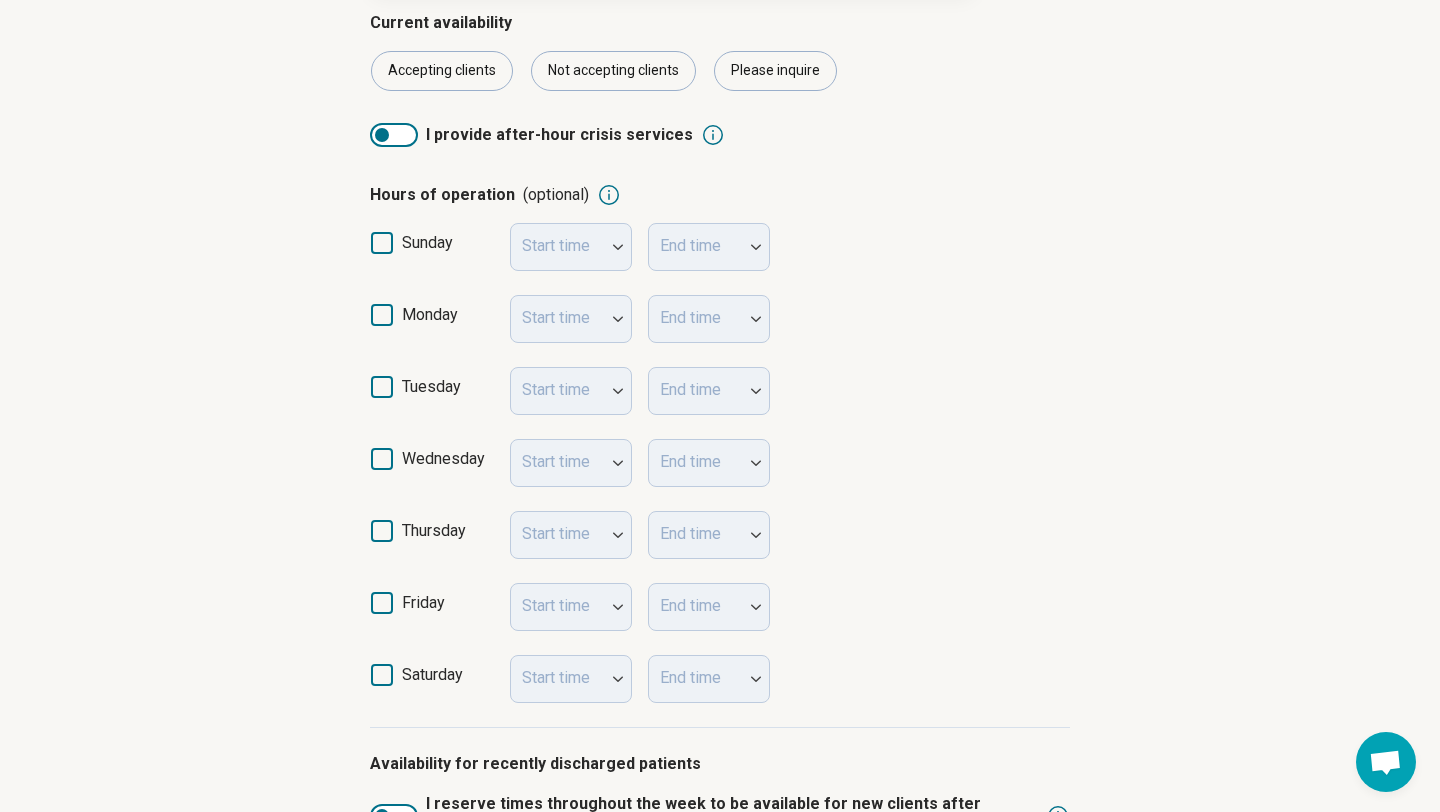 click 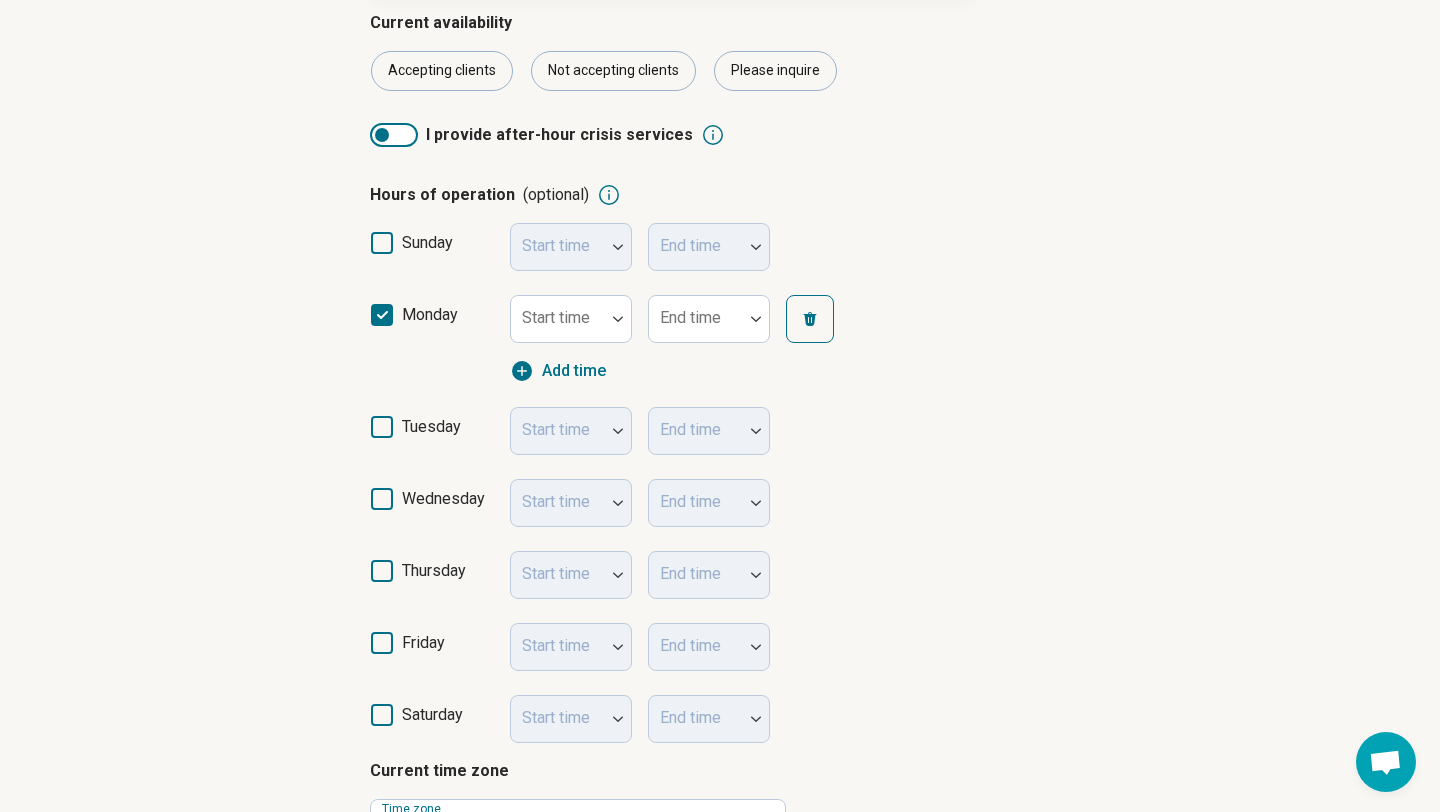 click 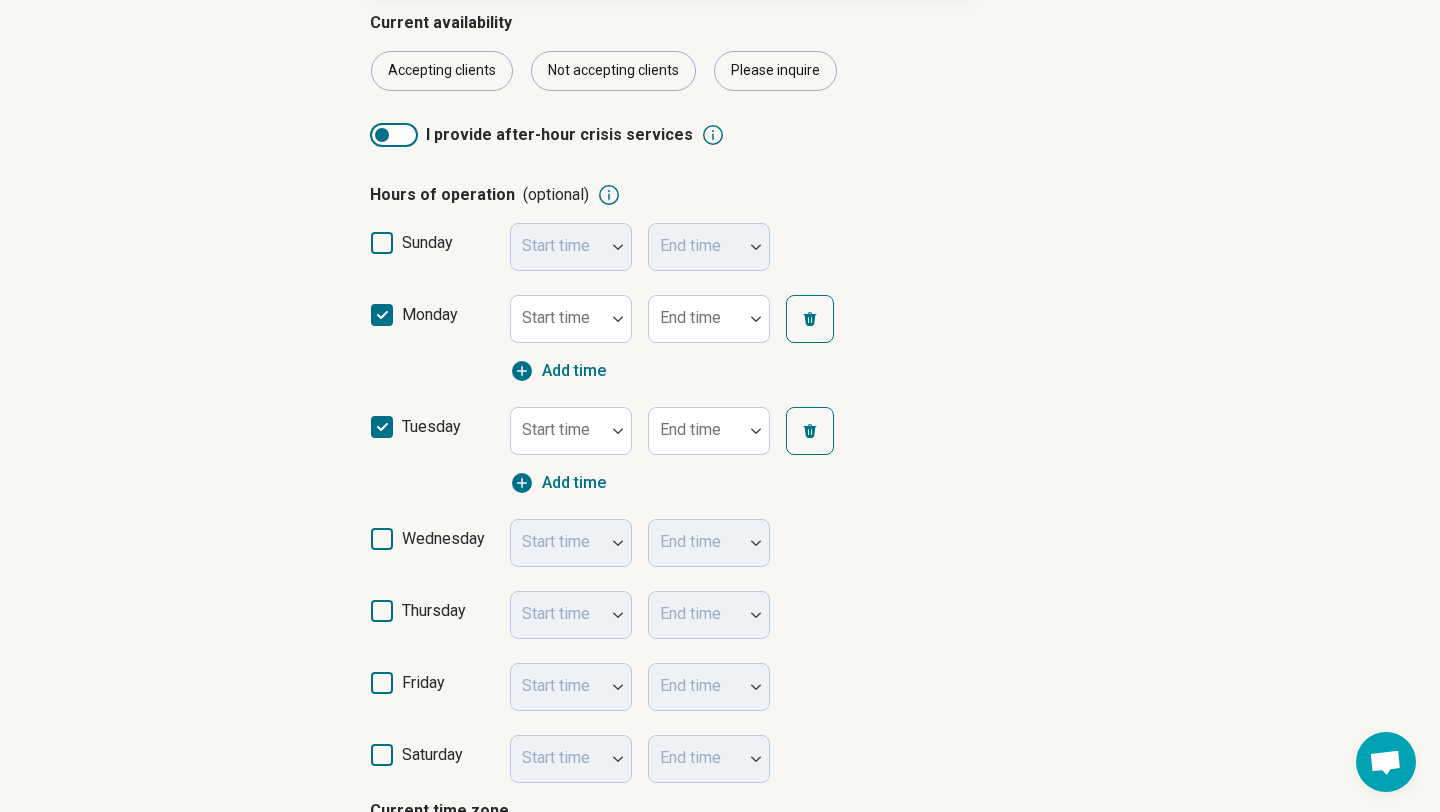 click 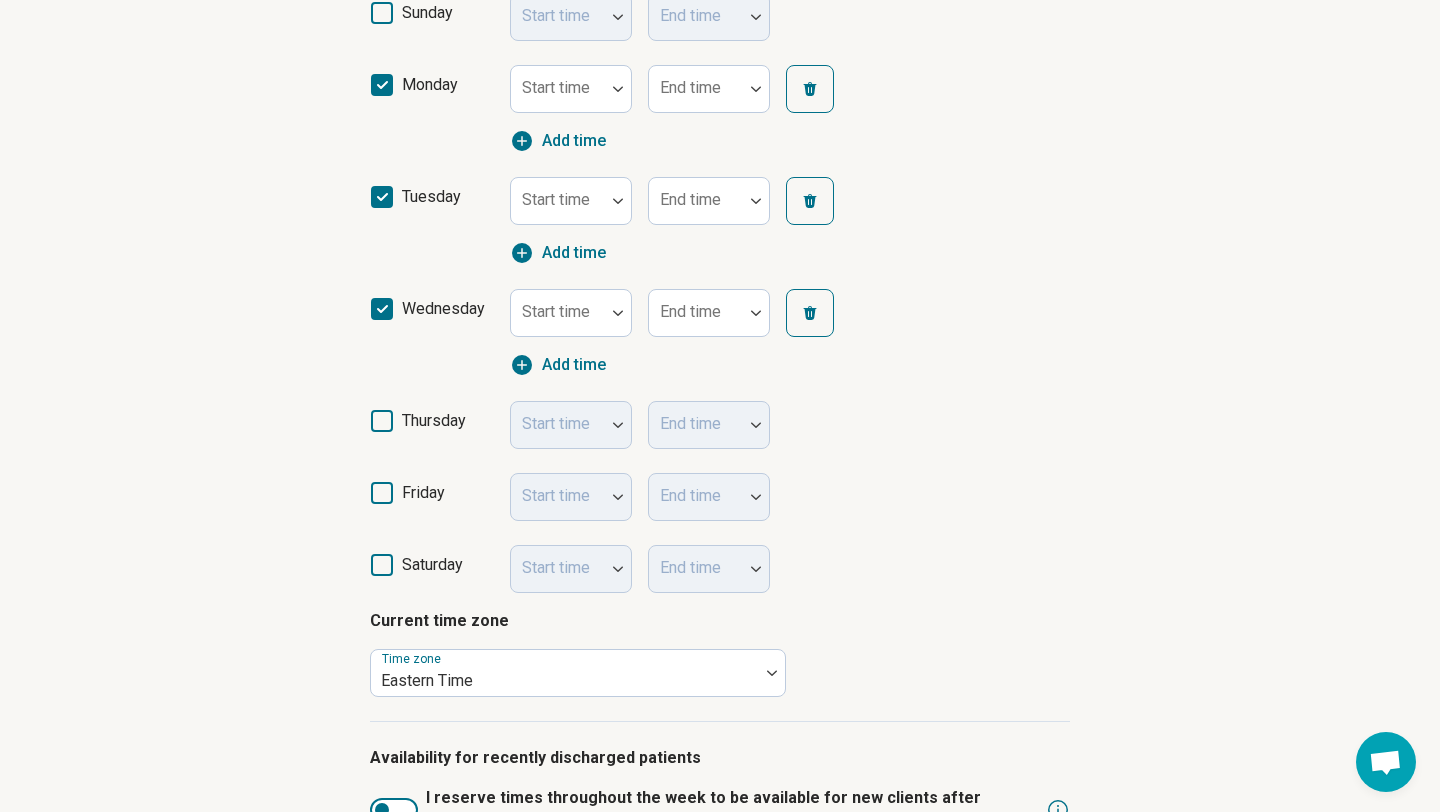 scroll, scrollTop: 625, scrollLeft: 0, axis: vertical 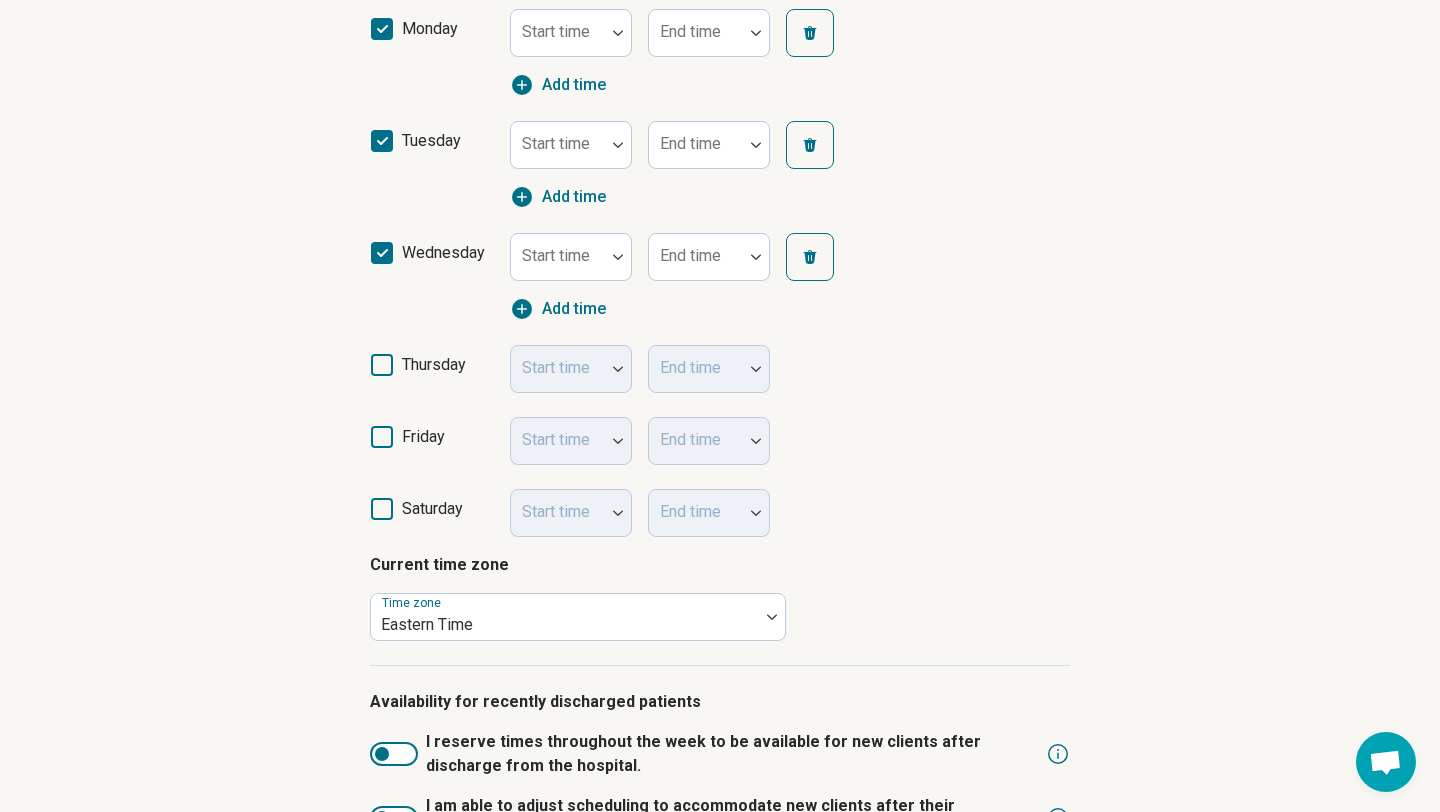 click 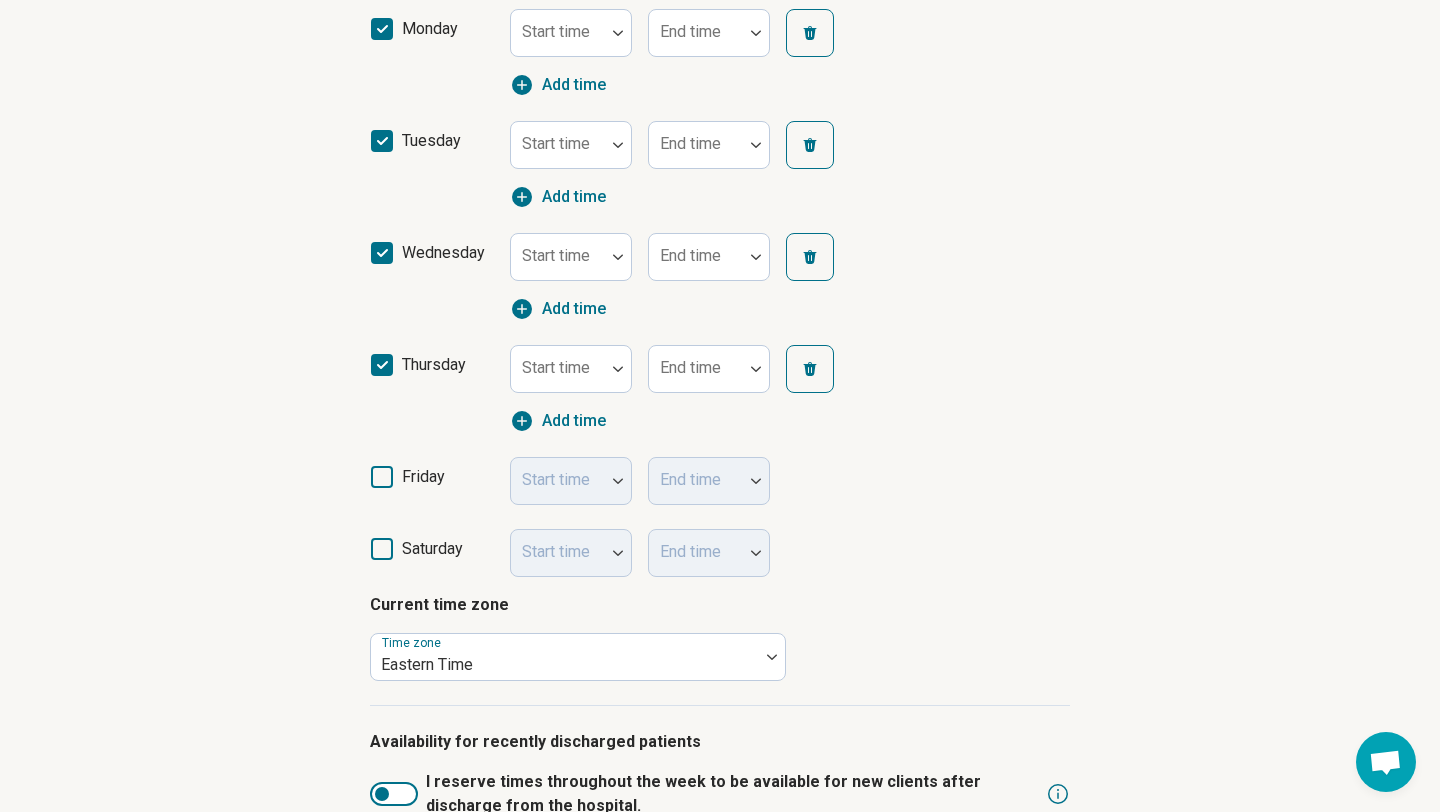 click 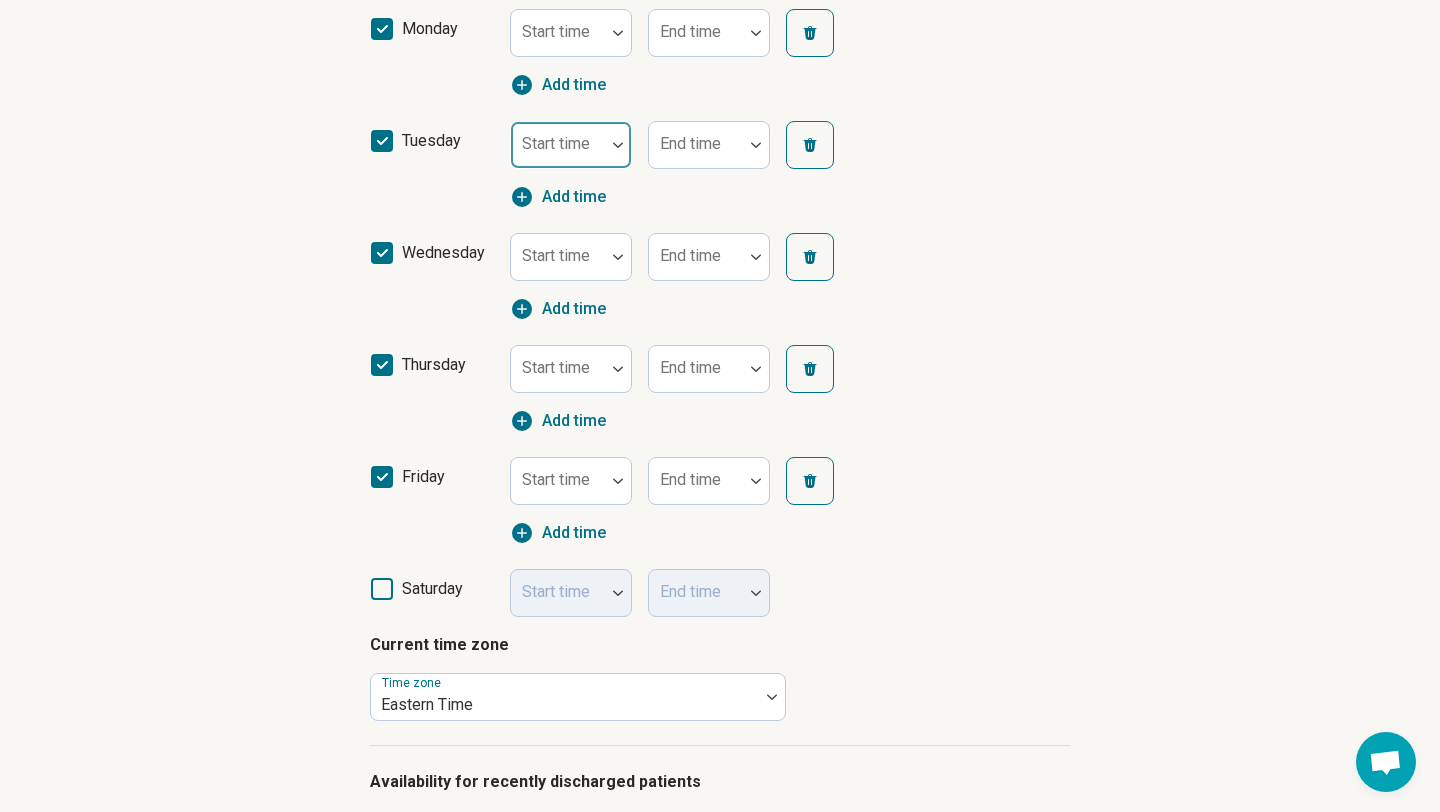 click at bounding box center (618, 145) 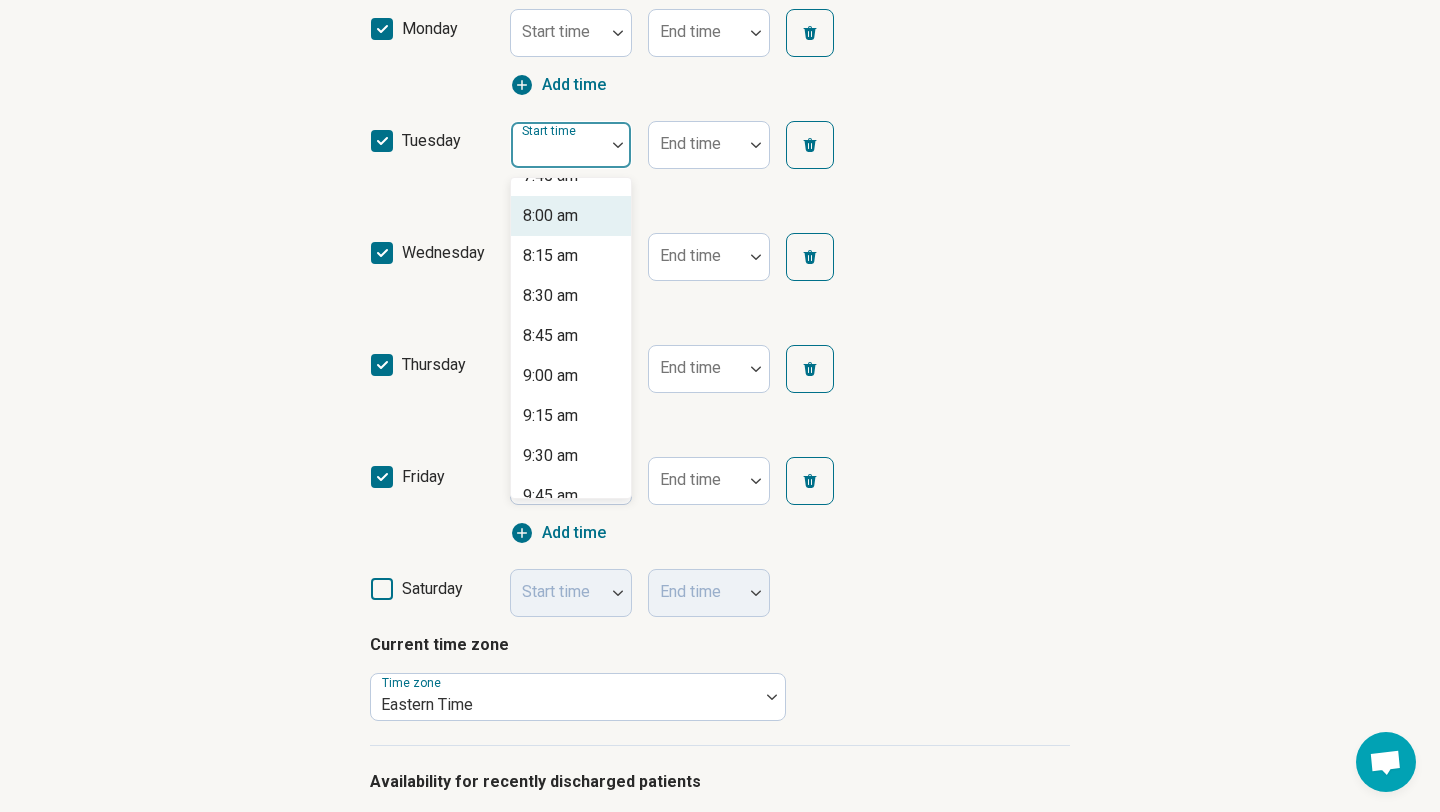 scroll, scrollTop: 1308, scrollLeft: 0, axis: vertical 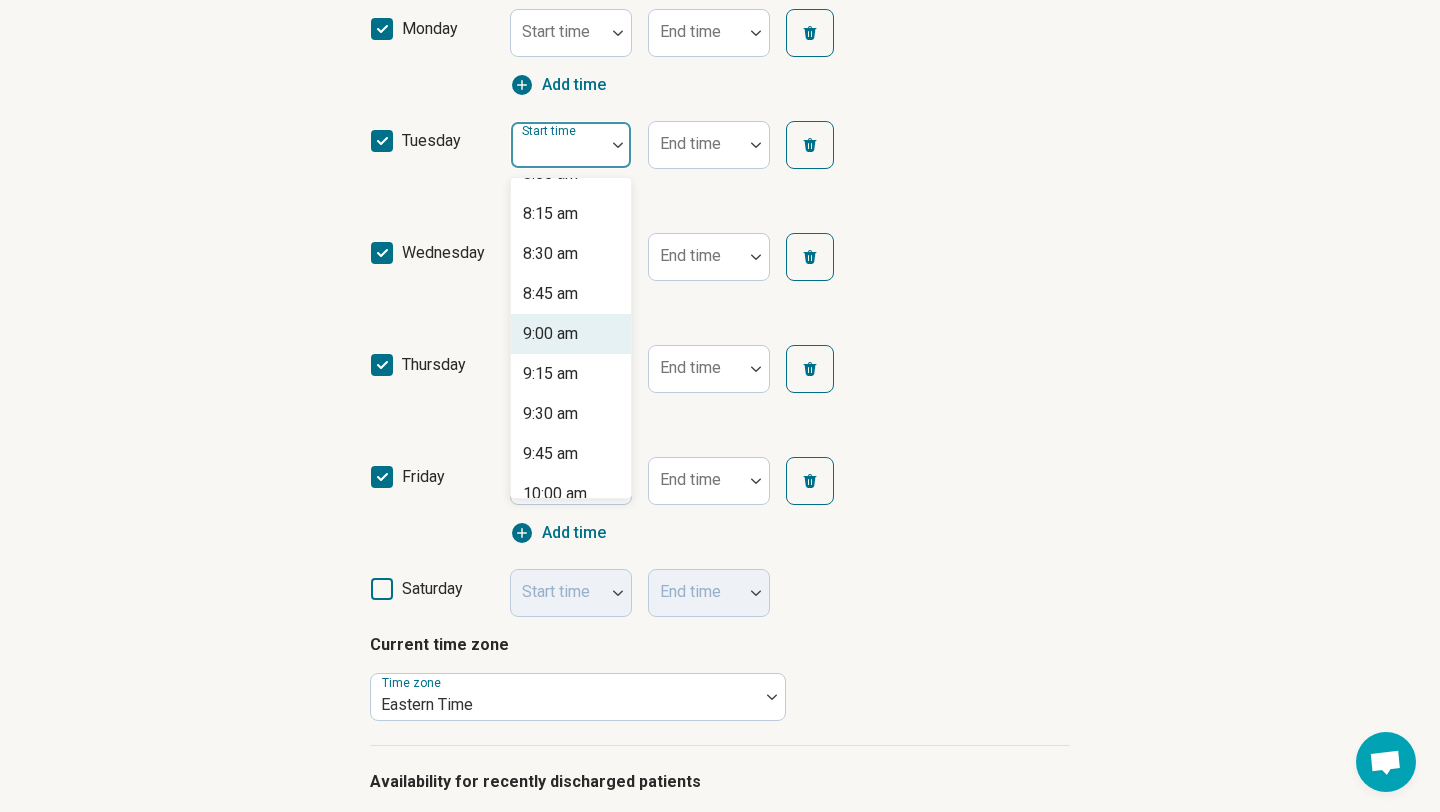 click on "9:00 am" at bounding box center [550, 334] 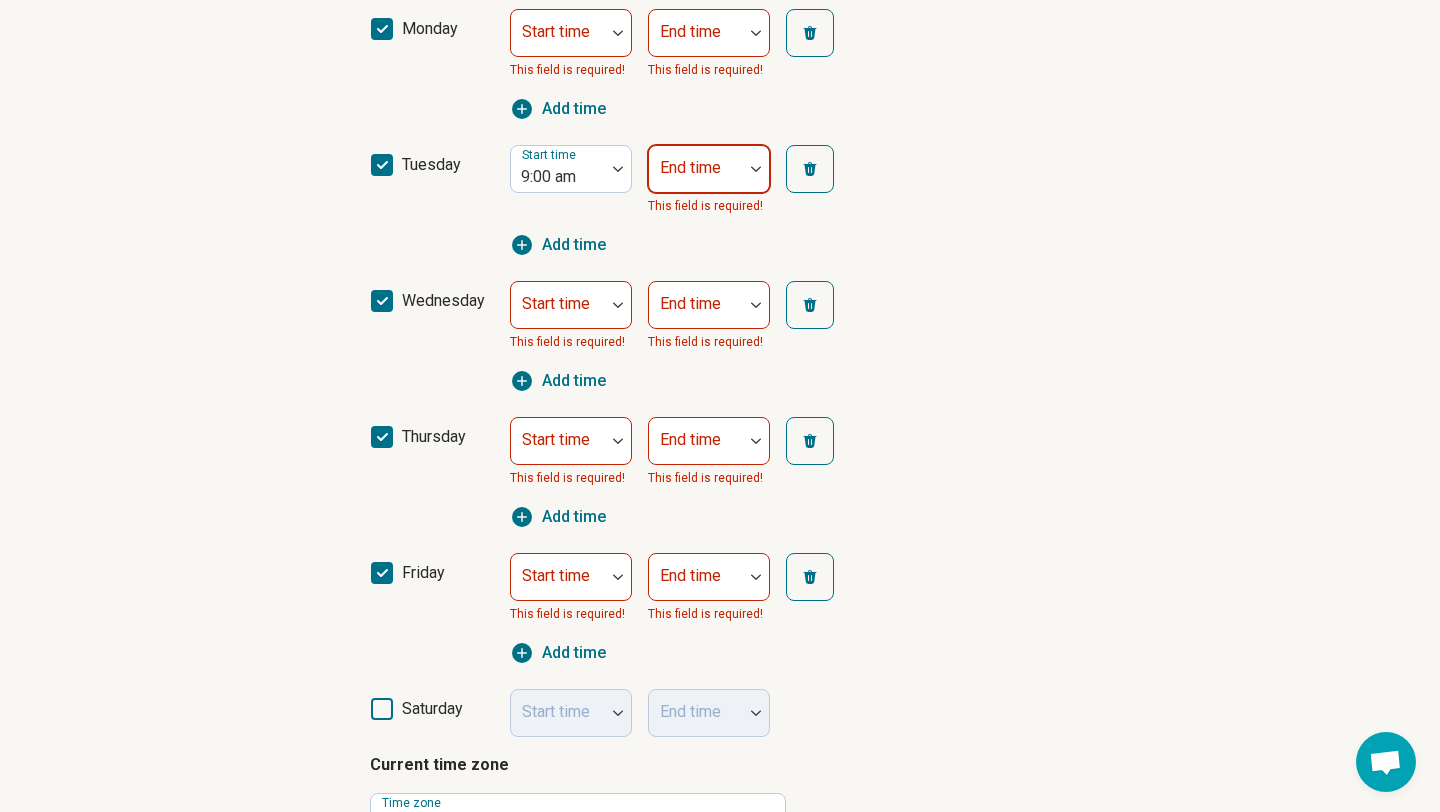 click at bounding box center [696, 177] 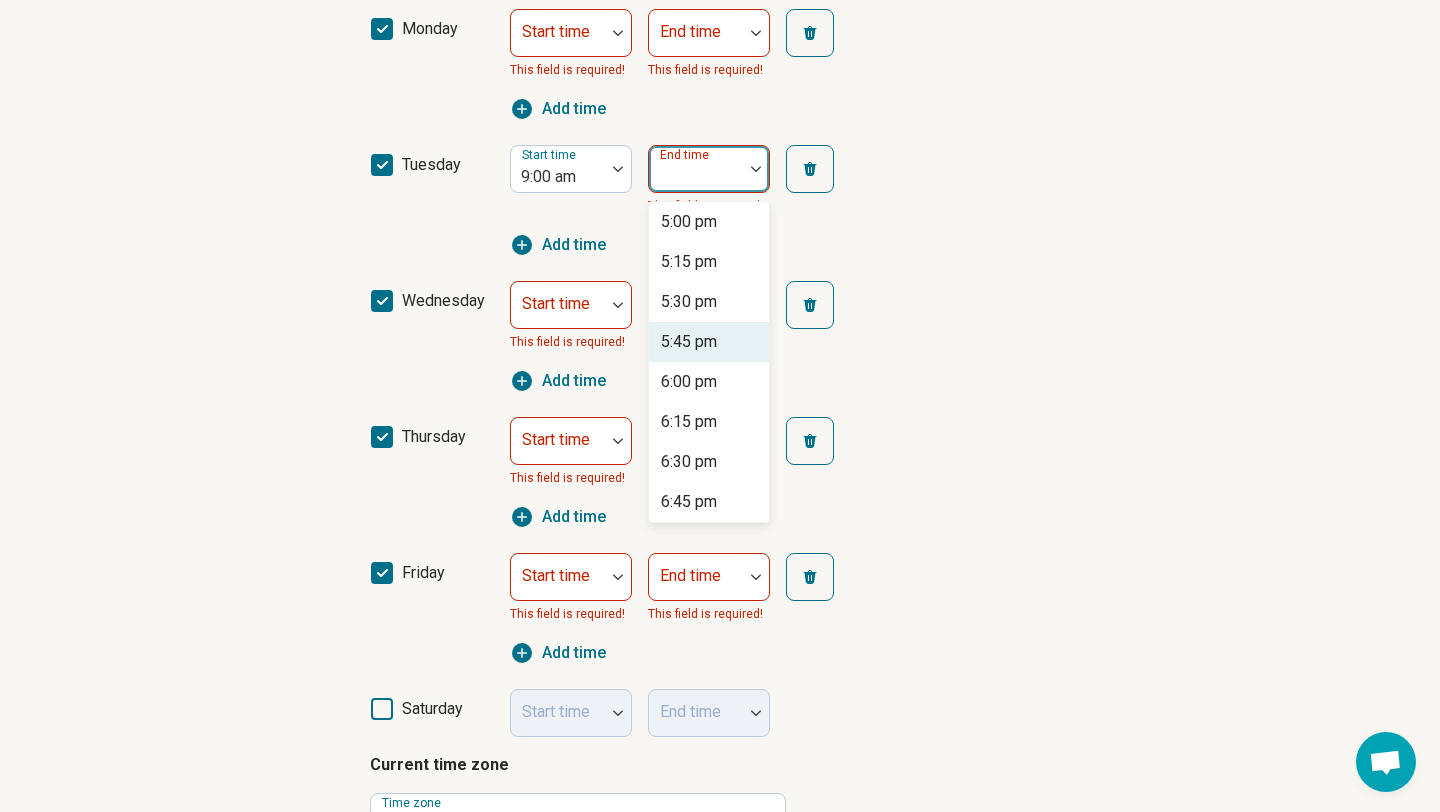 scroll, scrollTop: 1245, scrollLeft: 0, axis: vertical 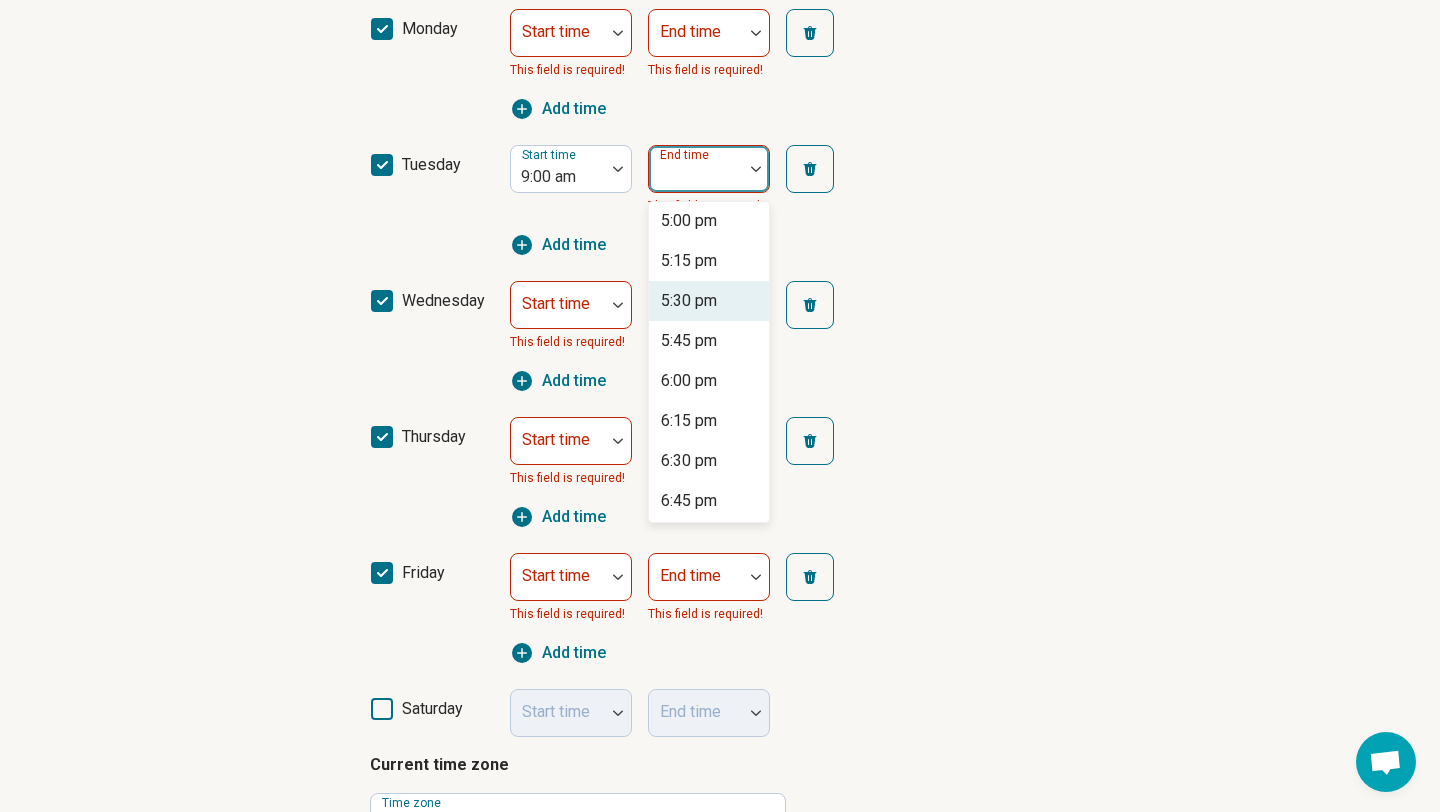 click on "5:30 pm" at bounding box center (689, 301) 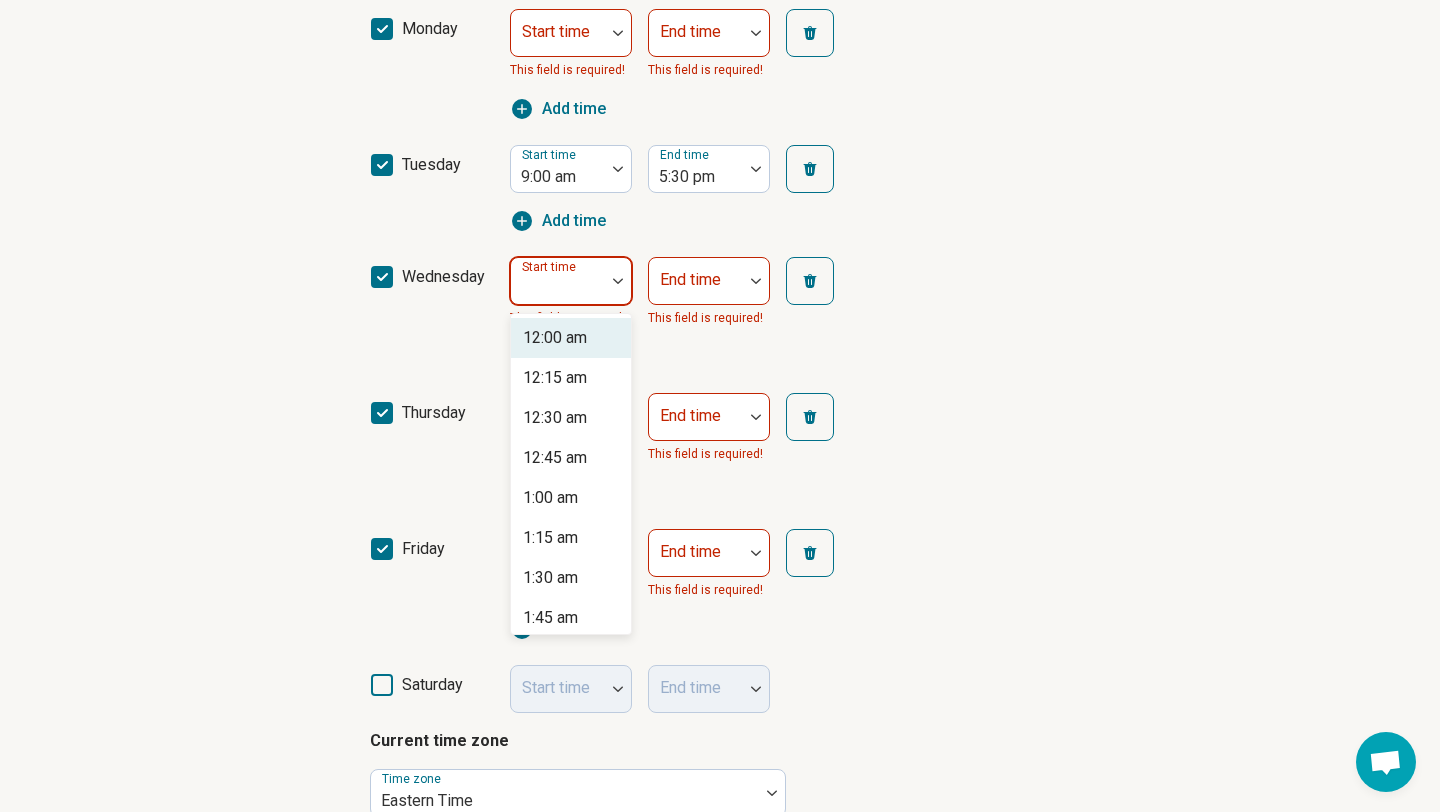 click at bounding box center (618, 281) 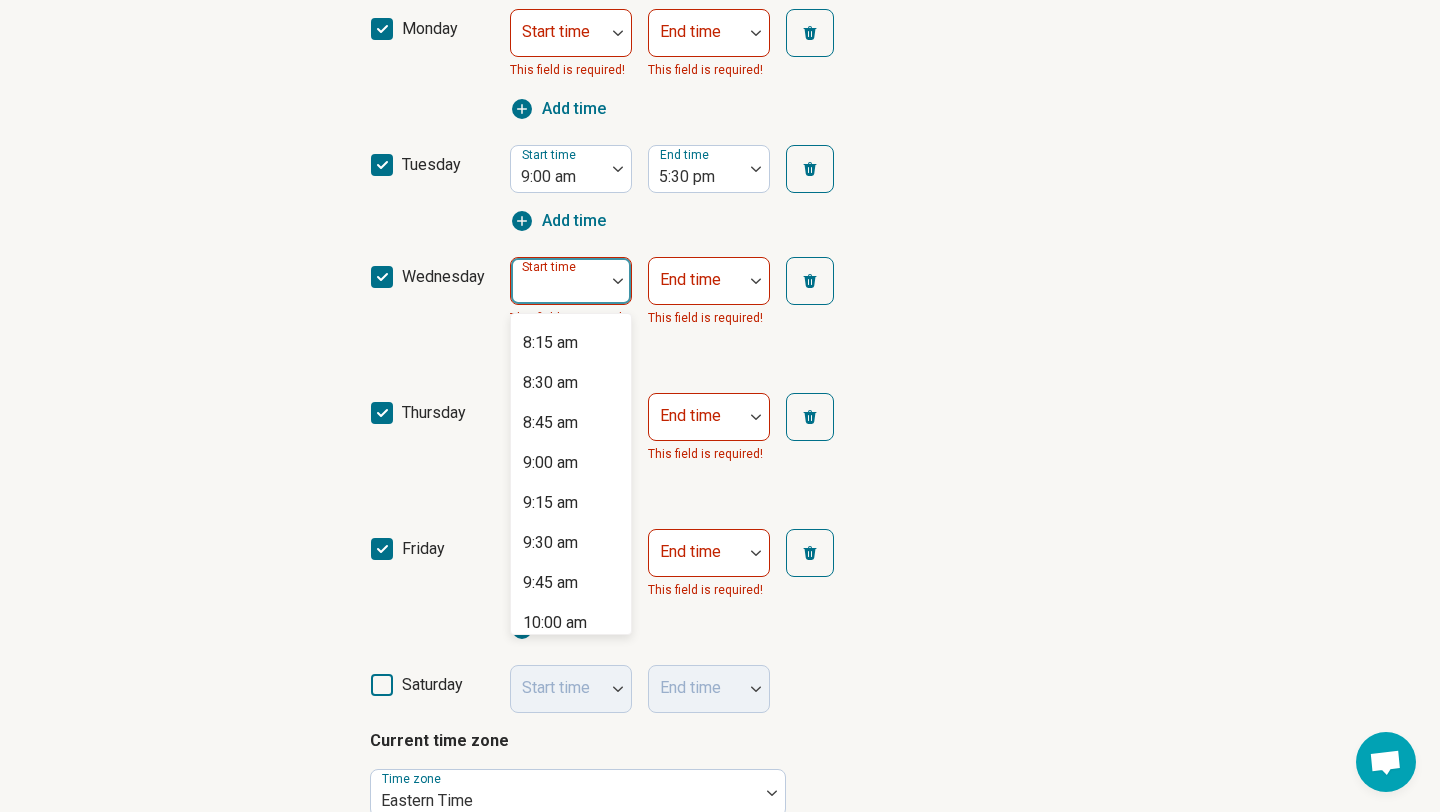 scroll, scrollTop: 1357, scrollLeft: 0, axis: vertical 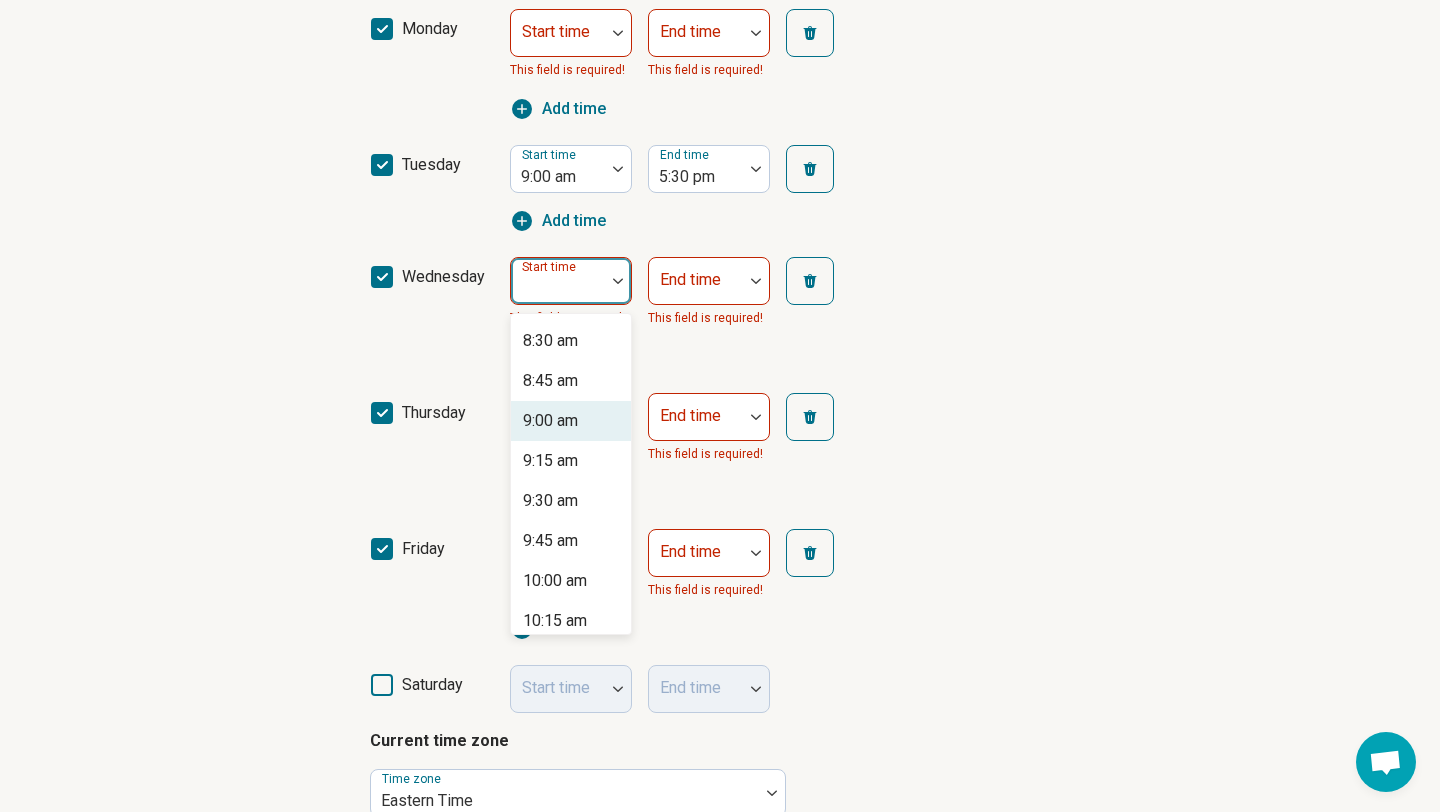 click on "9:00 am" at bounding box center (550, 421) 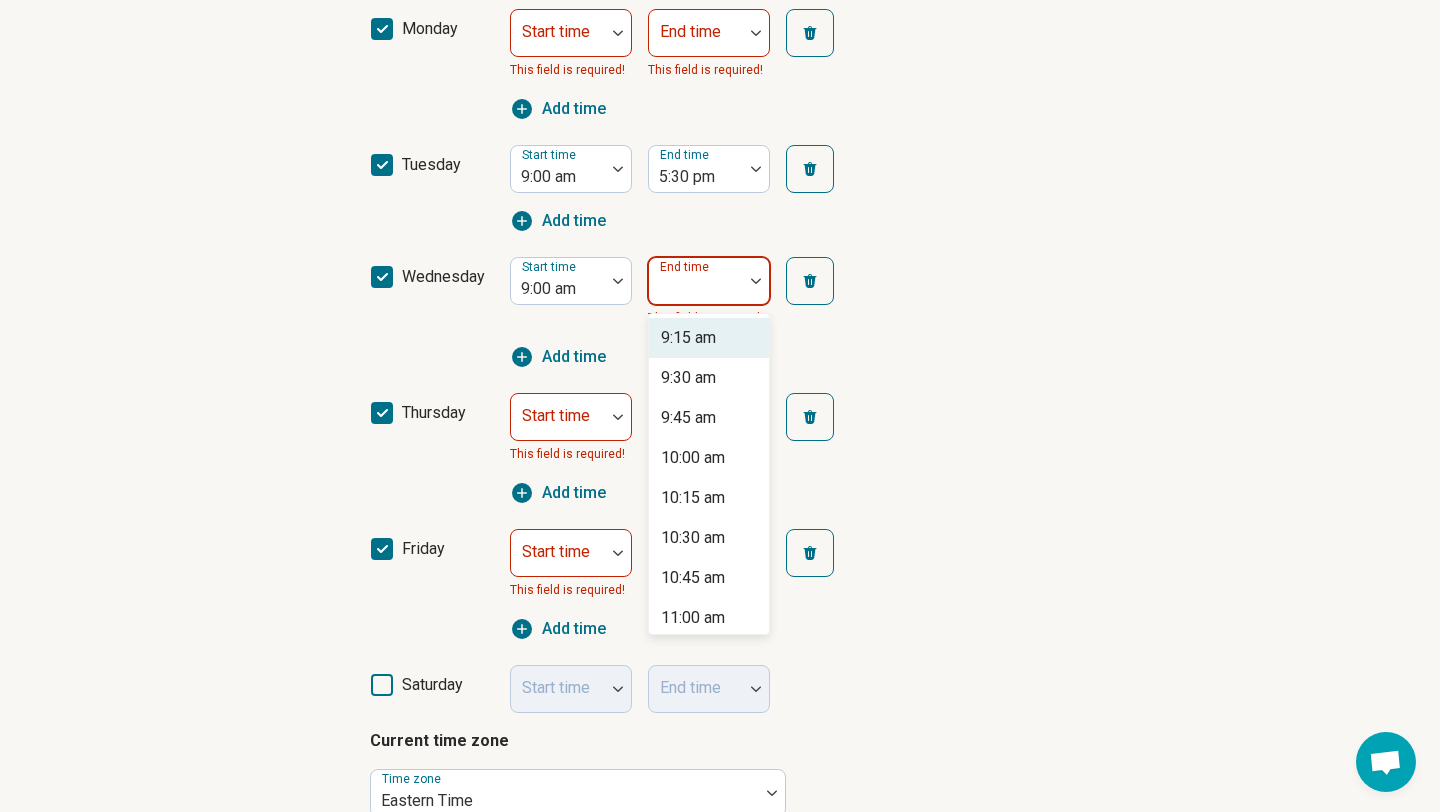 click at bounding box center (756, 281) 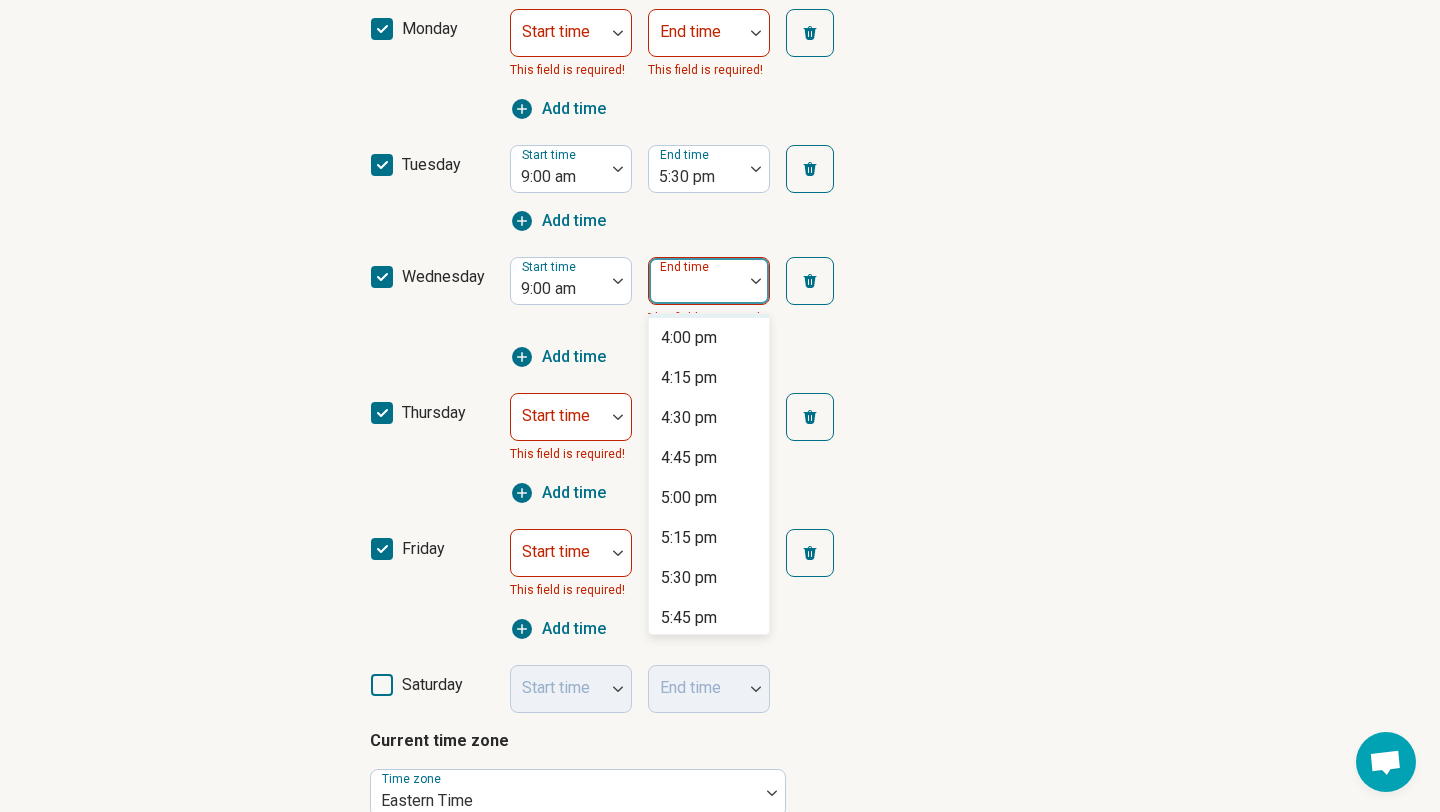 scroll, scrollTop: 1090, scrollLeft: 0, axis: vertical 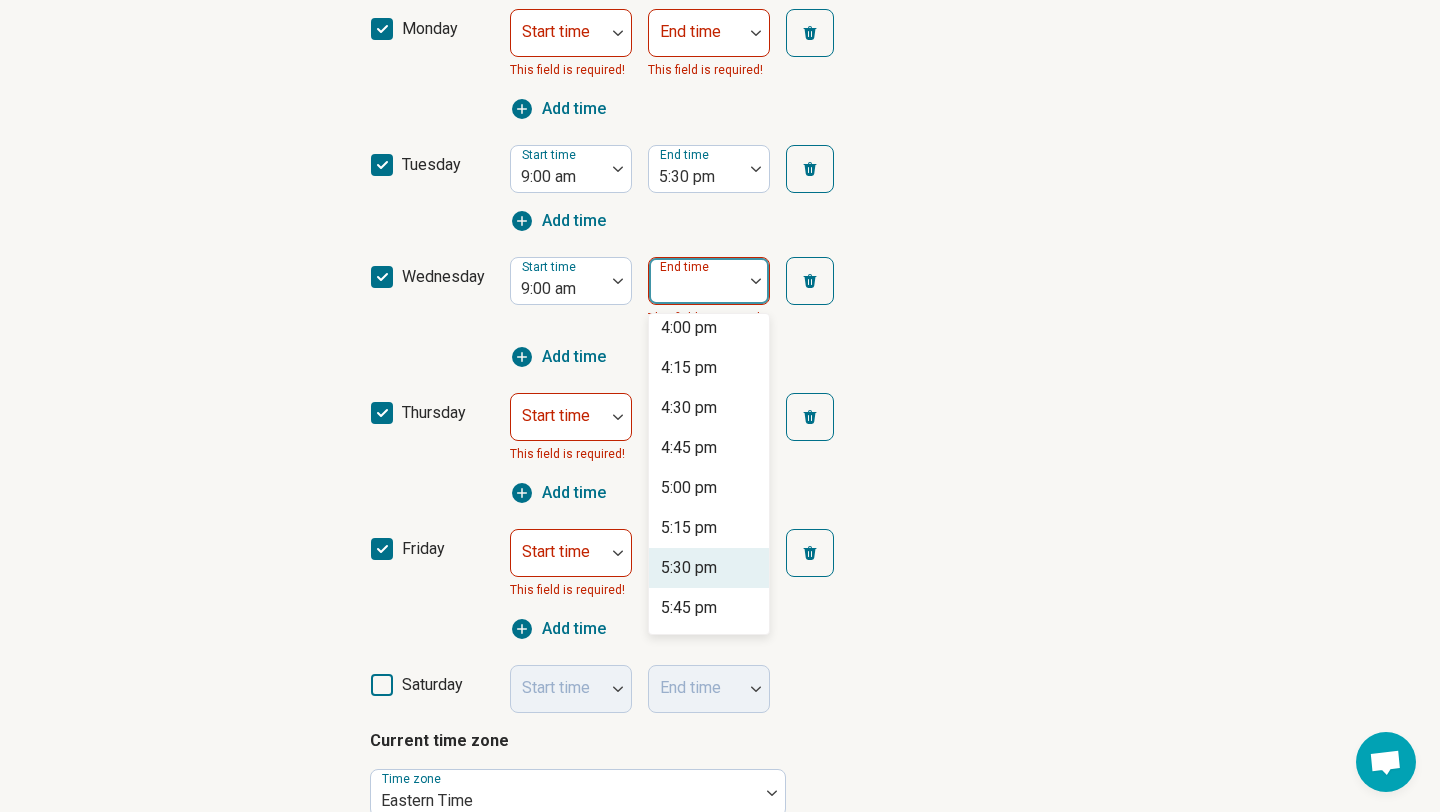 click on "5:30 pm" at bounding box center (689, 568) 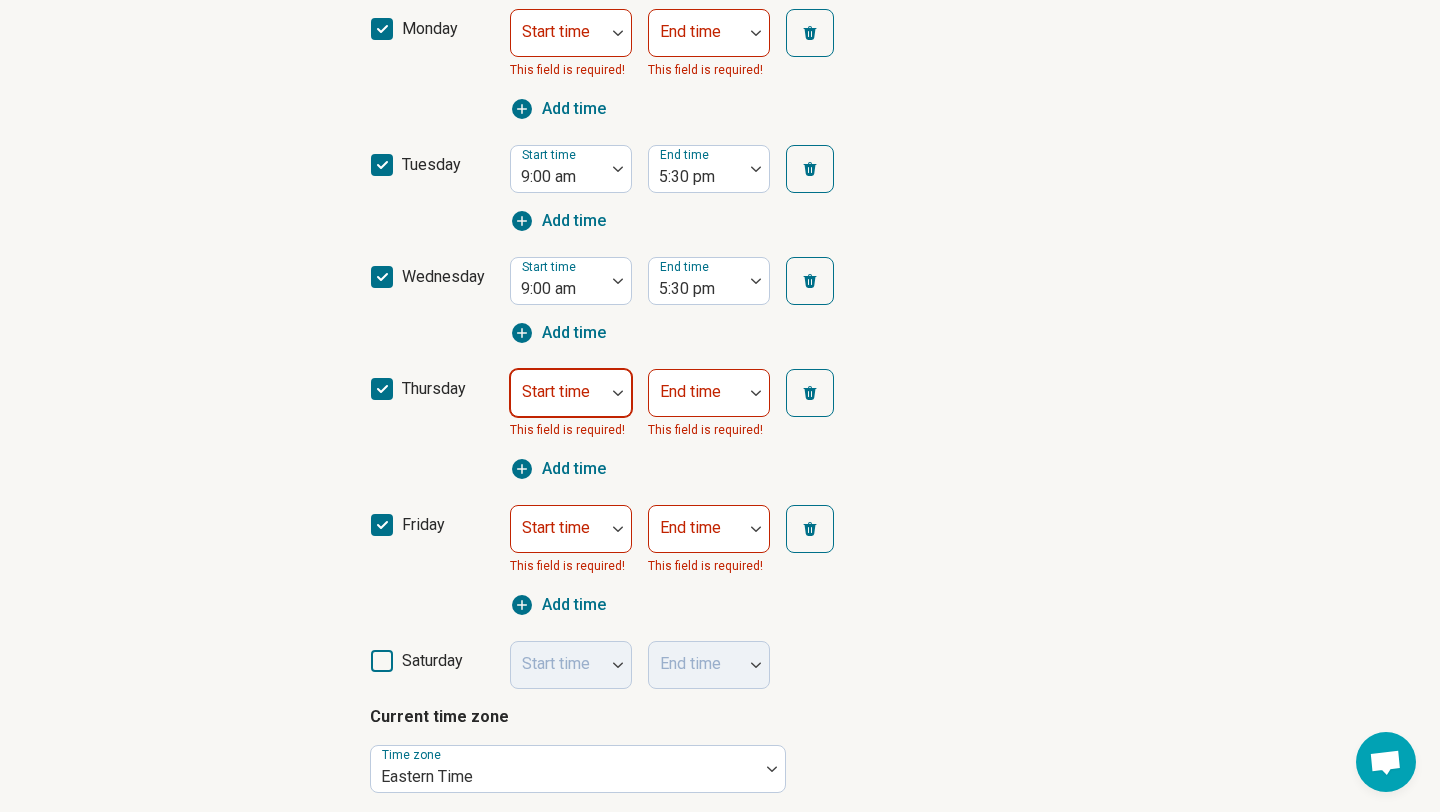 click at bounding box center [618, 393] 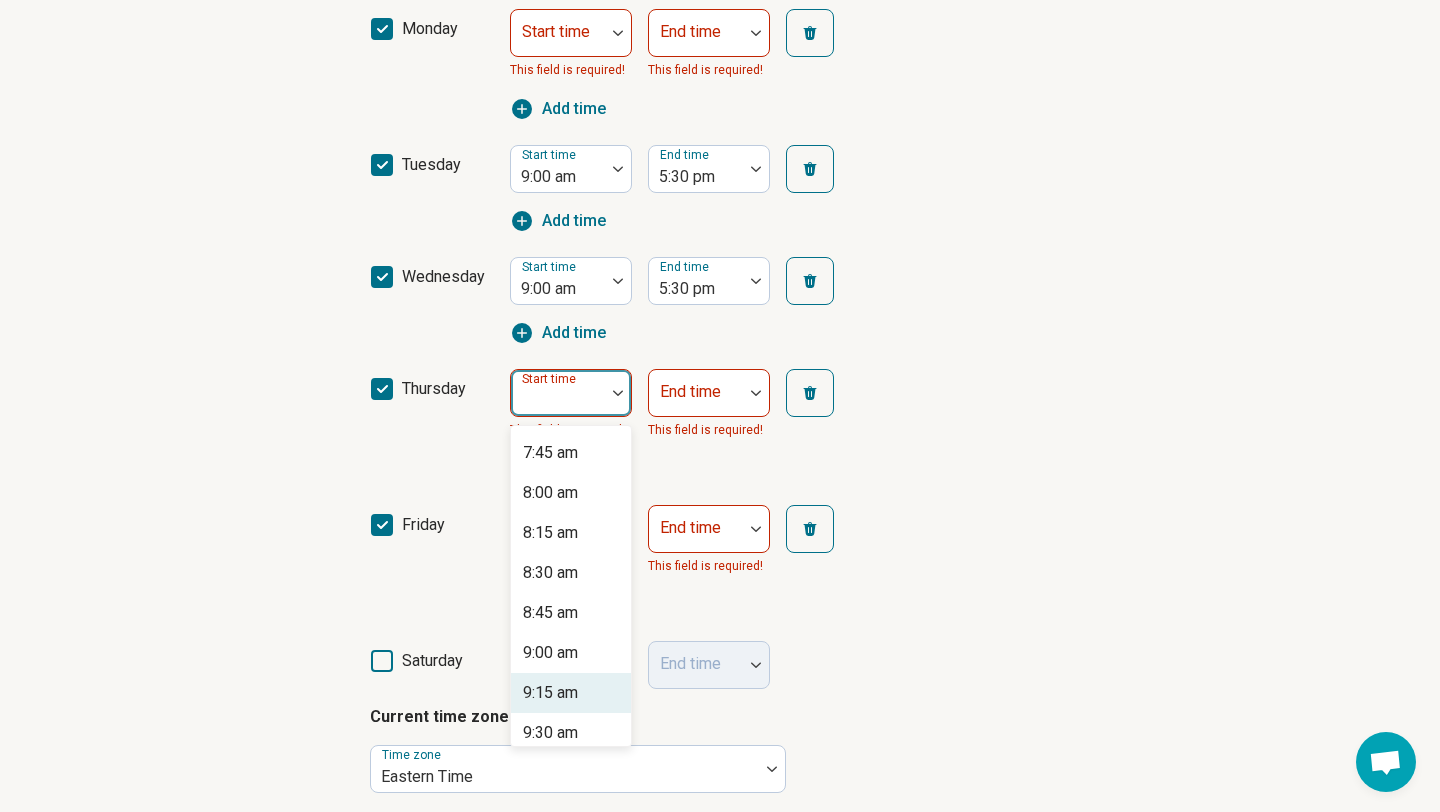 scroll, scrollTop: 1243, scrollLeft: 0, axis: vertical 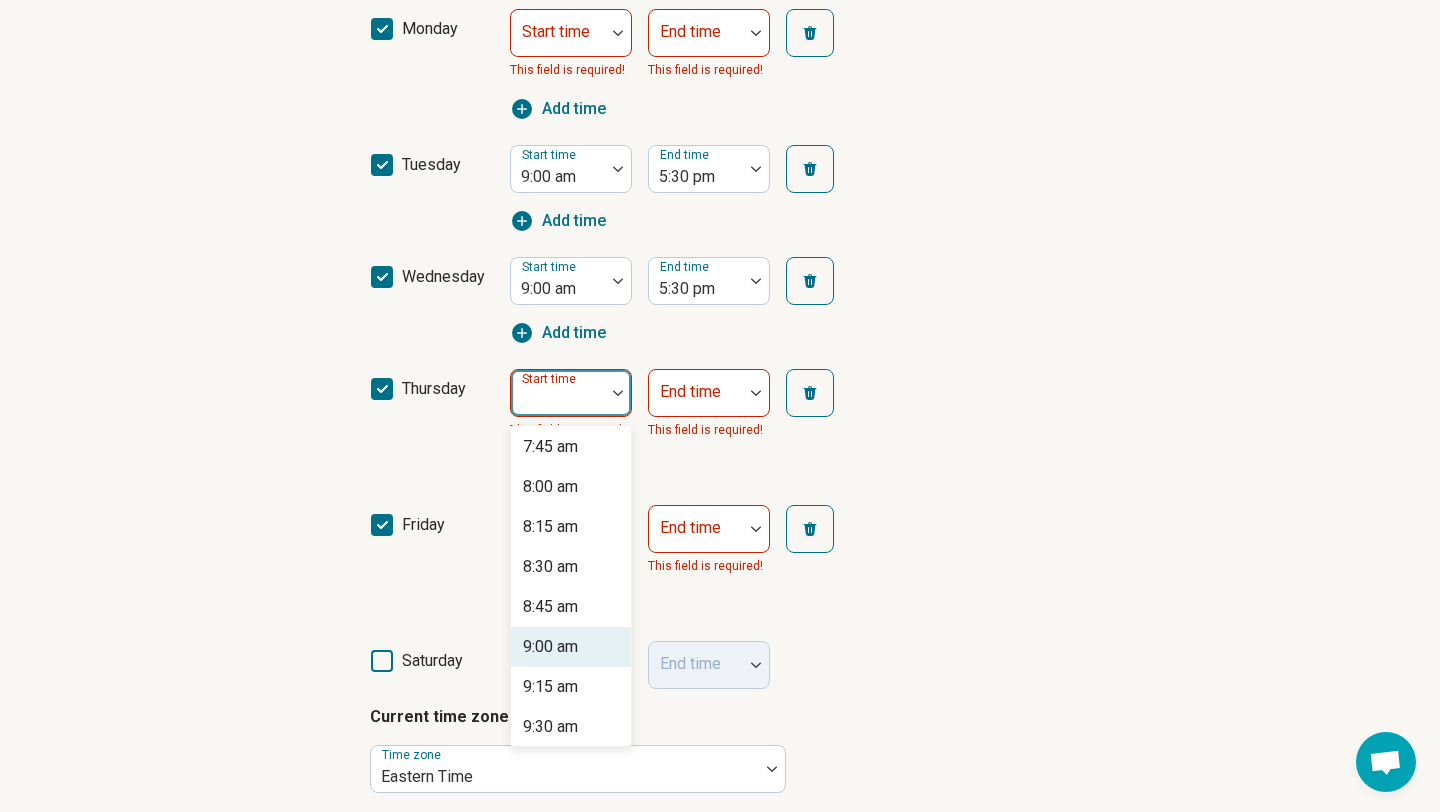 click on "9:00 am" at bounding box center (550, 647) 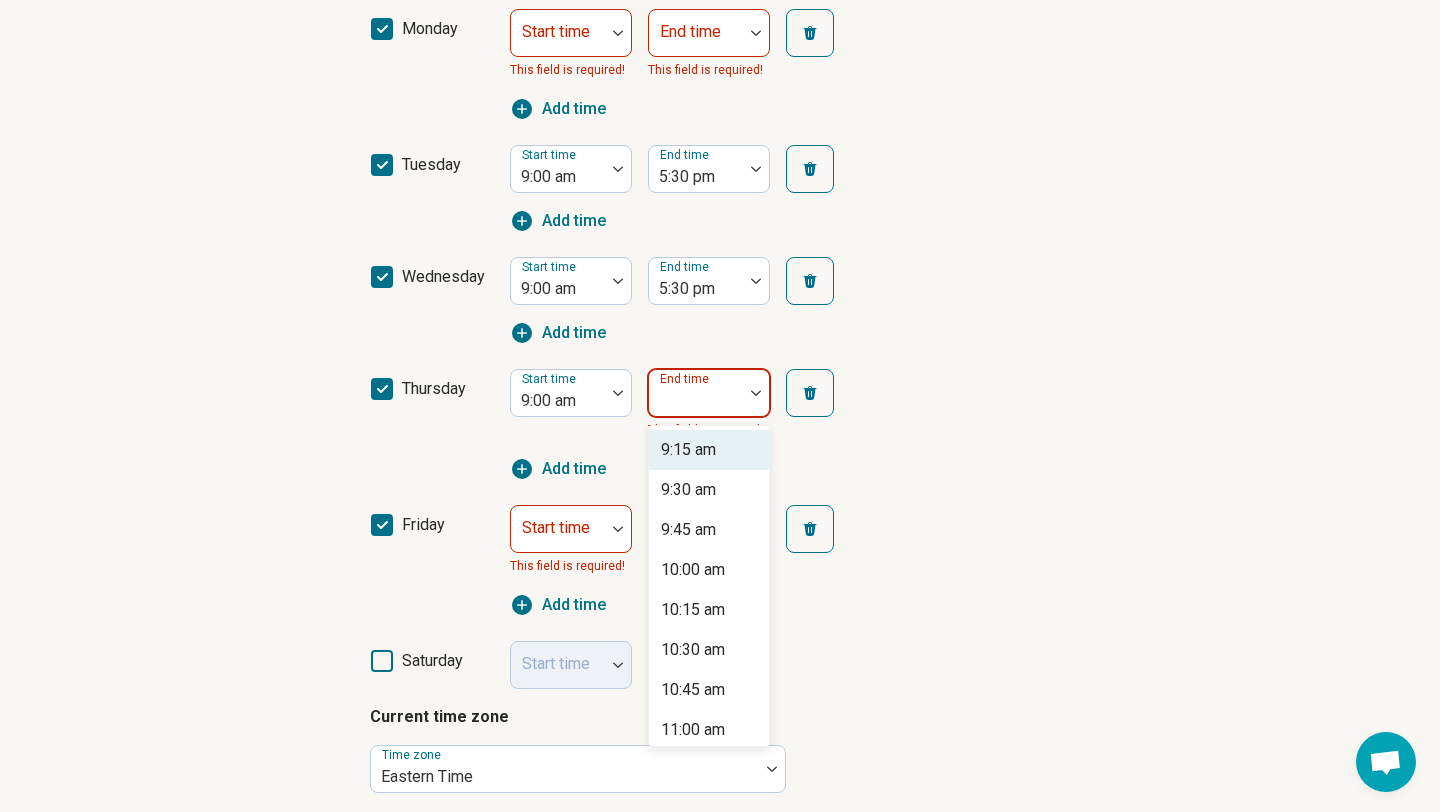 click at bounding box center [756, 393] 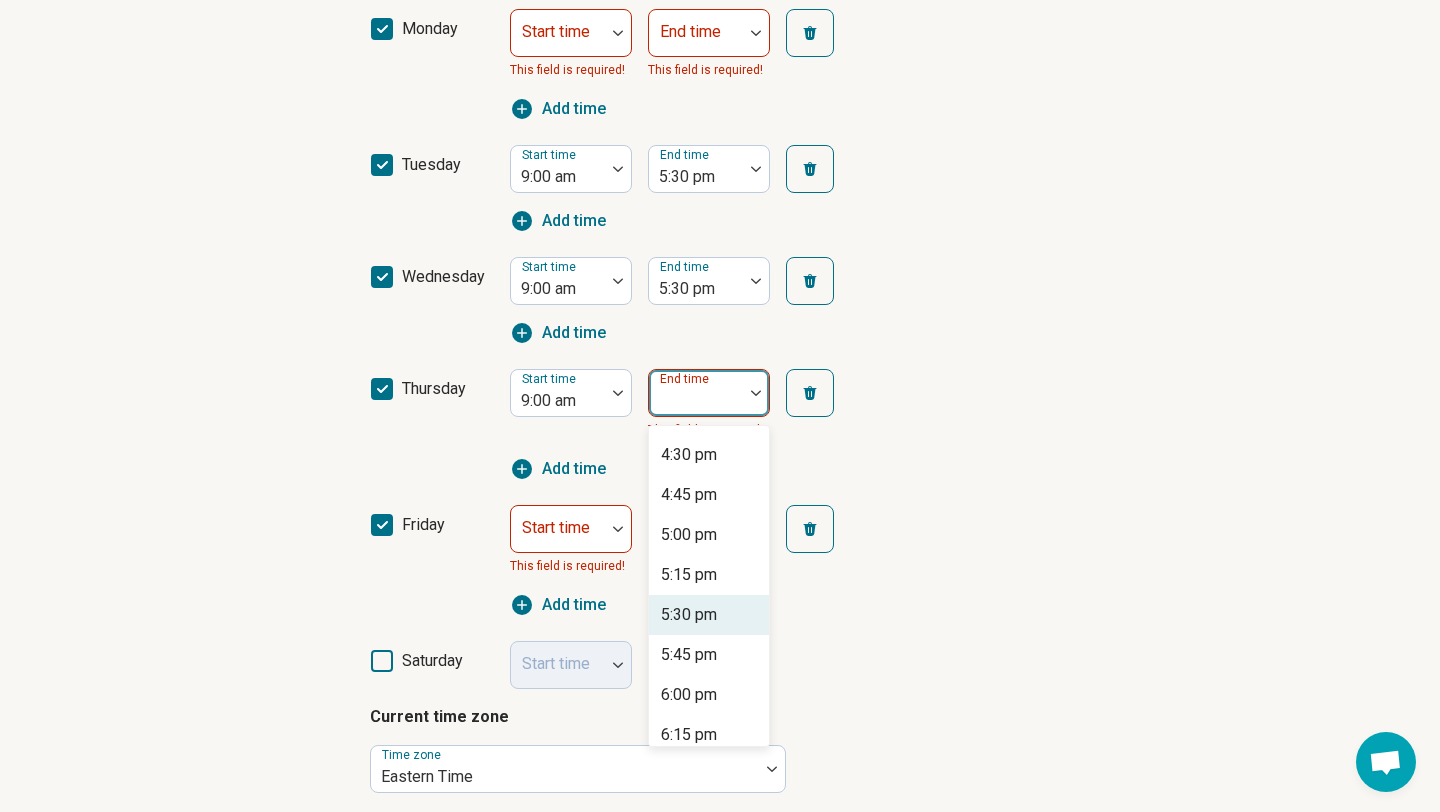 scroll, scrollTop: 1163, scrollLeft: 0, axis: vertical 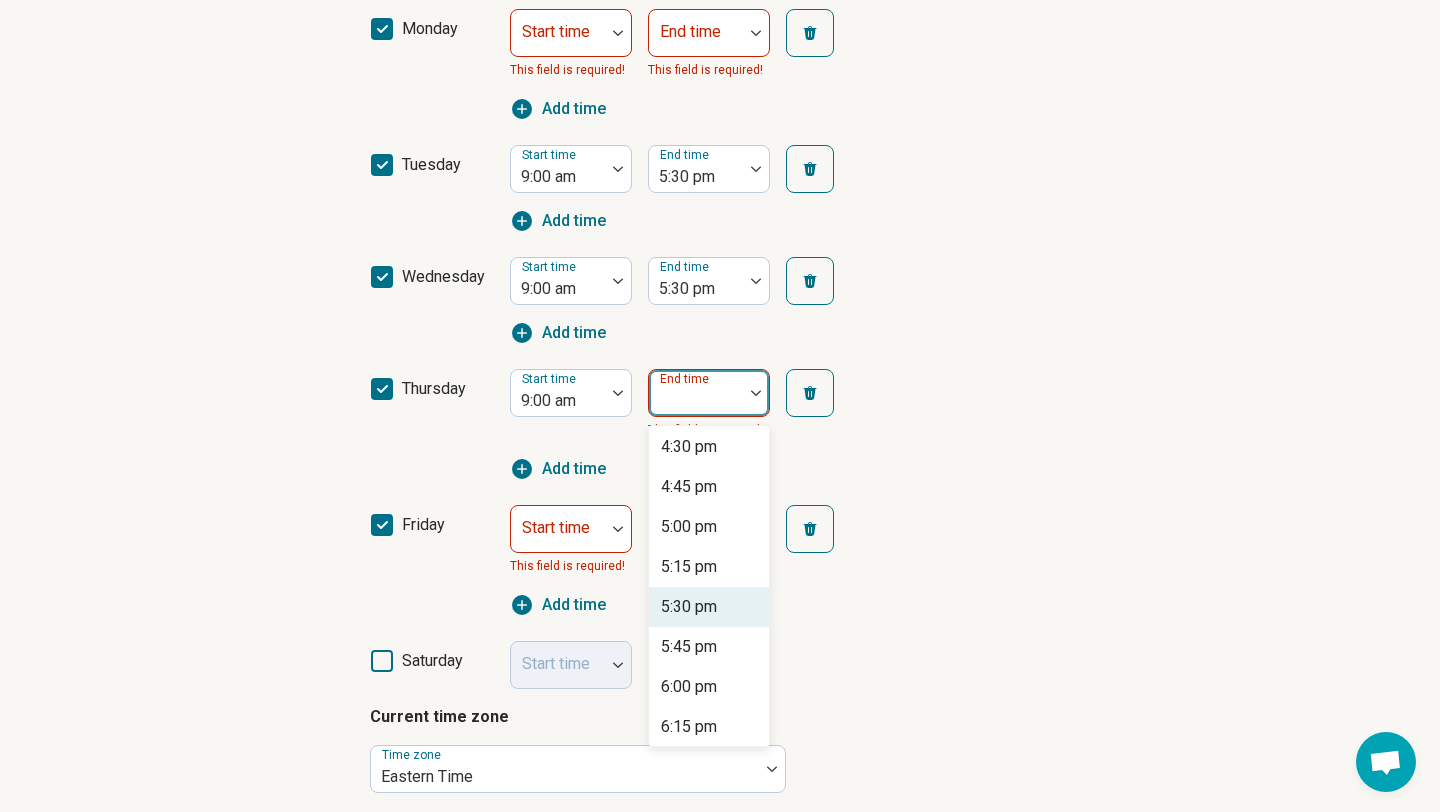 click on "5:30 pm" at bounding box center [709, 607] 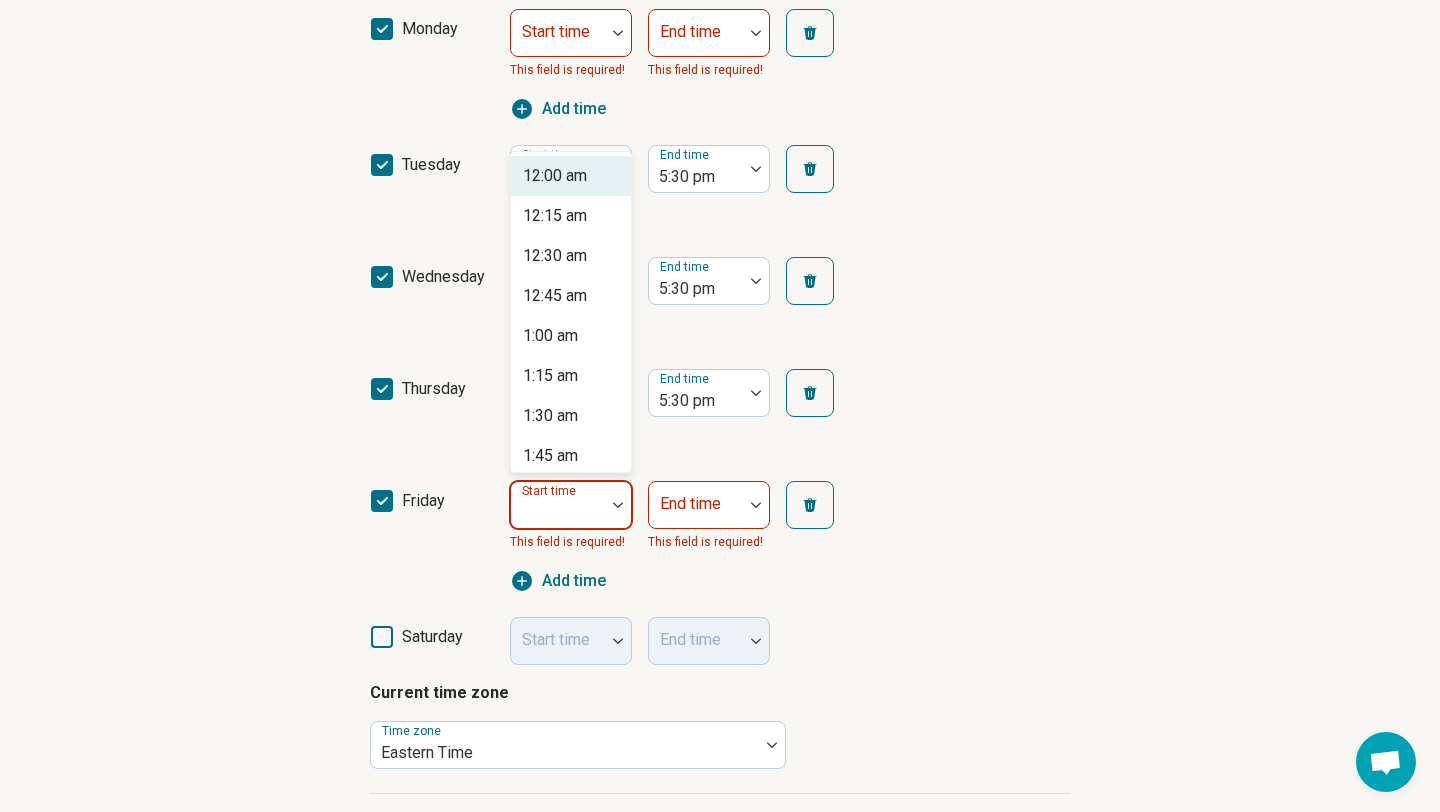 click at bounding box center (618, 505) 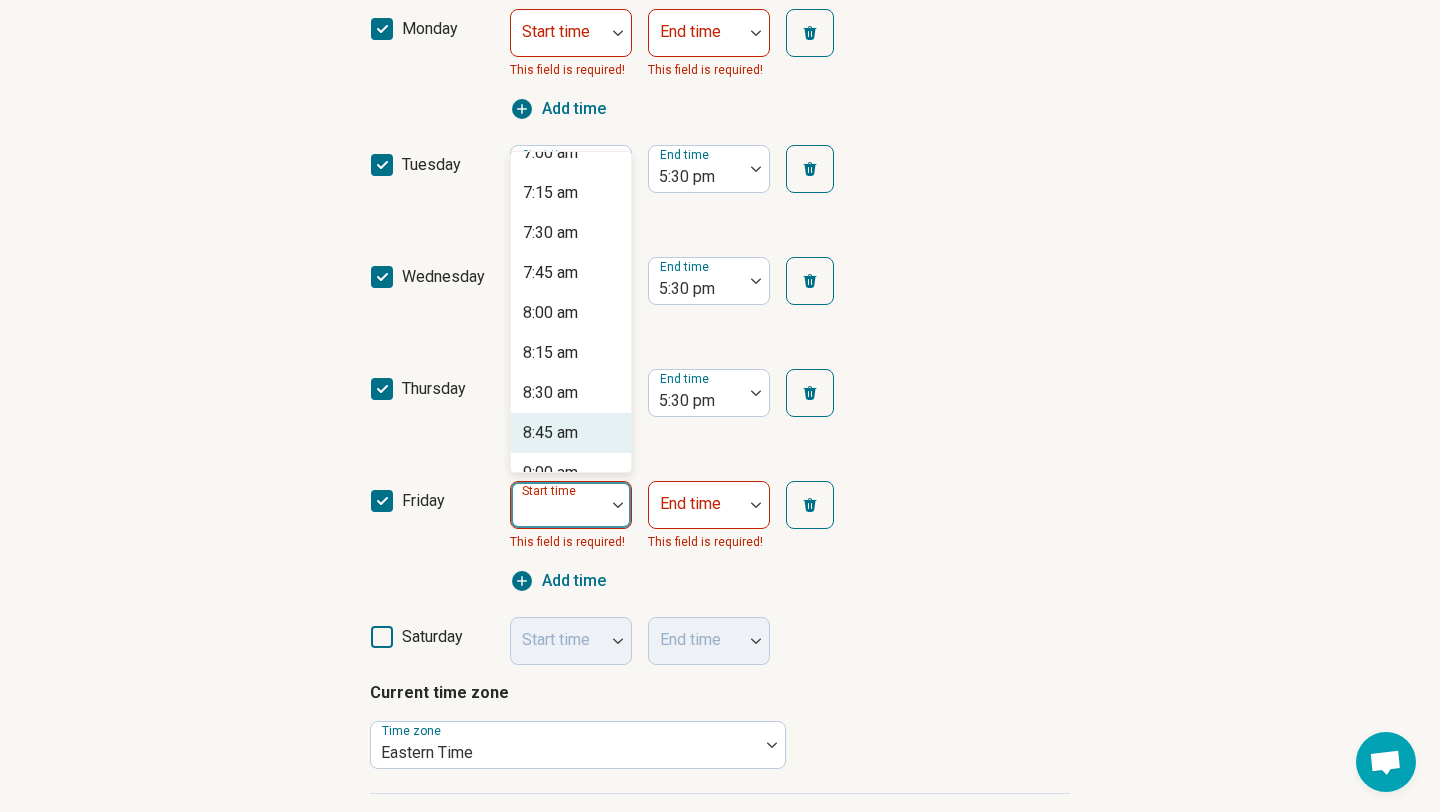 scroll, scrollTop: 1163, scrollLeft: 0, axis: vertical 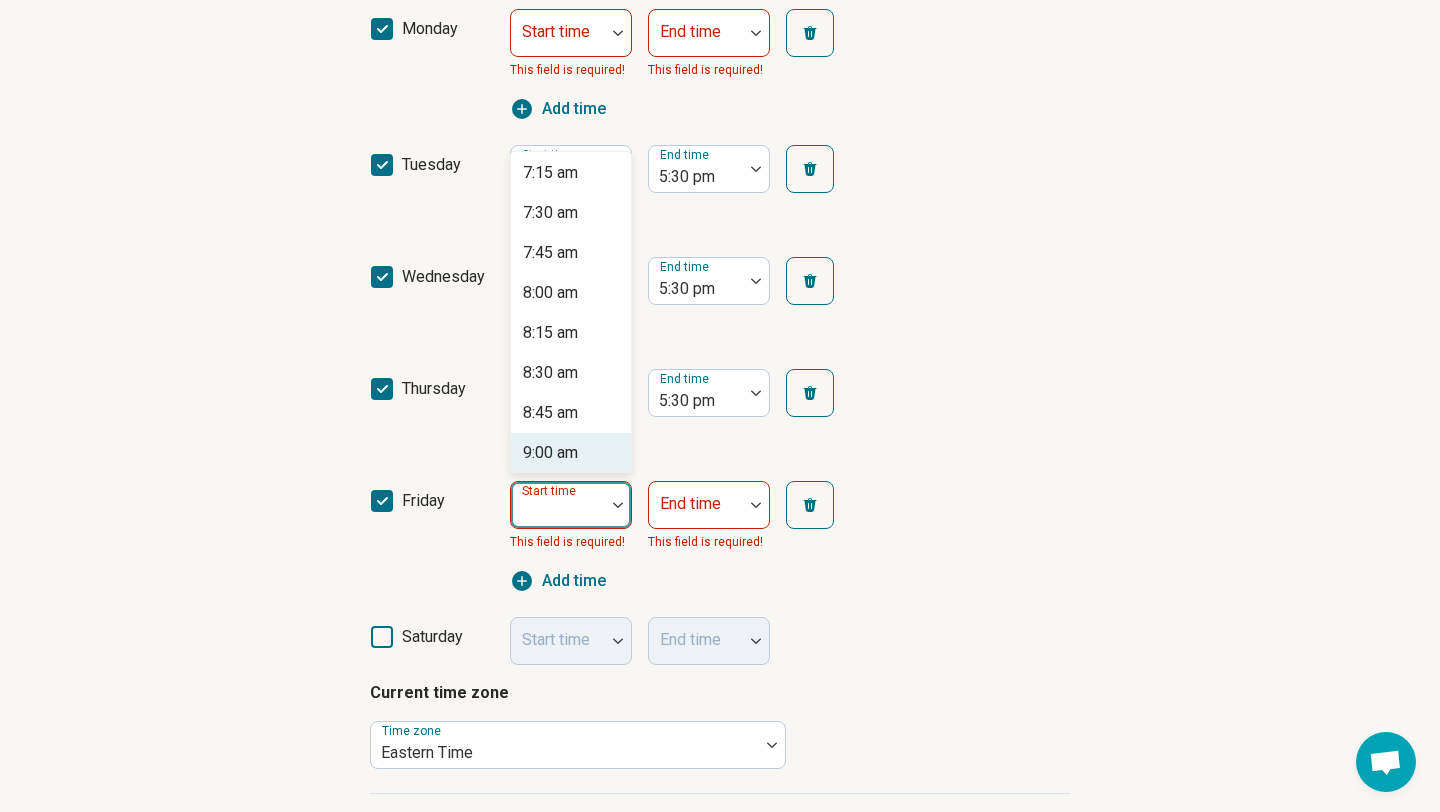 click on "9:00 am" at bounding box center (550, 453) 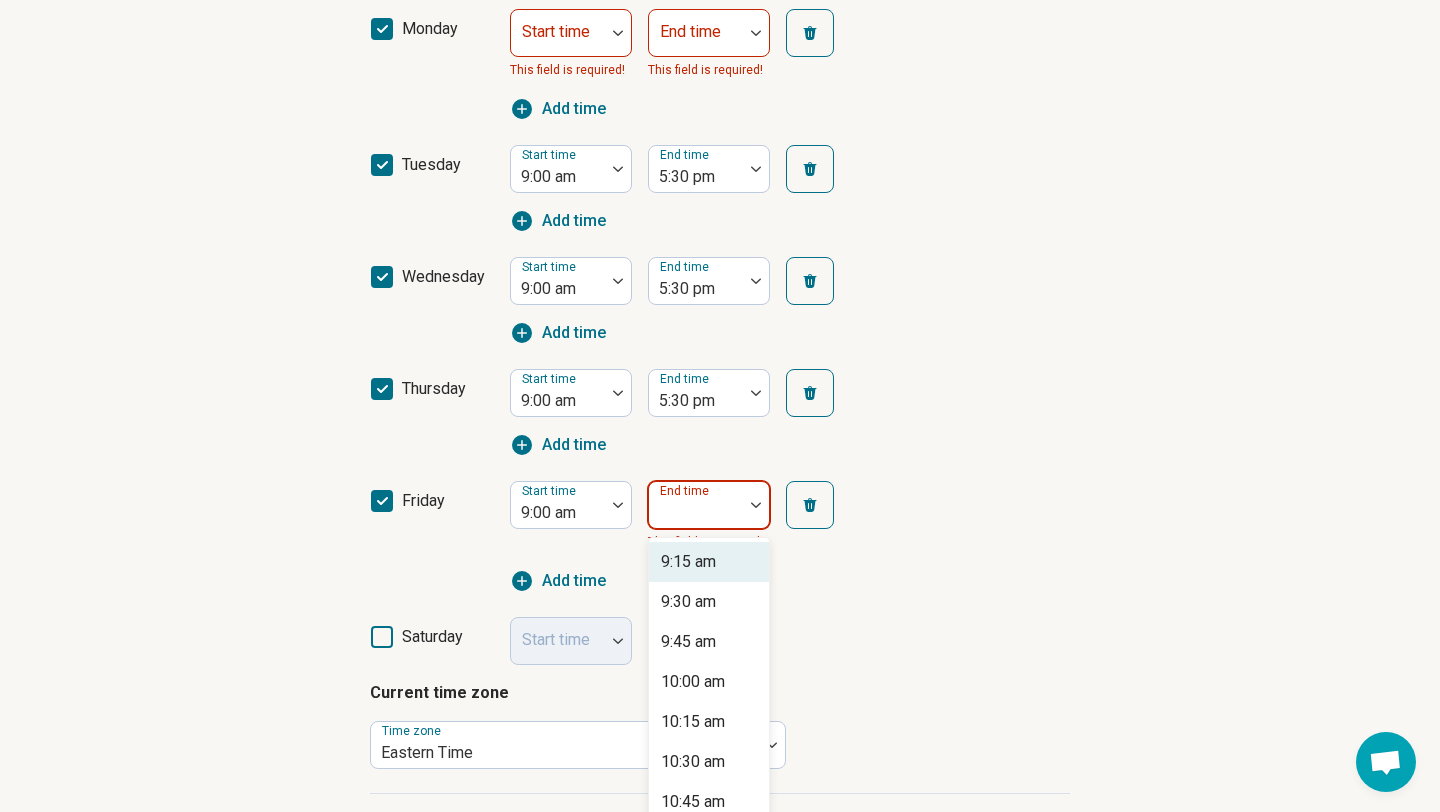 click at bounding box center [756, 505] 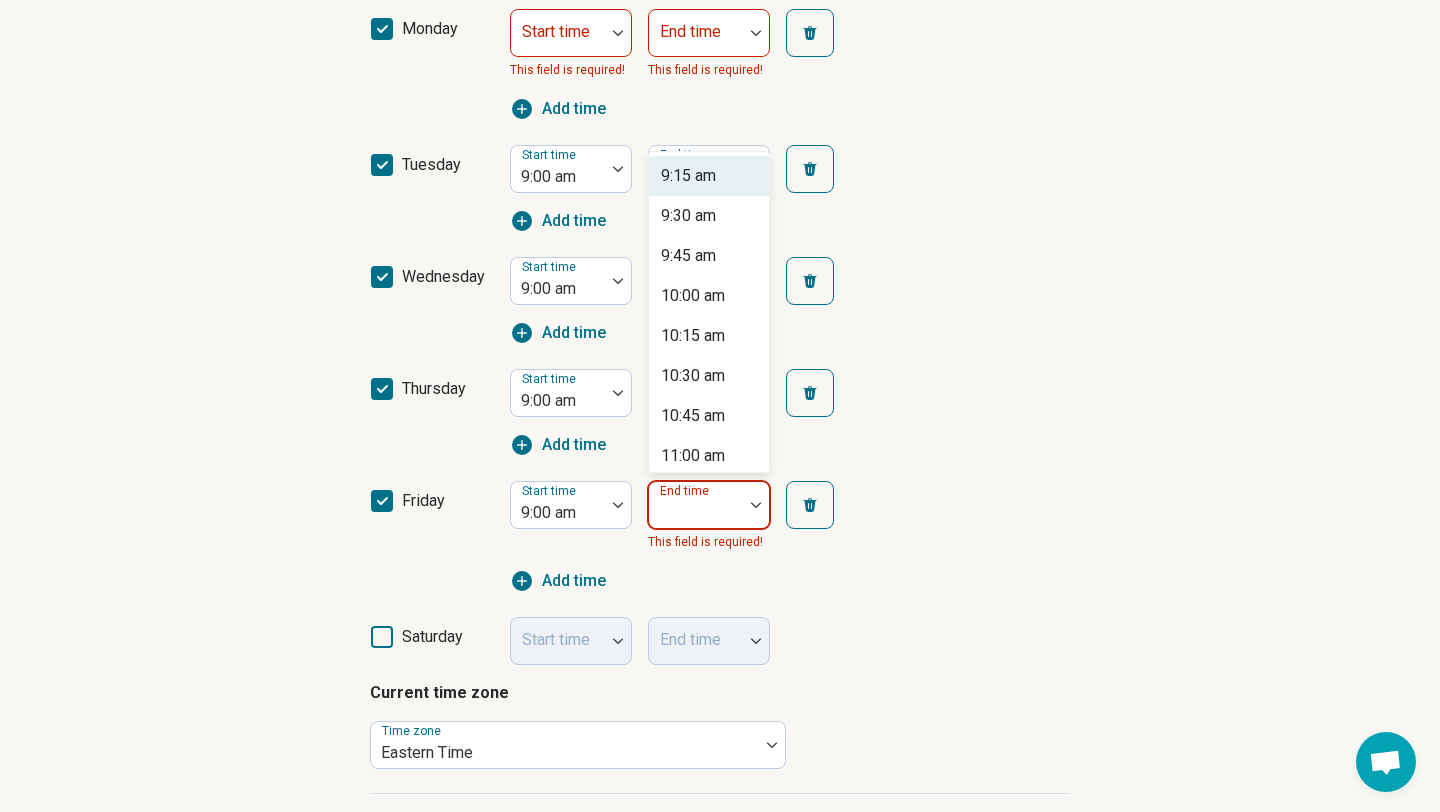 scroll, scrollTop: 679, scrollLeft: 0, axis: vertical 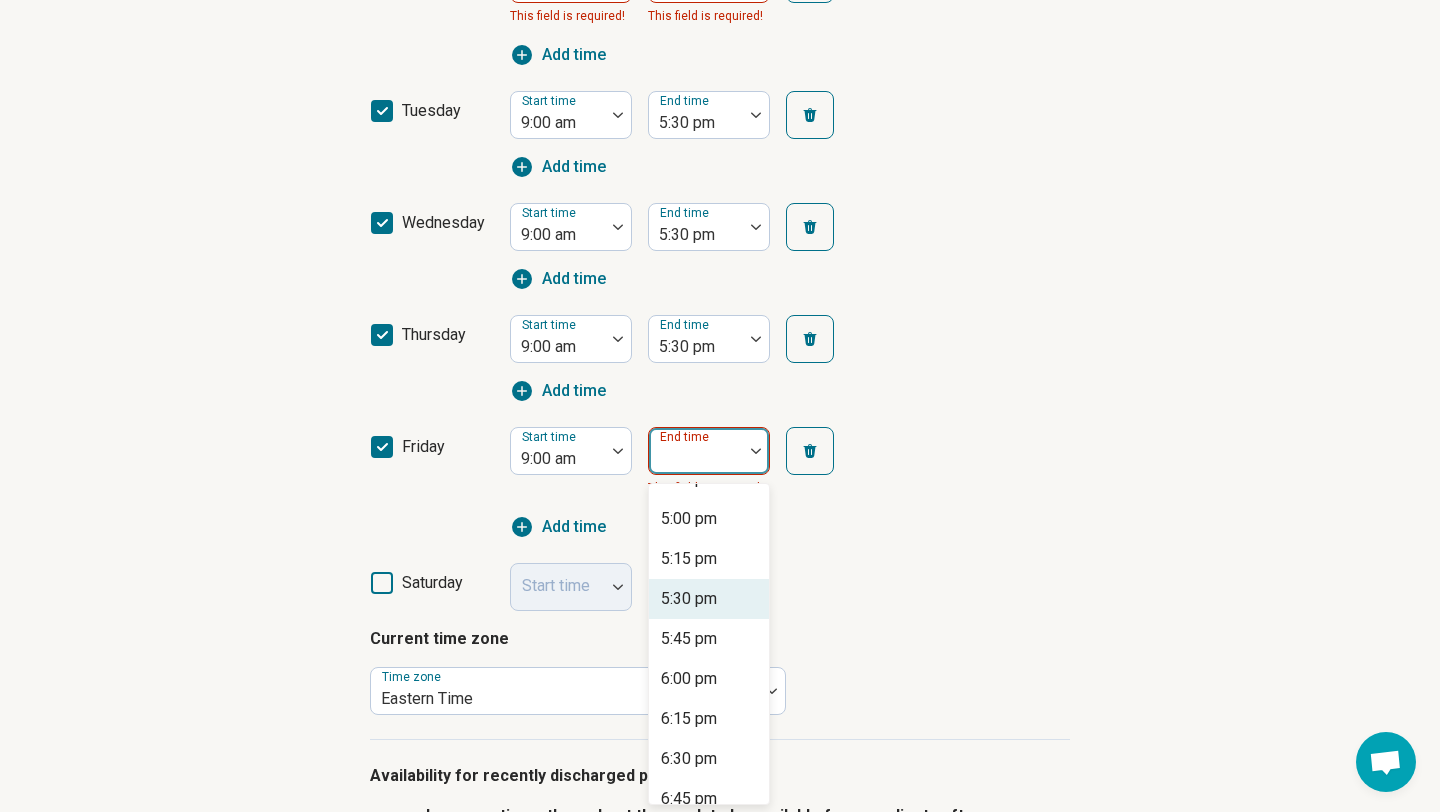 click on "5:30 pm" at bounding box center (689, 599) 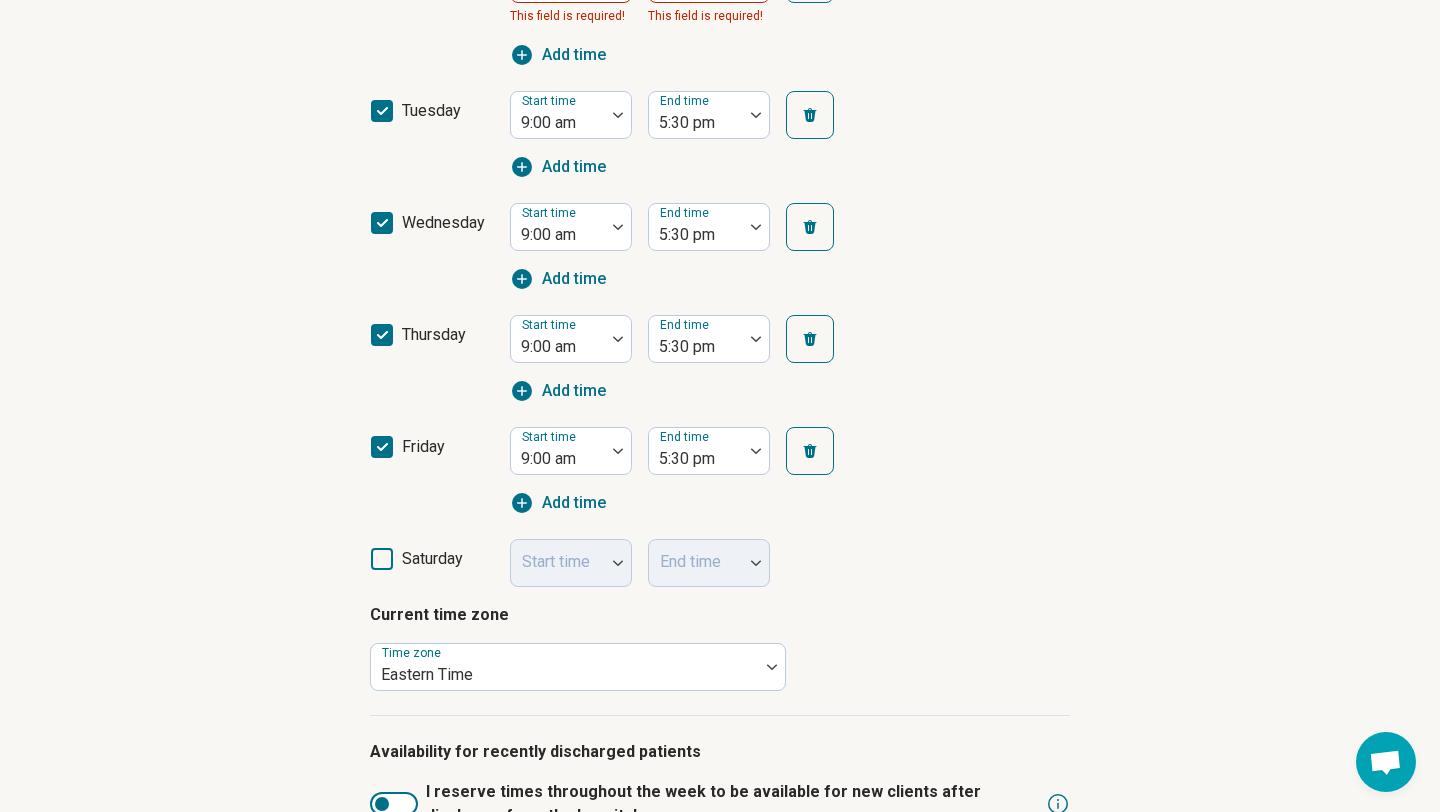 scroll, scrollTop: 501, scrollLeft: 0, axis: vertical 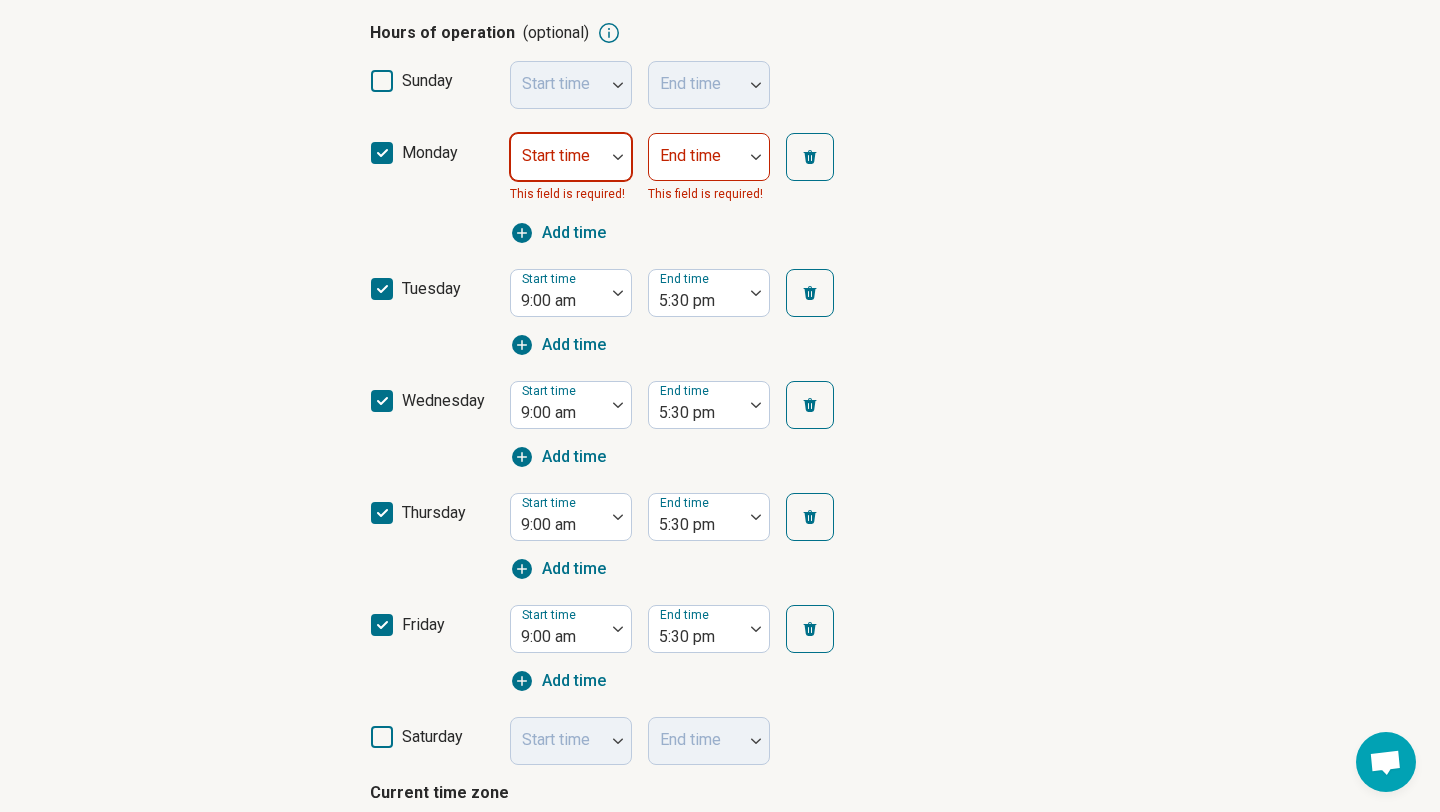 click at bounding box center (558, 157) 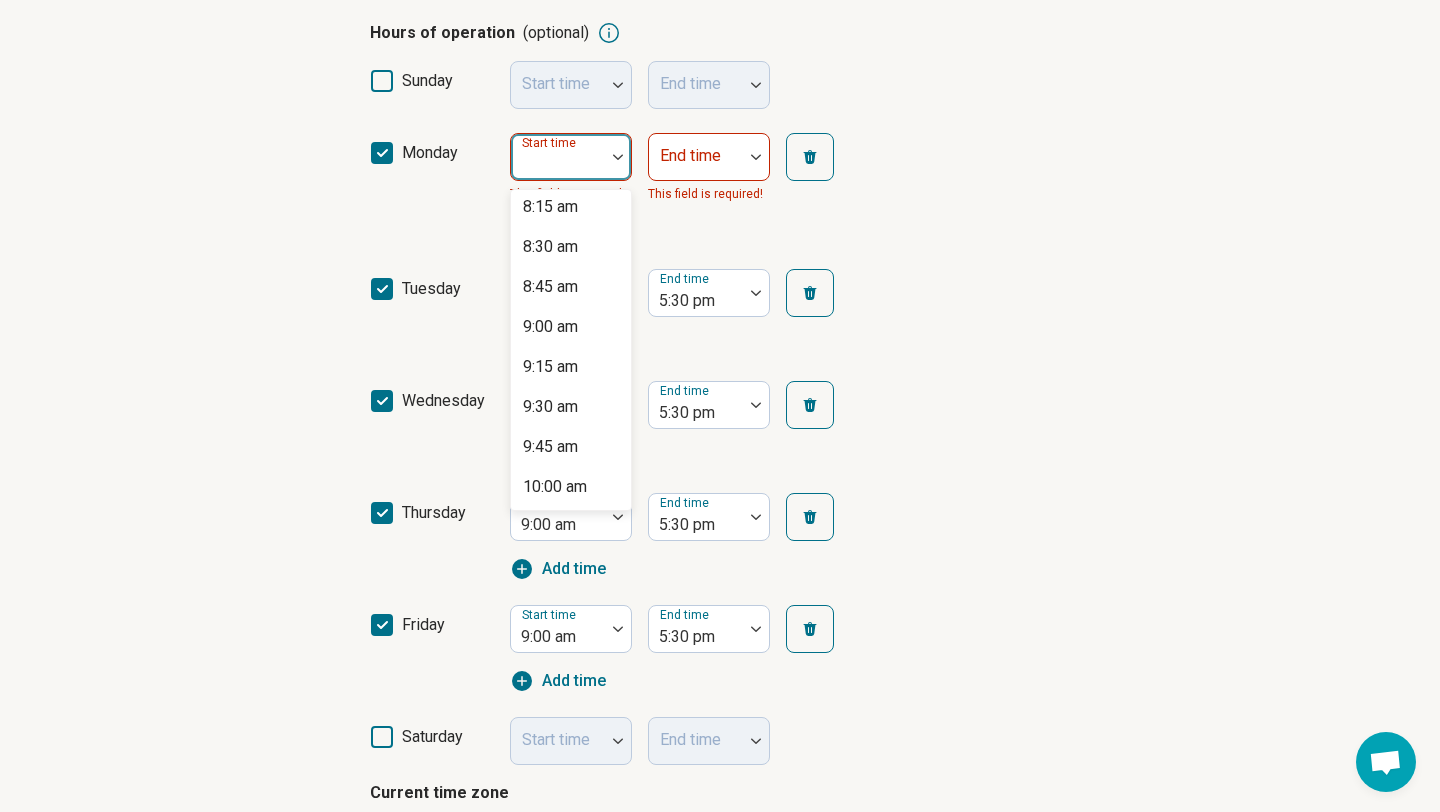 scroll, scrollTop: 1328, scrollLeft: 0, axis: vertical 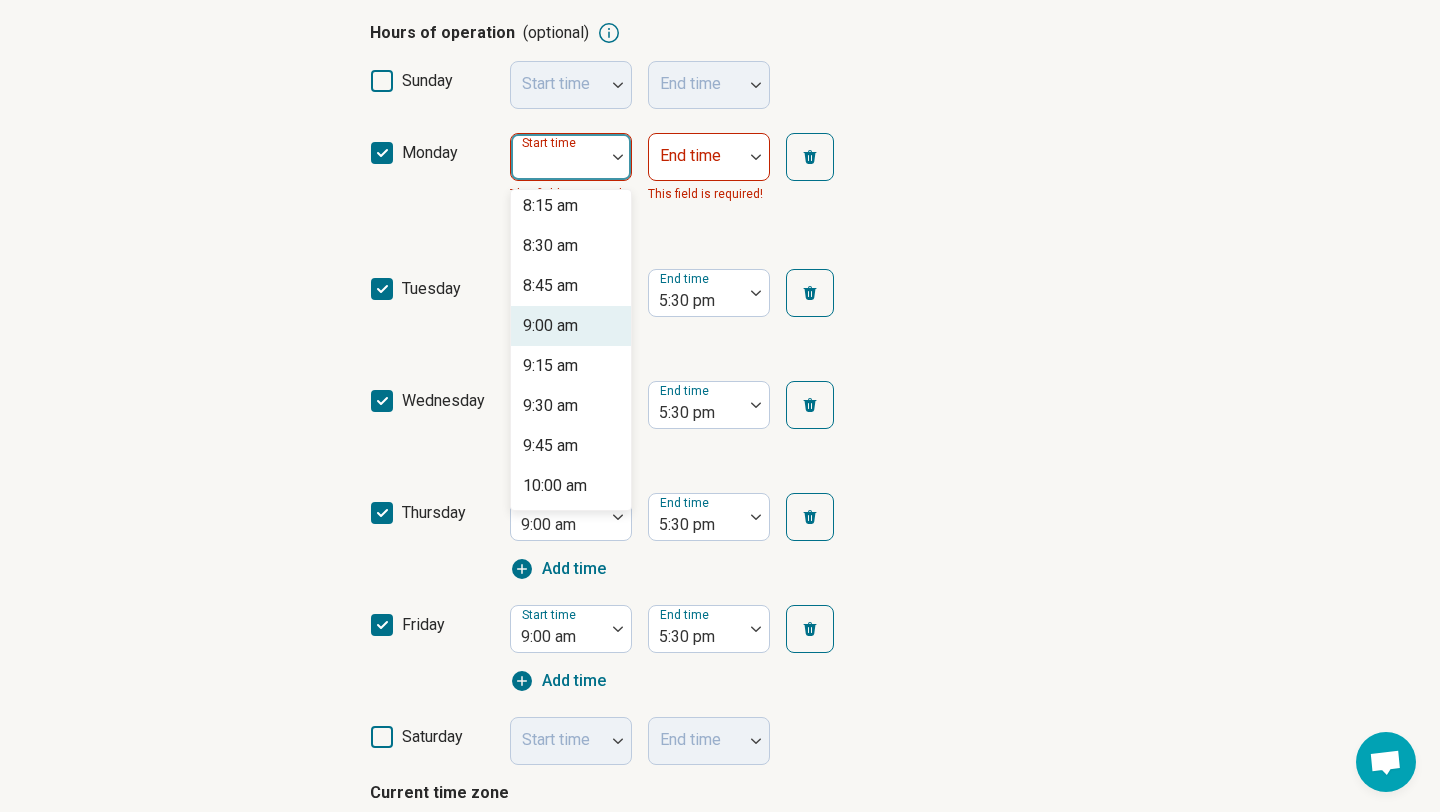 click on "9:00 am" at bounding box center [571, 326] 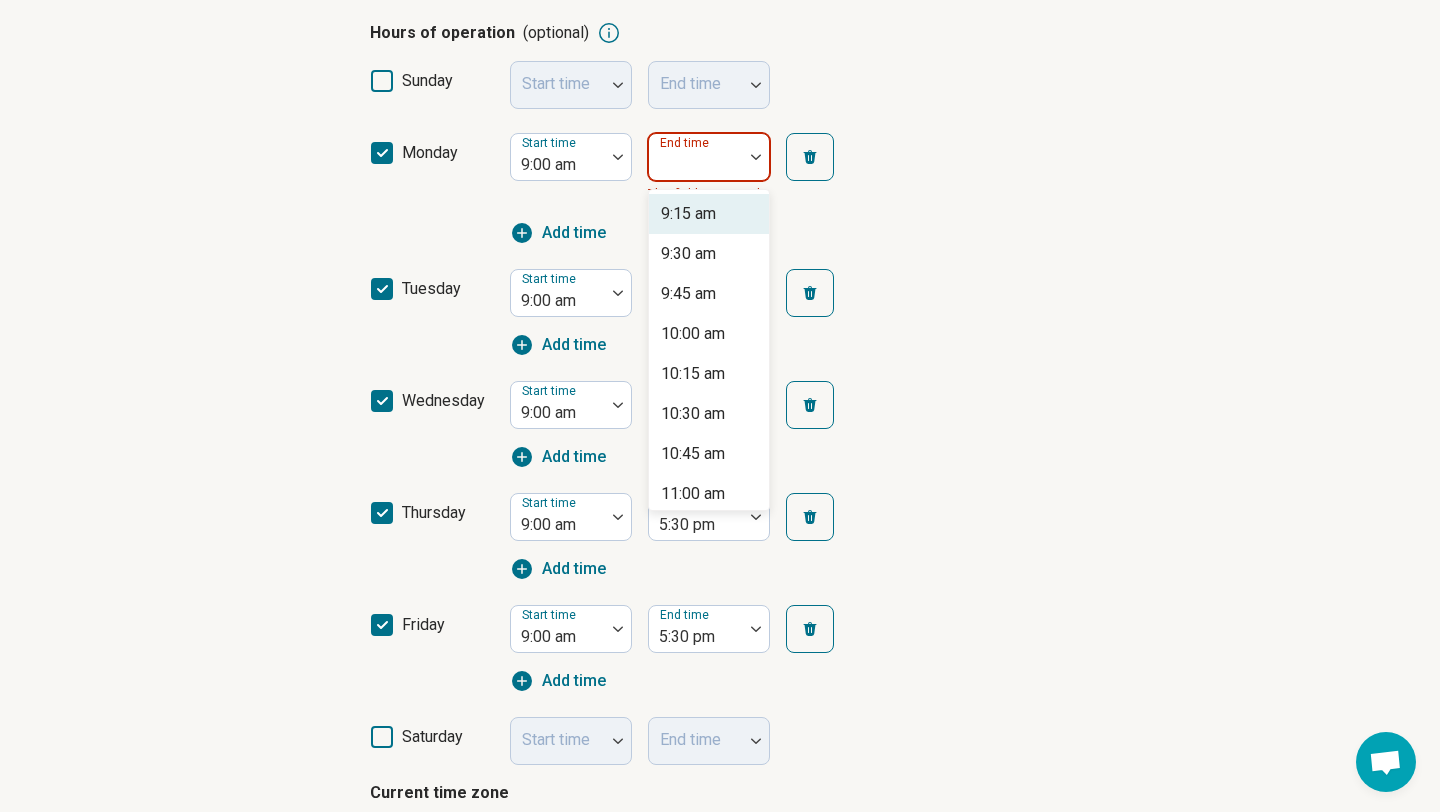 click at bounding box center [756, 157] 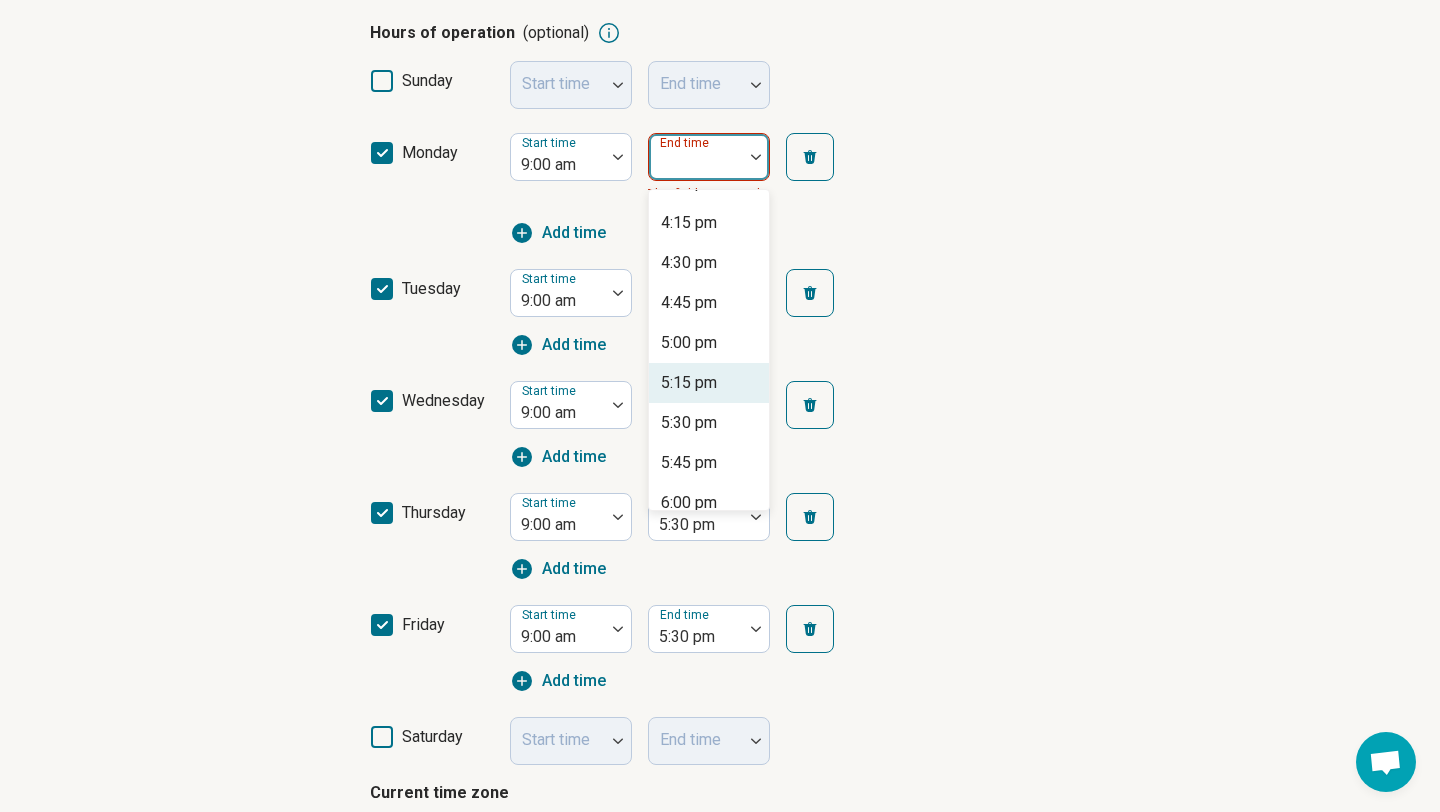 scroll, scrollTop: 1113, scrollLeft: 0, axis: vertical 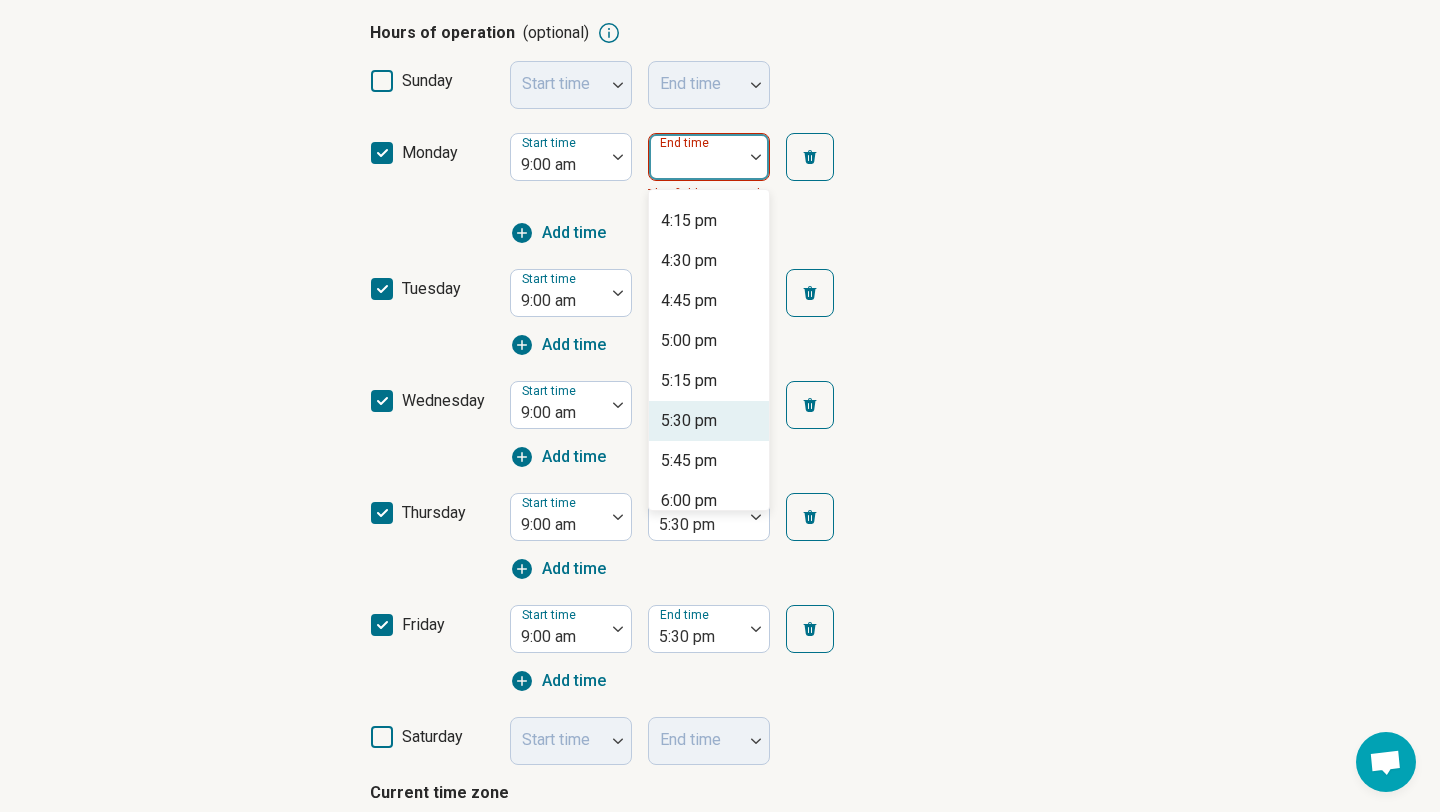 click on "5:30 pm" at bounding box center [709, 421] 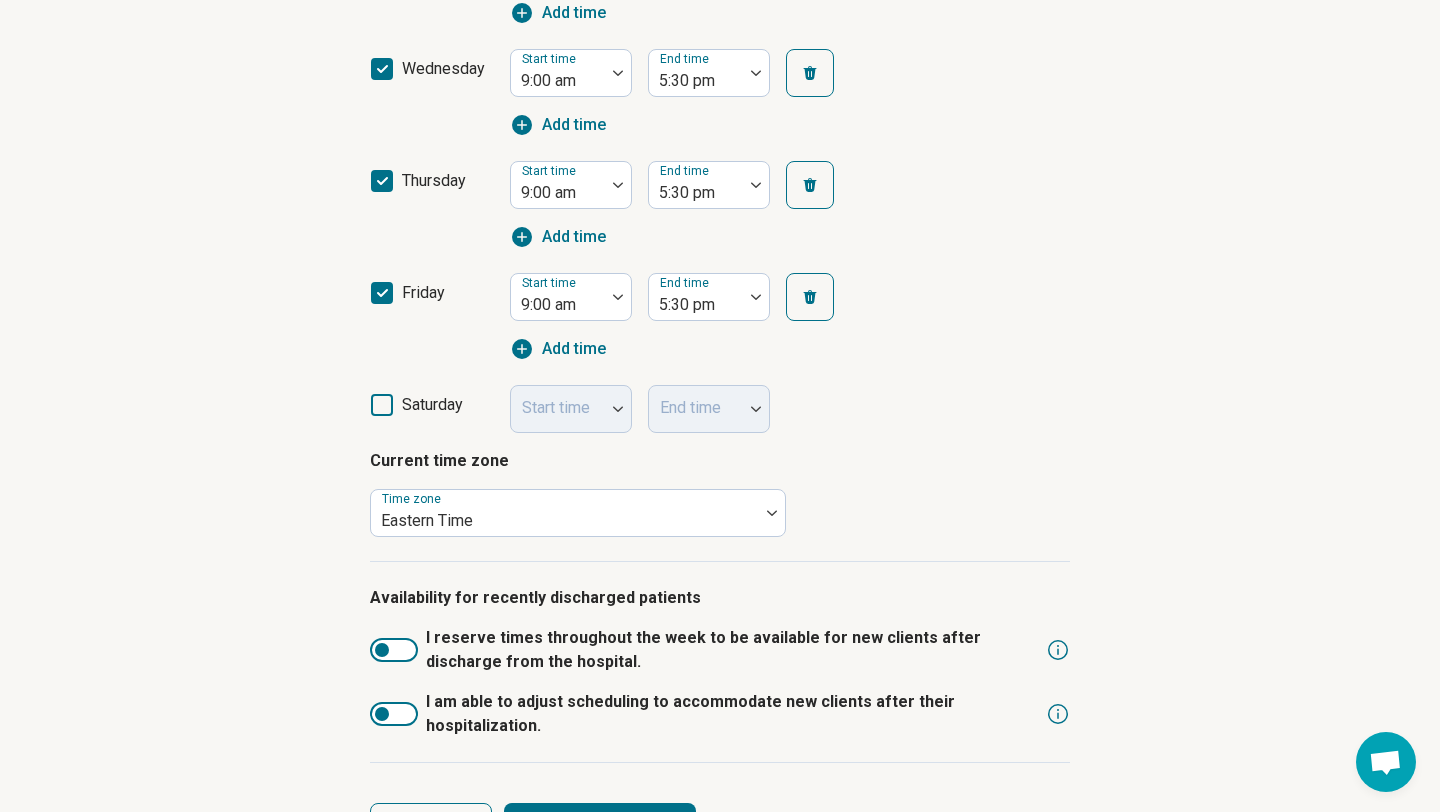 scroll, scrollTop: 887, scrollLeft: 0, axis: vertical 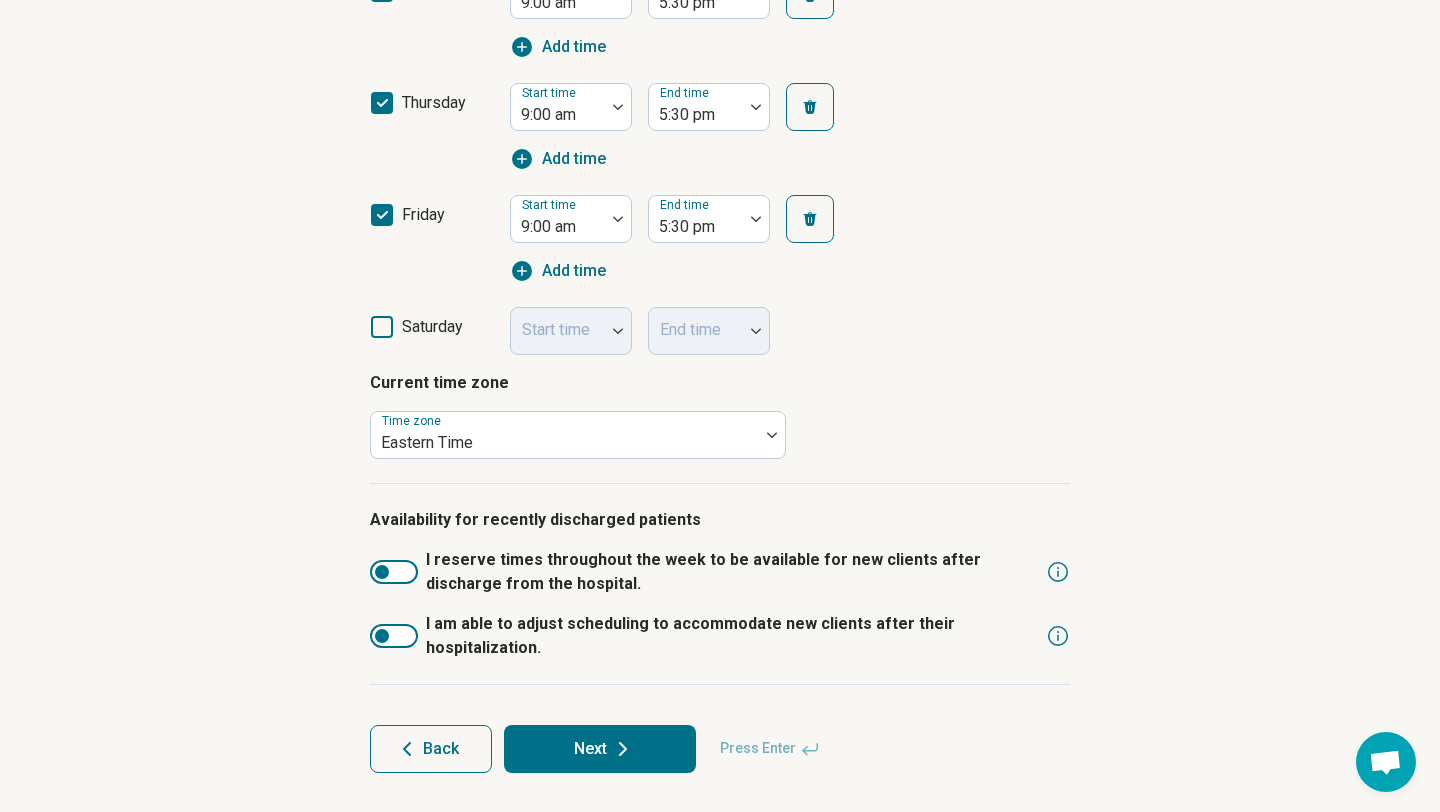 click at bounding box center (394, 572) 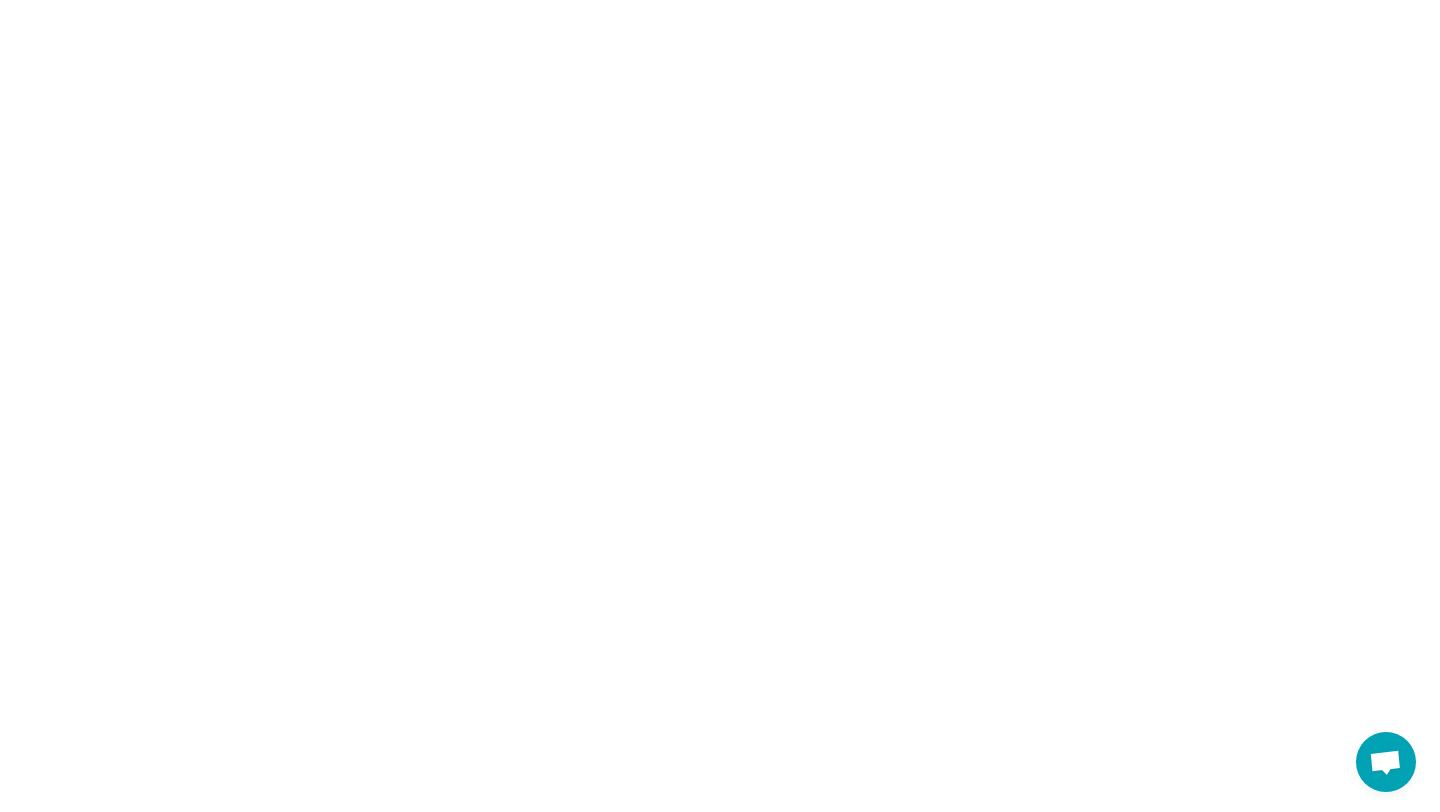 scroll, scrollTop: 0, scrollLeft: 0, axis: both 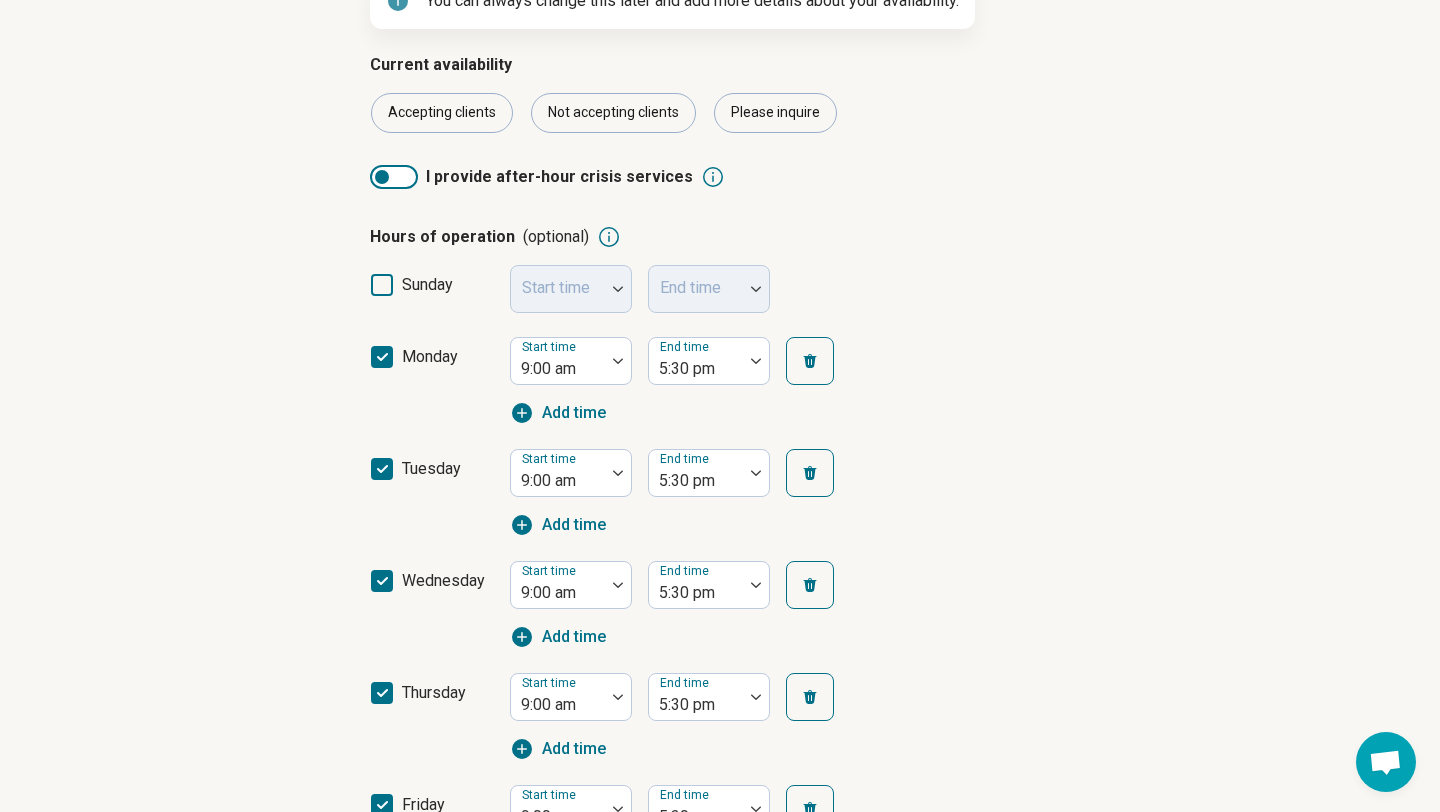 click at bounding box center (558, 481) 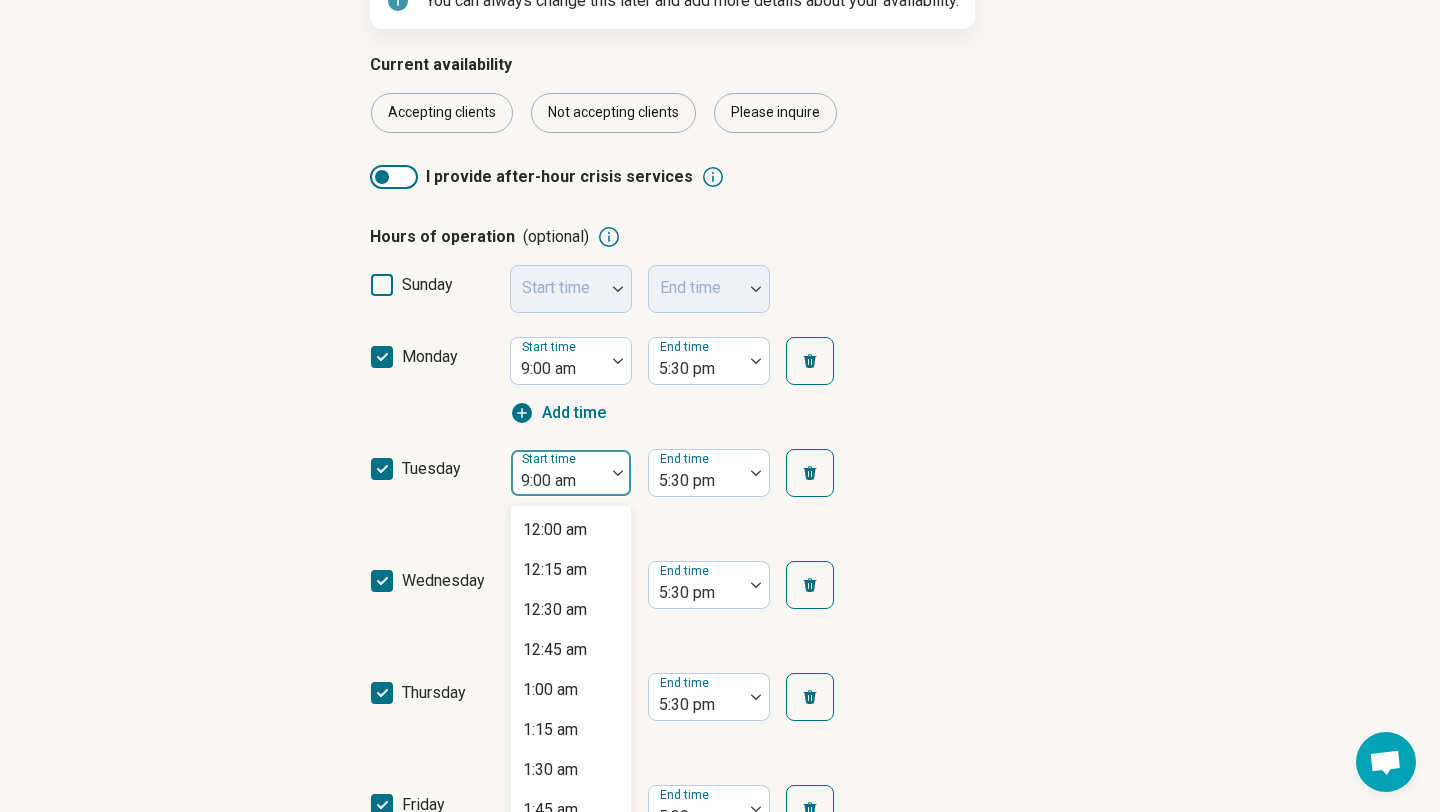 scroll, scrollTop: 1177, scrollLeft: 0, axis: vertical 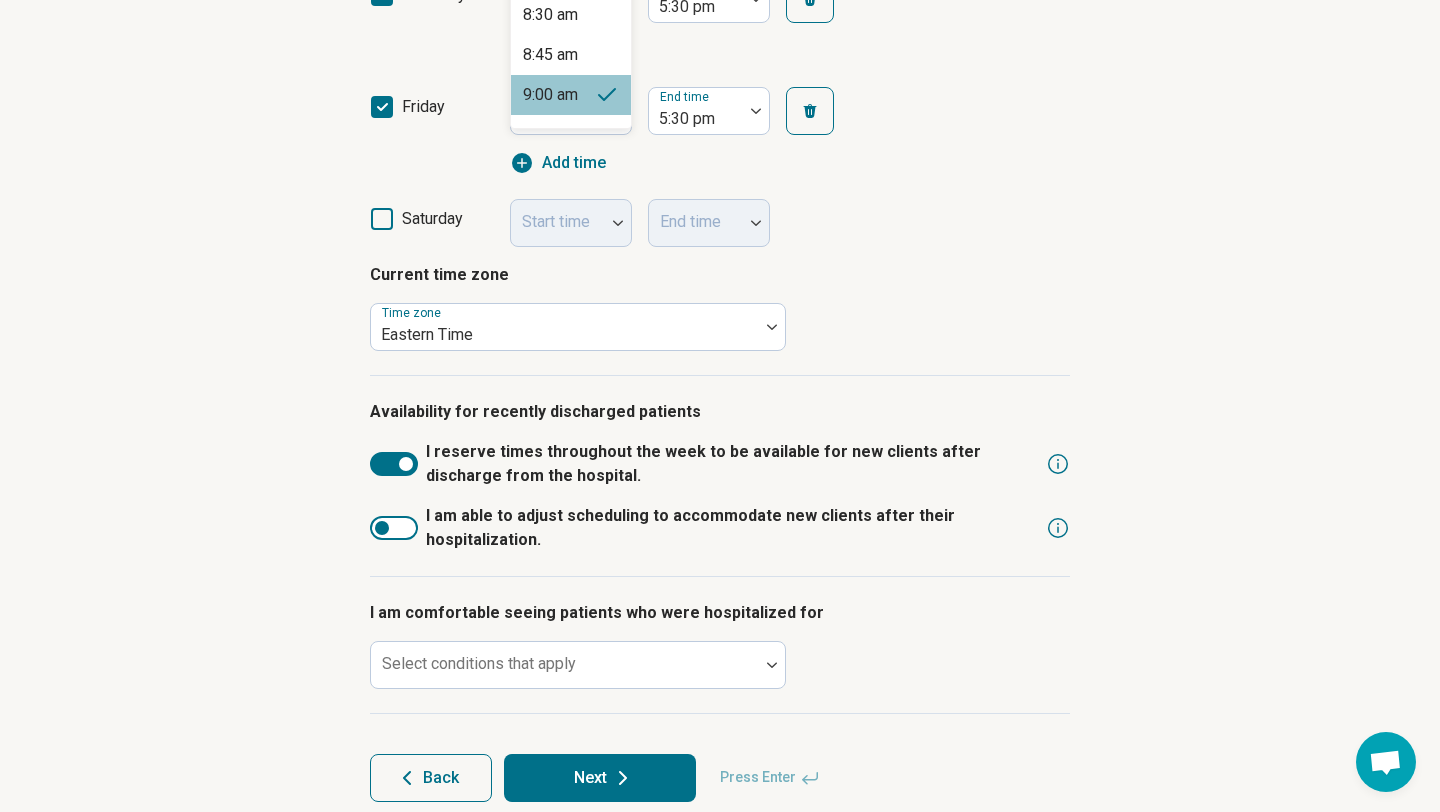 click at bounding box center (394, 528) 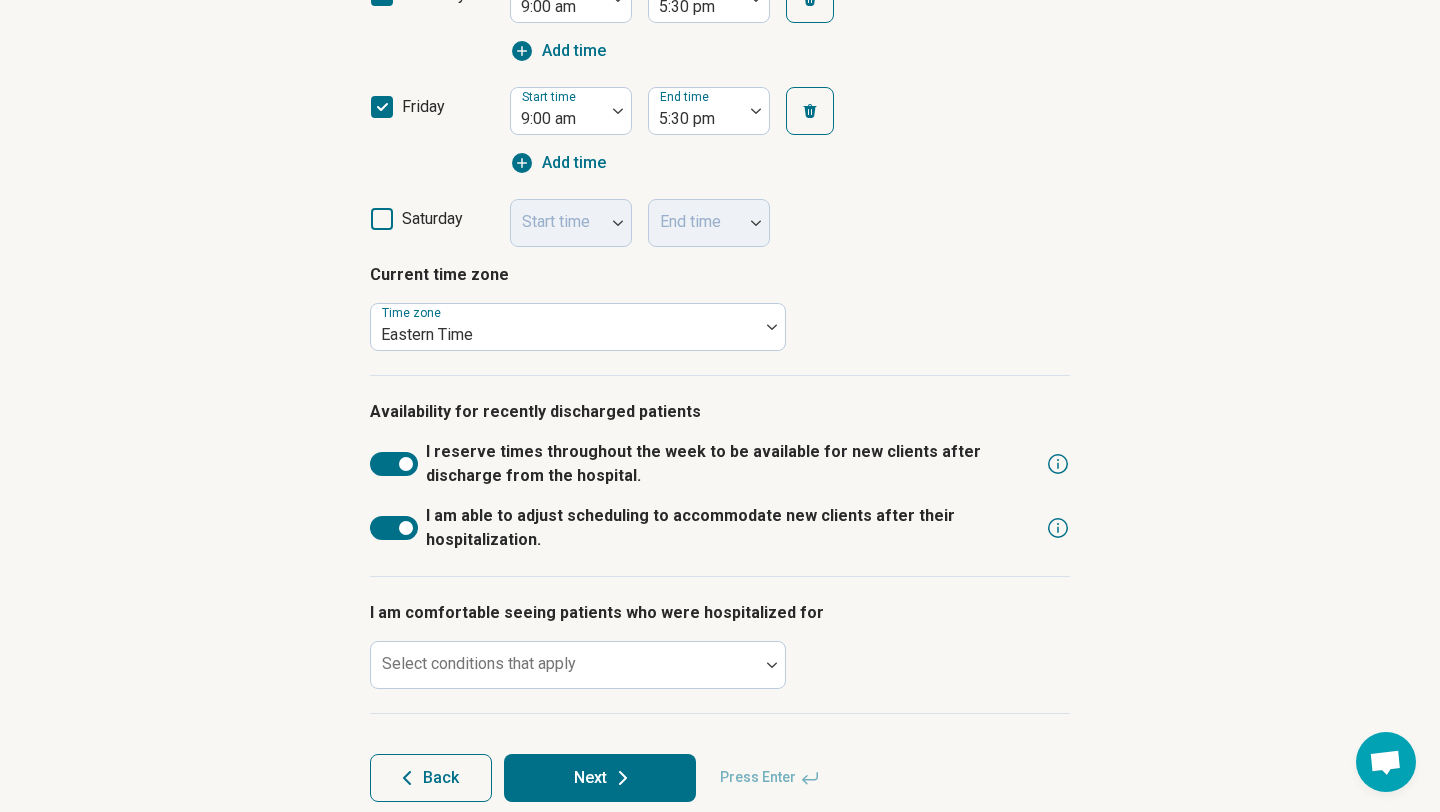scroll, scrollTop: 10, scrollLeft: 0, axis: vertical 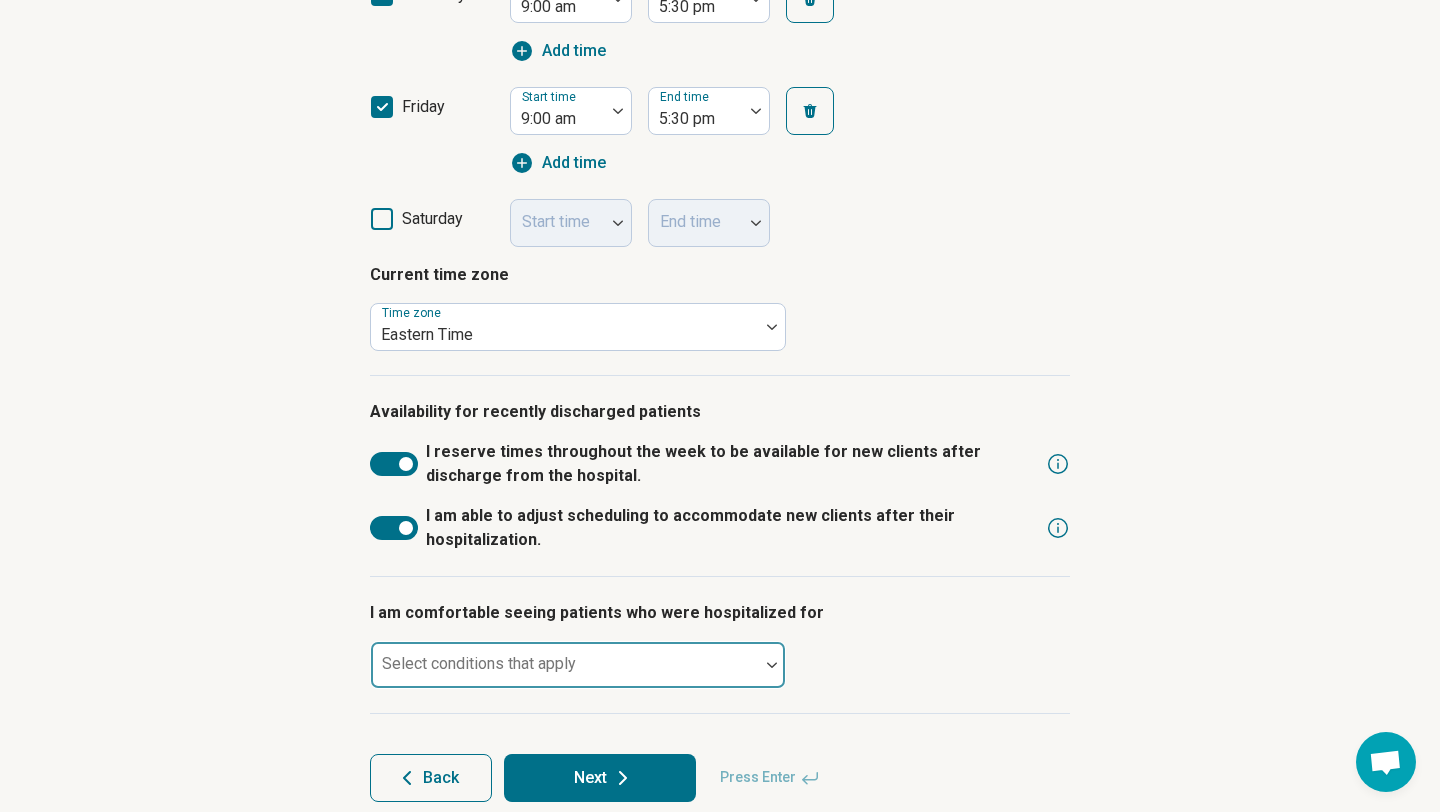 click on "Select conditions that apply" at bounding box center [578, 665] 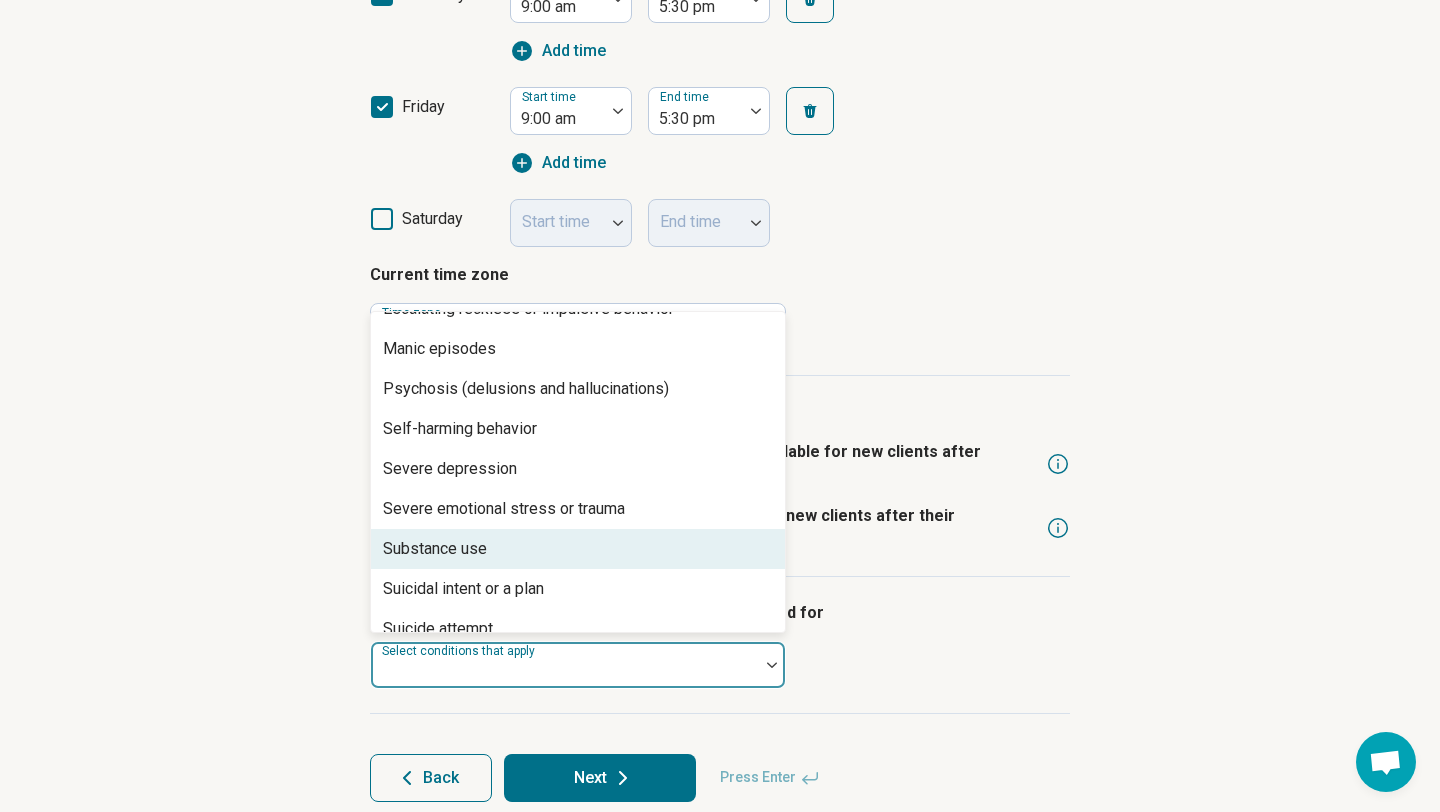 scroll, scrollTop: 128, scrollLeft: 0, axis: vertical 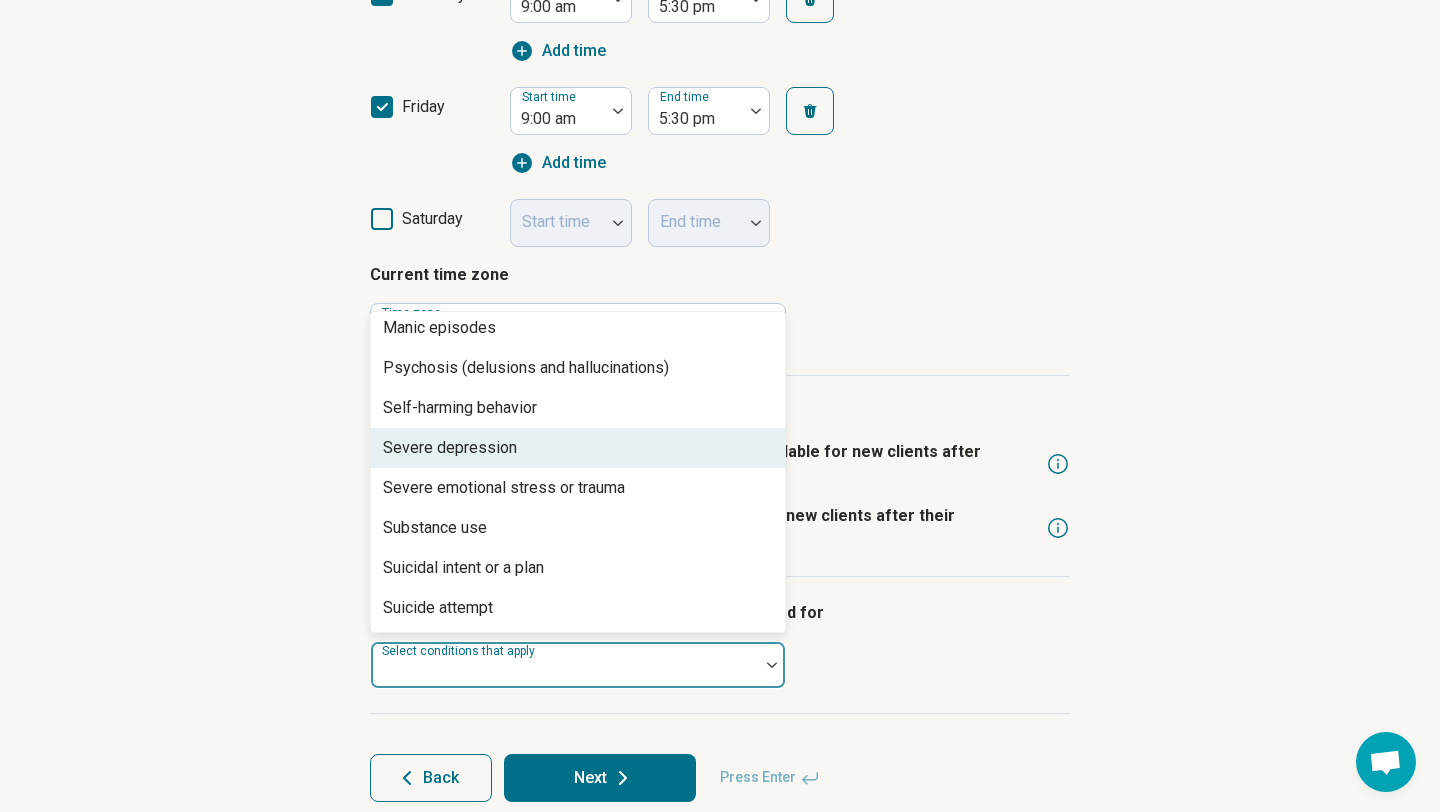 click on "Severe depression" at bounding box center [450, 448] 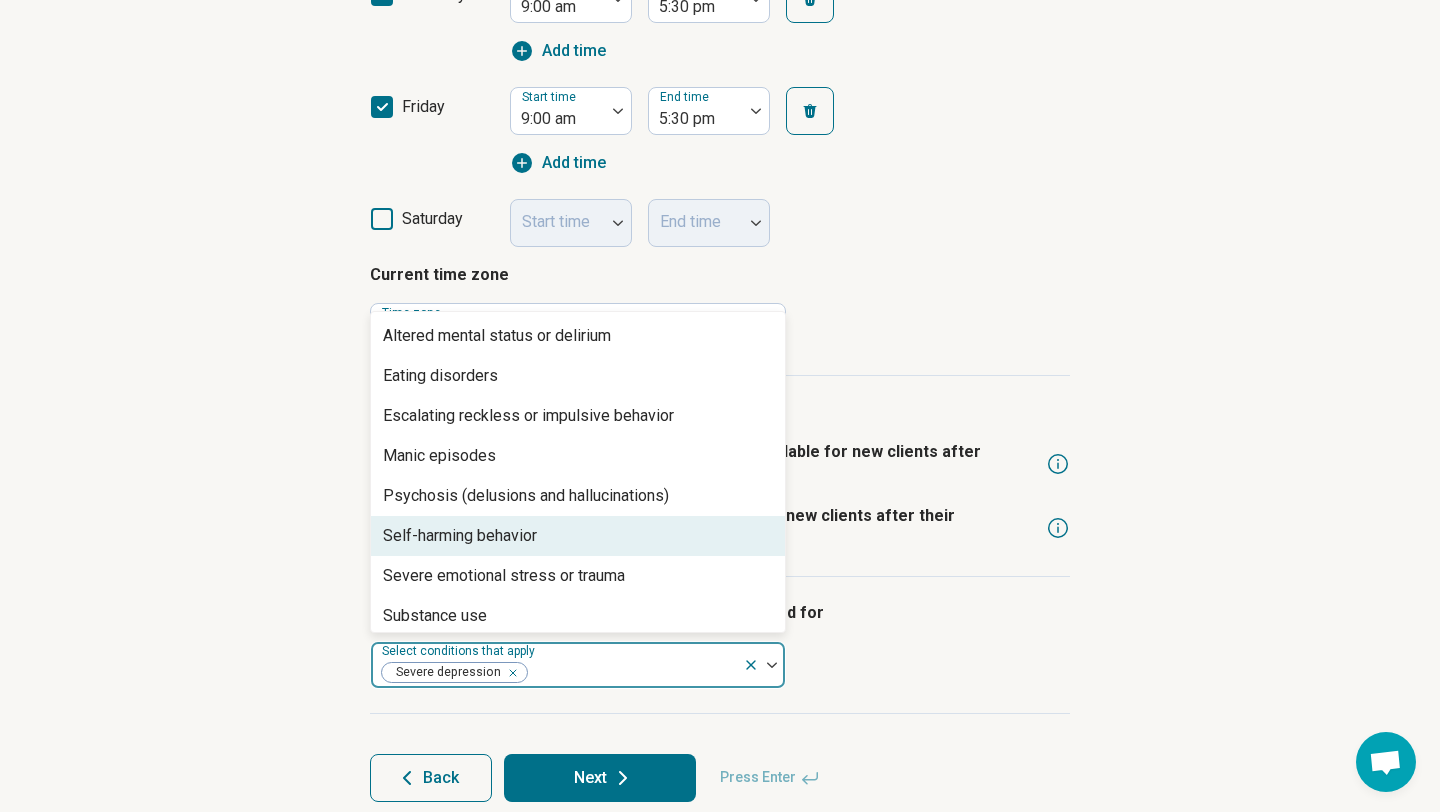 scroll, scrollTop: 88, scrollLeft: 0, axis: vertical 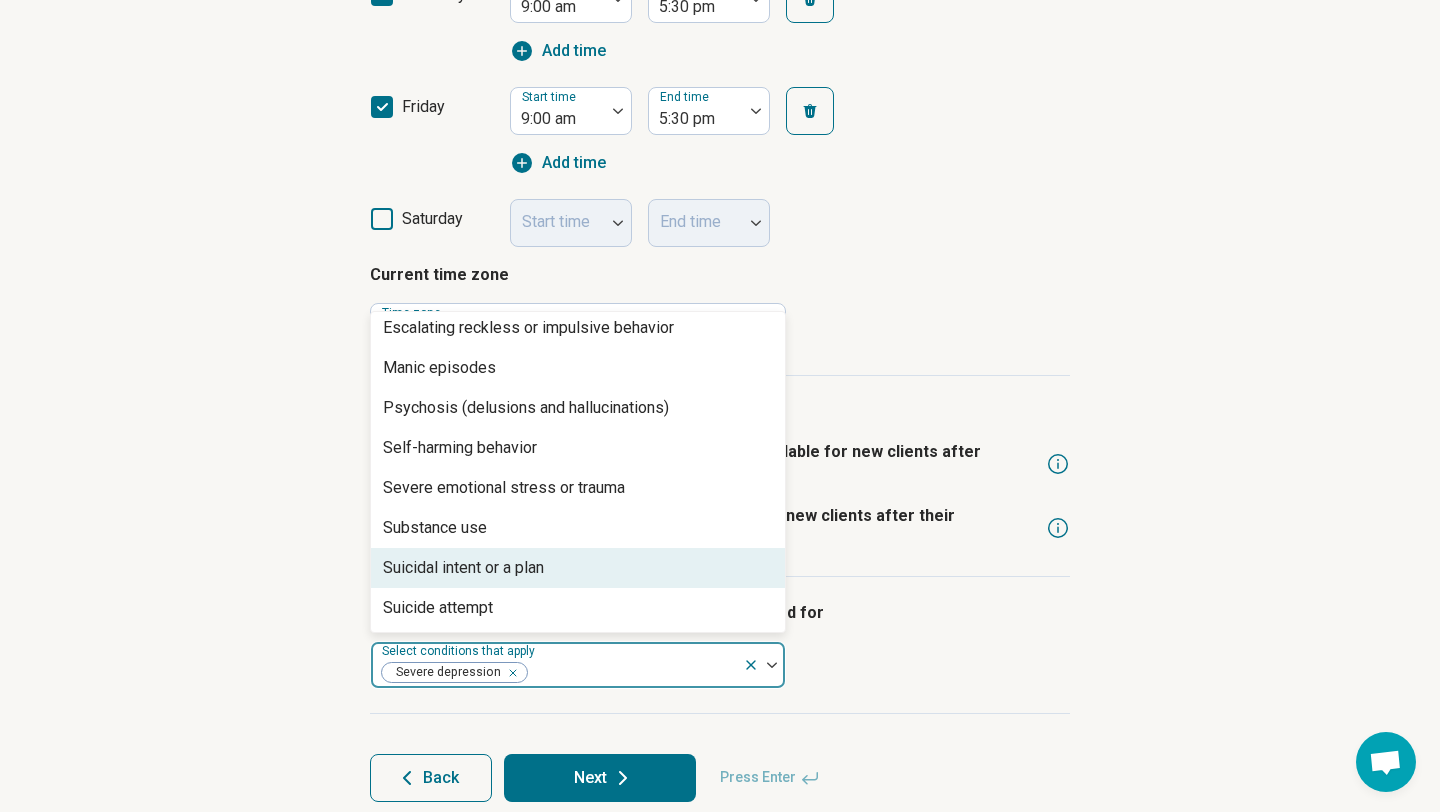 click on "Step  [NUMBER]  of  [NUMBER] What’s your current availability? You can always change this later and add more details about your availability. Current availability Accepting clients Not accepting clients Please inquire I provide after-hour crisis services Hours of operation (optional) sunday Start time End time monday Start time [TIME] End time [TIME] Add time tuesday Start time [TIME] End time [TIME] Add time wednesday Start time [TIME] End time [TIME] Add time thursday Start time [TIME] End time [TIME] Add time friday Start time [TIME] End time [TIME] Add time saturday Start time End time Current time zone Time zone Eastern Time Availability for recently discharged patients I reserve times throughout the week to be available for new clients after discharge from the hospital. I am able to adjust scheduling to accommodate new clients after their hospitalization. I am comfortable seeing patients who were hospitalized for option Severe depression, selected. Suicidal intent or a plan, [NUMBER] of [NUMBER]. [NUMBER] results available." at bounding box center [720, -11] 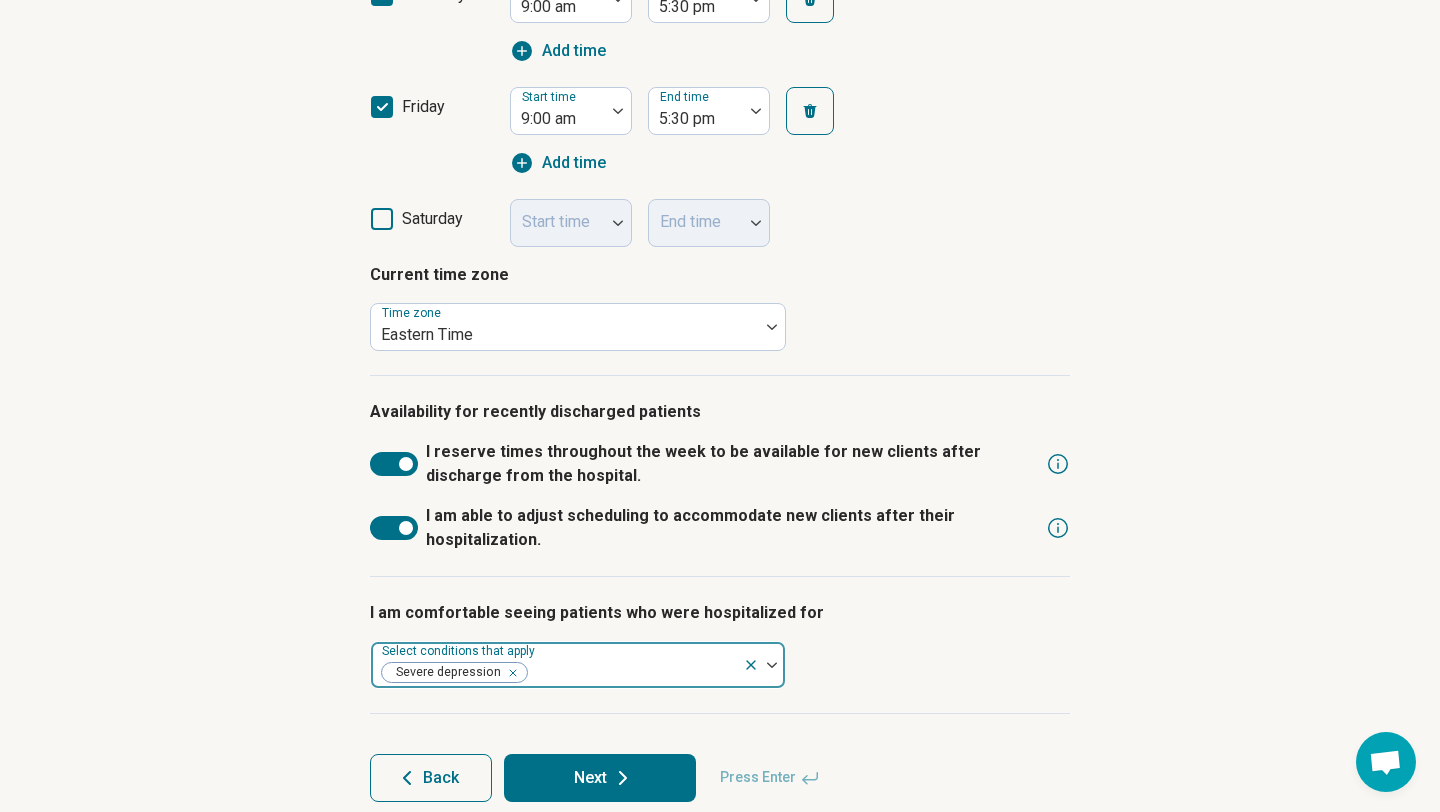 click at bounding box center (632, 673) 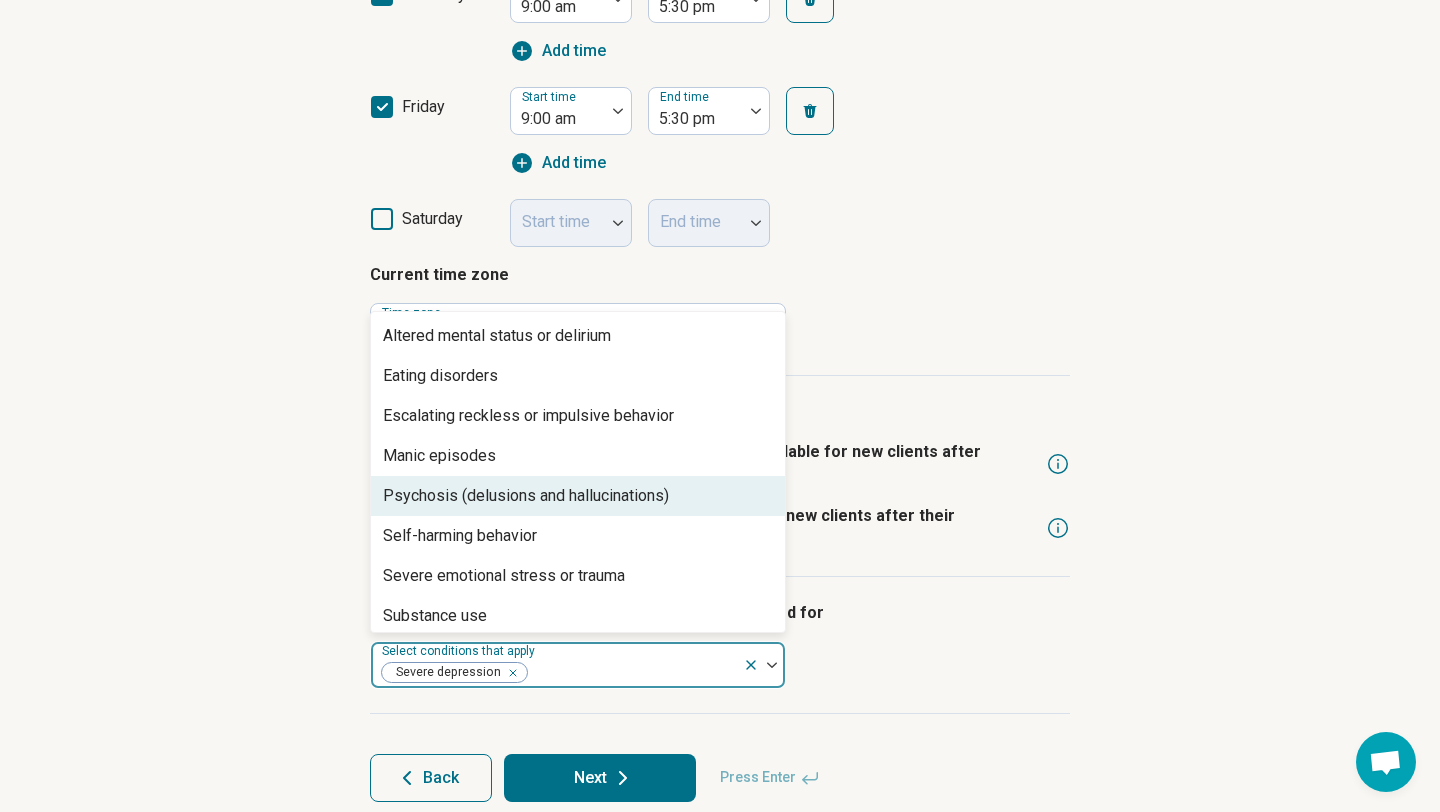 scroll, scrollTop: 88, scrollLeft: 0, axis: vertical 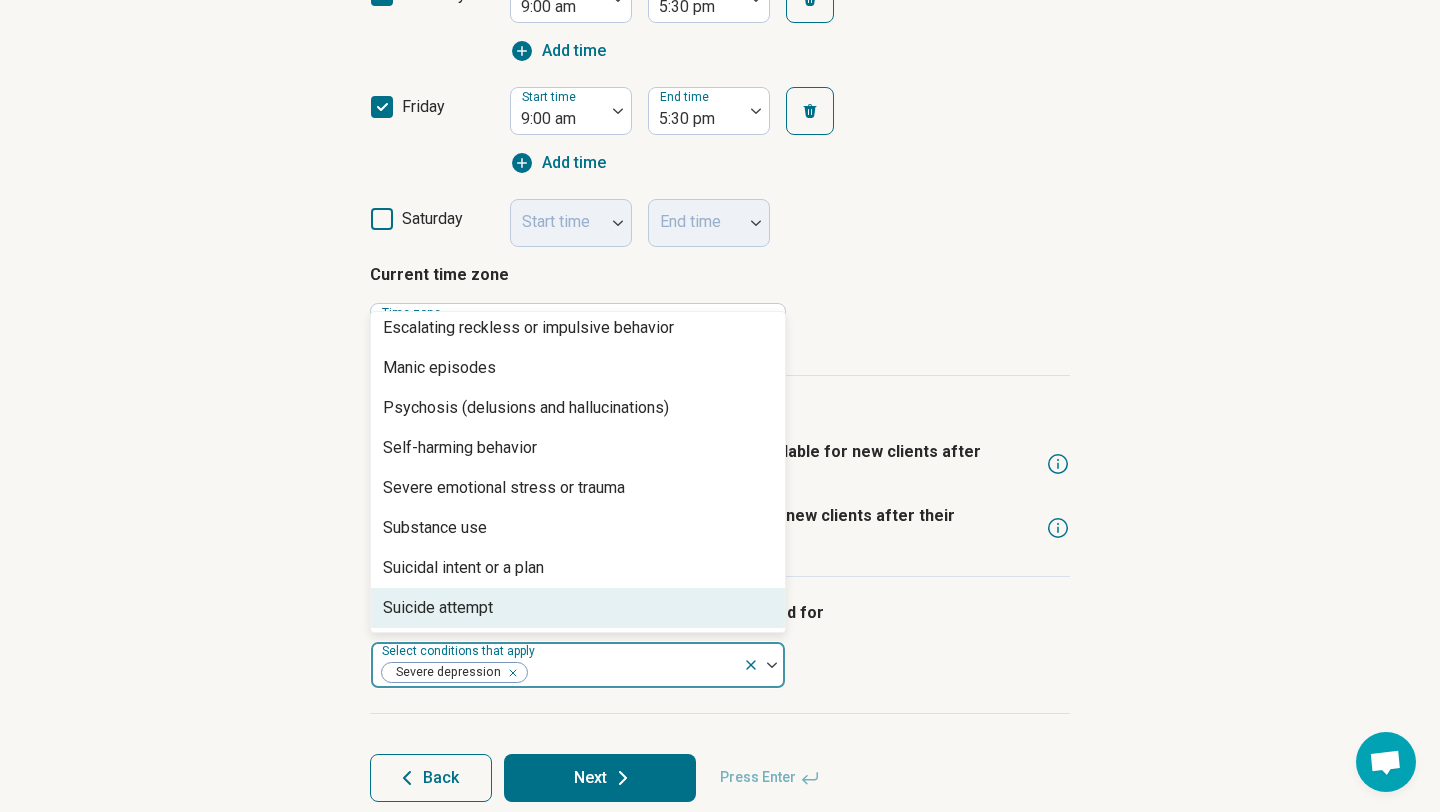 click on "Next" at bounding box center (600, 778) 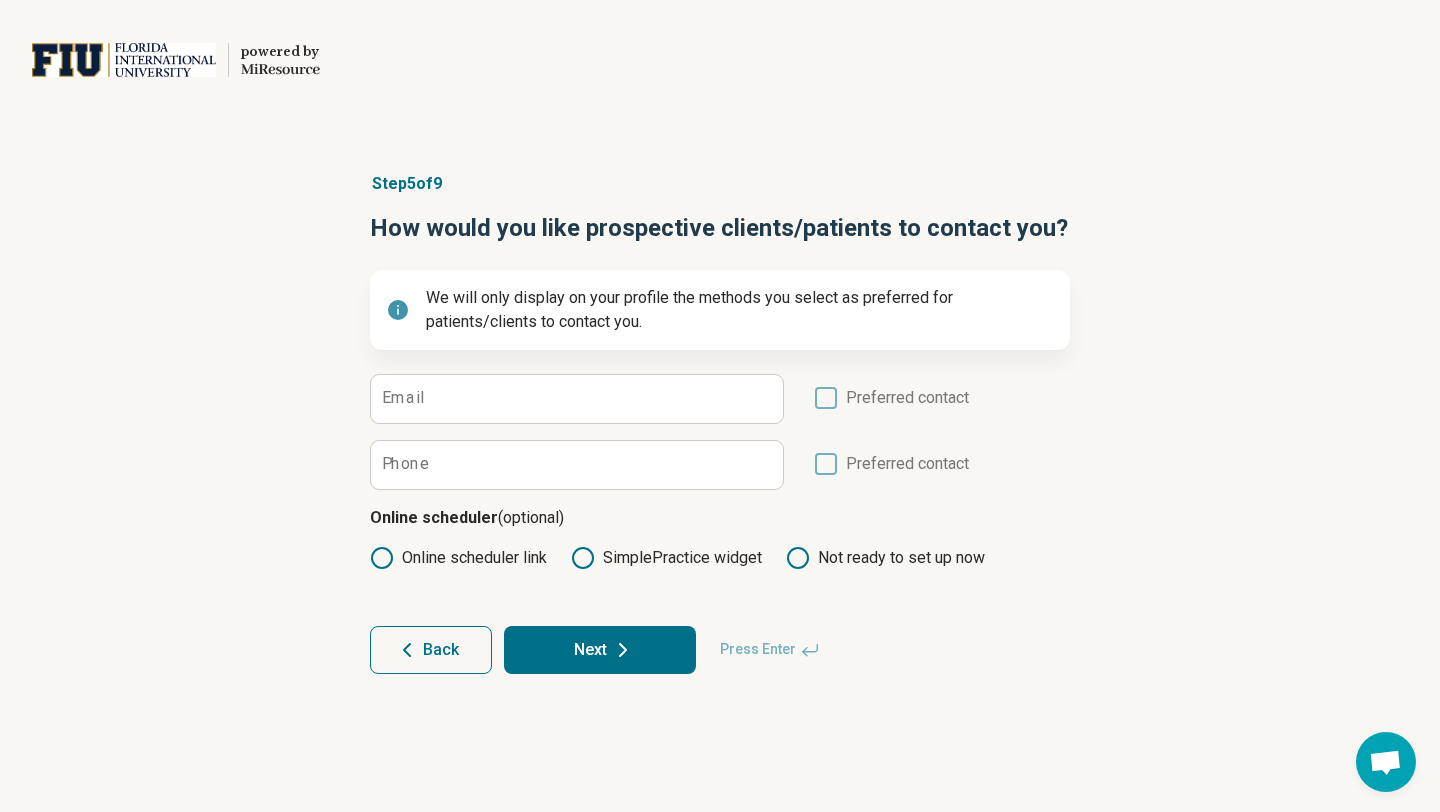 scroll, scrollTop: 0, scrollLeft: 0, axis: both 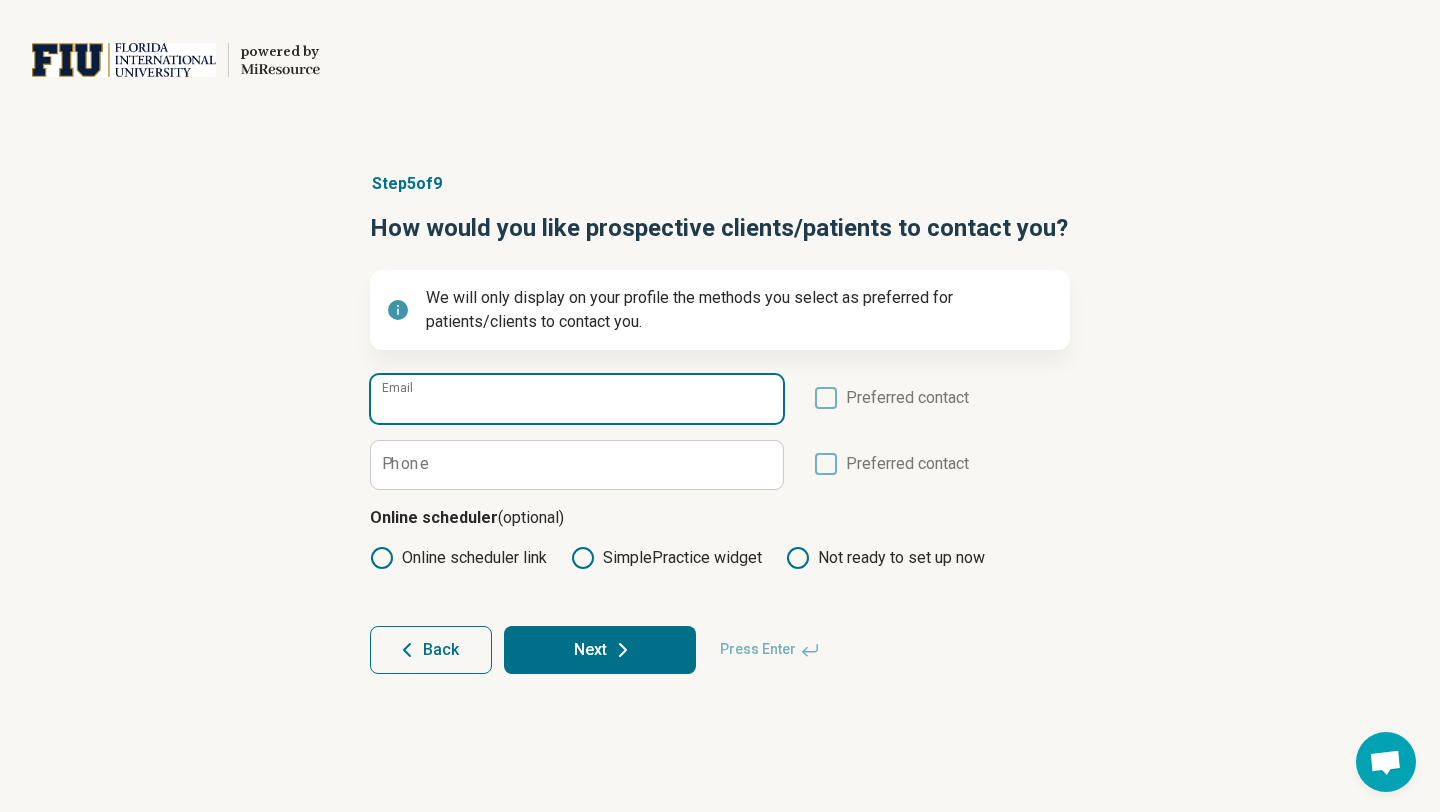 click on "Email" at bounding box center [577, 399] 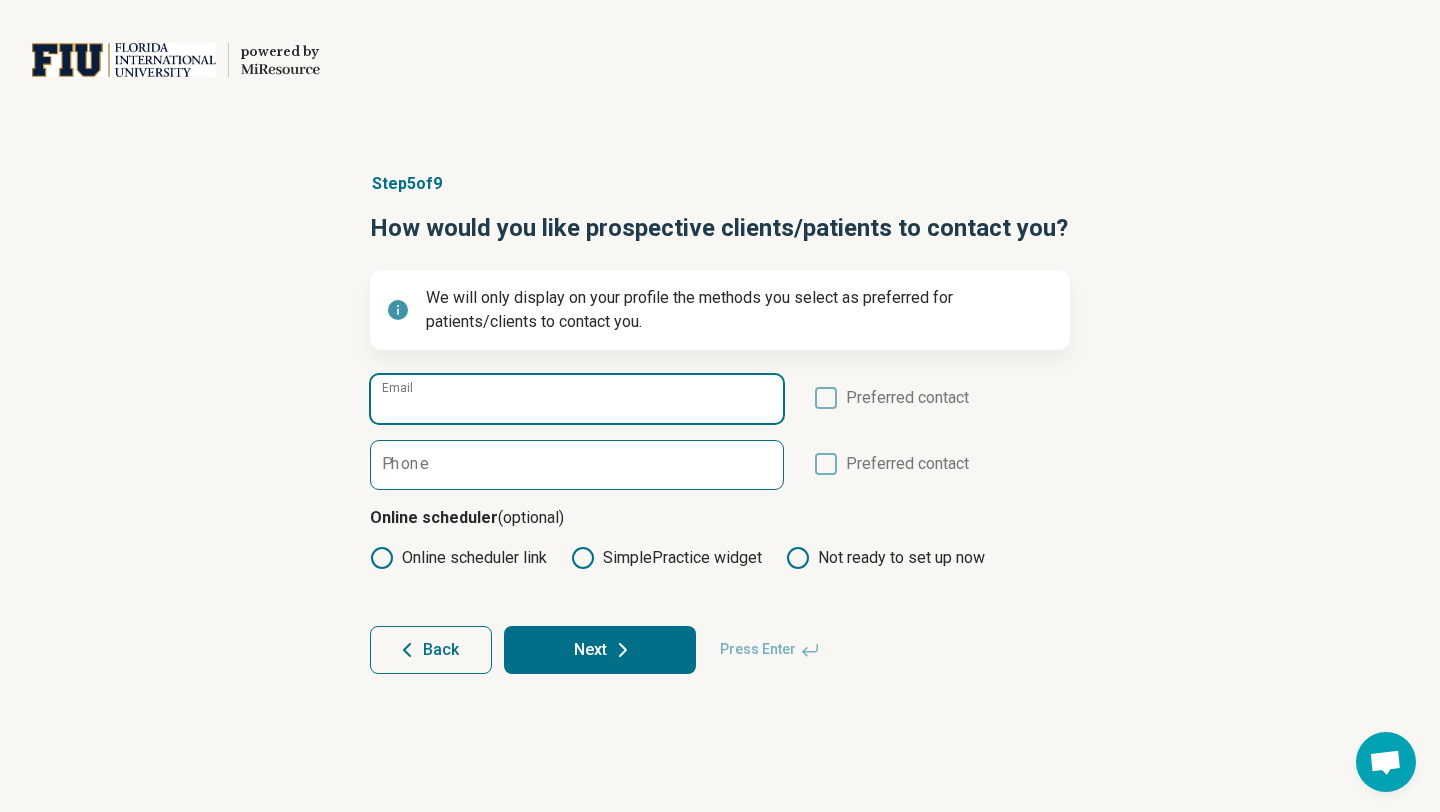 paste on "**********" 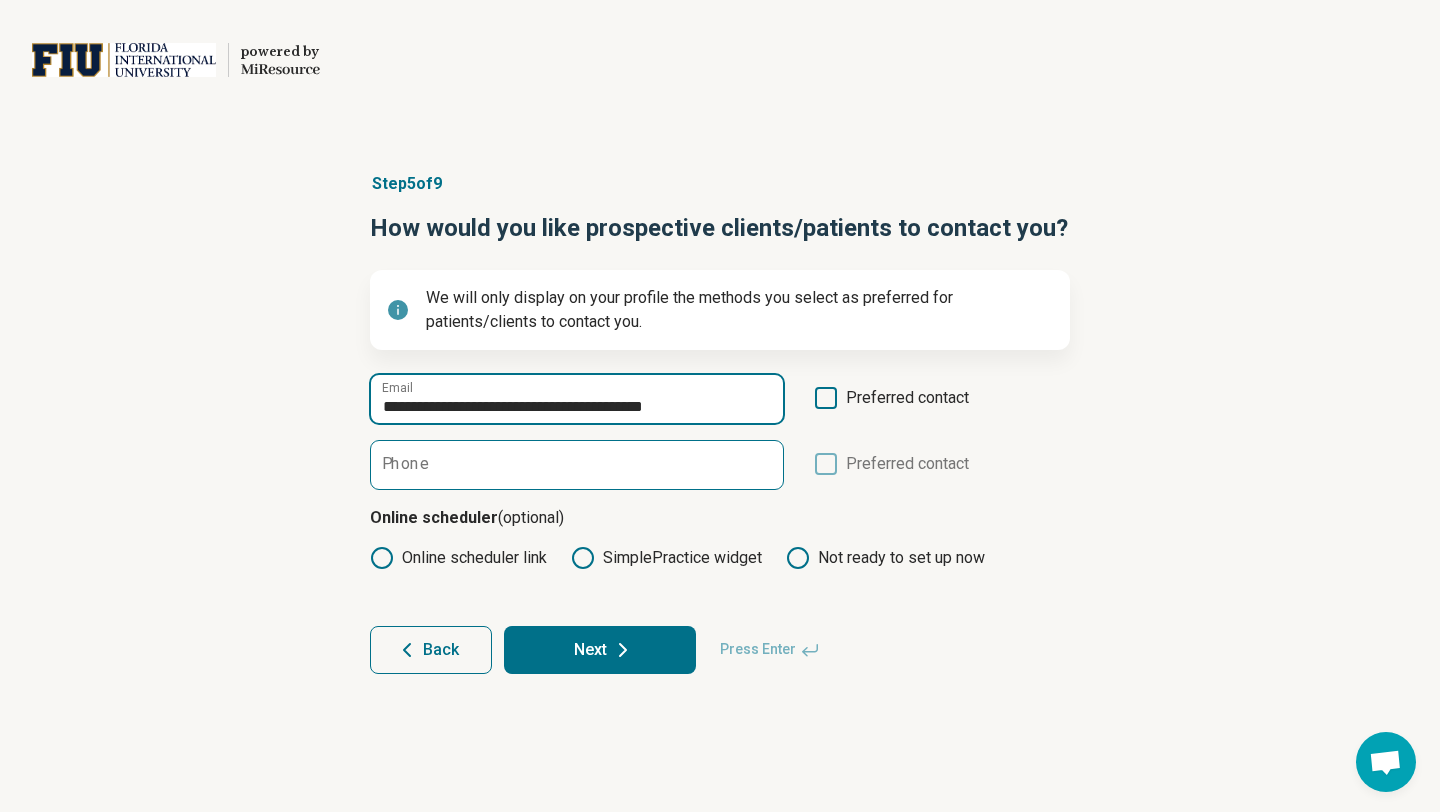 type on "**********" 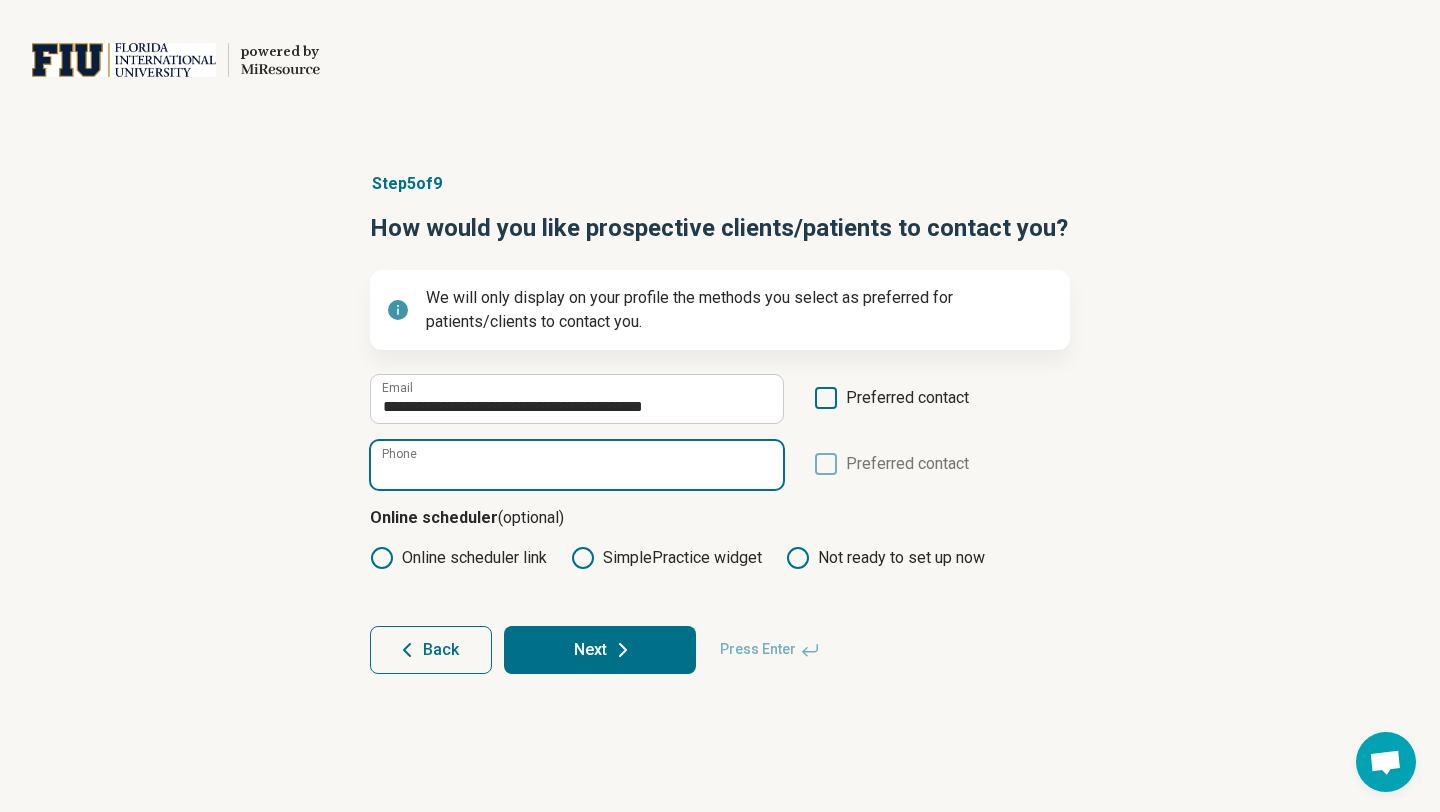 click on "Phone" at bounding box center (577, 465) 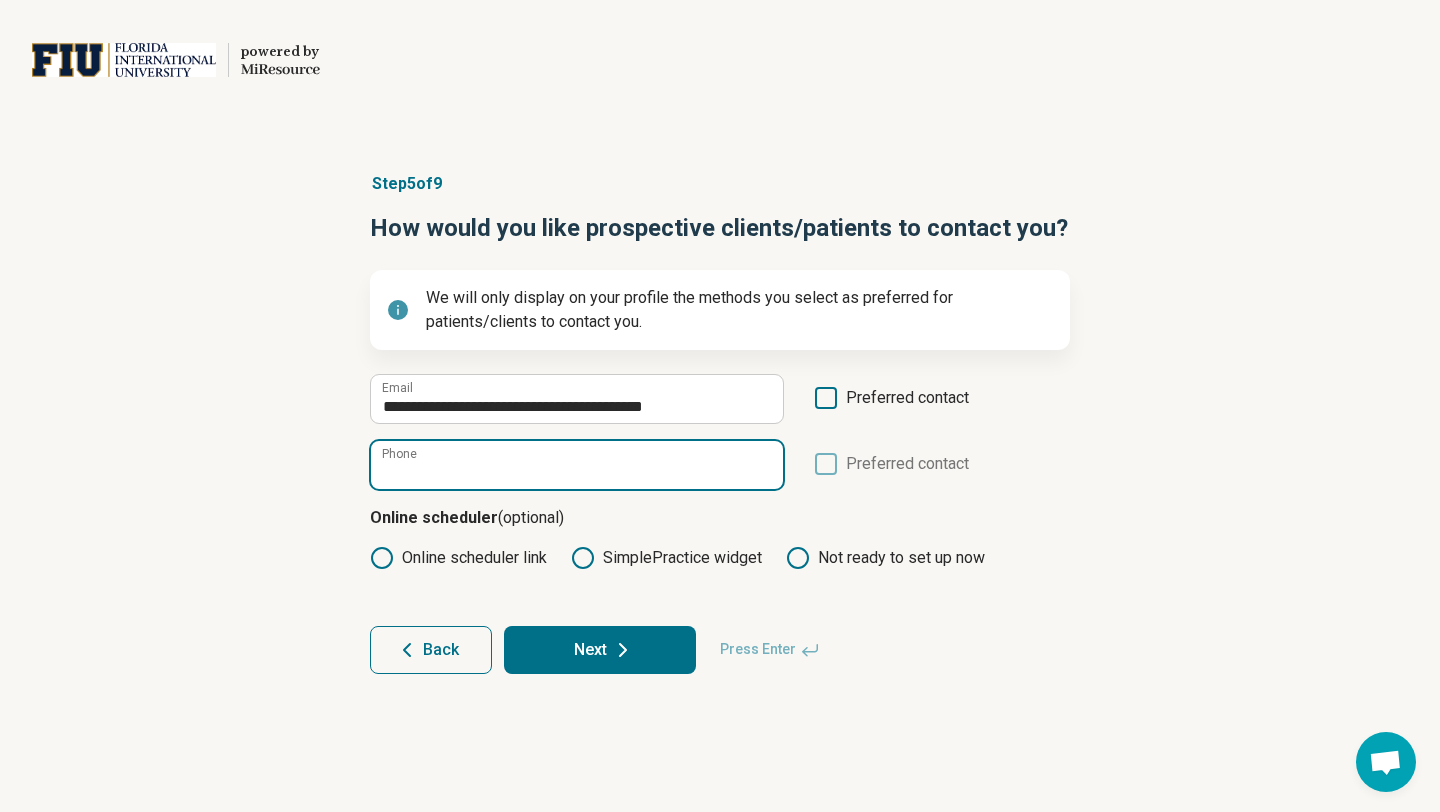 paste on "**********" 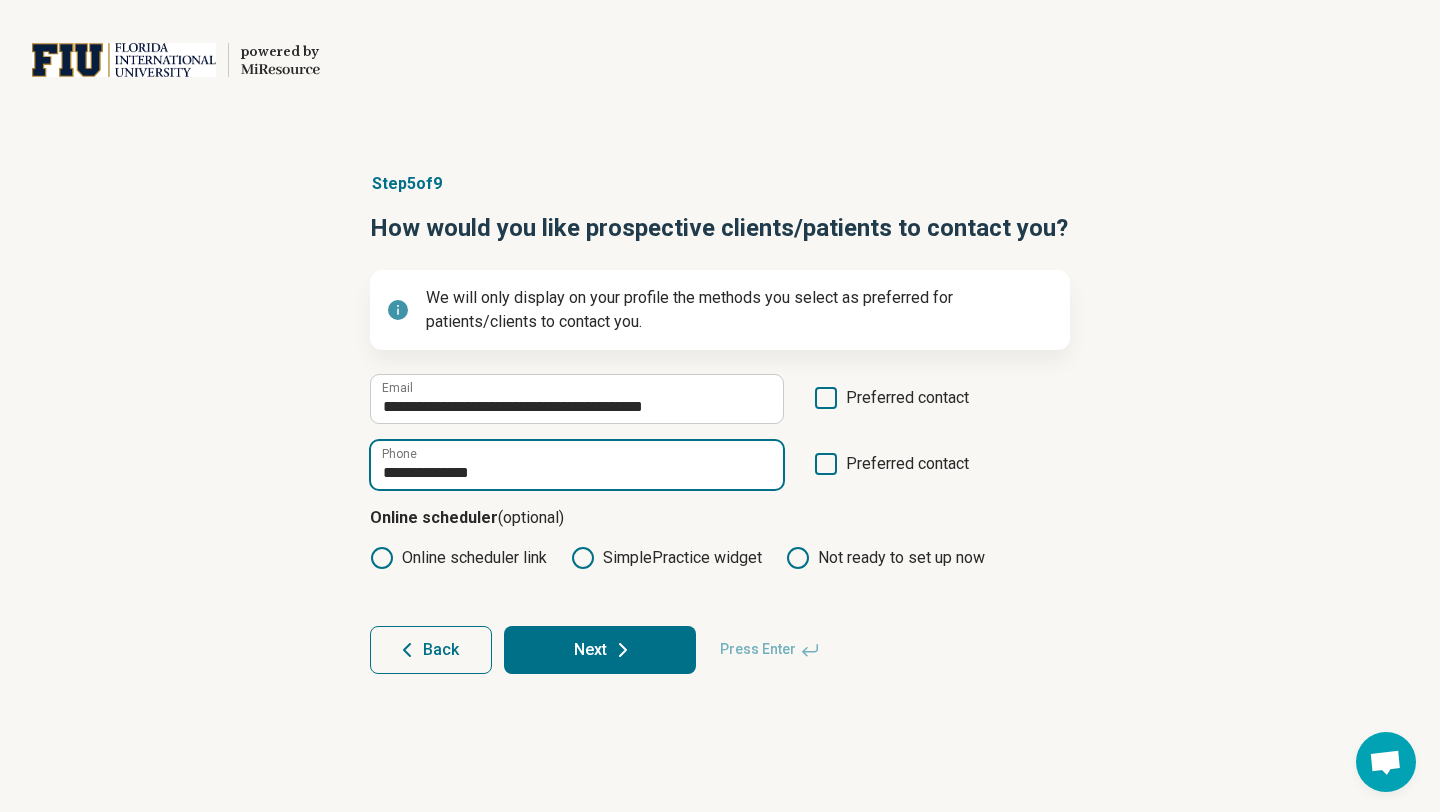 type on "**********" 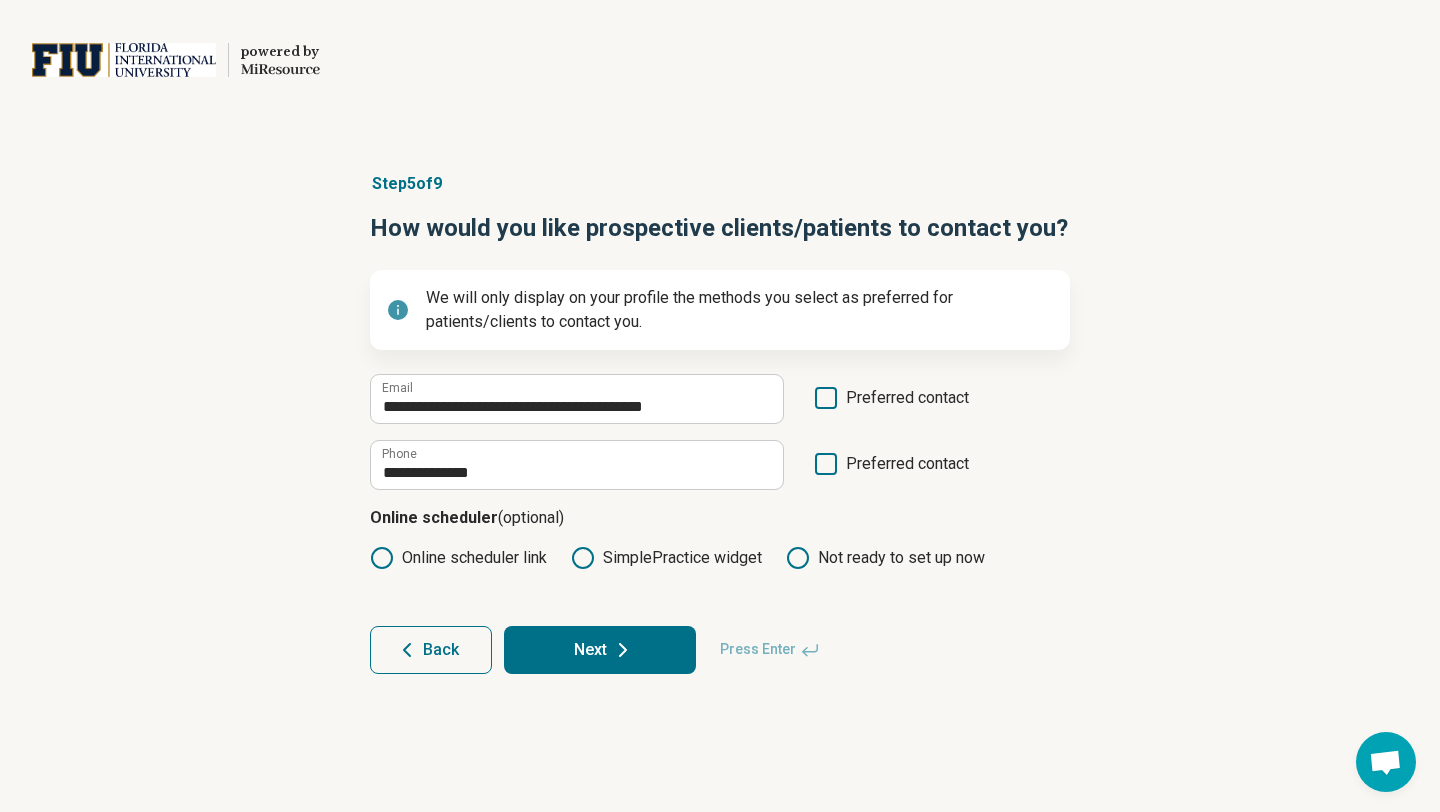 click on "Step  5  of  9" at bounding box center [720, 184] 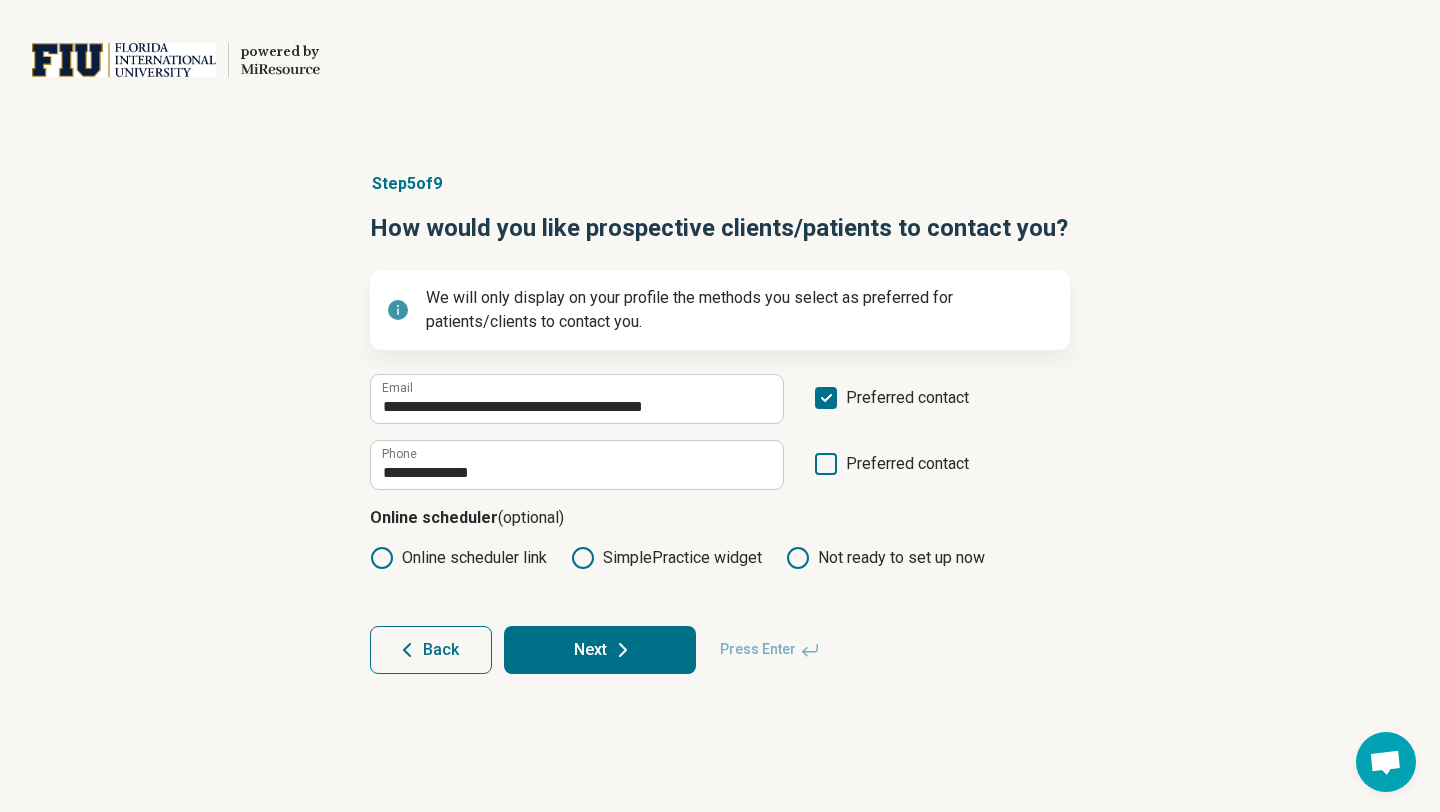 click 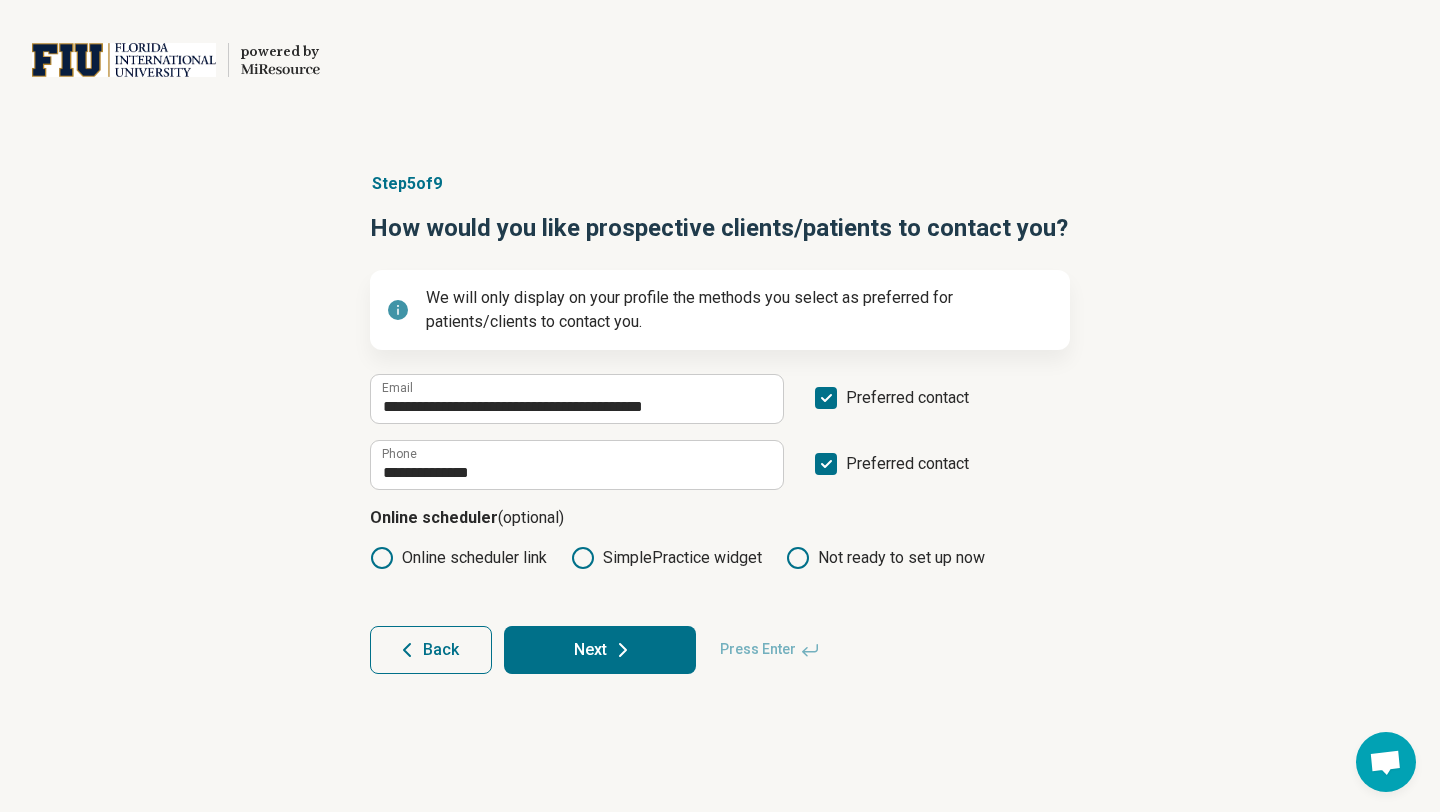 click on "Next" at bounding box center [600, 650] 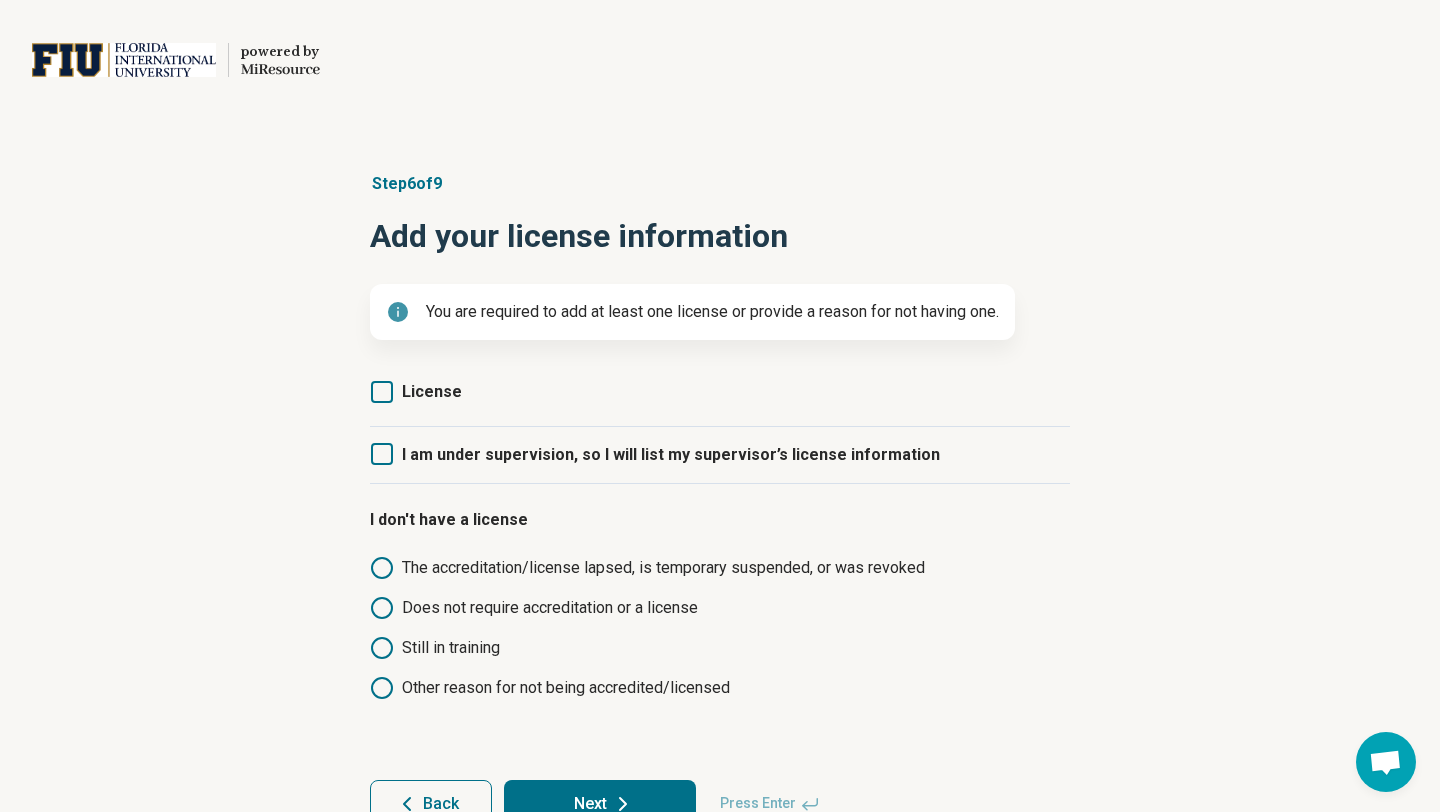 click 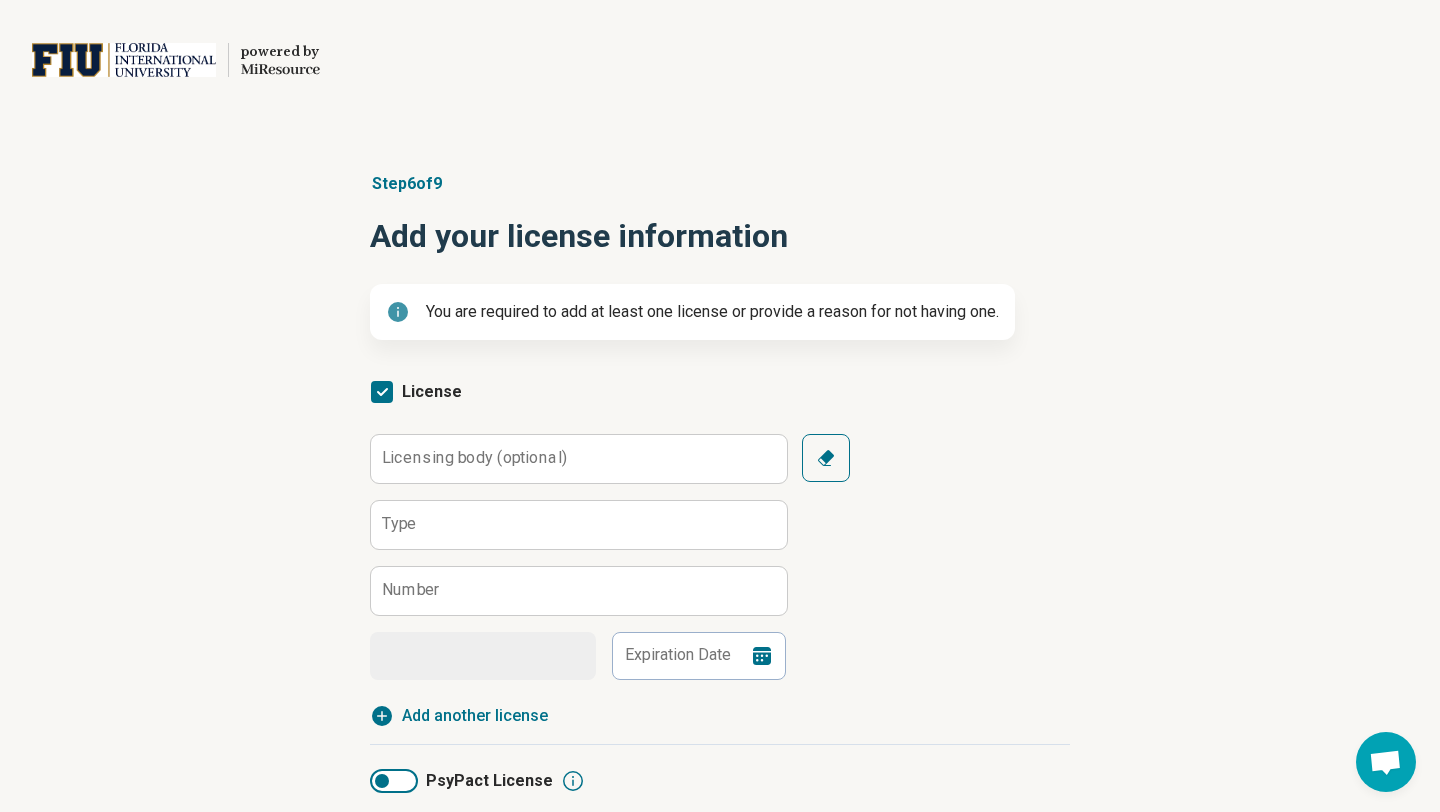 scroll, scrollTop: 10, scrollLeft: 0, axis: vertical 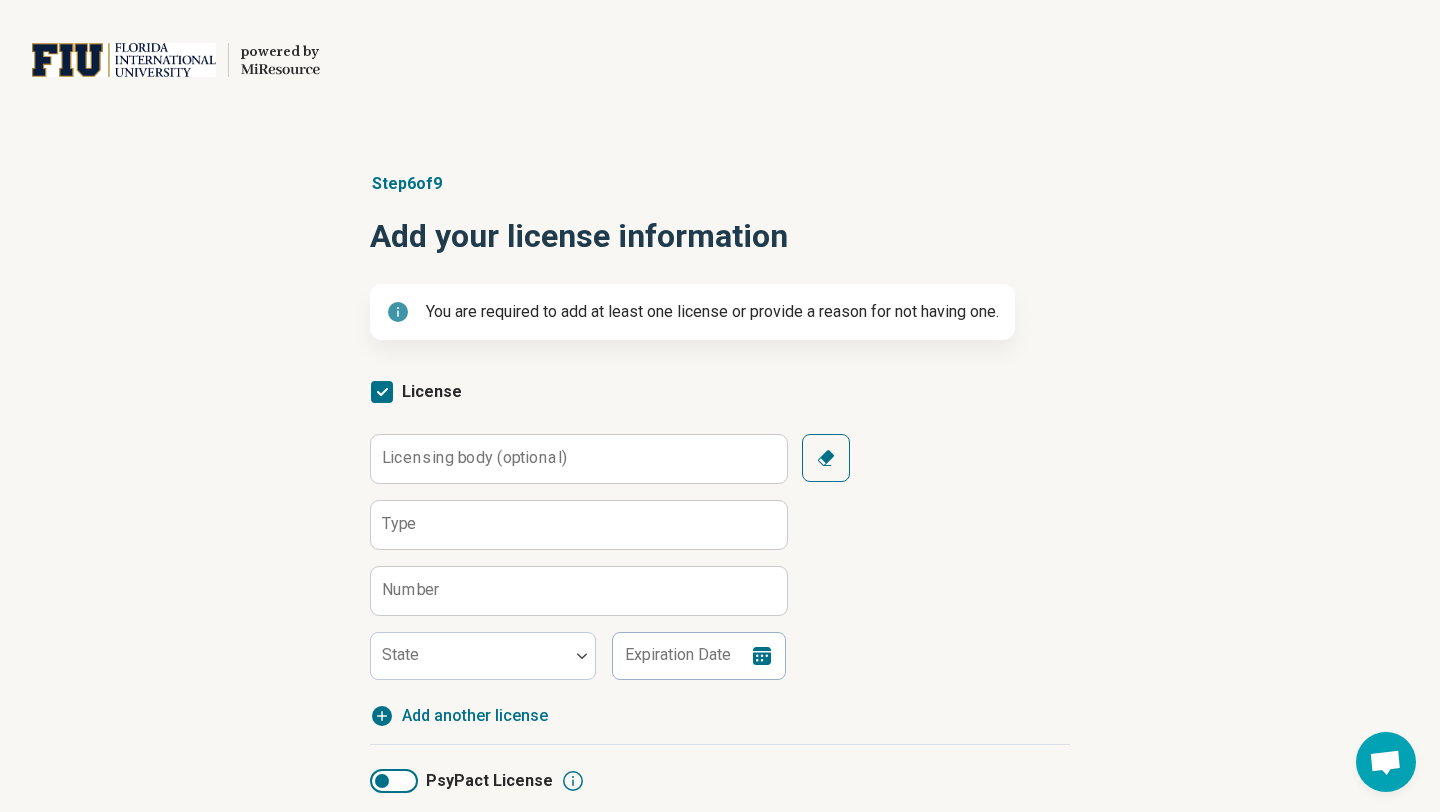 click on "Licensing body (optional)" at bounding box center [474, 458] 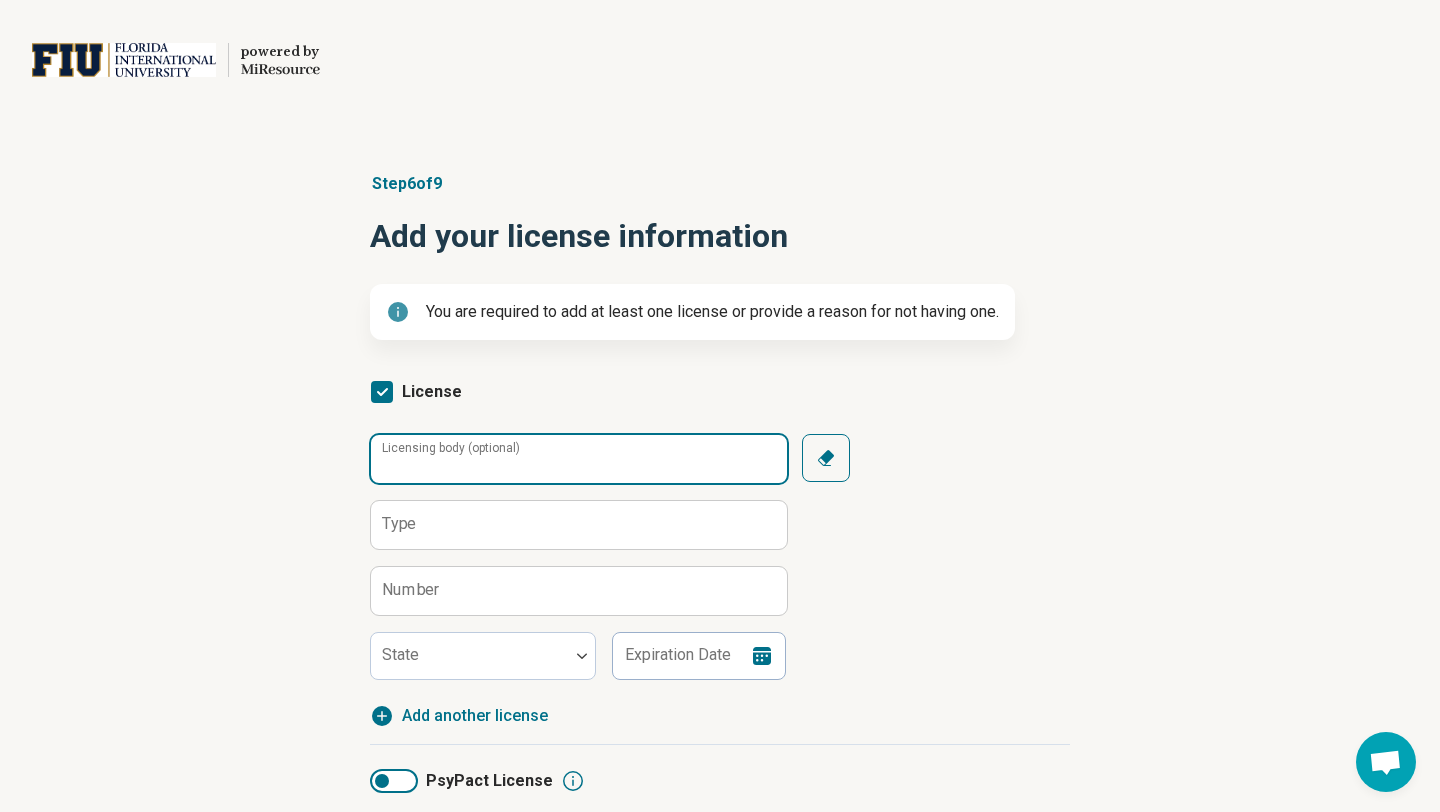 click on "Licensing body (optional)" at bounding box center (579, 459) 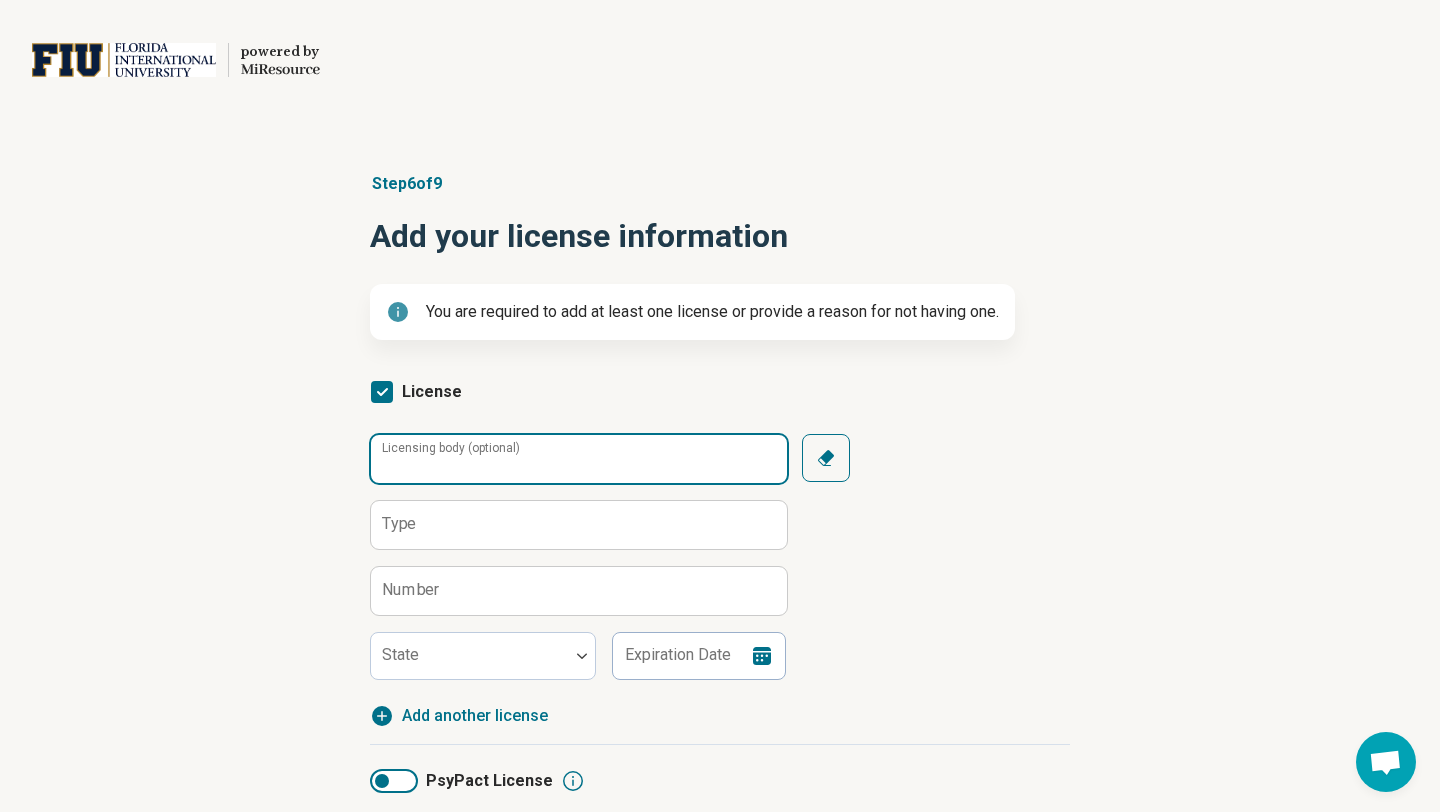 type on "*" 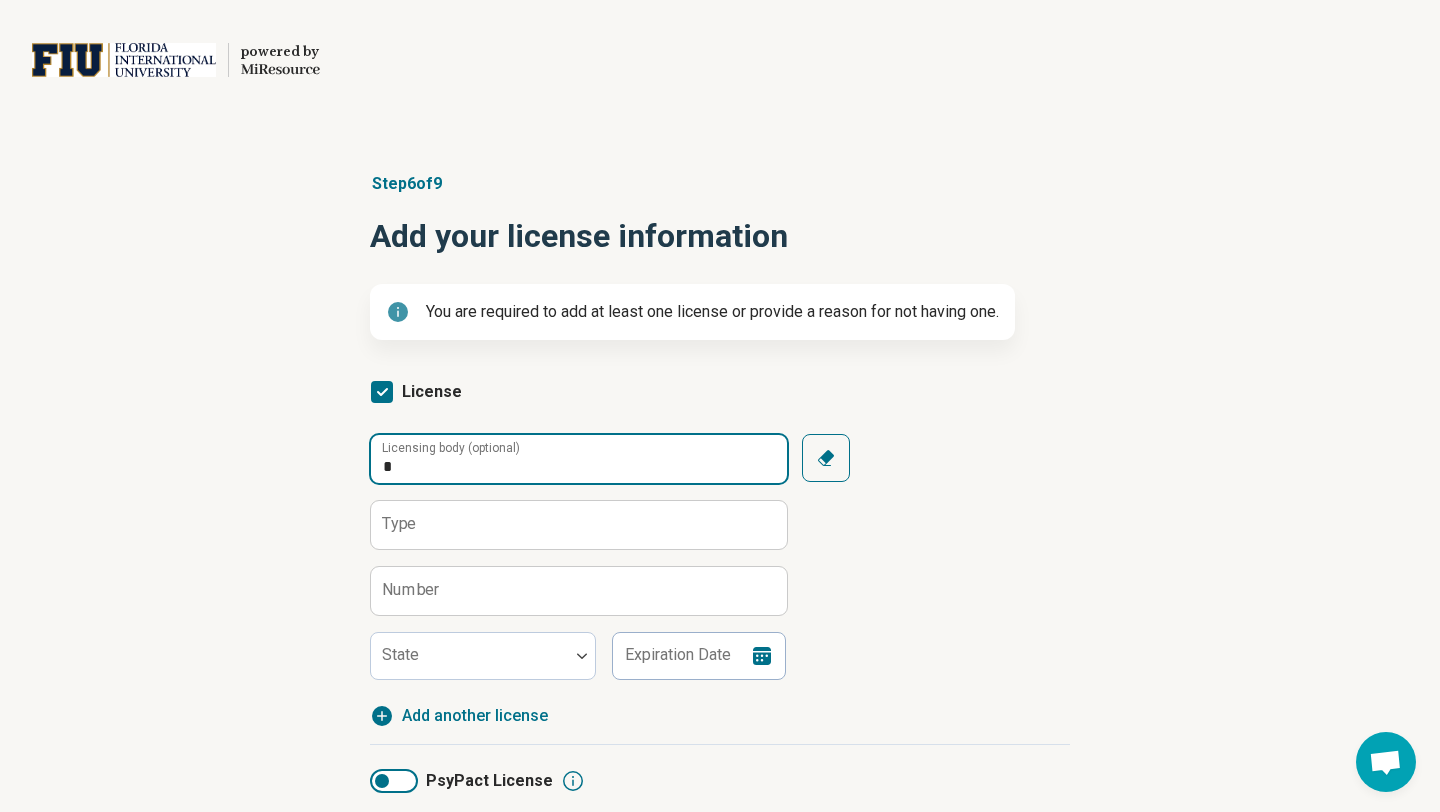 click on "*" at bounding box center [579, 459] 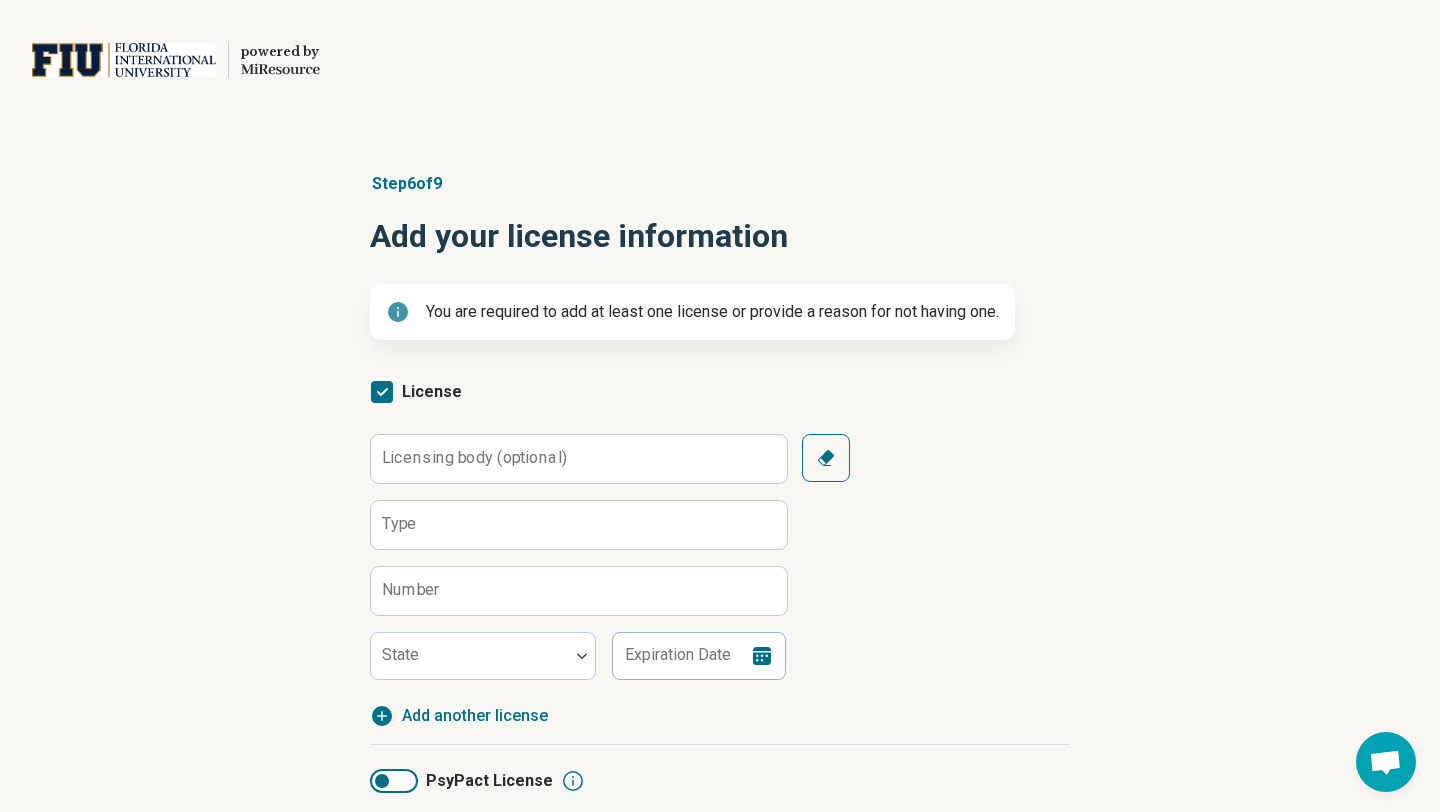 click on "Clear" at bounding box center (826, 458) 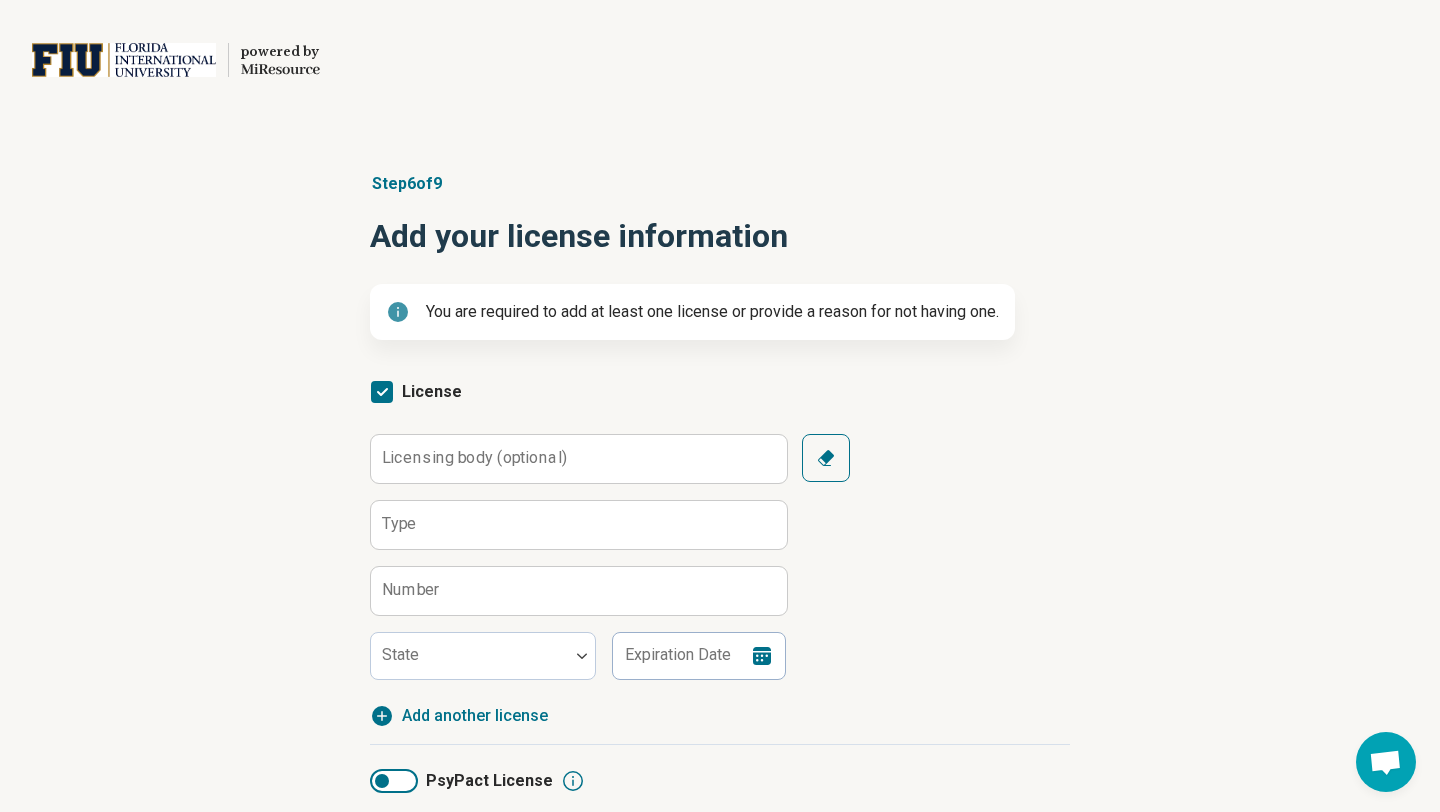 click on "Licensing body (optional)" at bounding box center [474, 458] 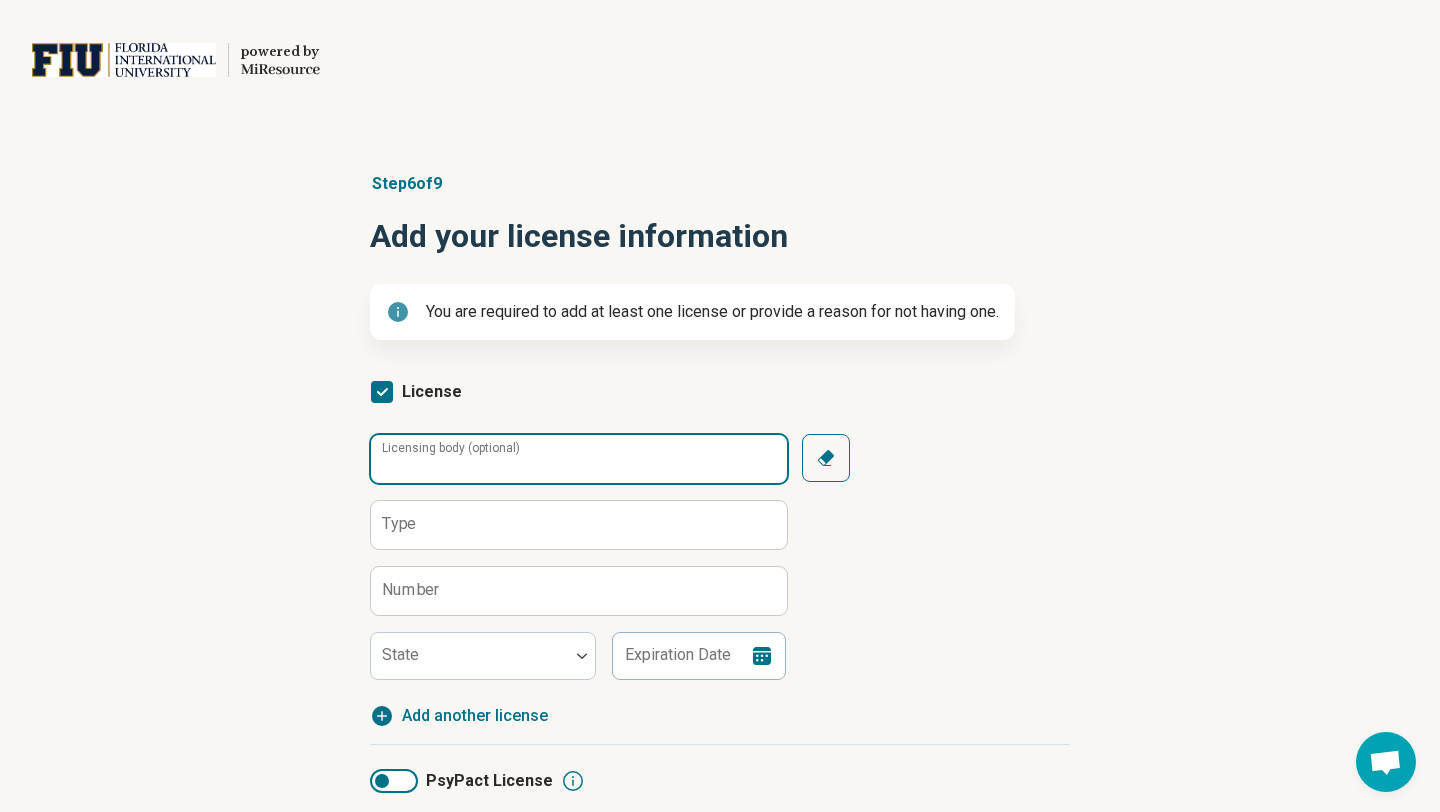 click on "Licensing body (optional)" at bounding box center [579, 459] 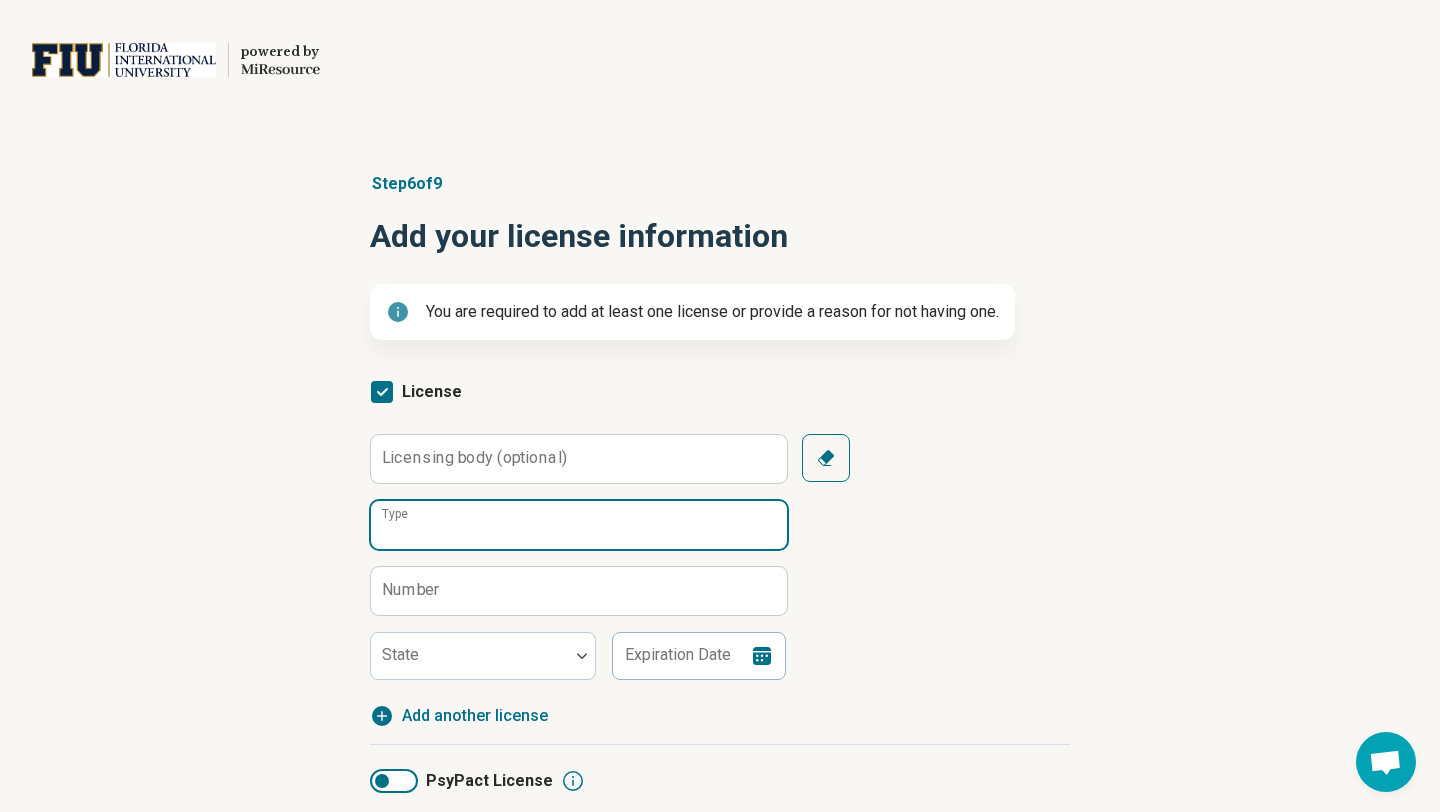 click on "Type" at bounding box center [579, 525] 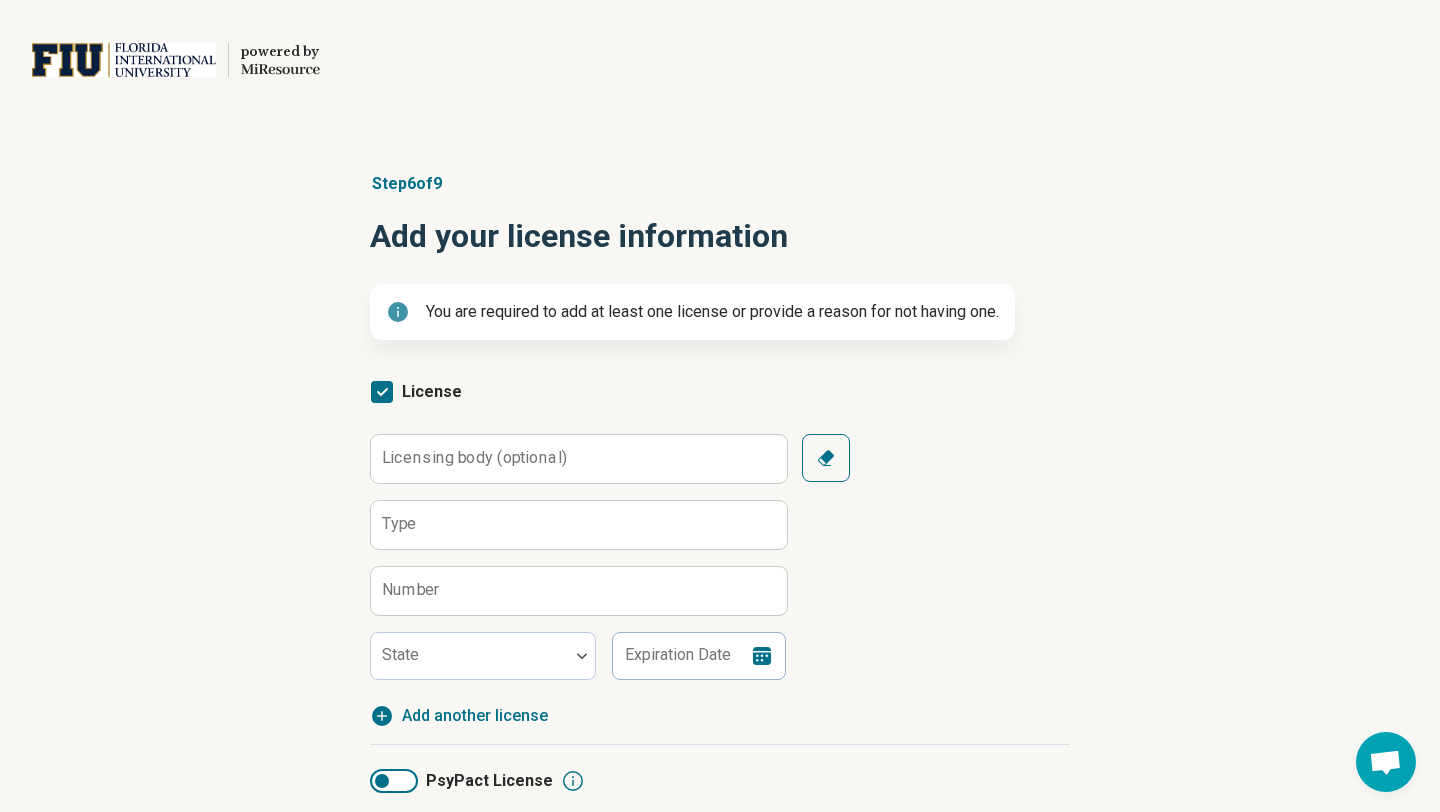 click on "Licensing body (optional)" at bounding box center [474, 458] 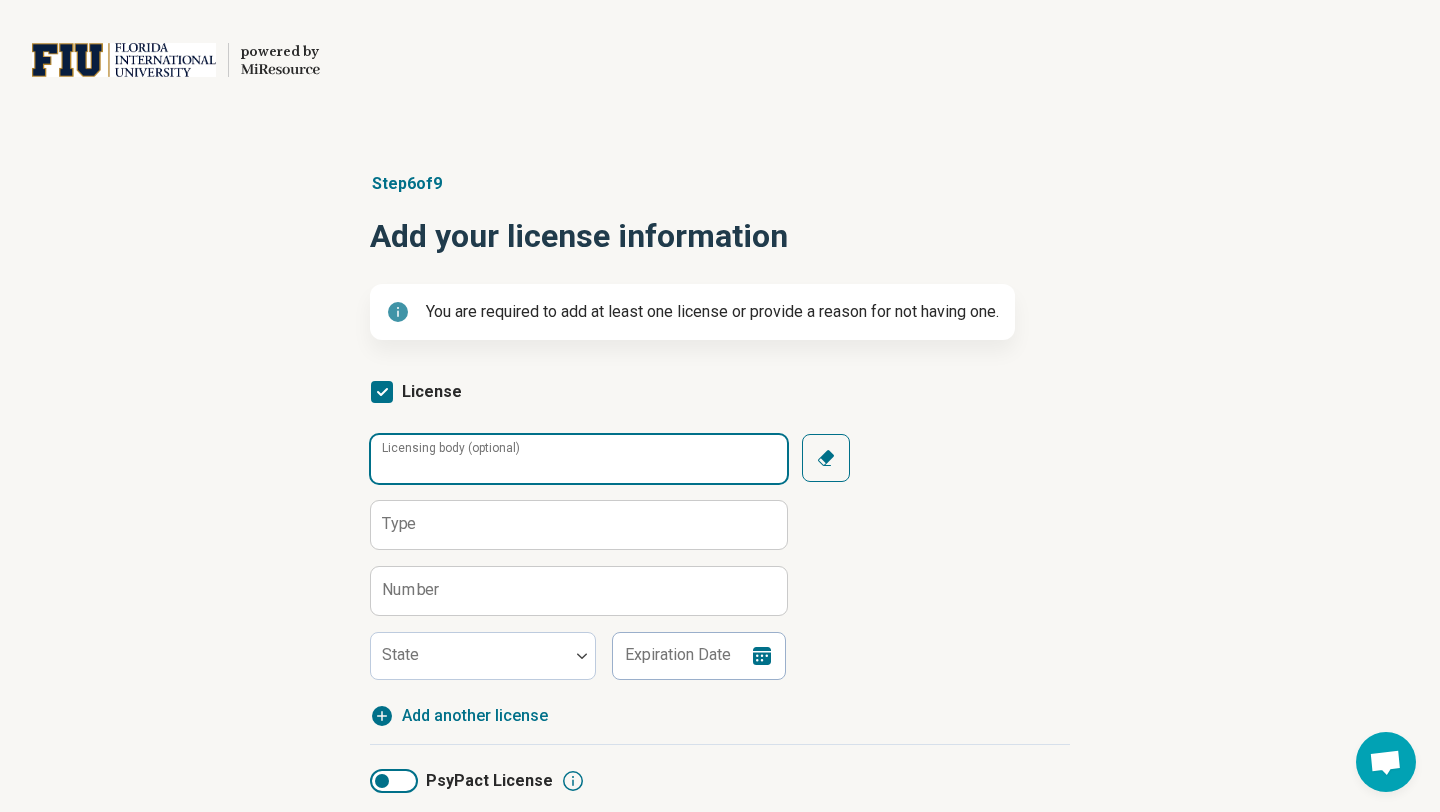 click on "Licensing body (optional)" at bounding box center (579, 459) 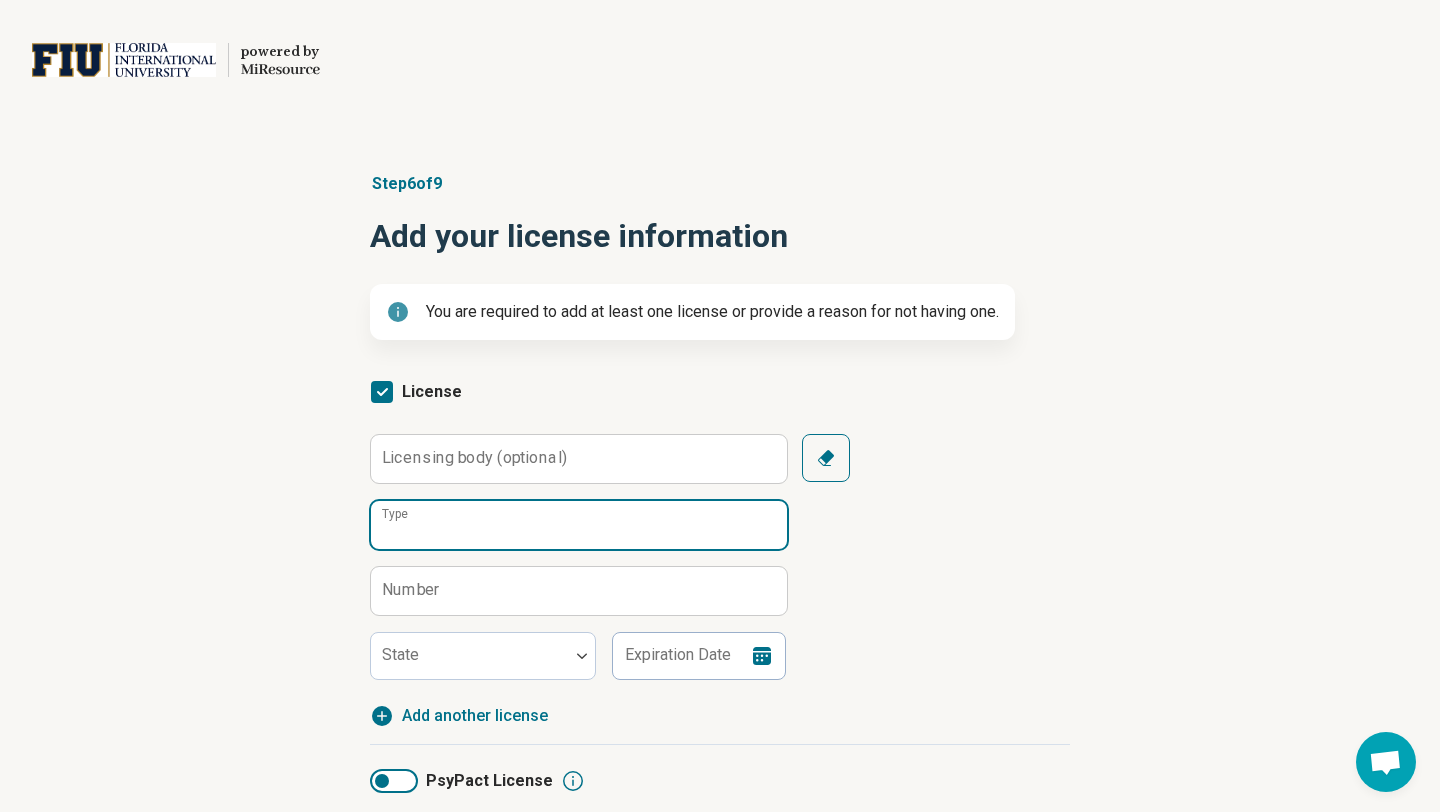 click on "Type" at bounding box center (579, 525) 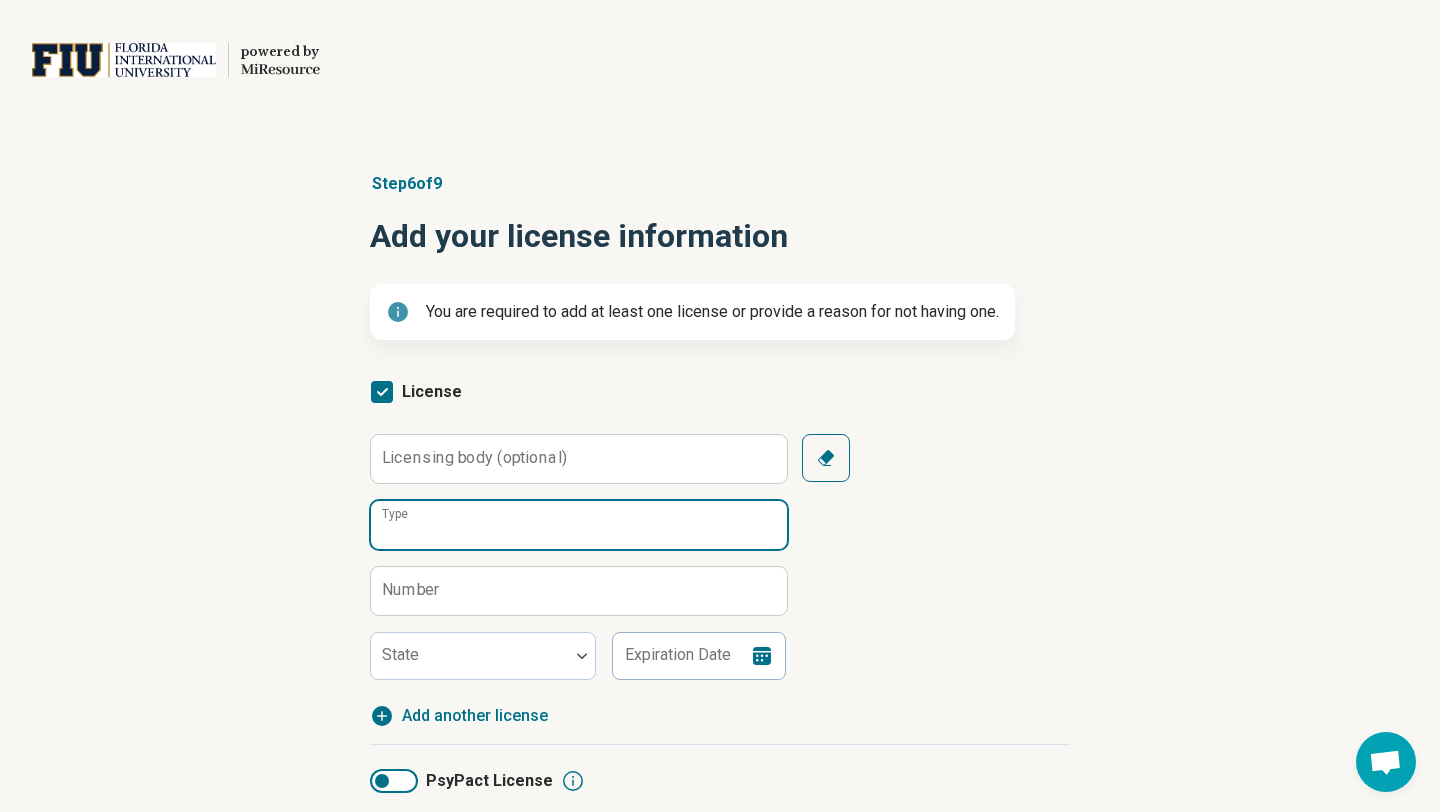 paste on "**********" 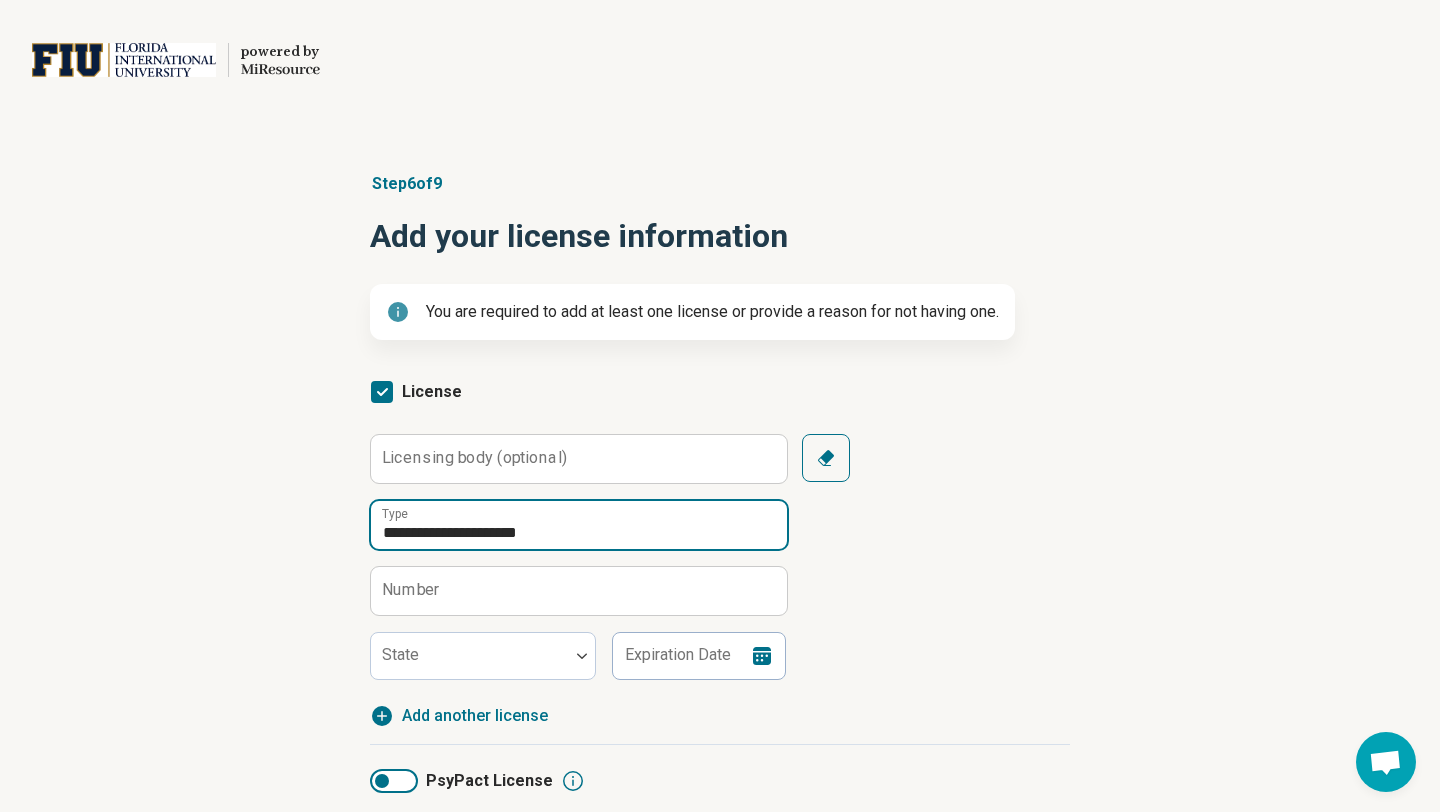 click on "**********" at bounding box center [579, 525] 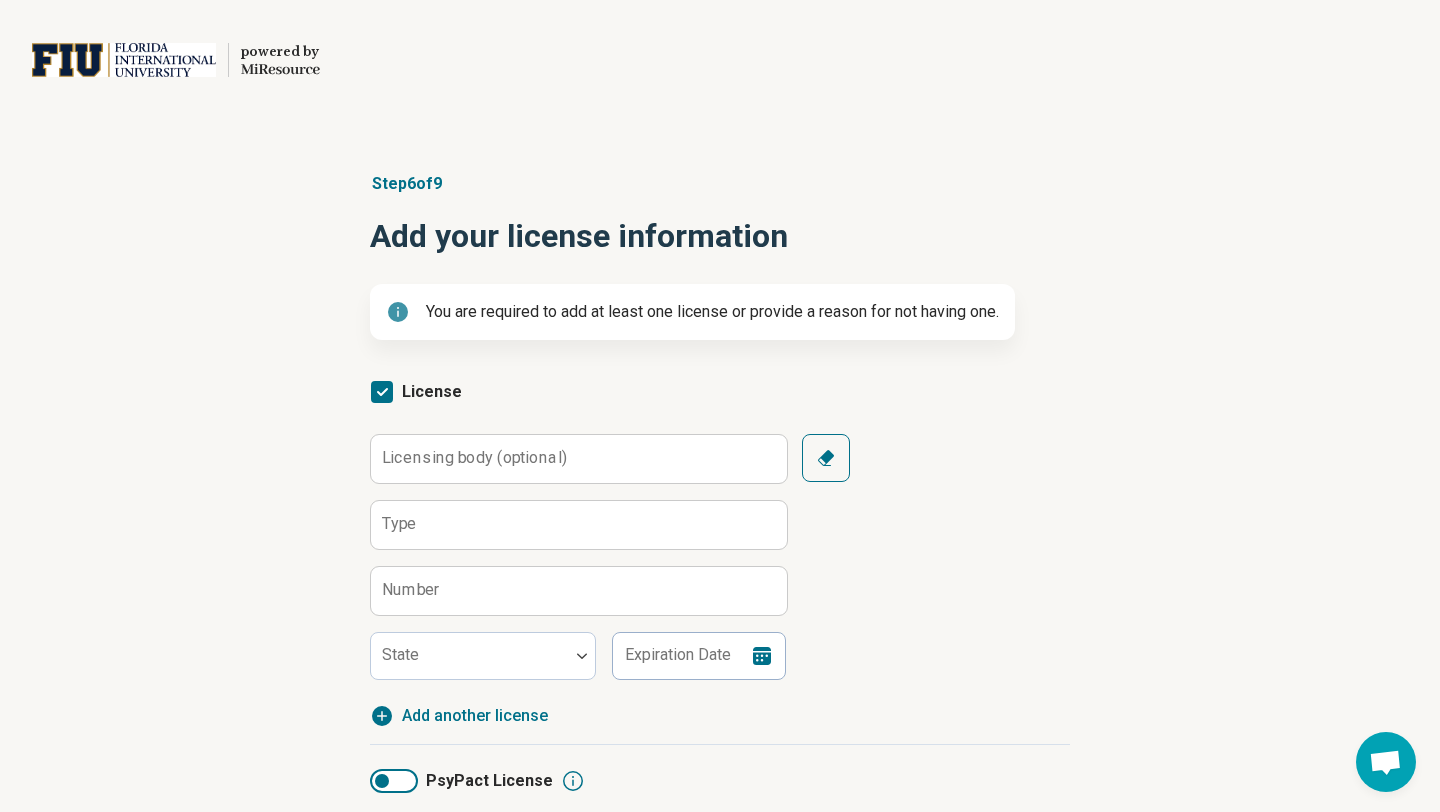 click on "Number" at bounding box center (411, 590) 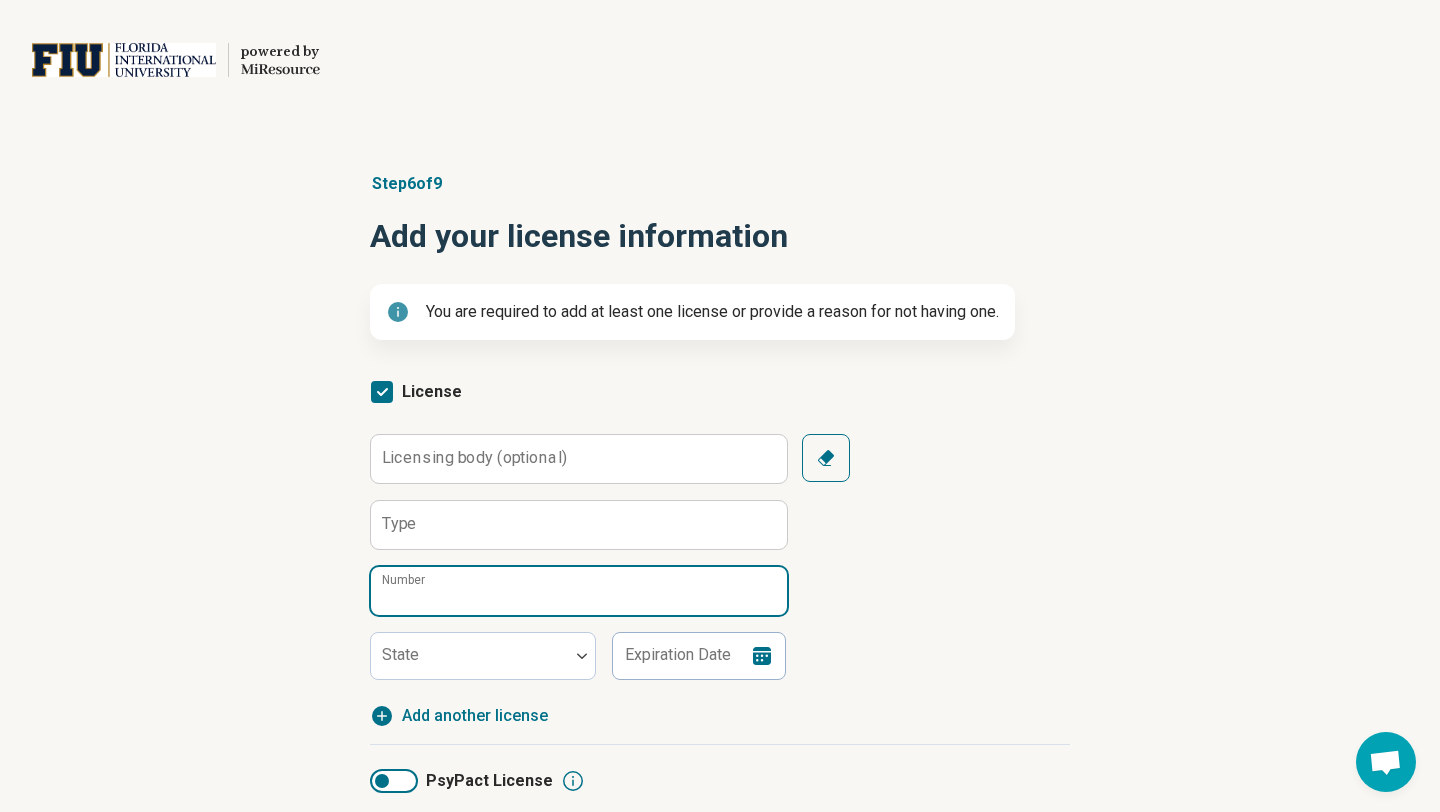 click on "Number" at bounding box center [579, 591] 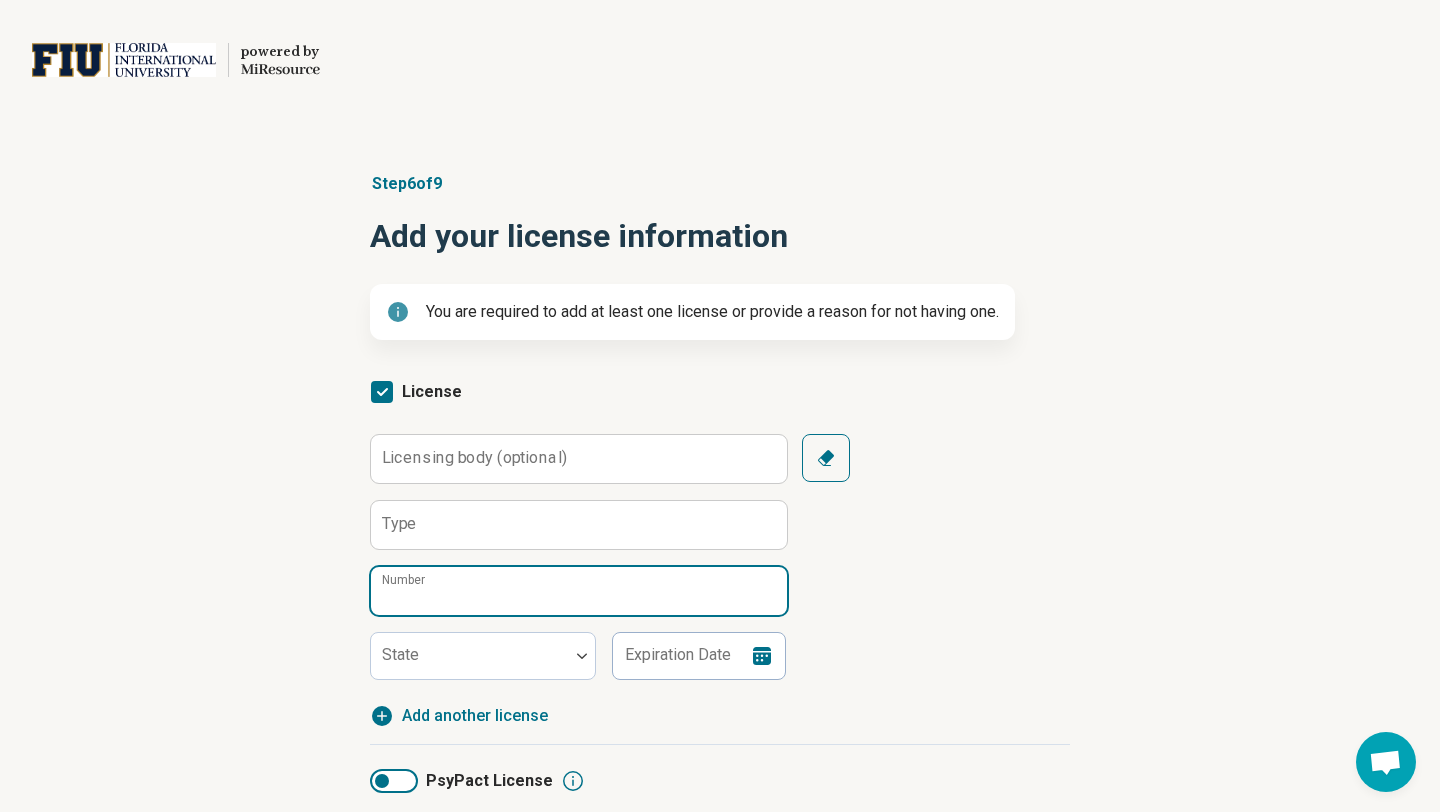 type on "*" 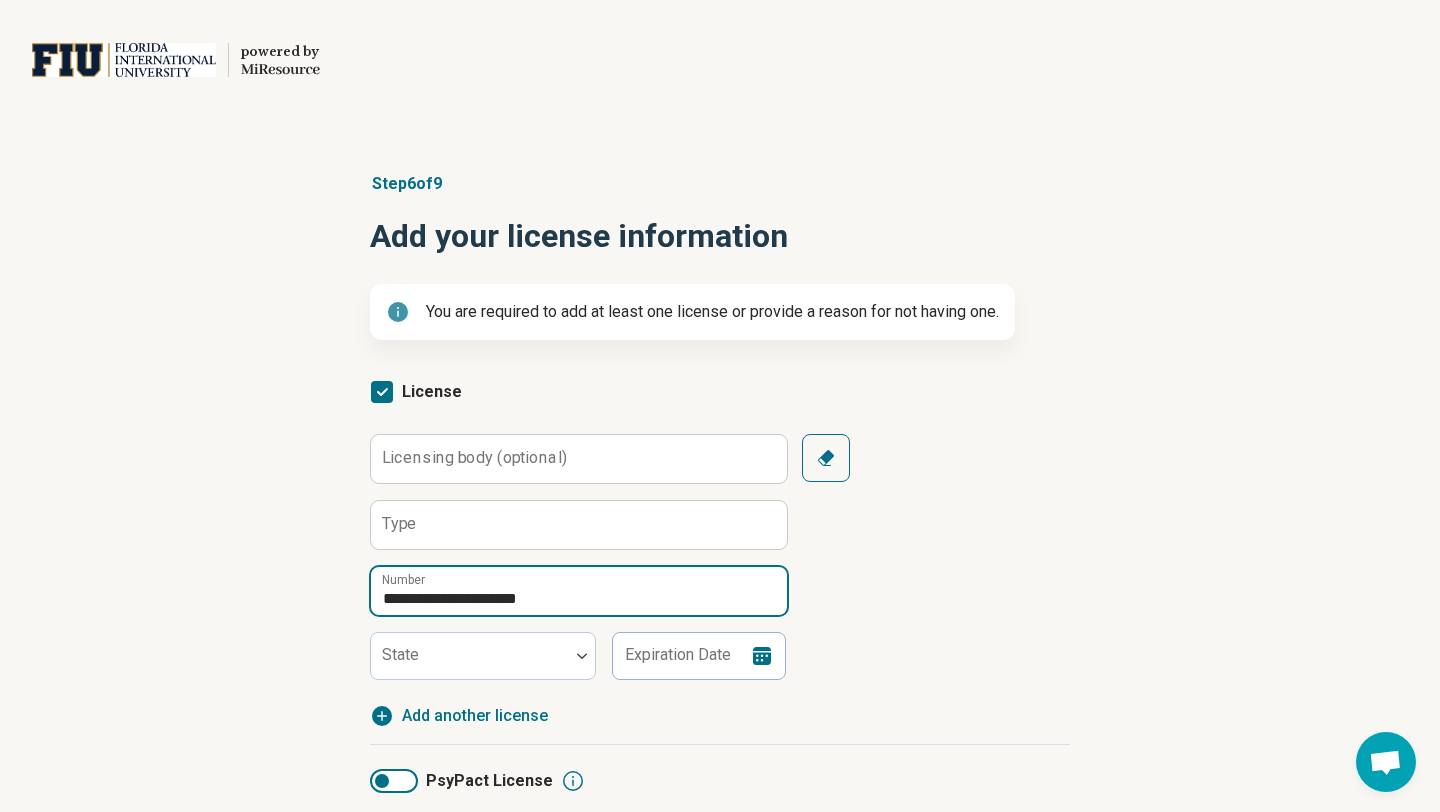 drag, startPoint x: 491, startPoint y: 598, endPoint x: 355, endPoint y: 596, distance: 136.01471 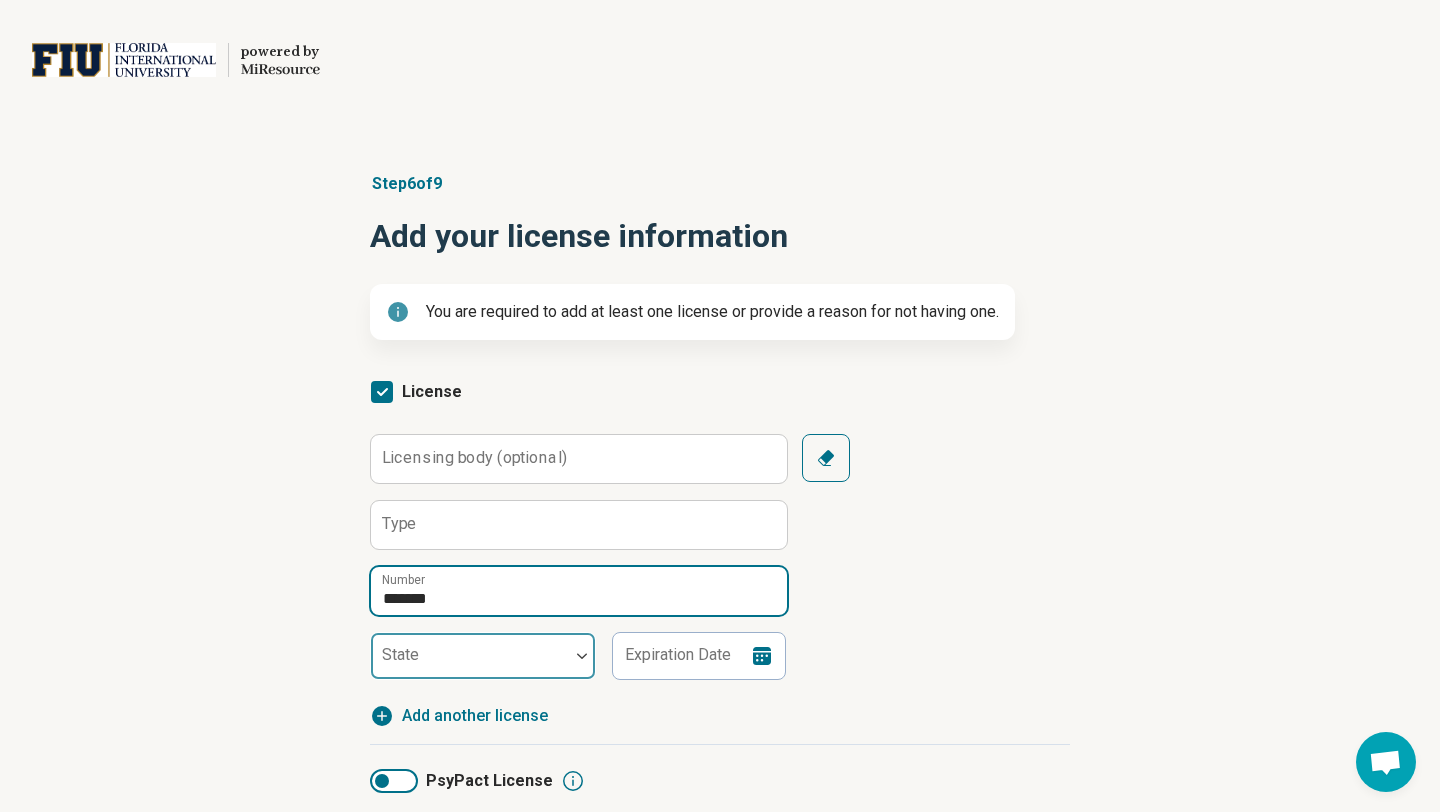 type on "******" 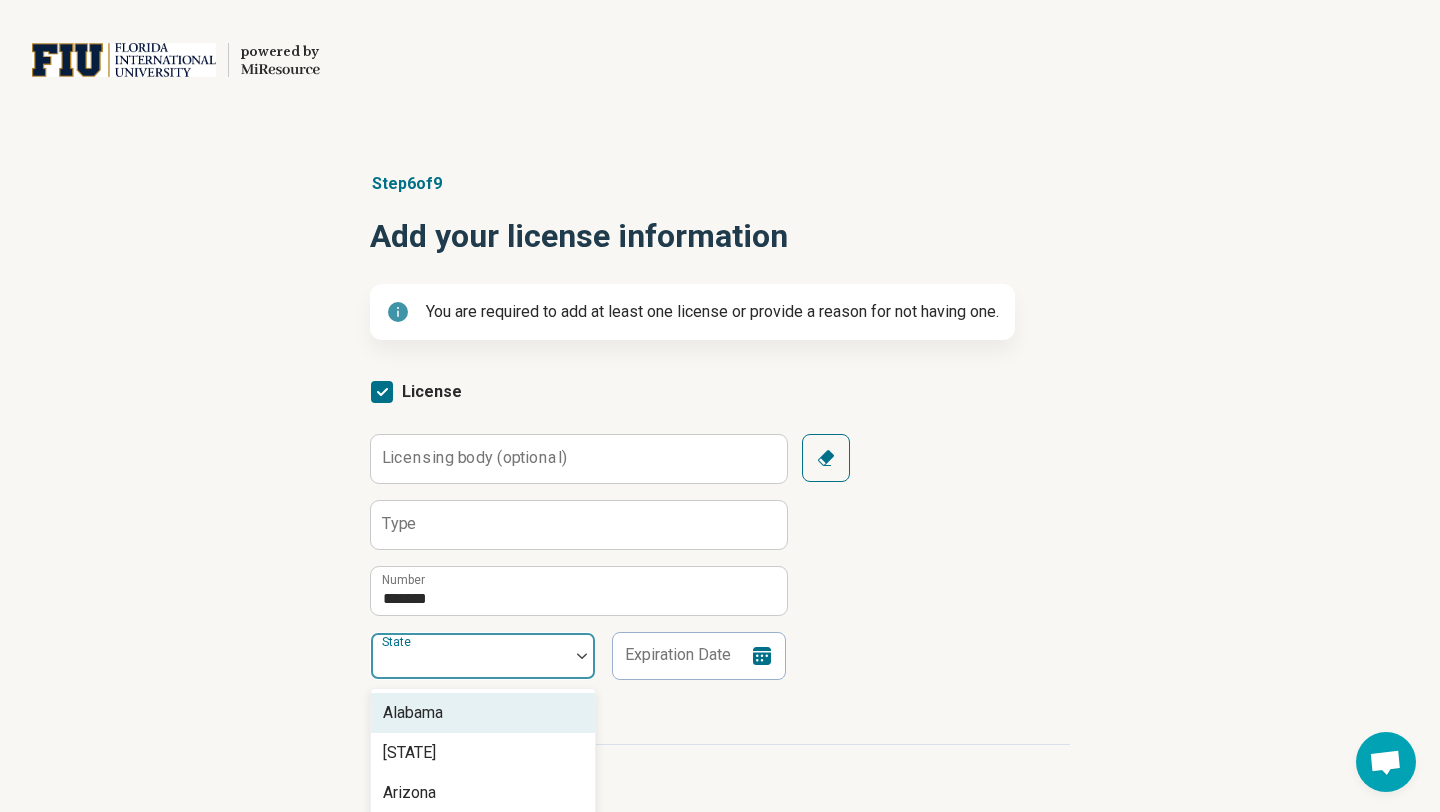 click at bounding box center [470, 664] 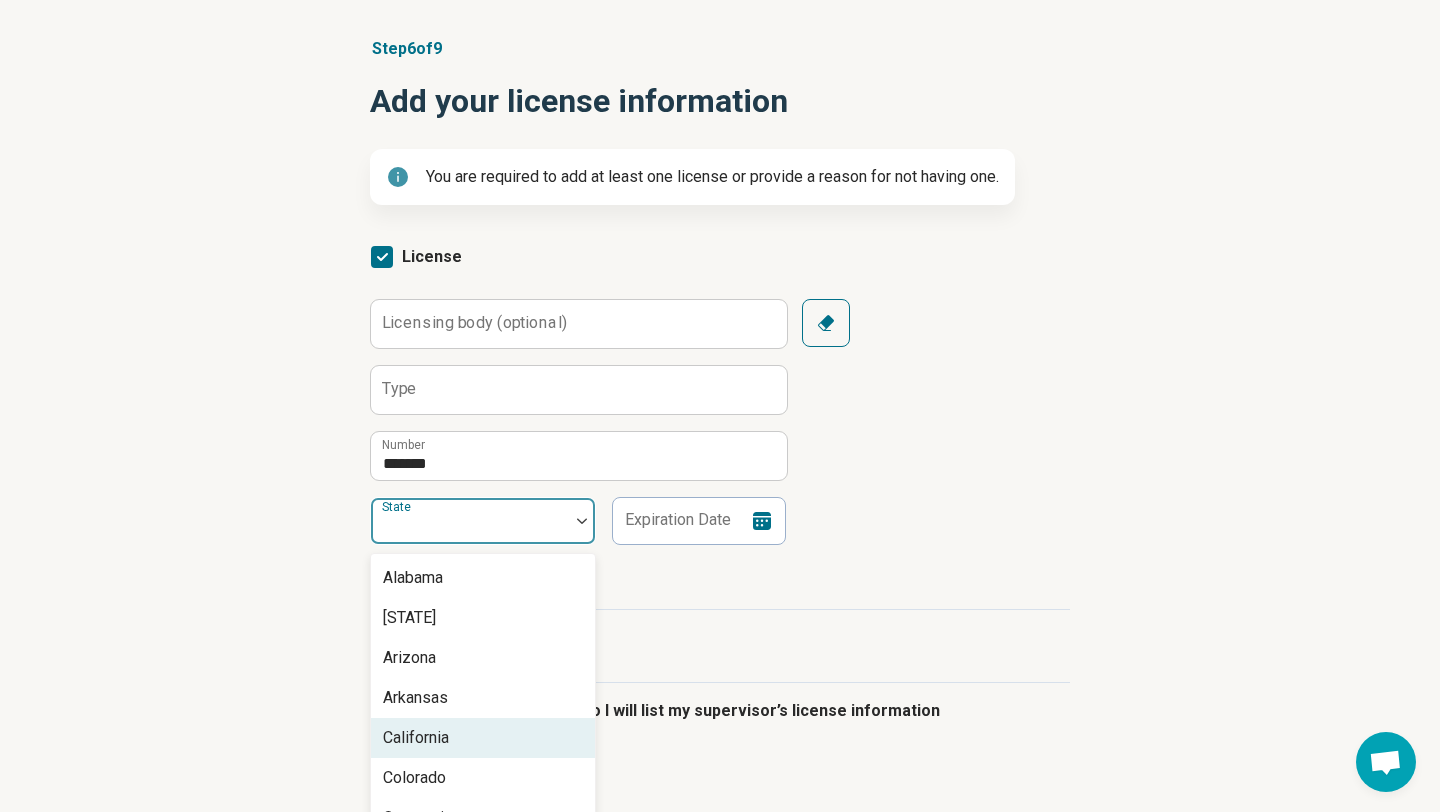 scroll, scrollTop: 205, scrollLeft: 0, axis: vertical 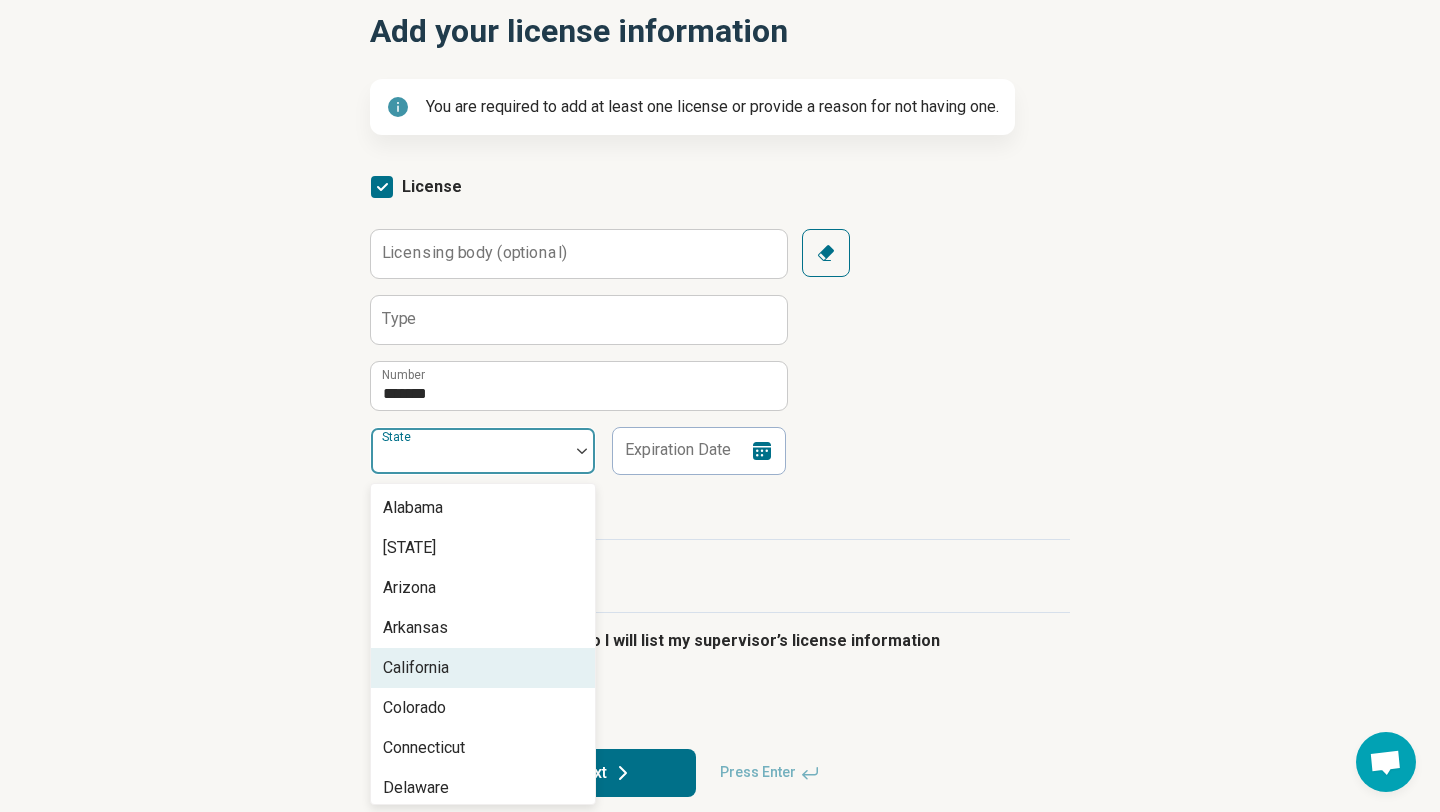 type on "*" 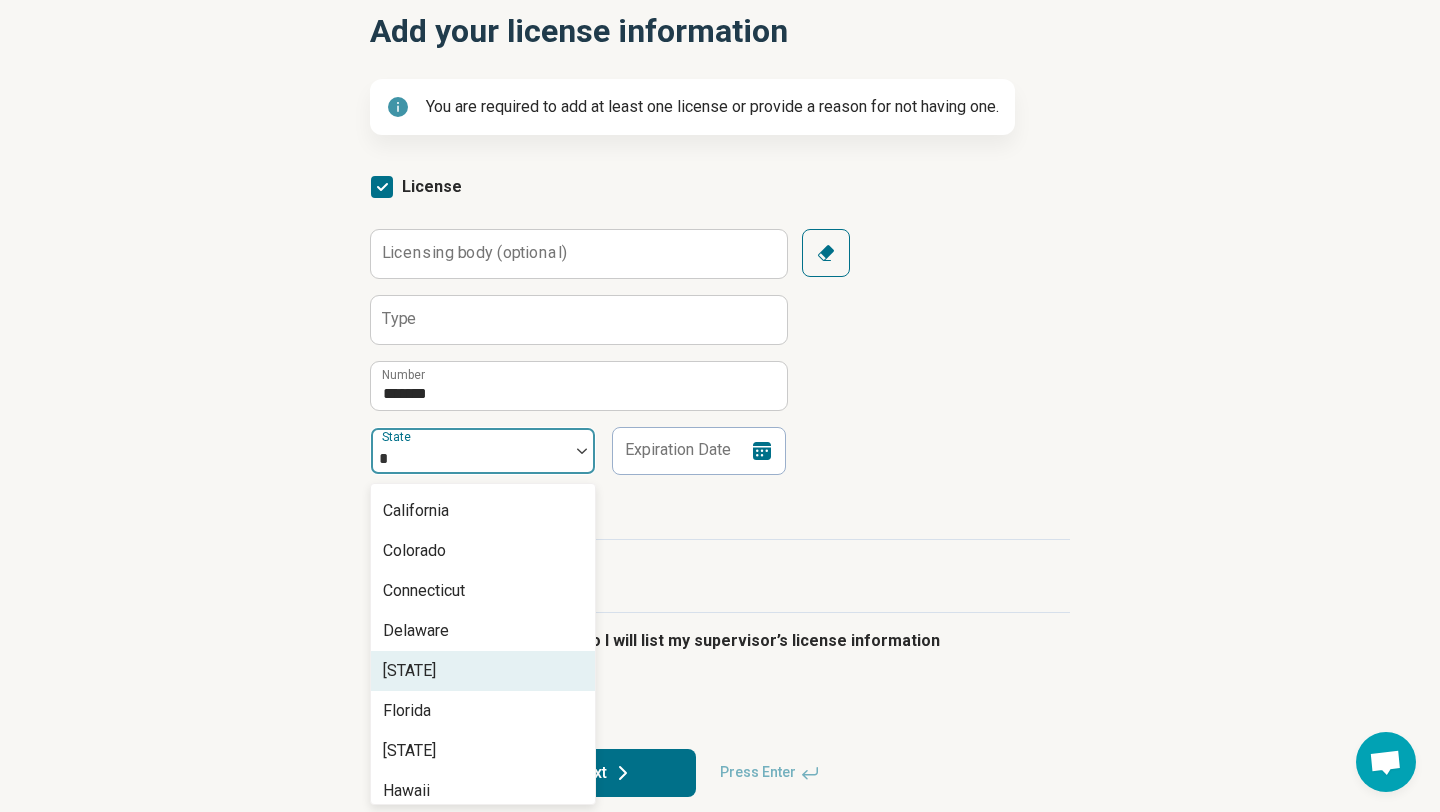 scroll, scrollTop: 158, scrollLeft: 0, axis: vertical 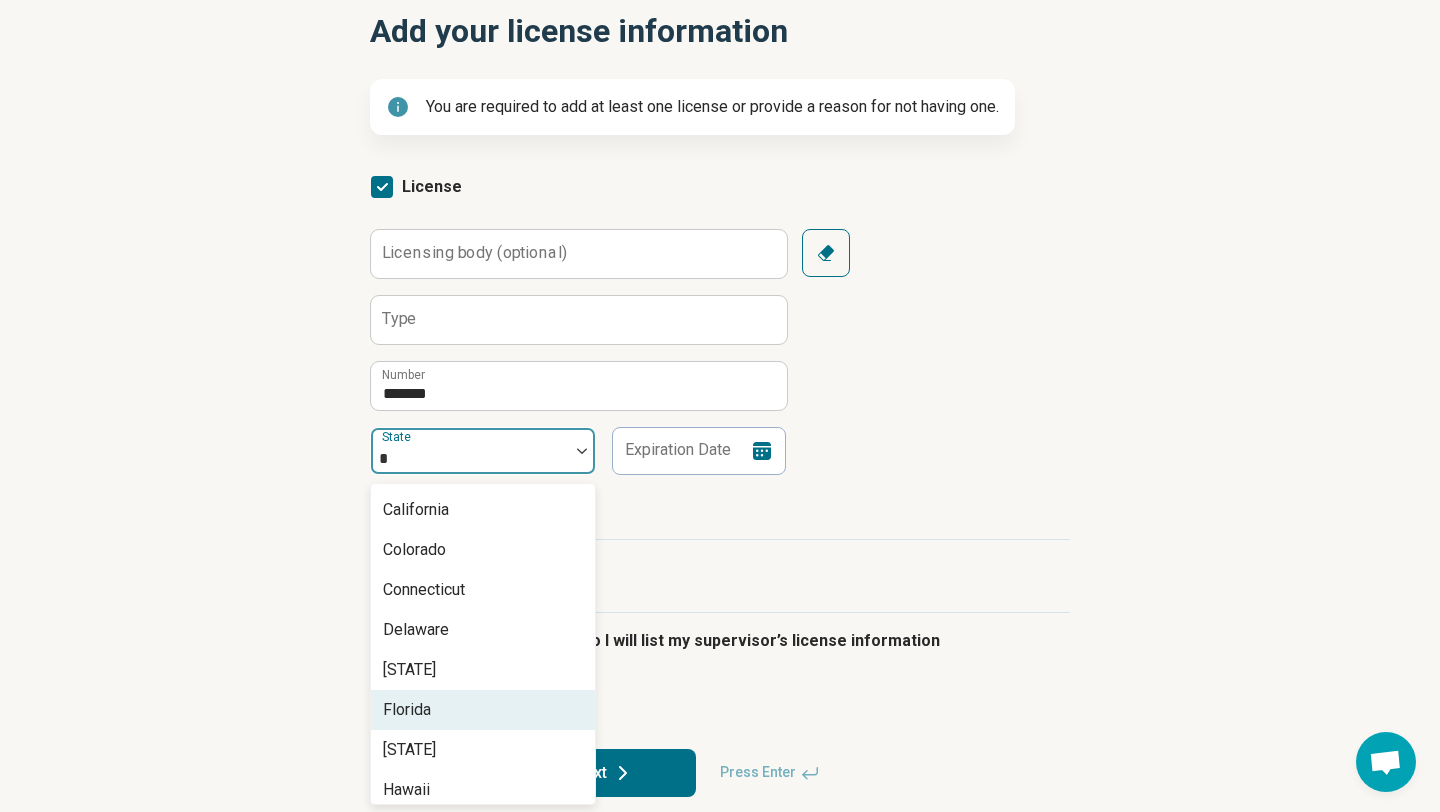 click on "Florida" at bounding box center (483, 710) 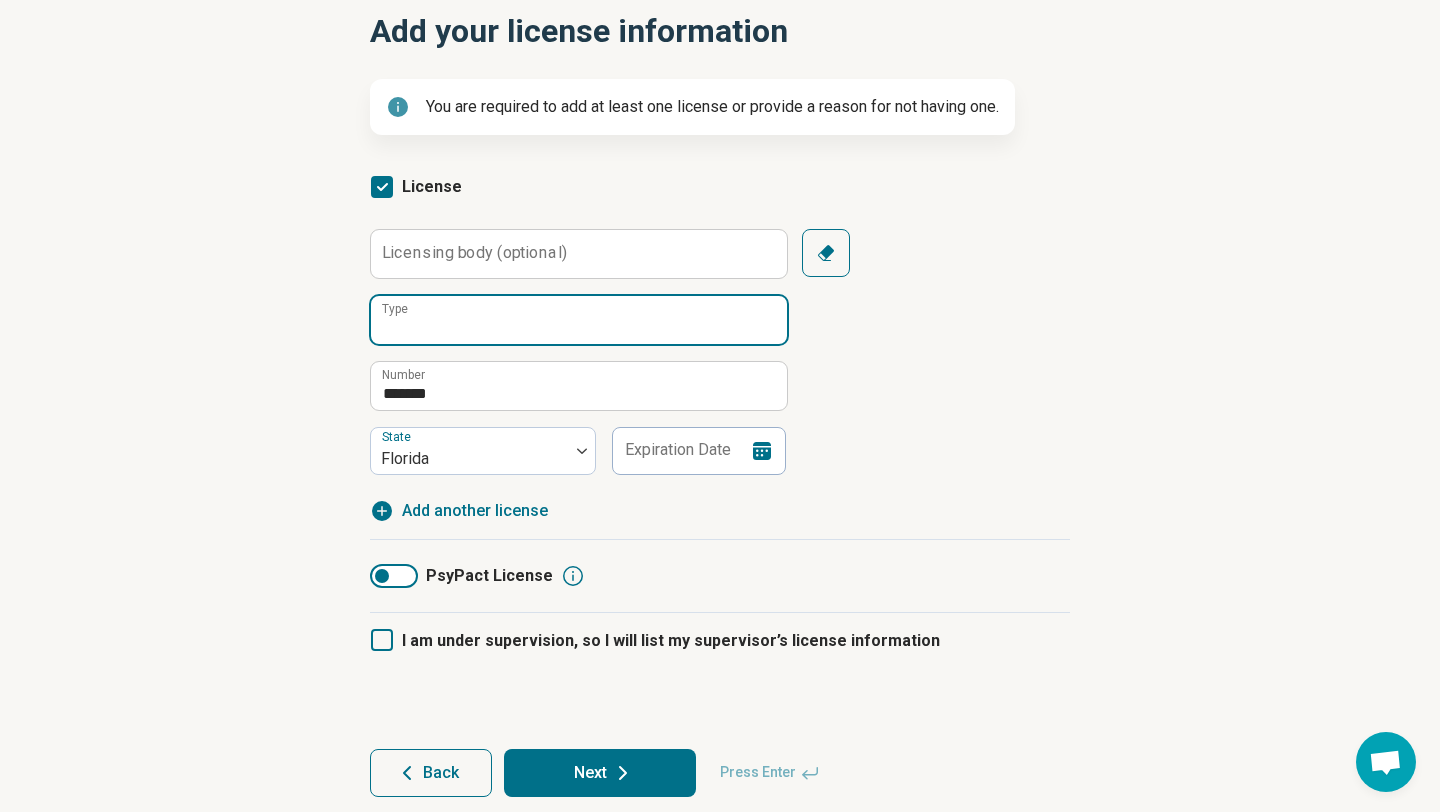 click on "Type" at bounding box center [579, 320] 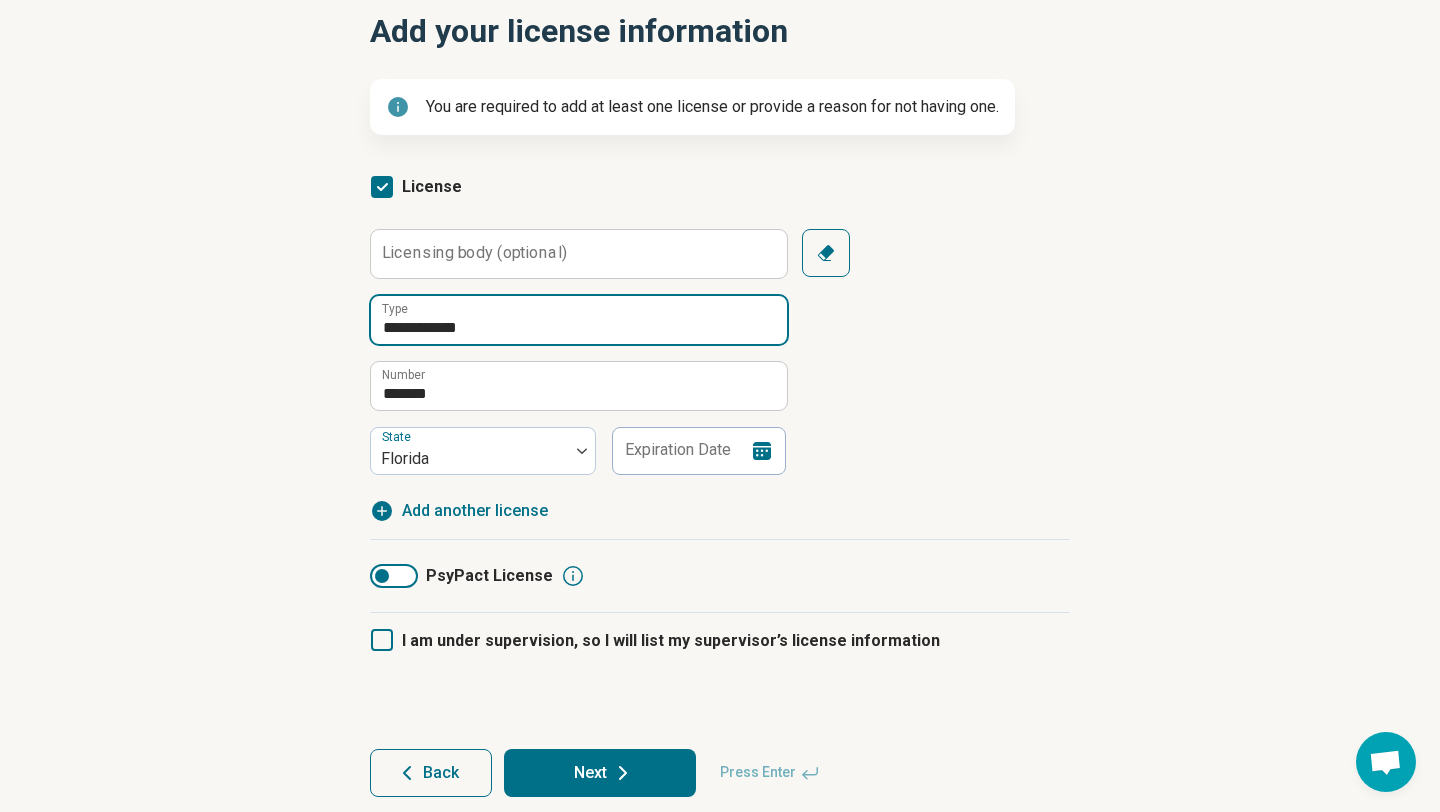 type on "**********" 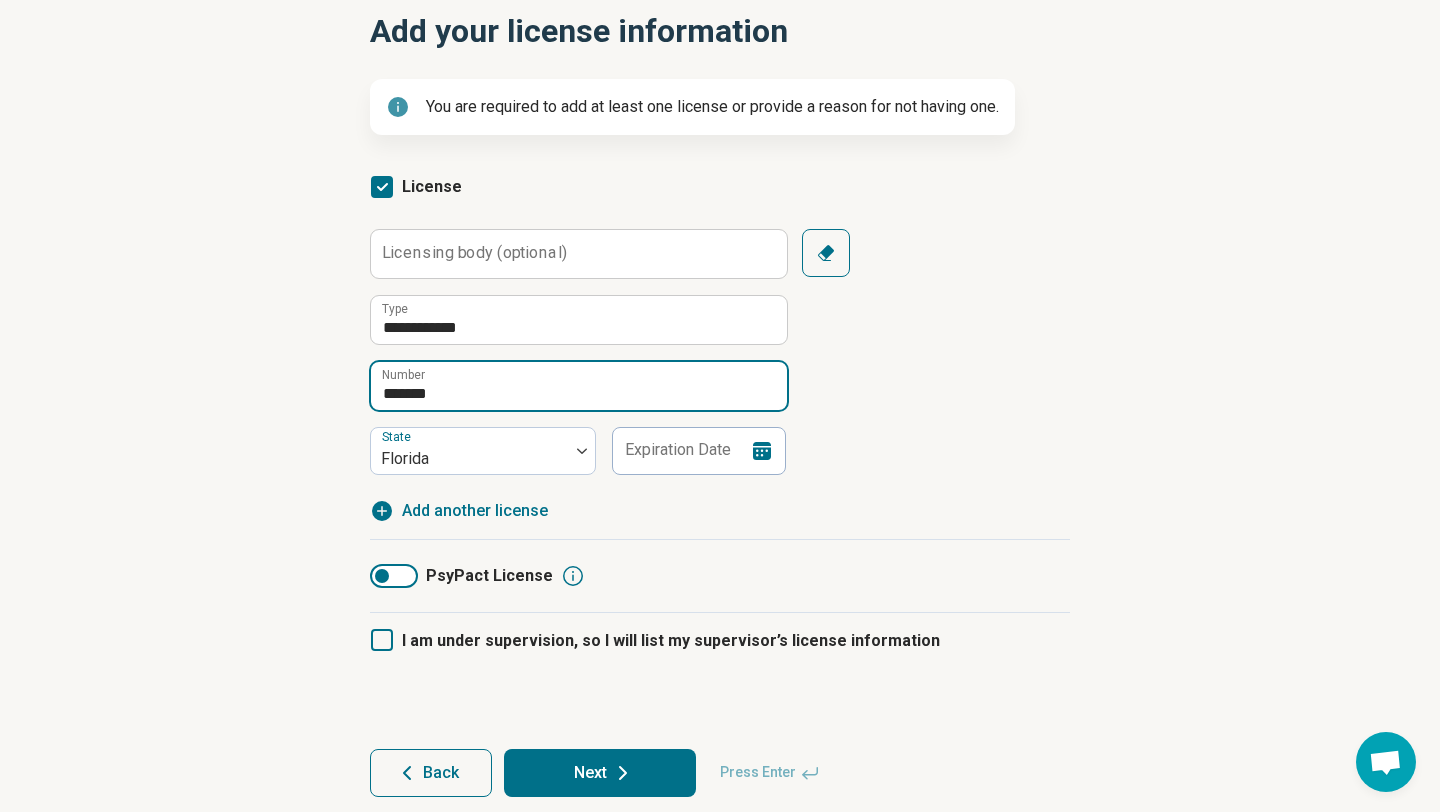 click on "******" at bounding box center [579, 386] 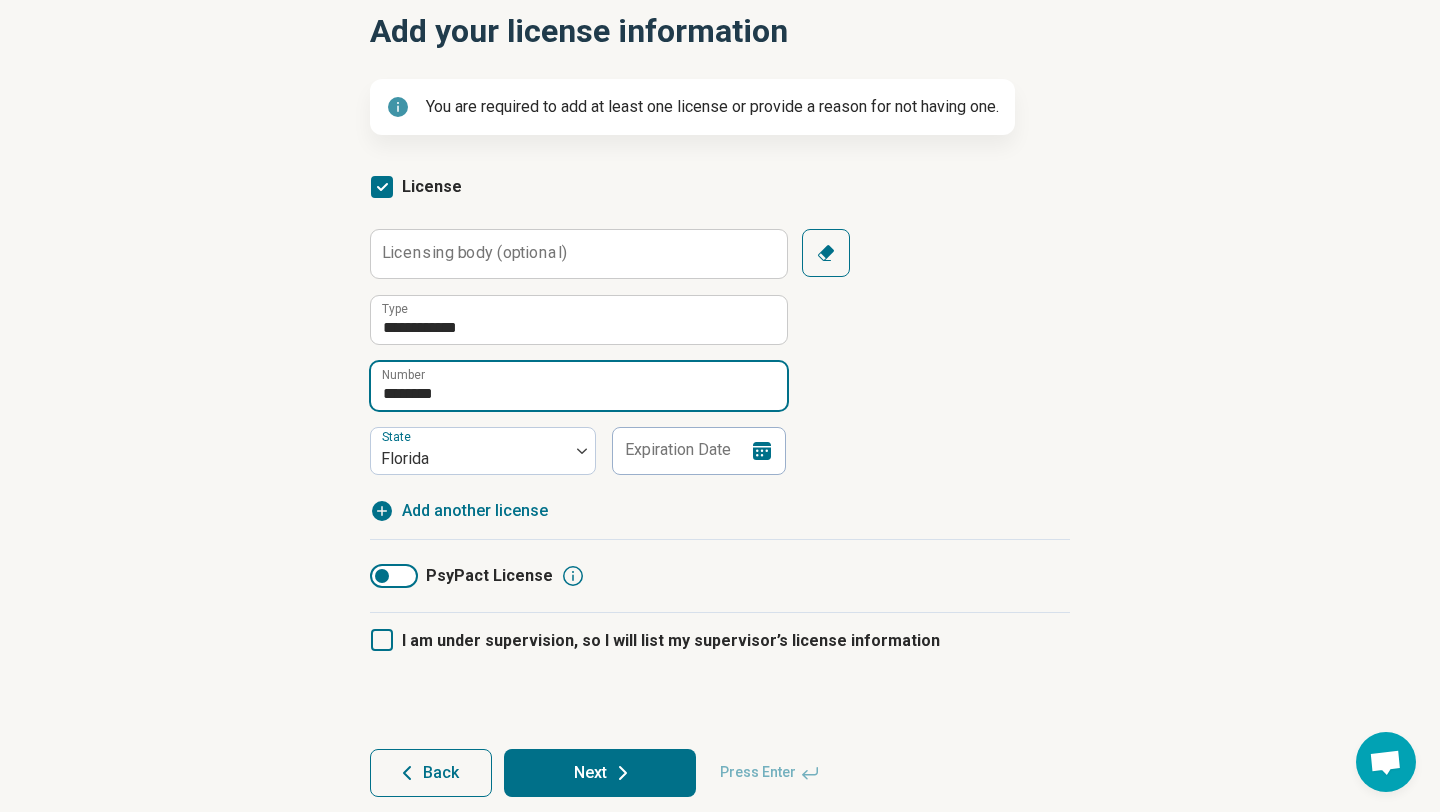 type on "*******" 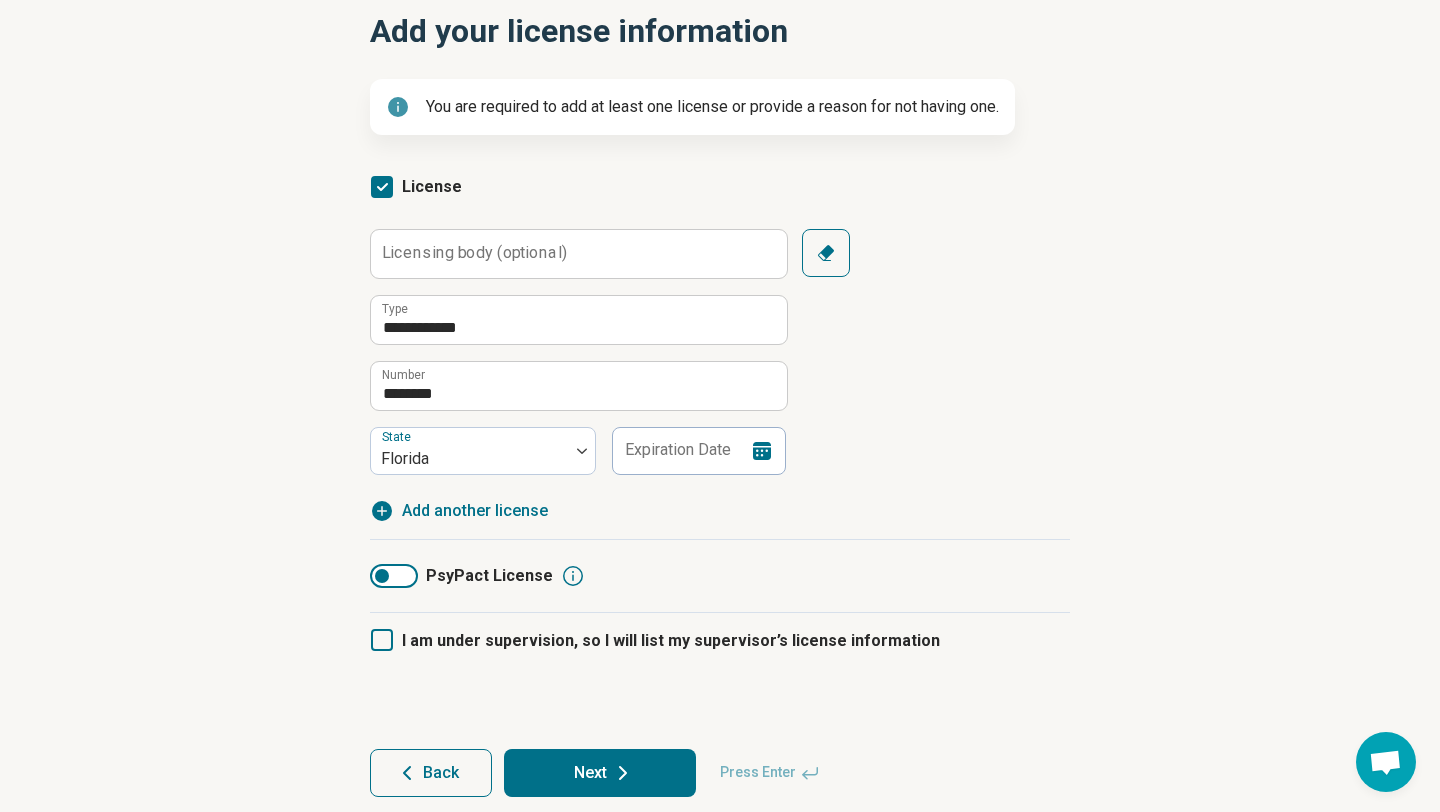 click 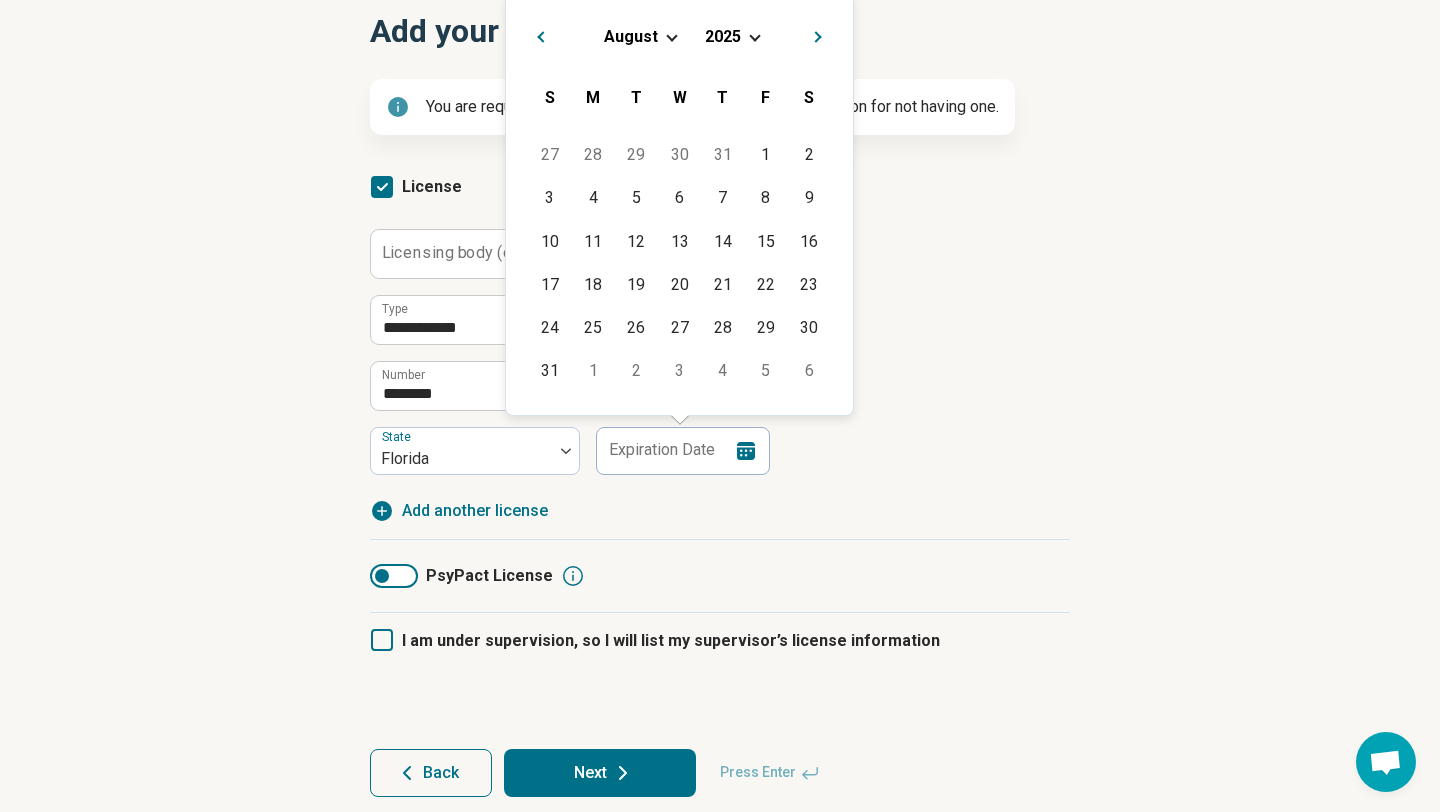 click on "August 2025" at bounding box center [679, 36] 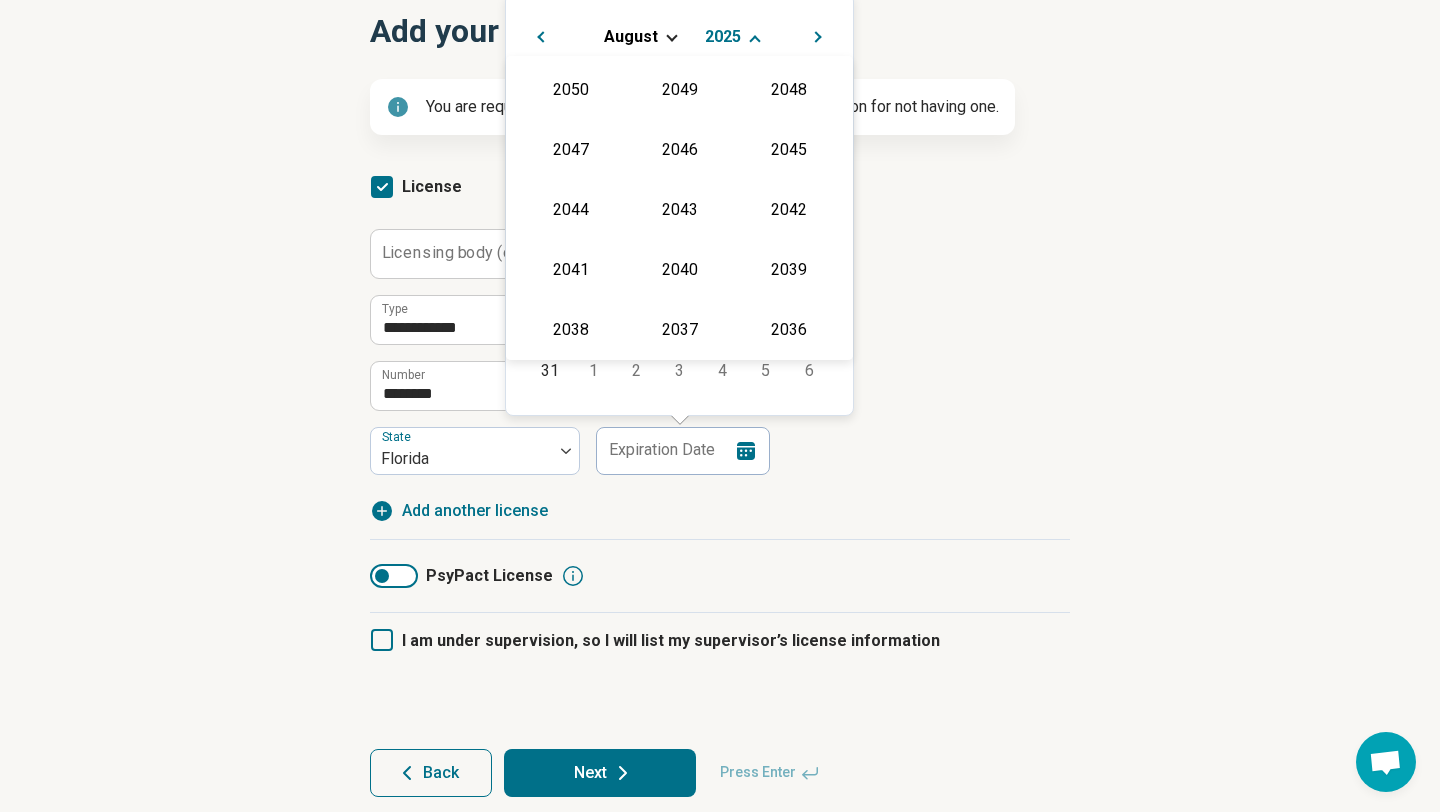 scroll, scrollTop: 362, scrollLeft: 0, axis: vertical 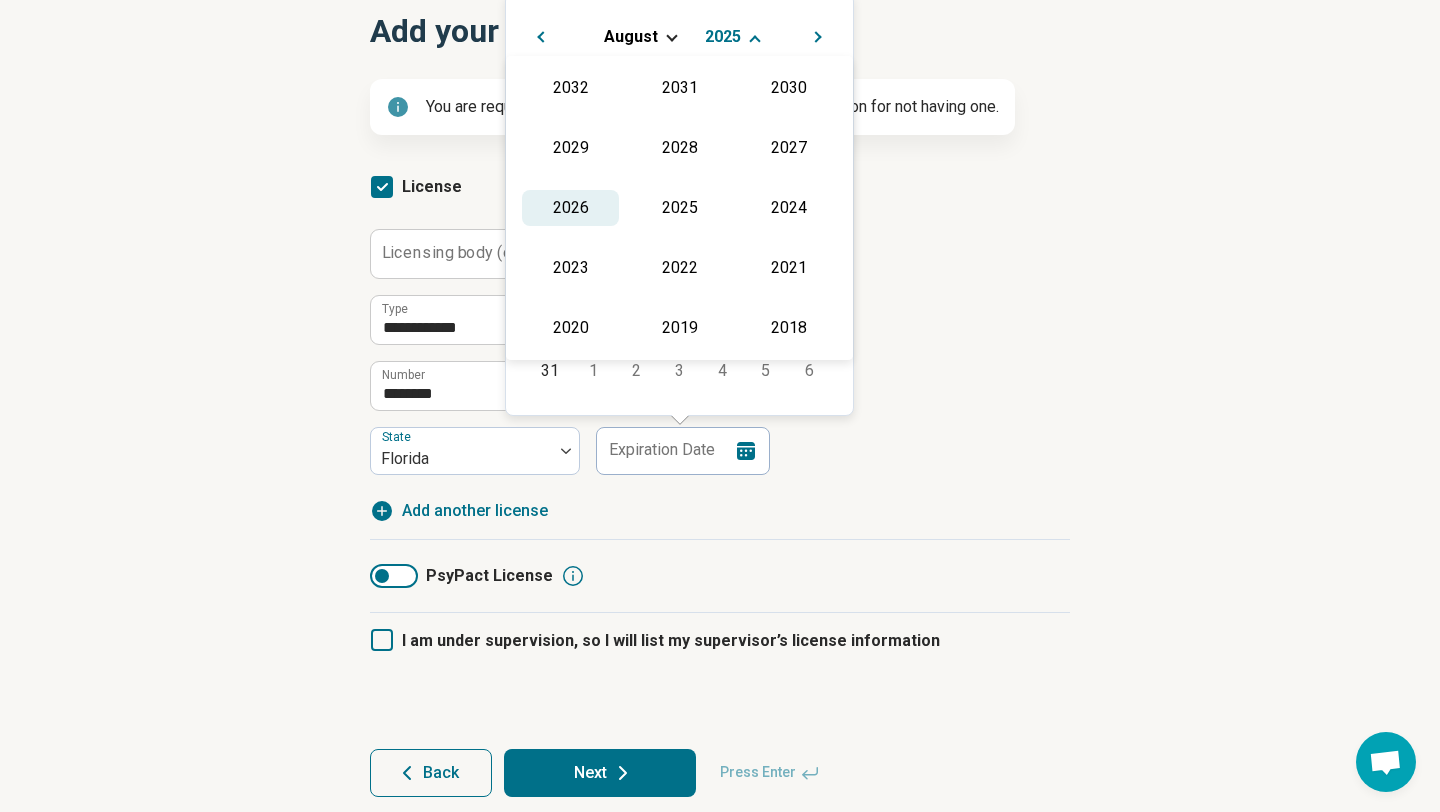 click on "2026" at bounding box center [570, 208] 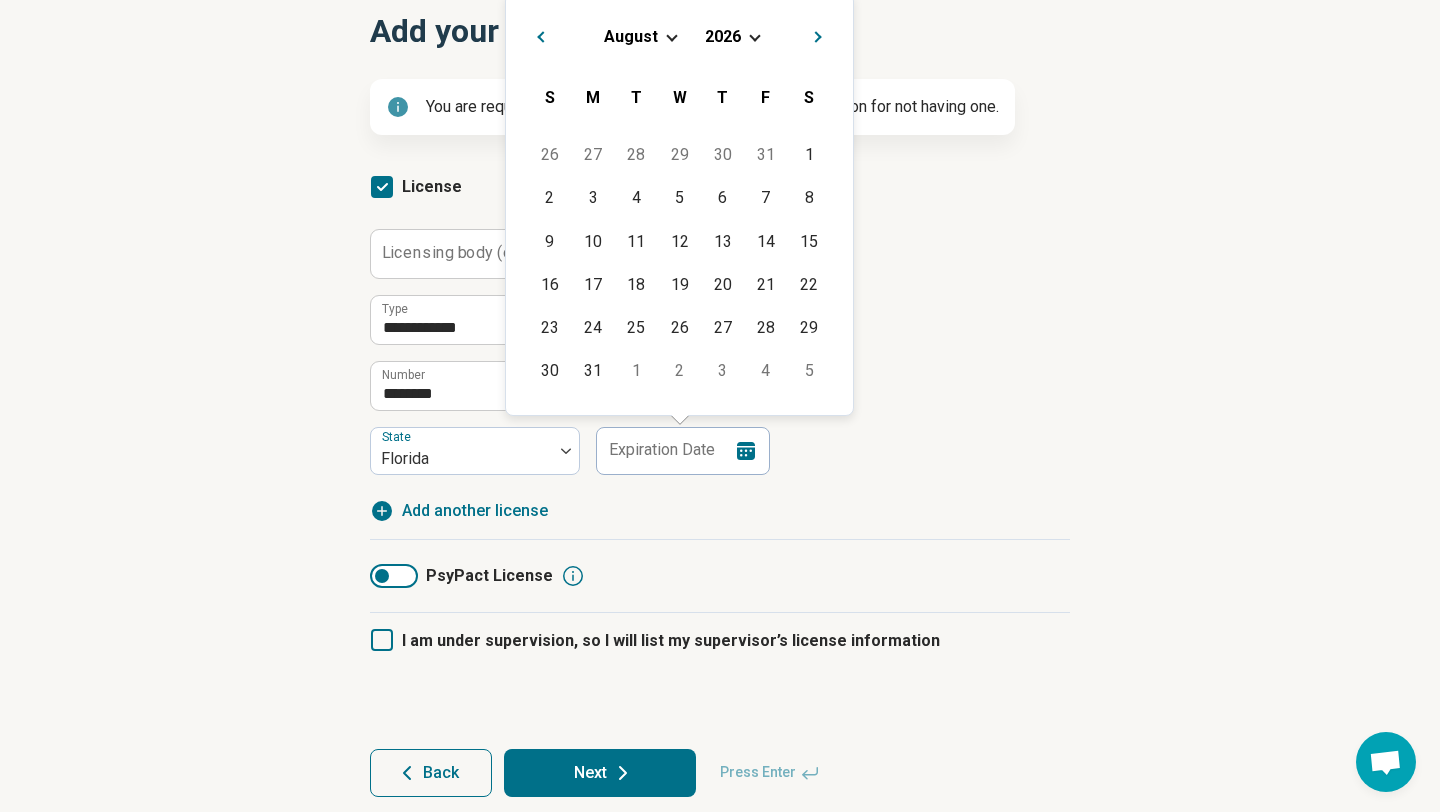 click on "August 2026" at bounding box center (679, 36) 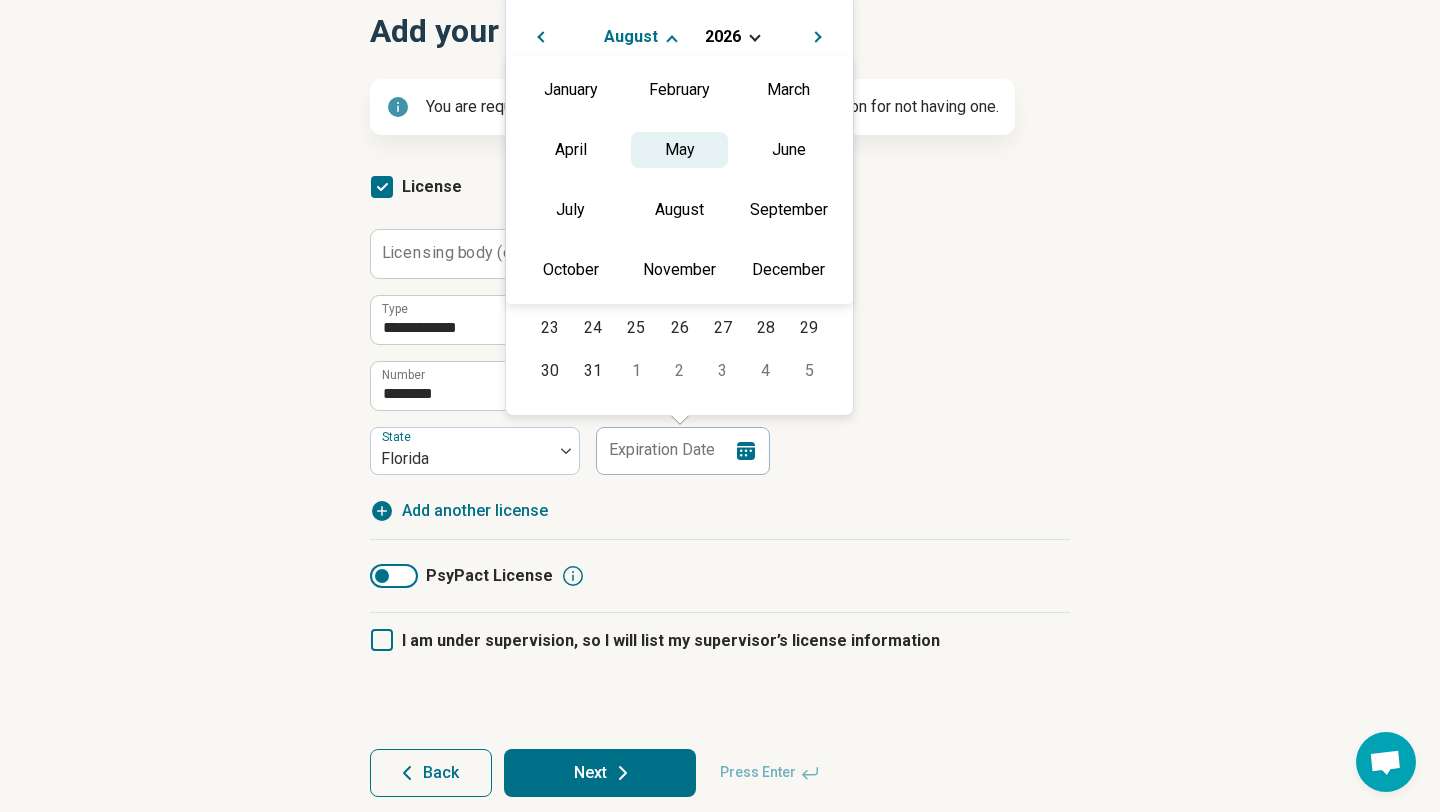 click on "May" at bounding box center (679, 150) 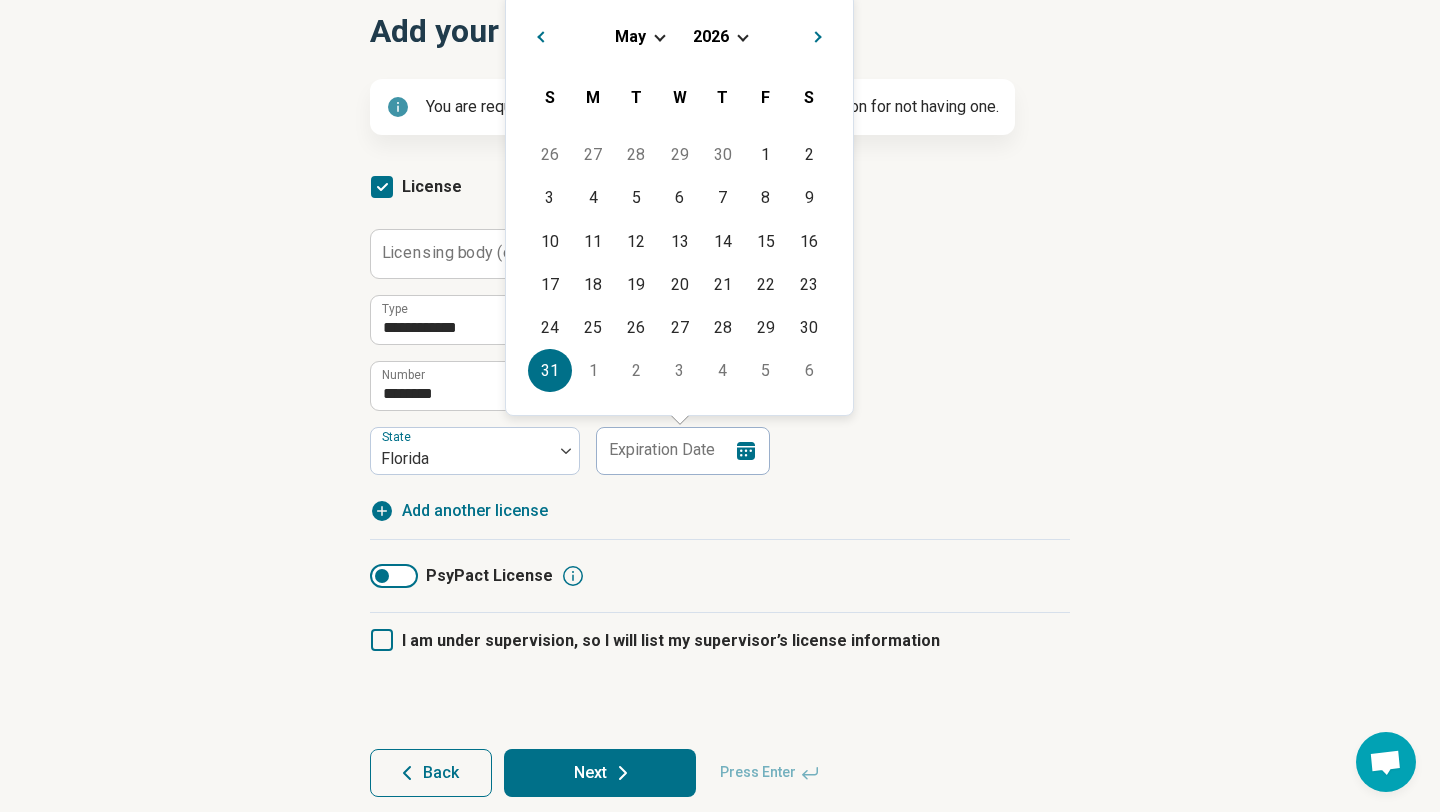 click on "31" at bounding box center [549, 370] 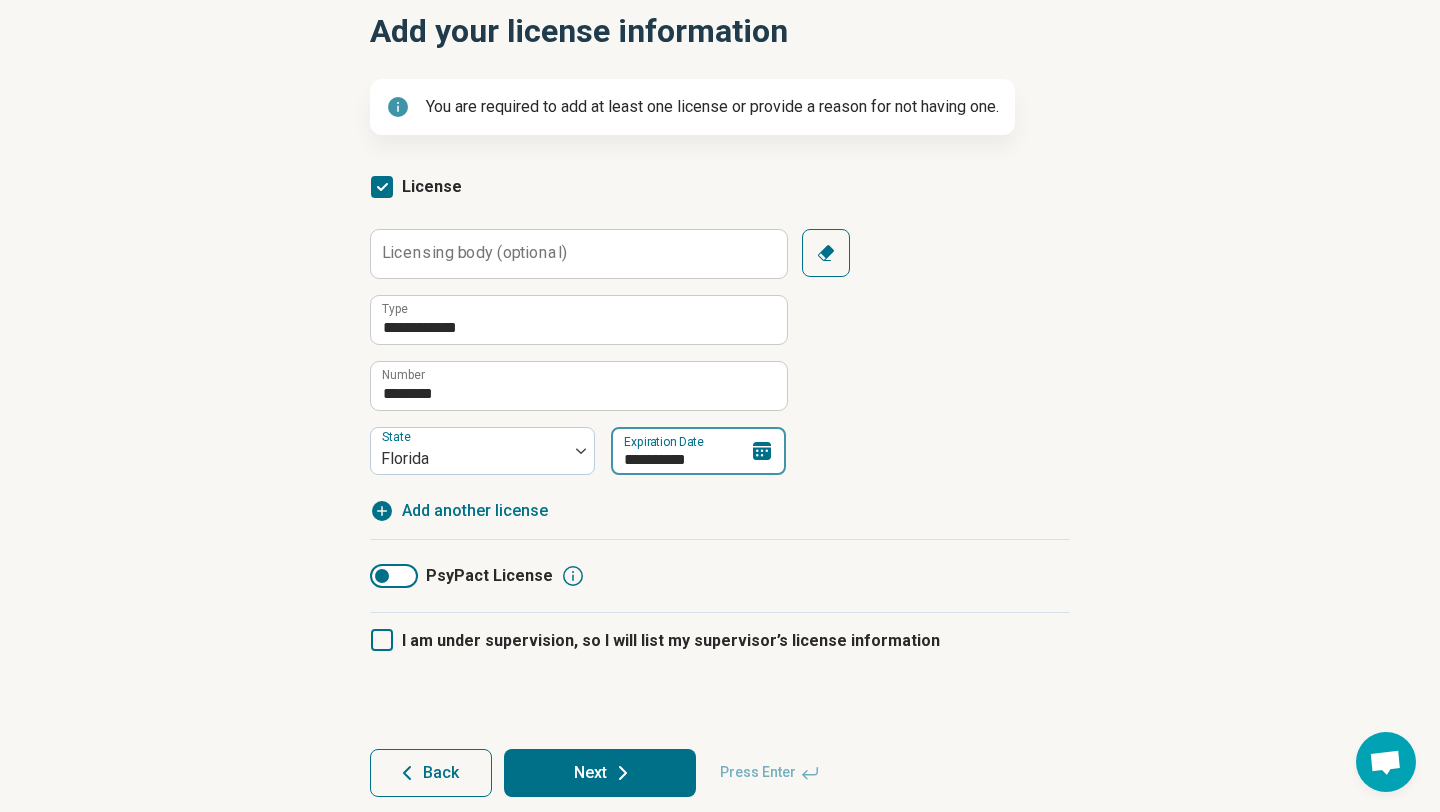 scroll, scrollTop: 229, scrollLeft: 0, axis: vertical 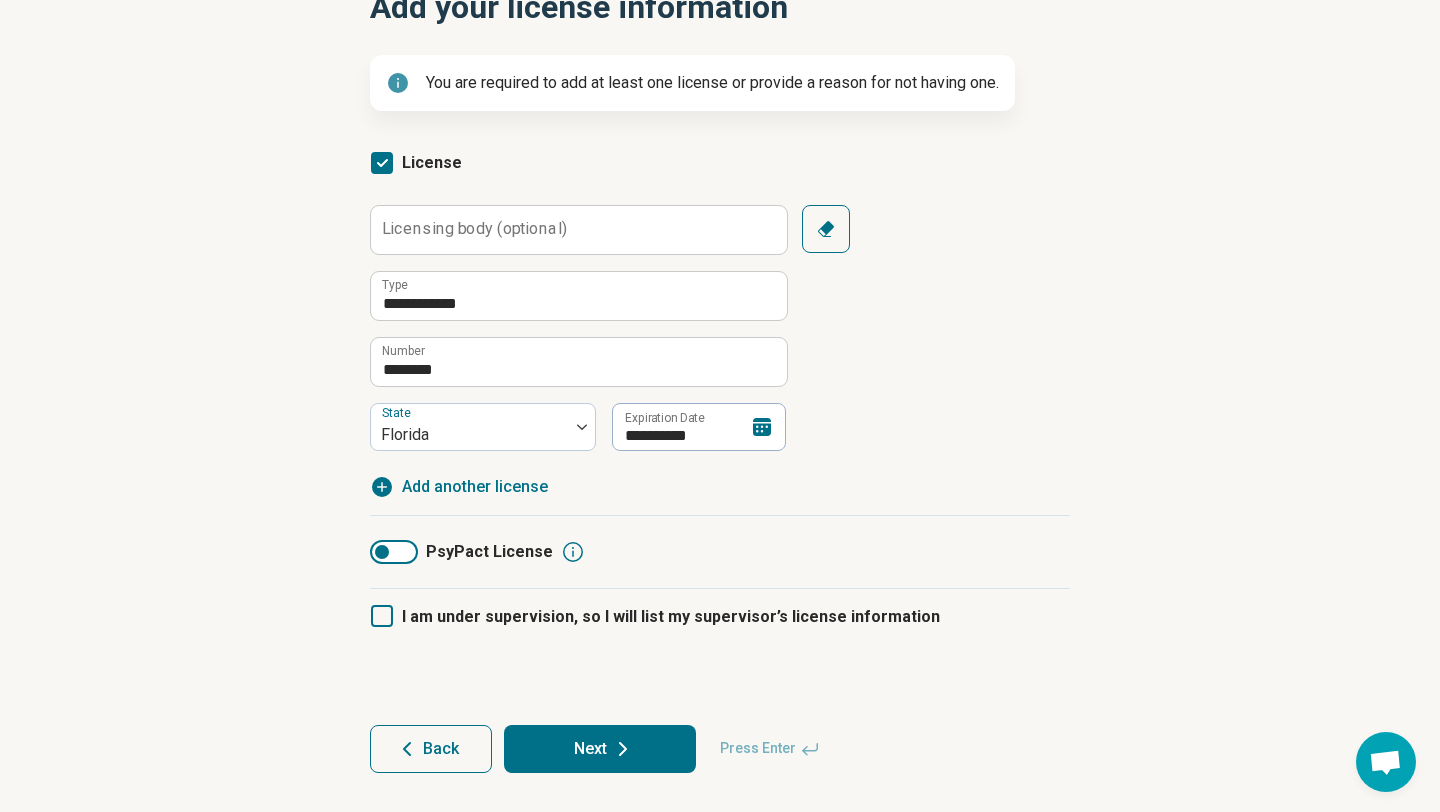 click 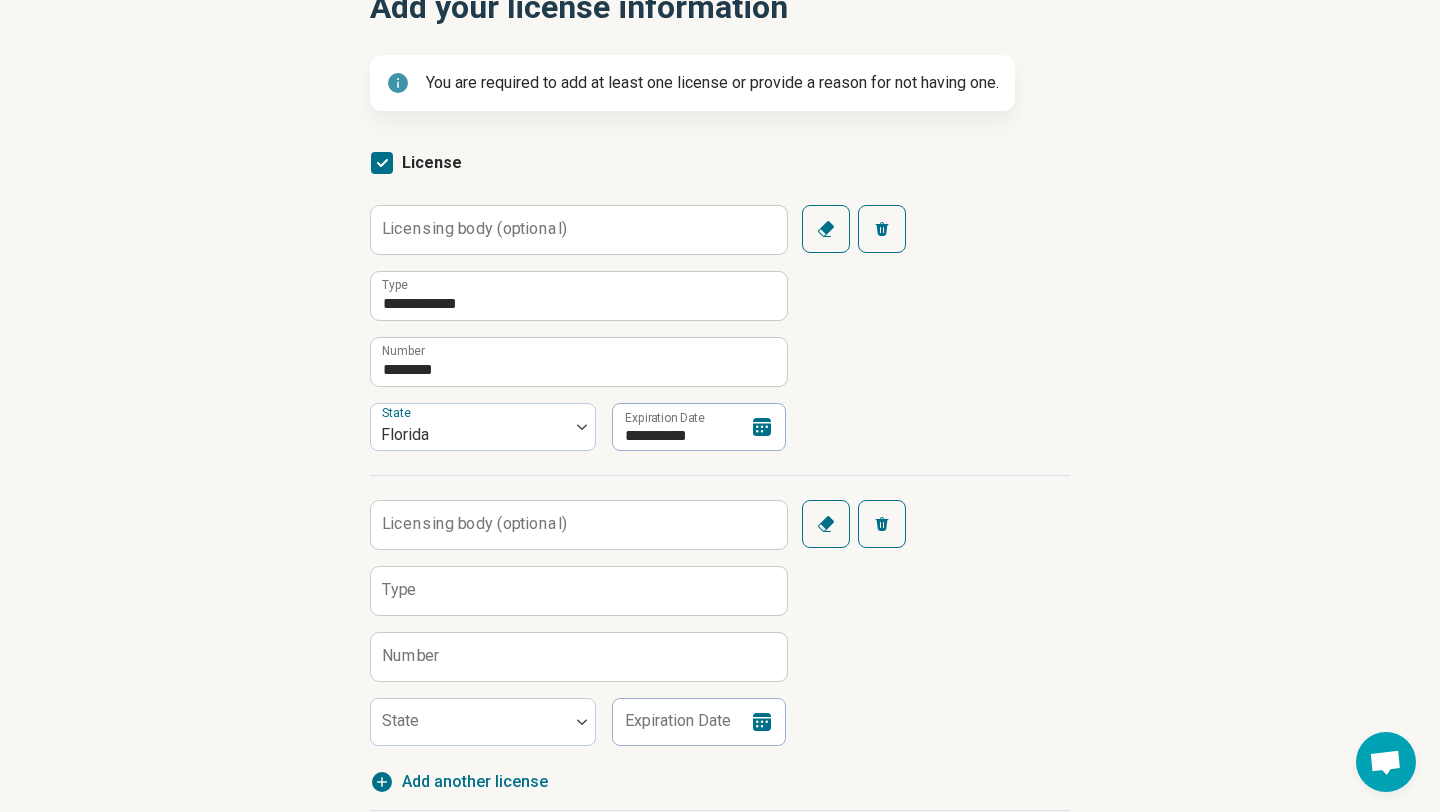 click on "Licensing body (optional)" at bounding box center (474, 524) 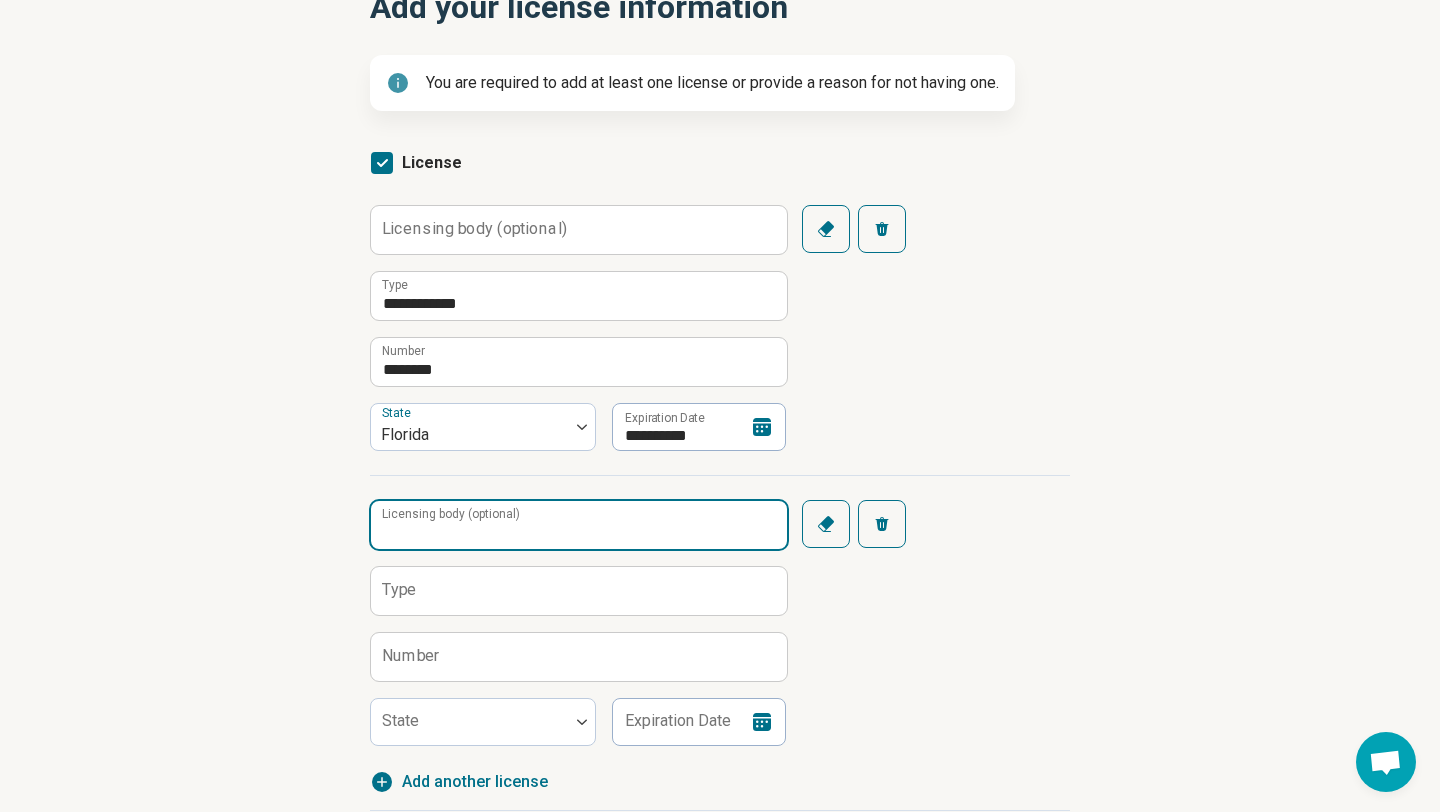 click on "Licensing body (optional)" at bounding box center [579, 525] 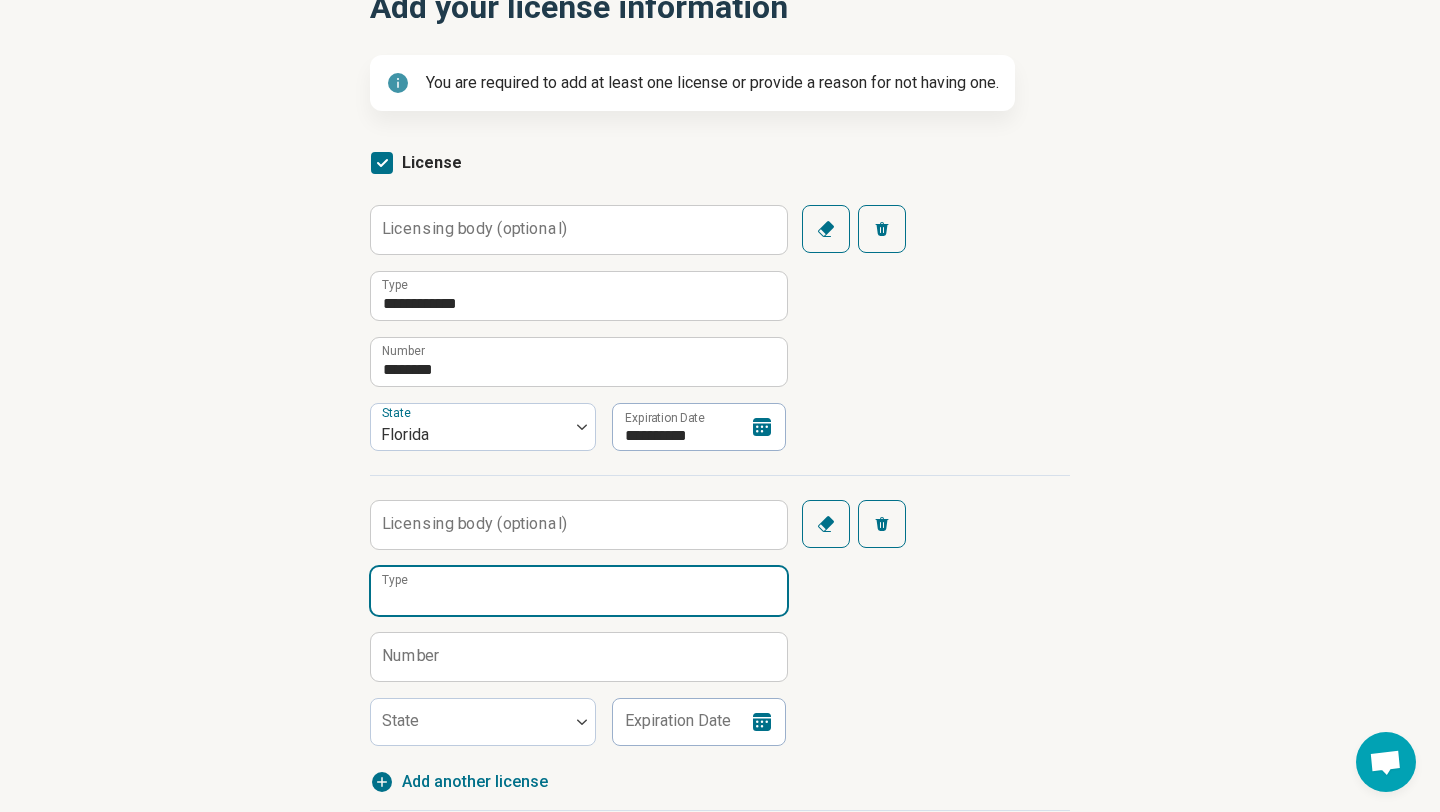 click on "Type" at bounding box center [579, 591] 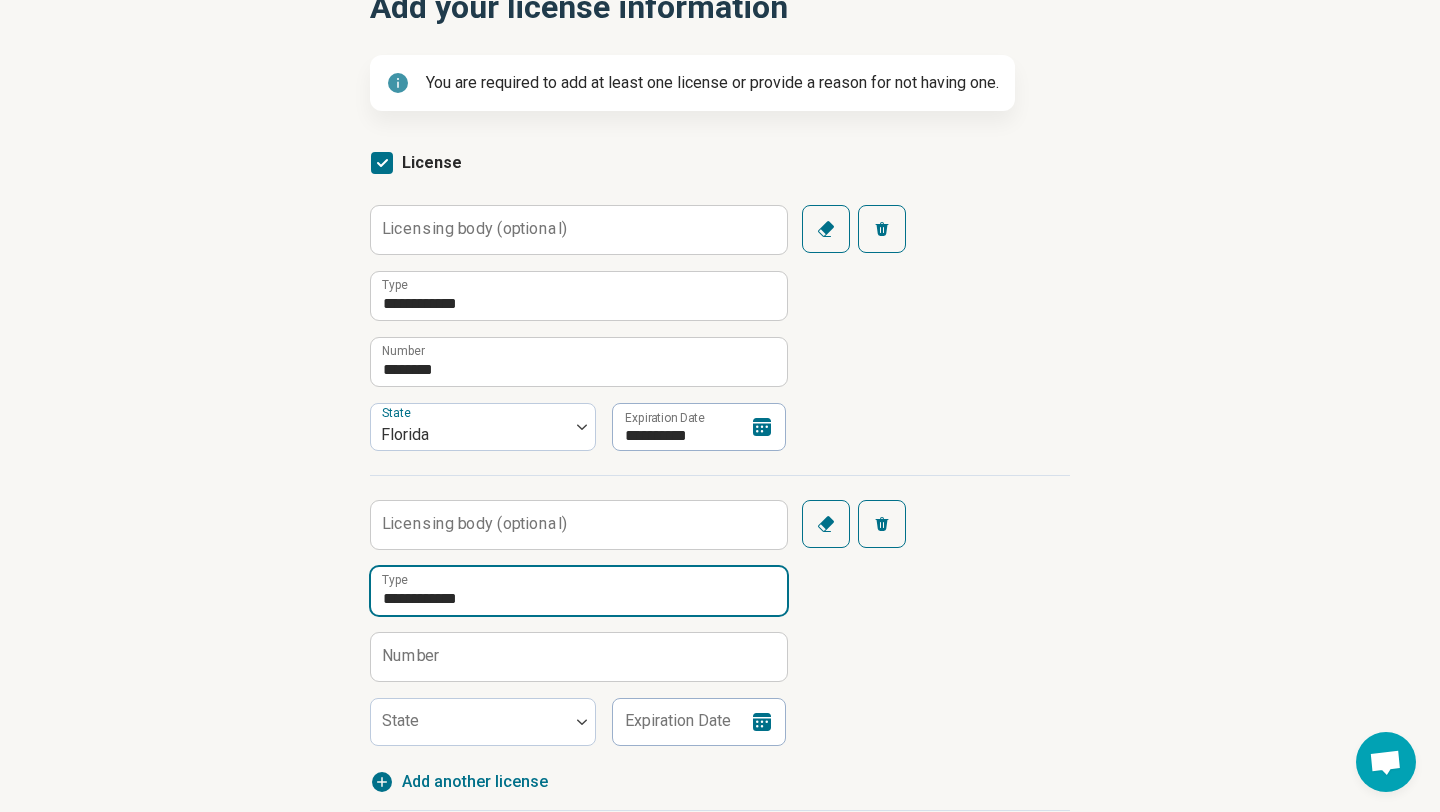 type on "**********" 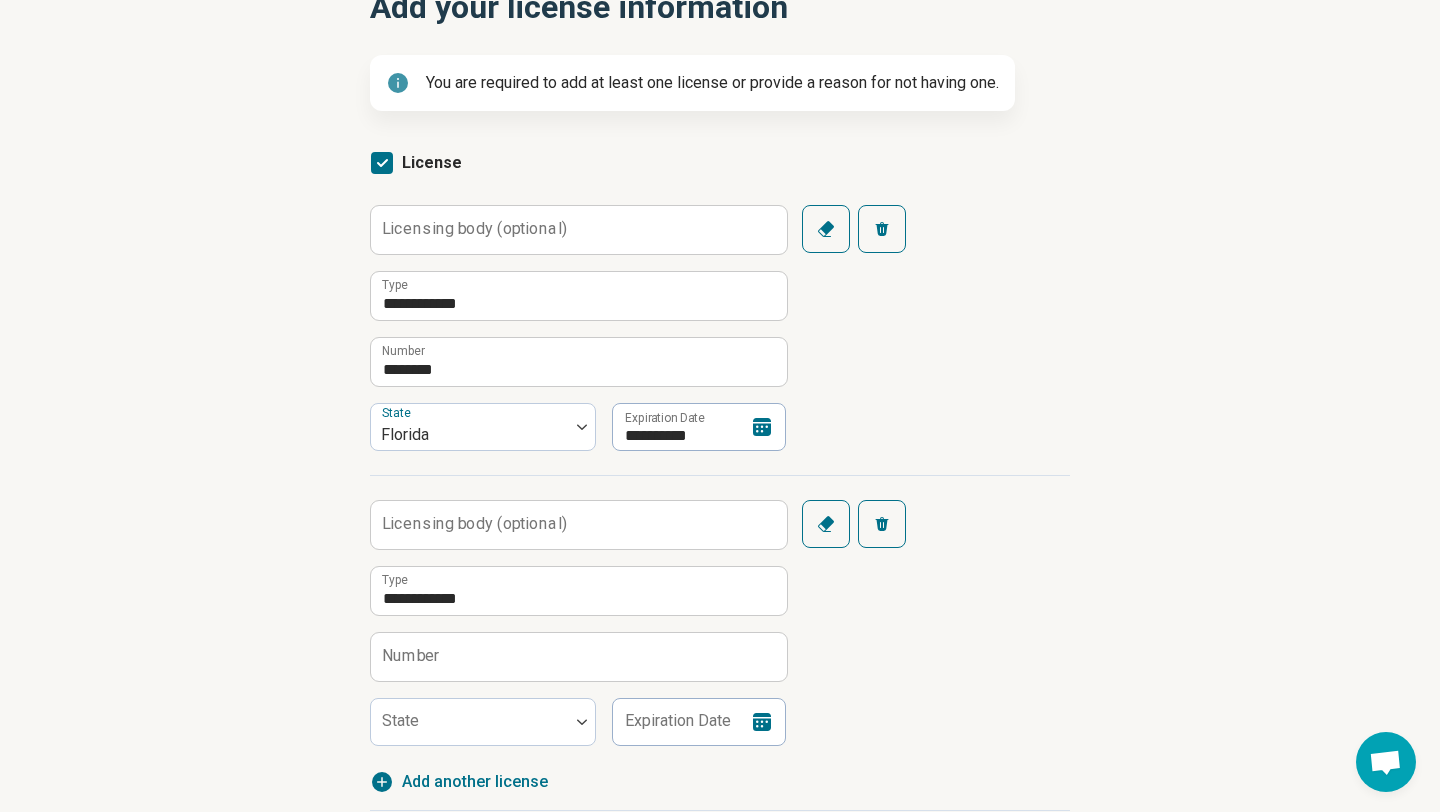 click on "Number" at bounding box center [411, 656] 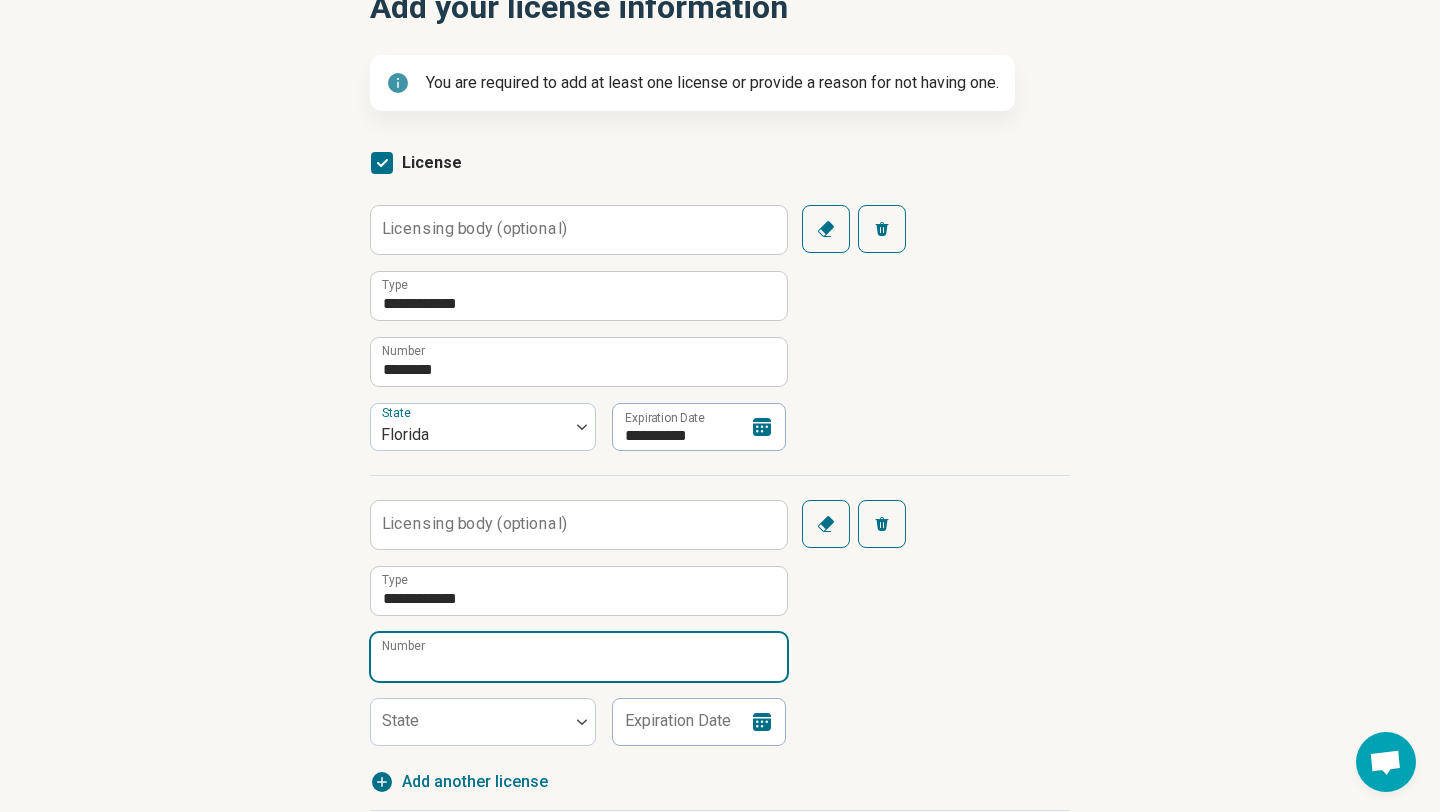 click on "Number" at bounding box center [579, 657] 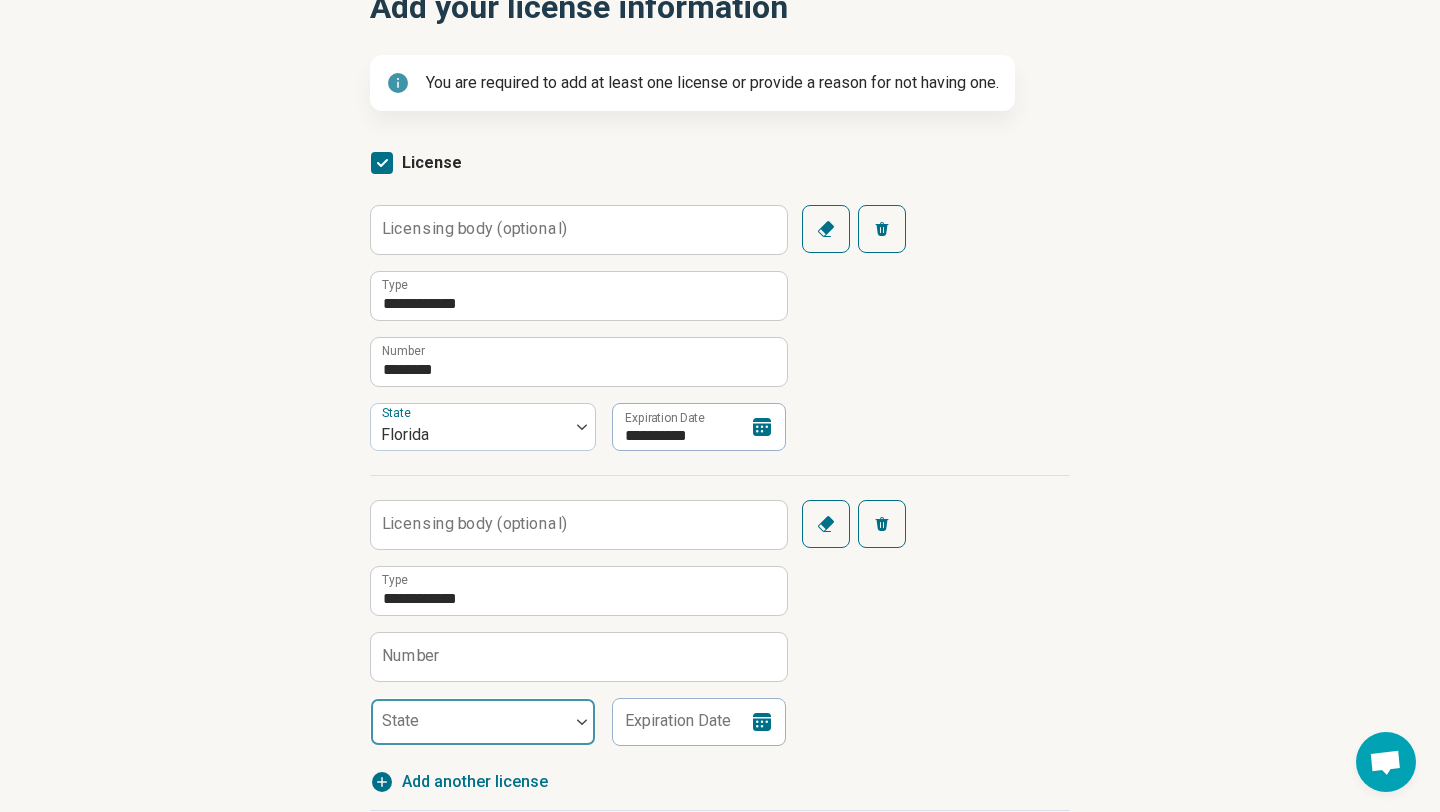 click at bounding box center (582, 722) 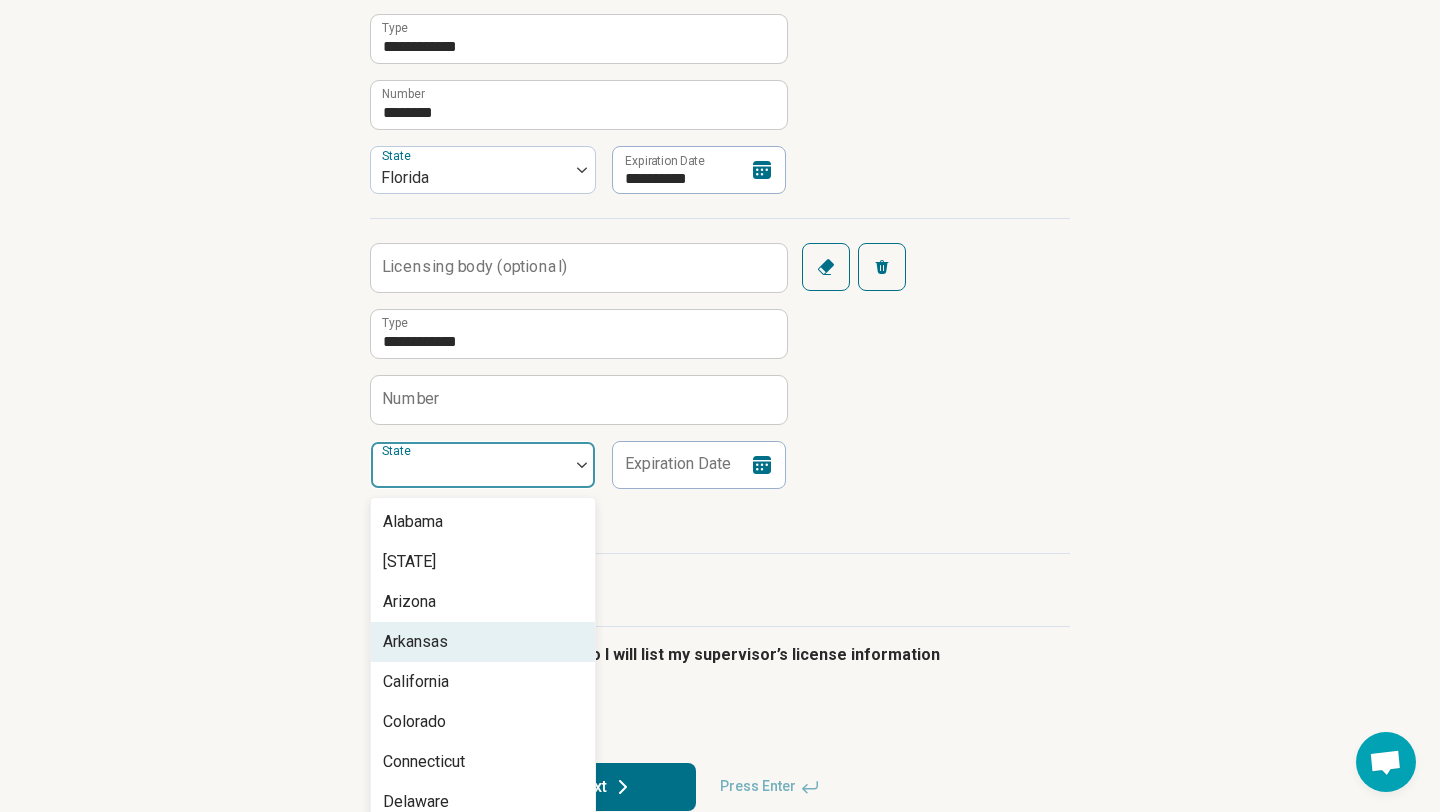 scroll, scrollTop: 500, scrollLeft: 0, axis: vertical 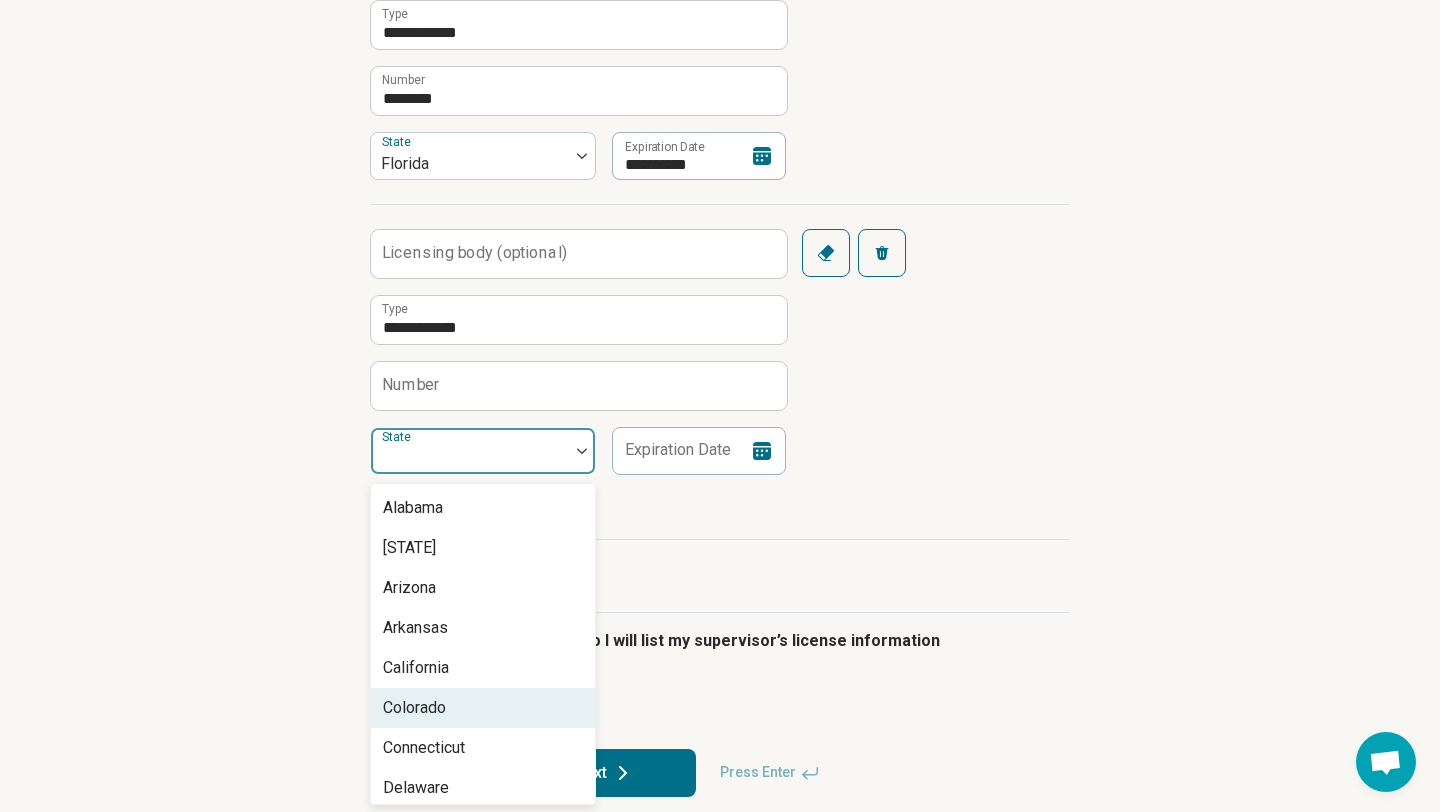 click on "Colorado" at bounding box center (483, 708) 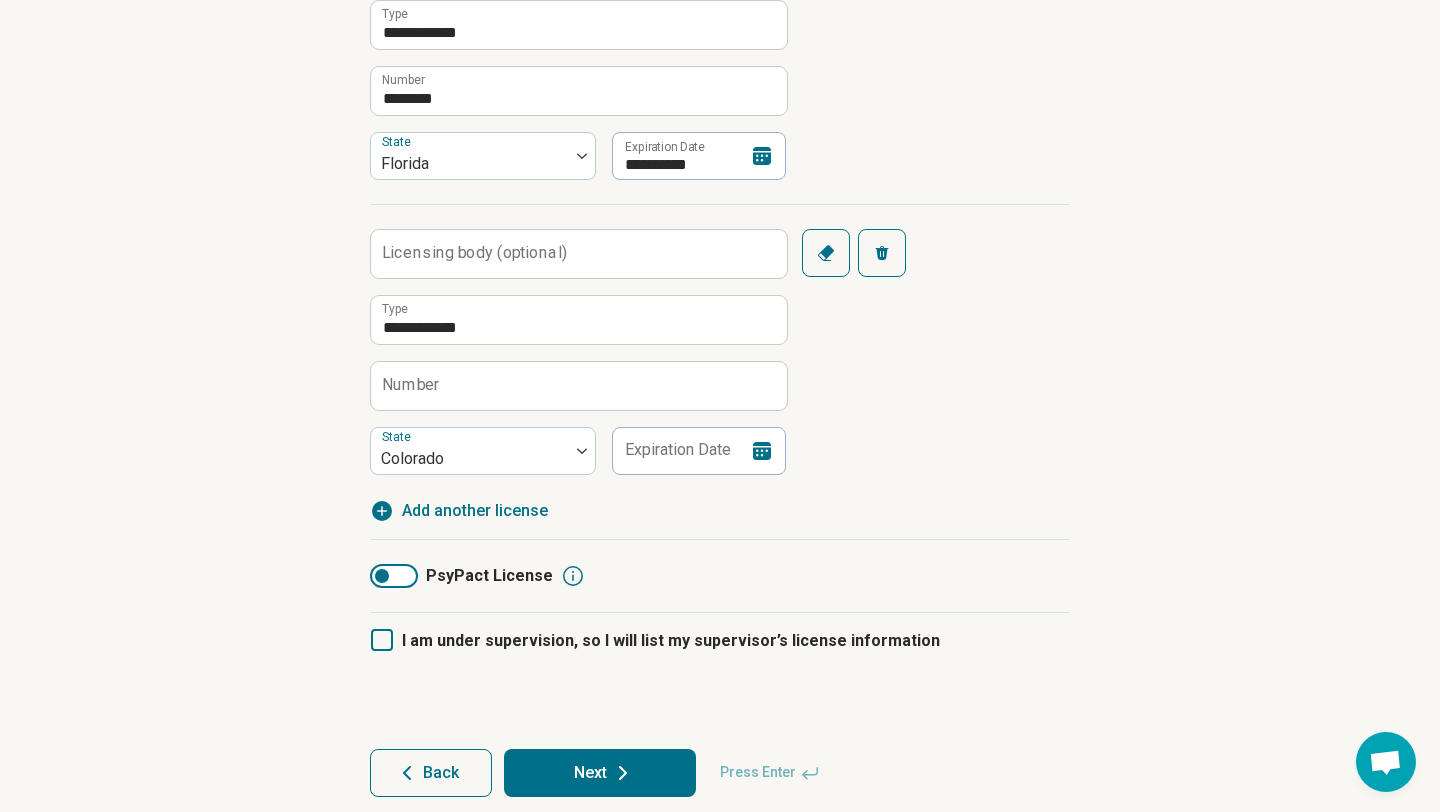 click 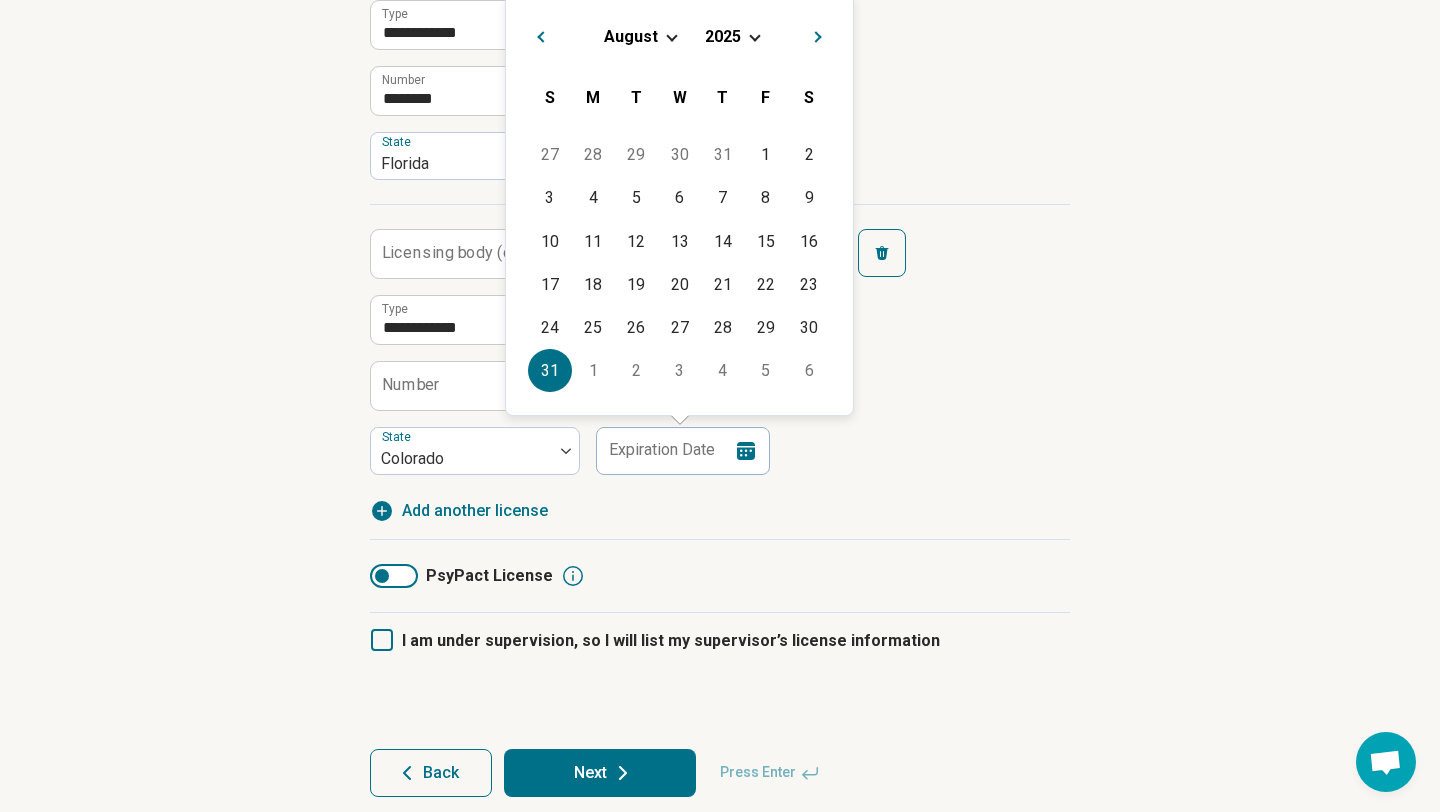 click on "31" at bounding box center [549, 370] 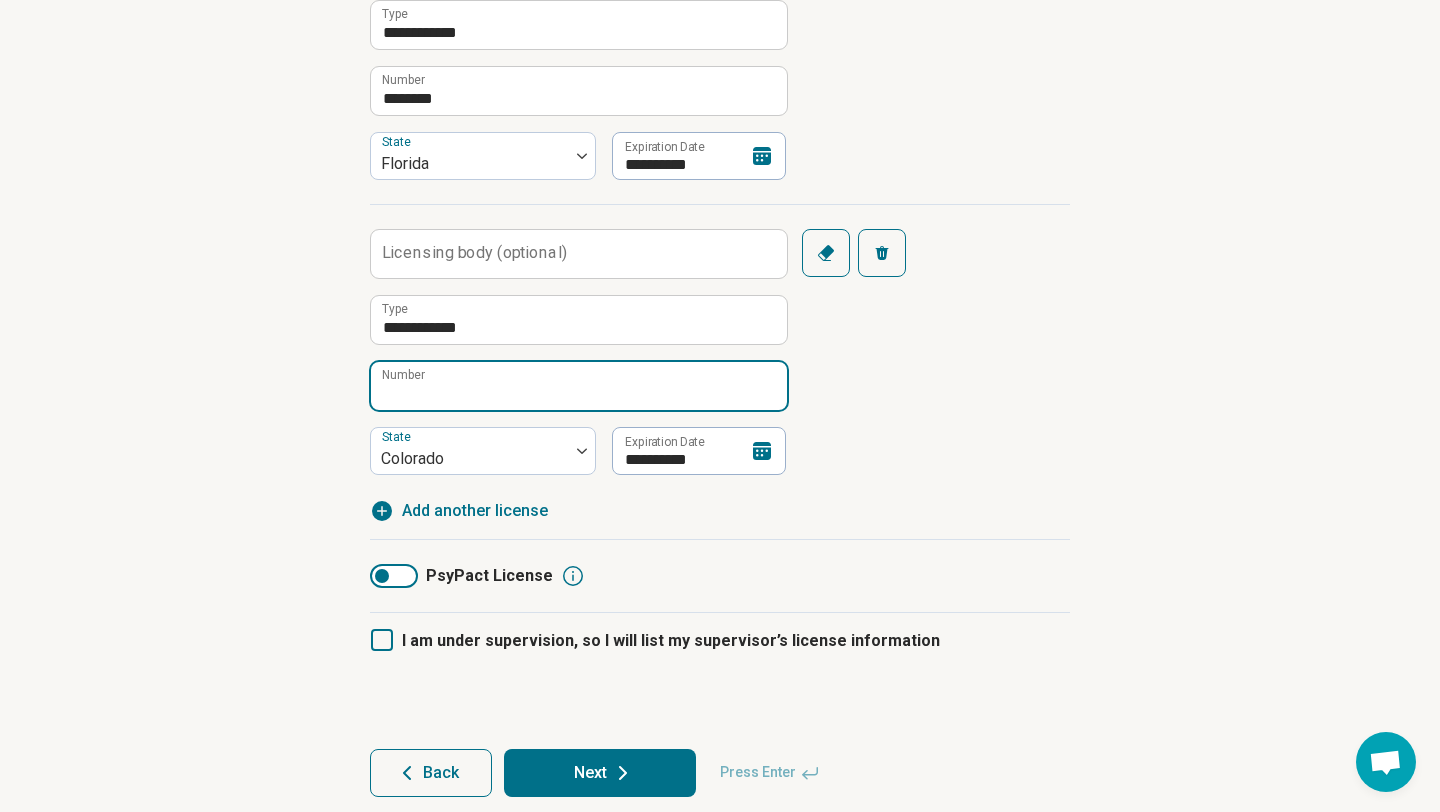 click on "Number" at bounding box center (579, 386) 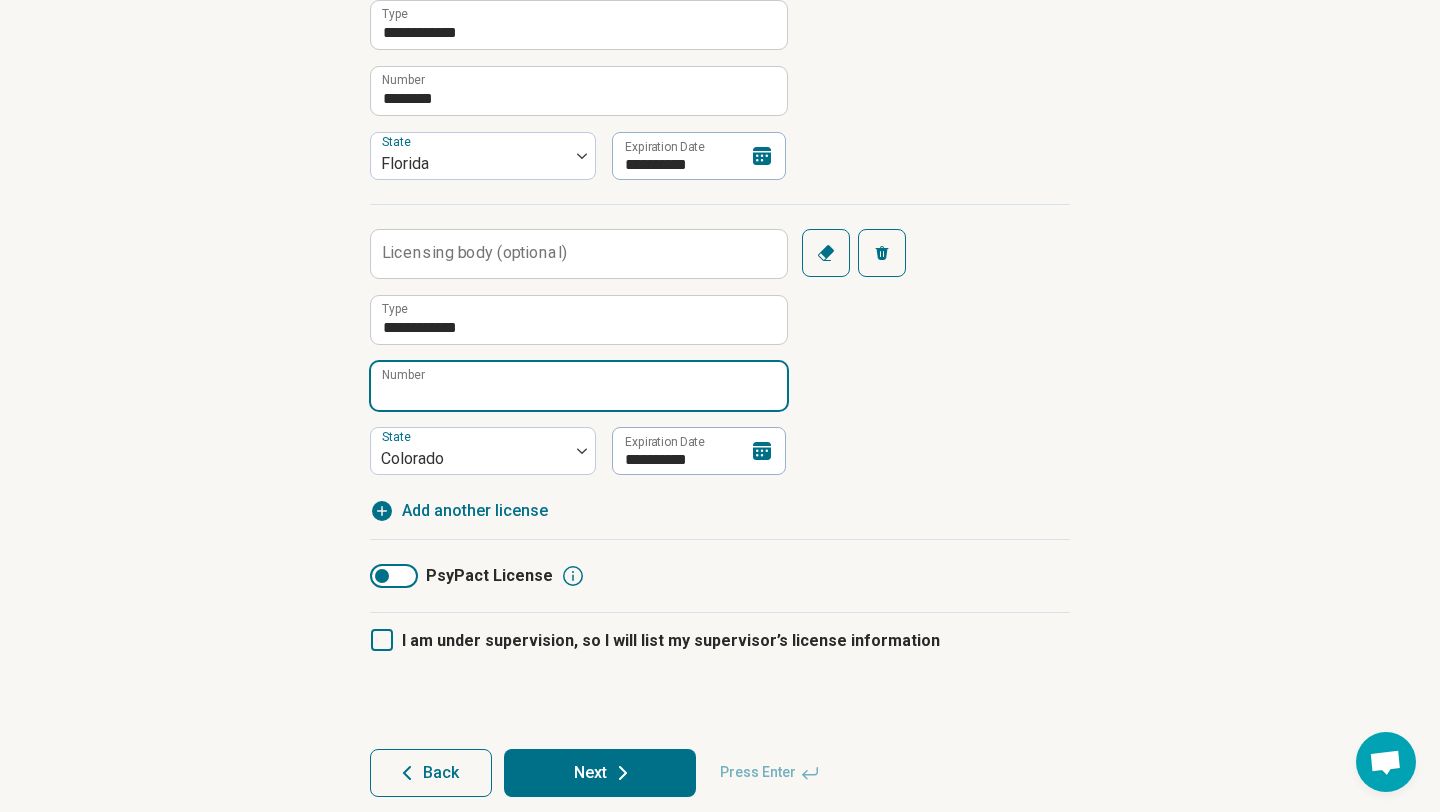 paste on "**********" 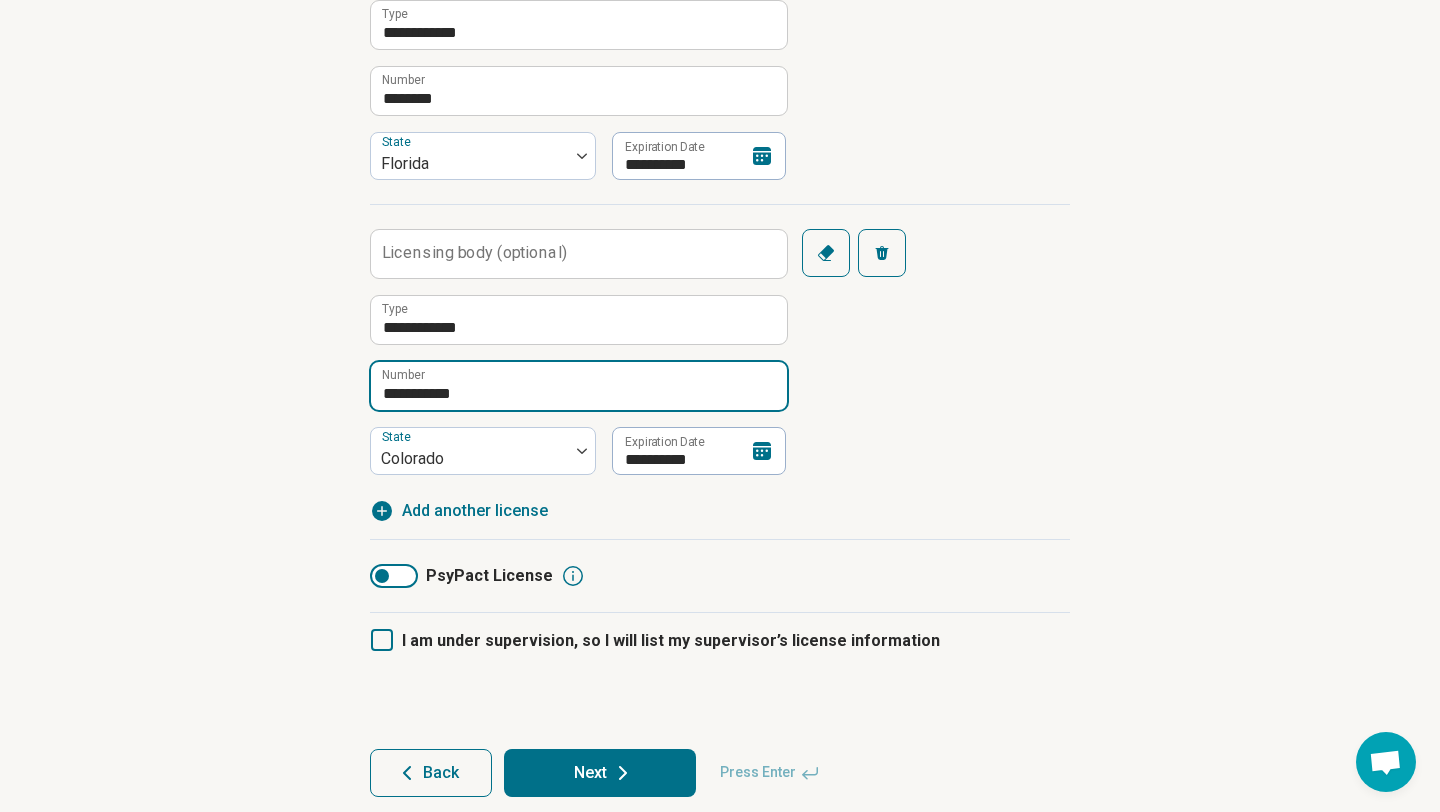 scroll, scrollTop: 524, scrollLeft: 0, axis: vertical 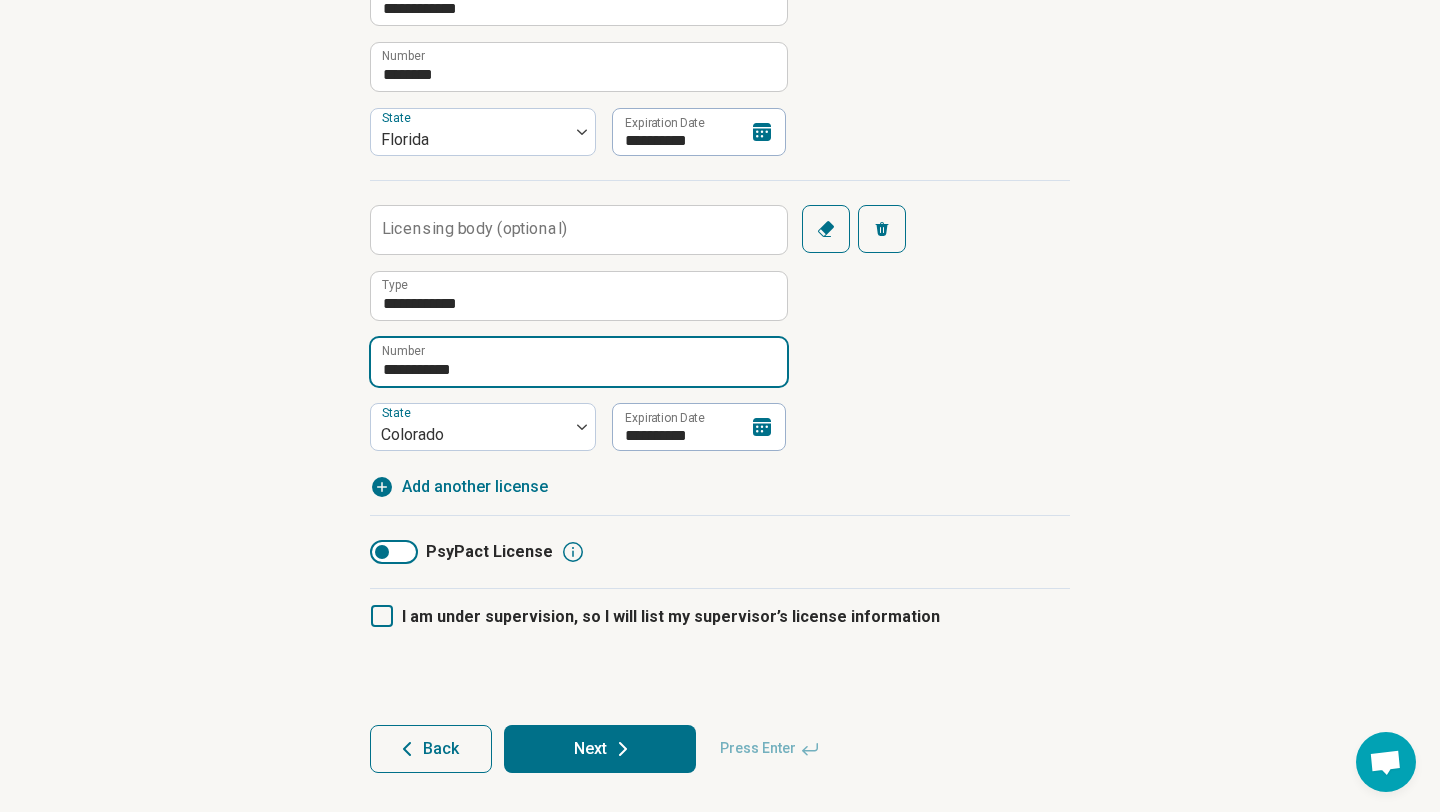 type on "**********" 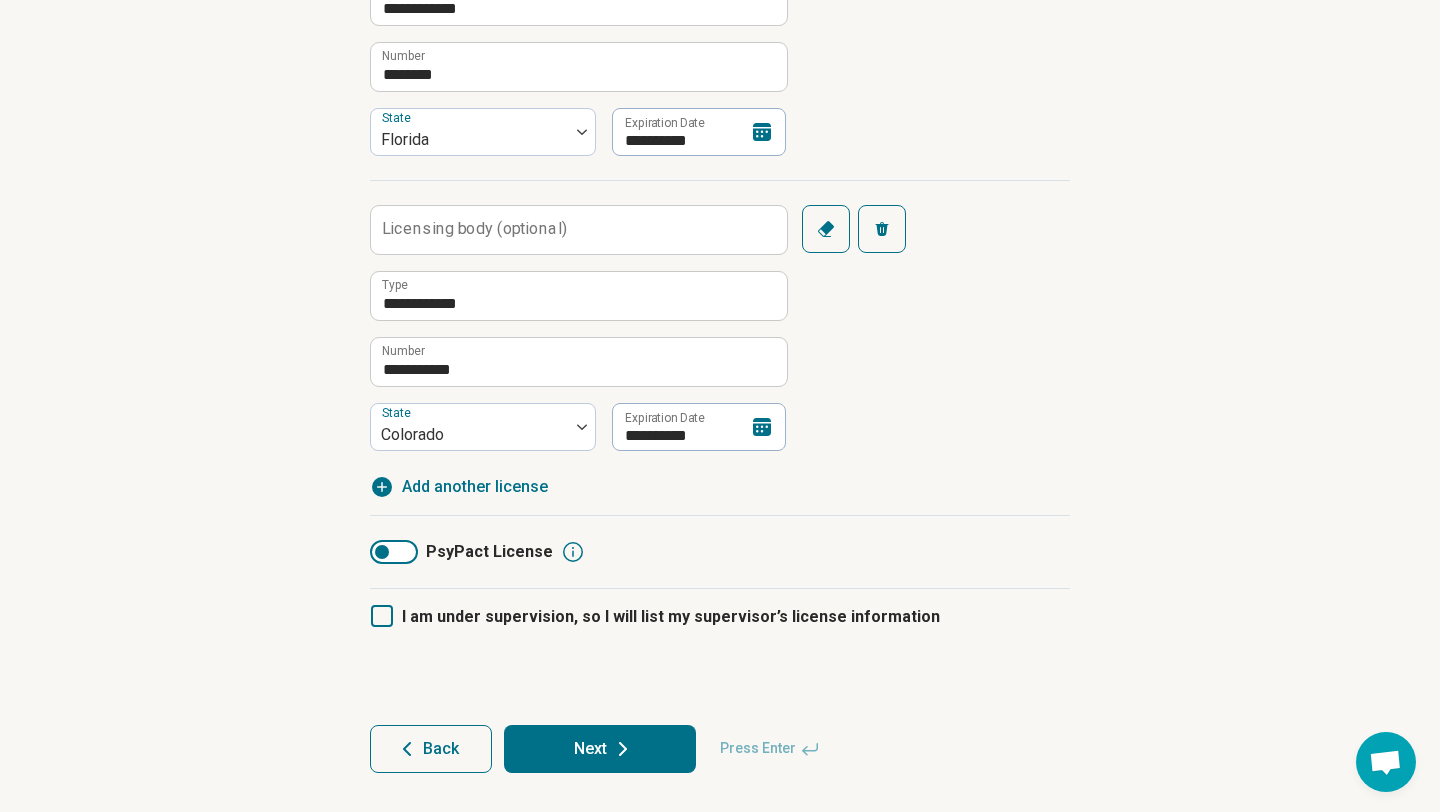 click on "Next" at bounding box center (600, 749) 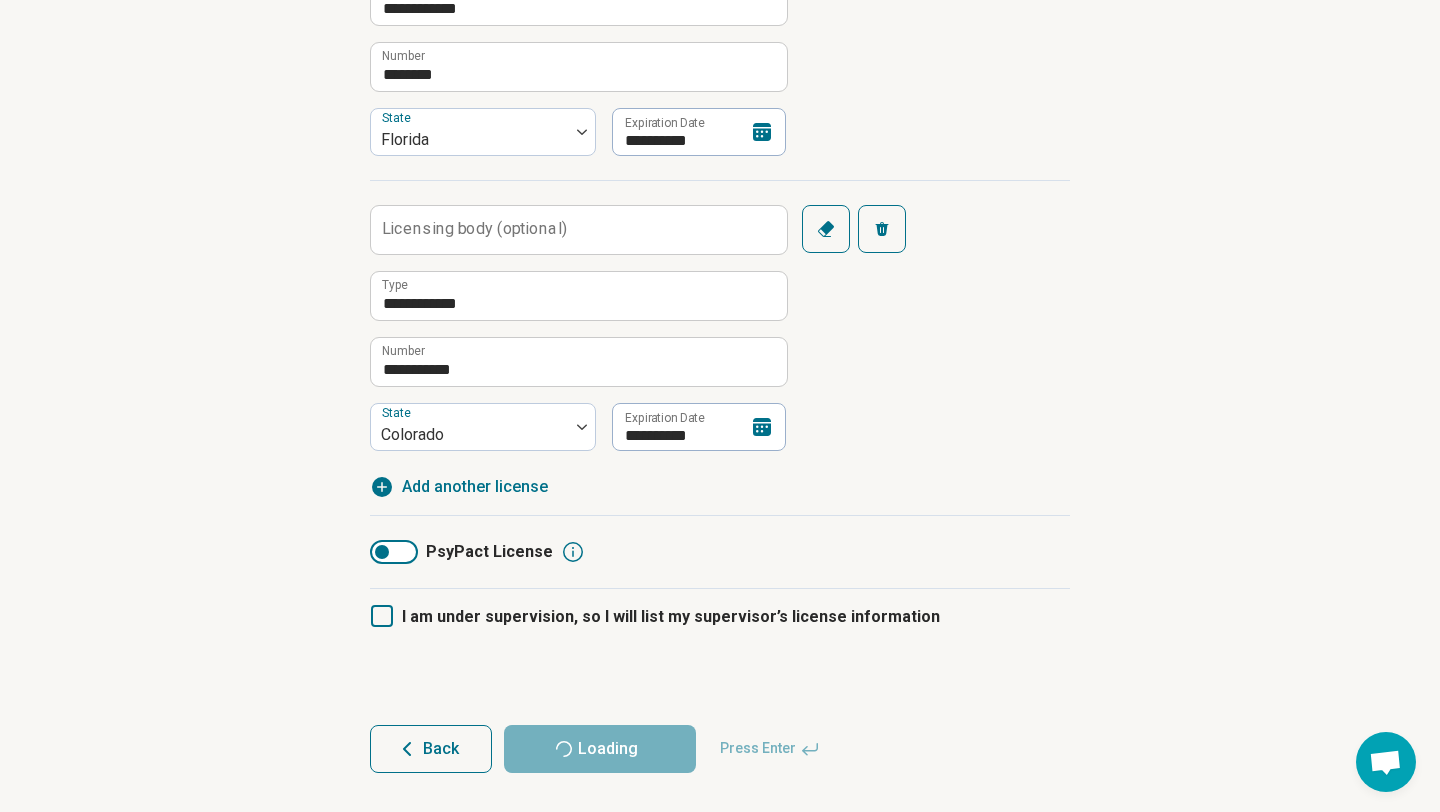 scroll, scrollTop: 0, scrollLeft: 0, axis: both 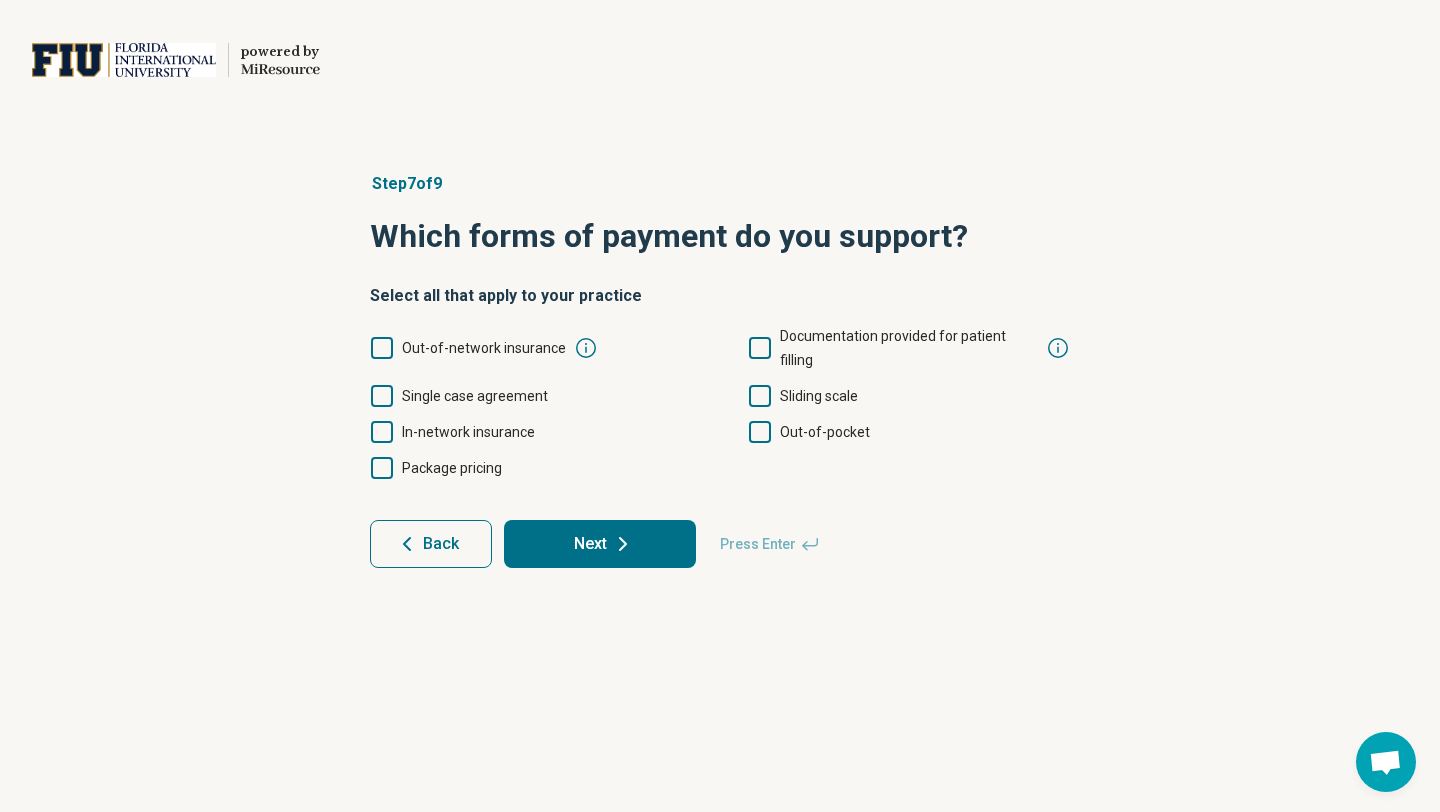 click 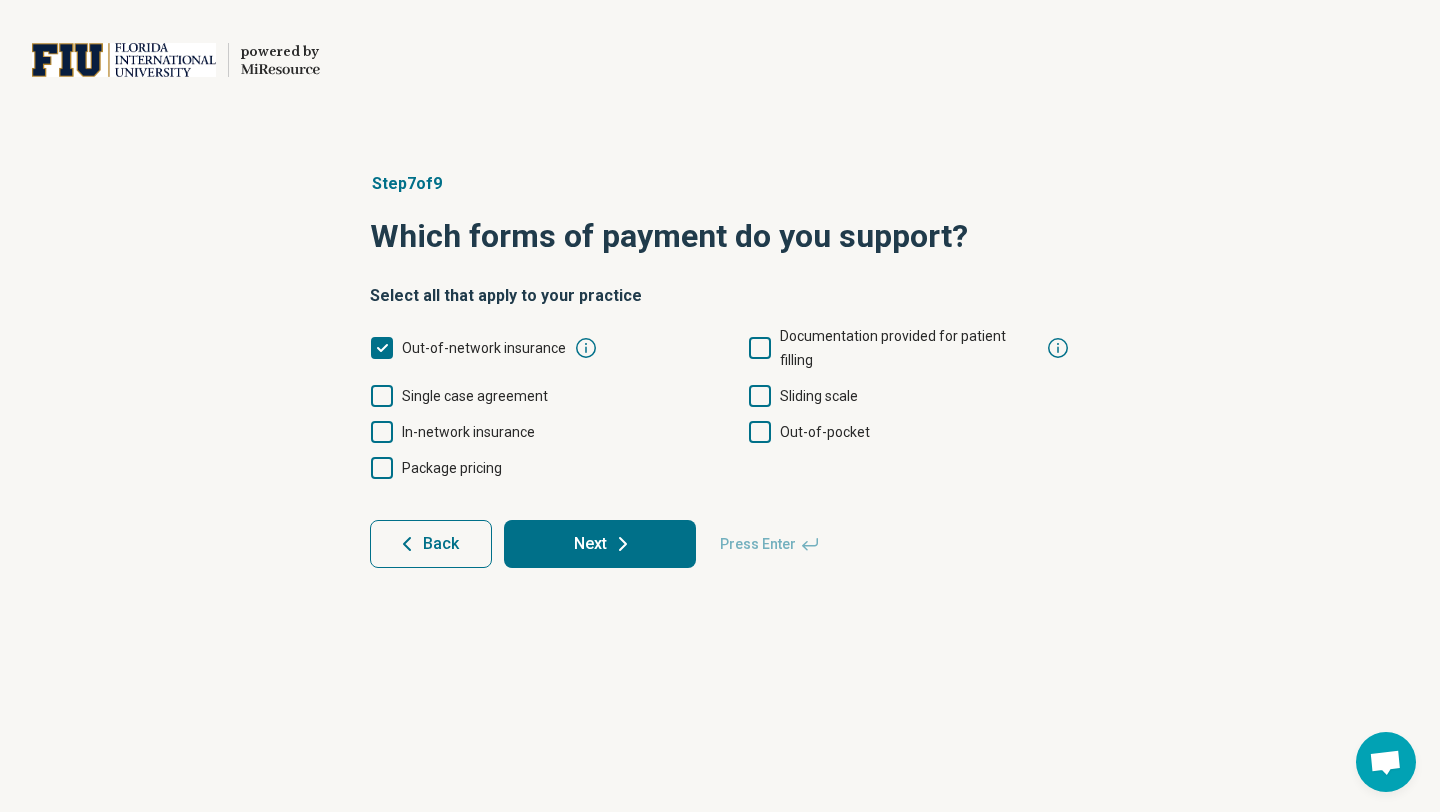 click 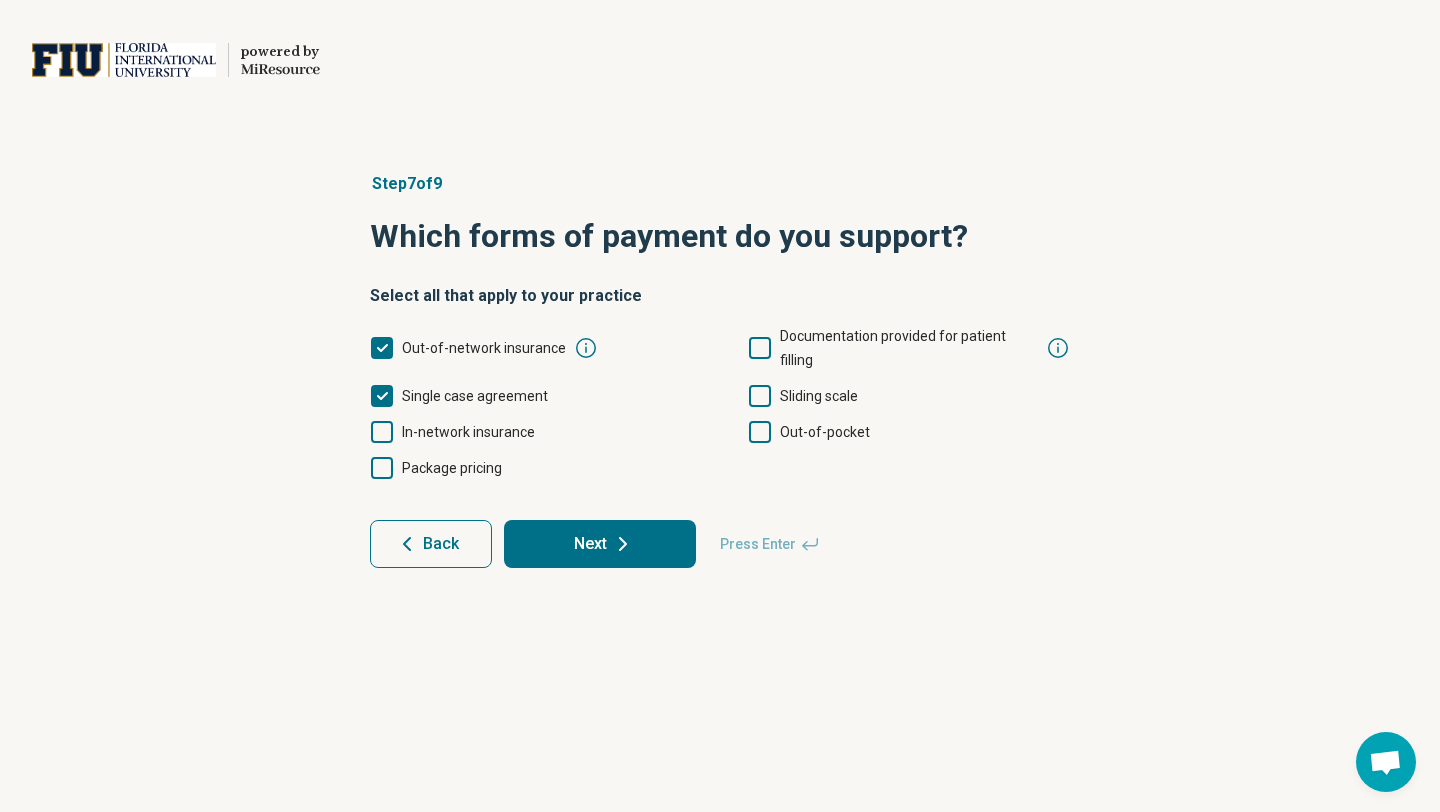 click 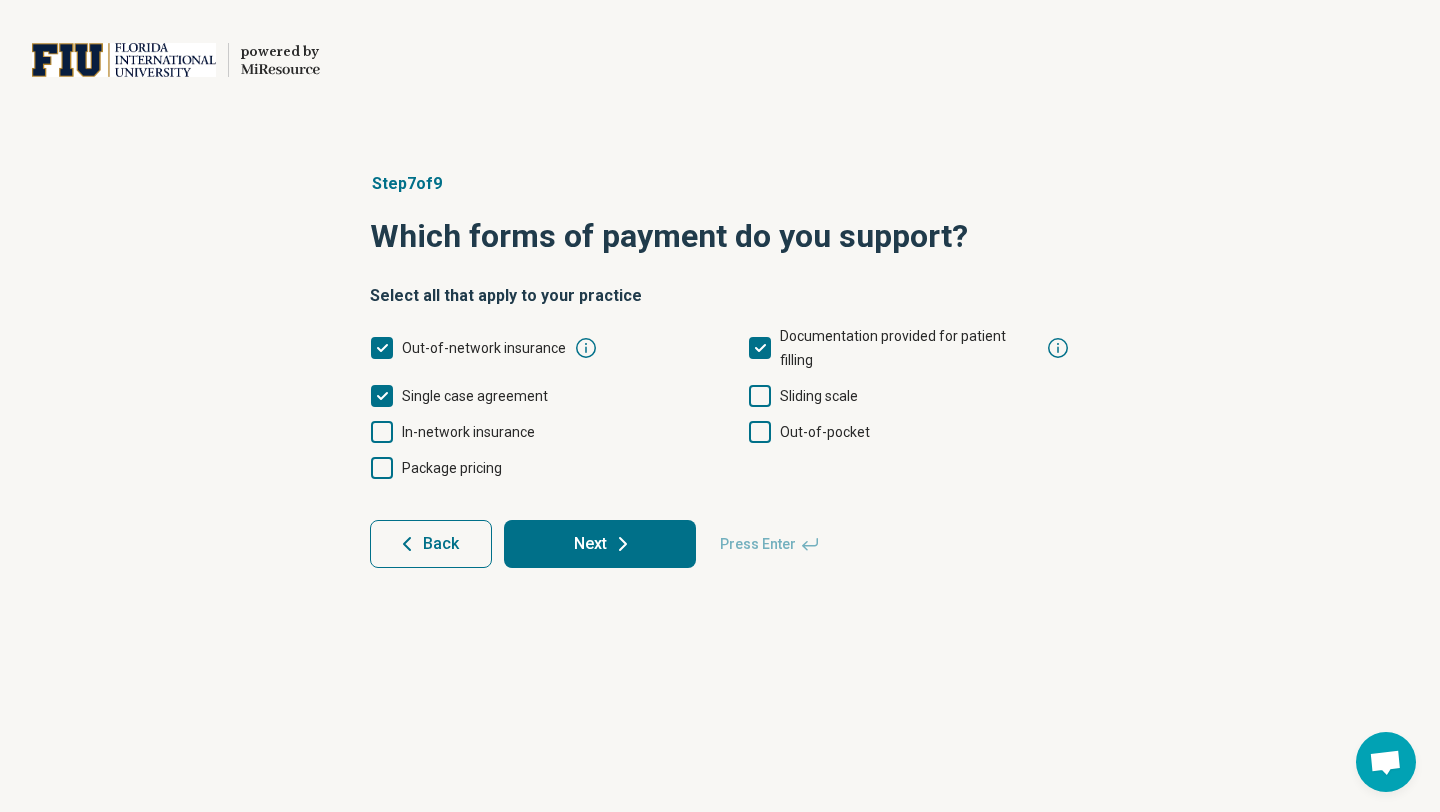 scroll, scrollTop: 10, scrollLeft: 0, axis: vertical 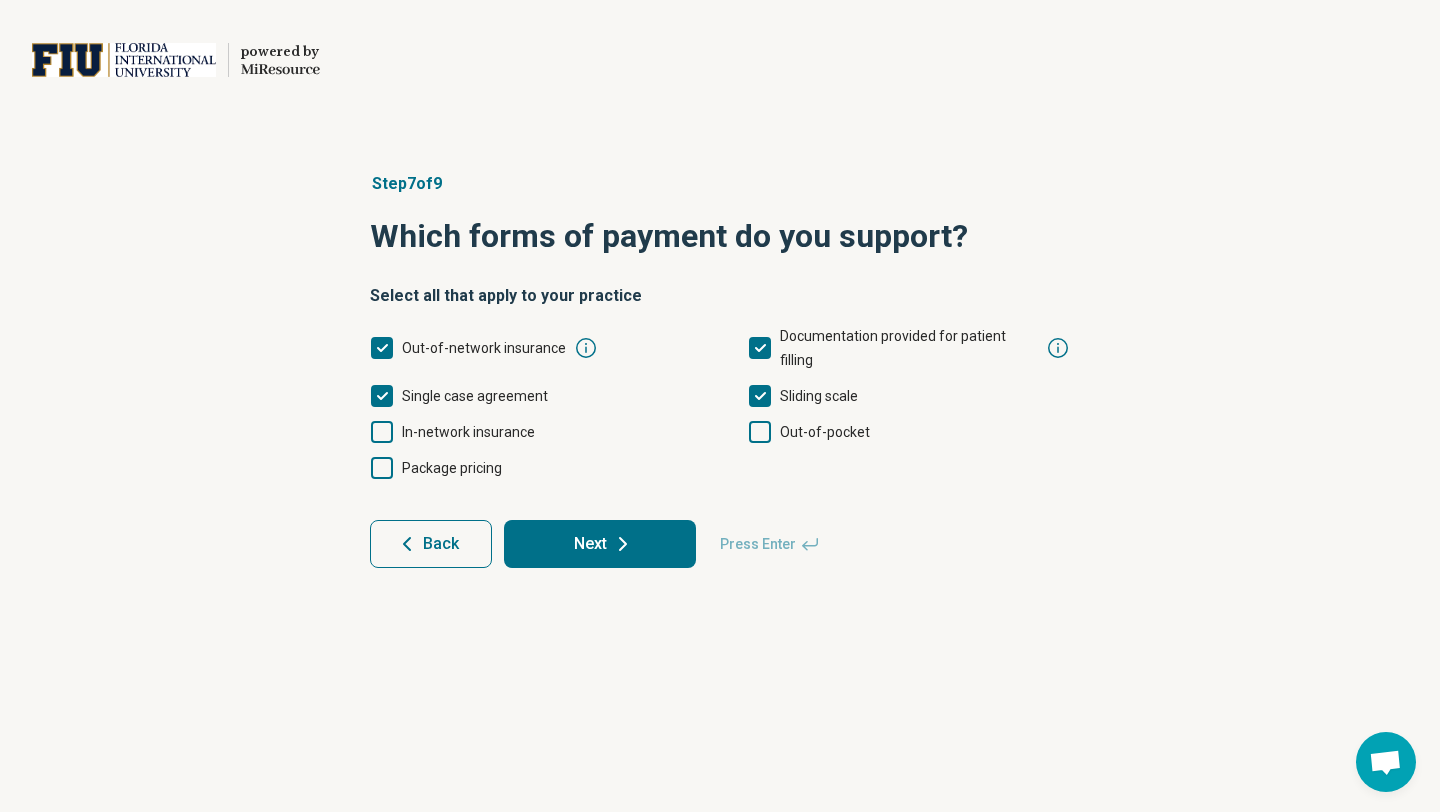 drag, startPoint x: 600, startPoint y: 315, endPoint x: 599, endPoint y: 297, distance: 18.027756 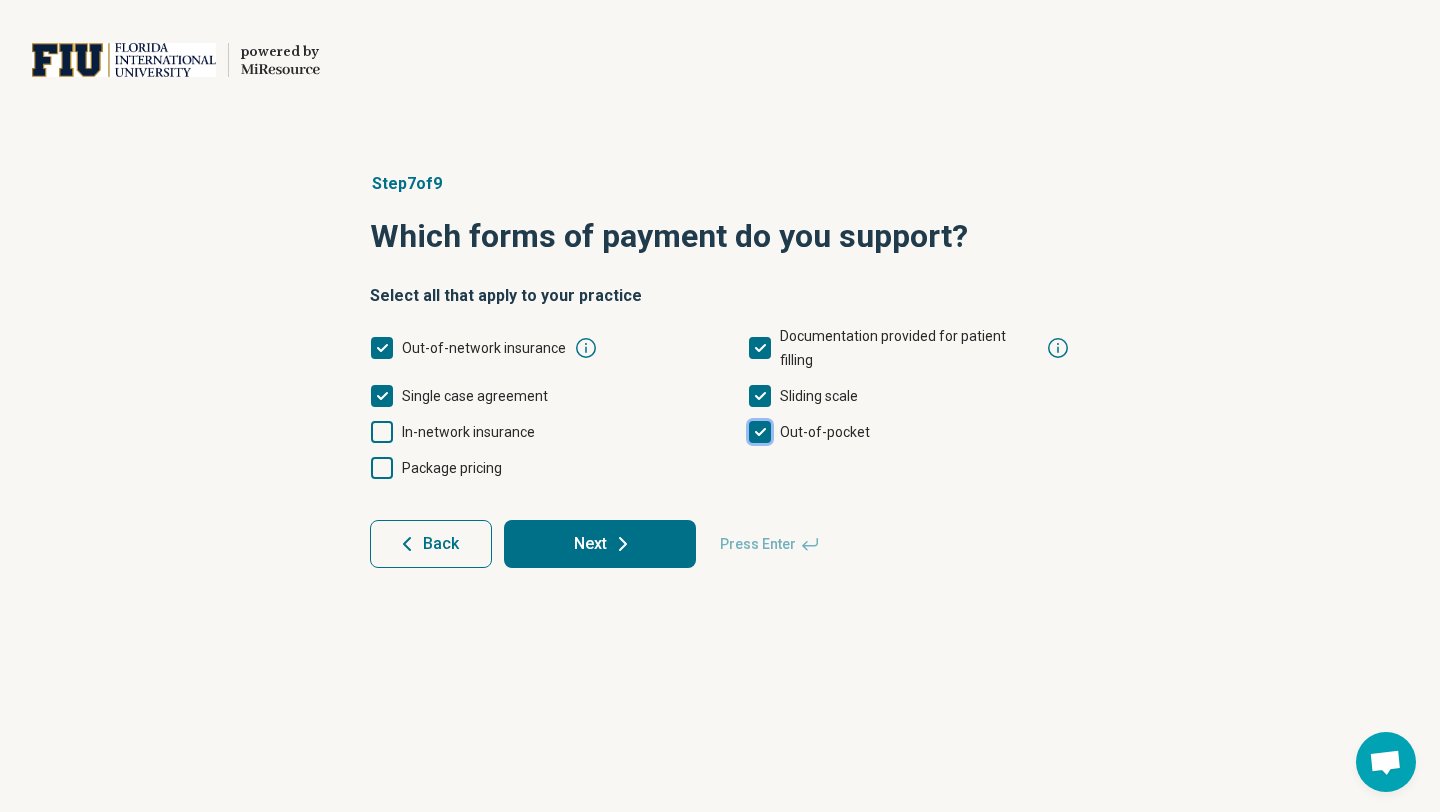 click 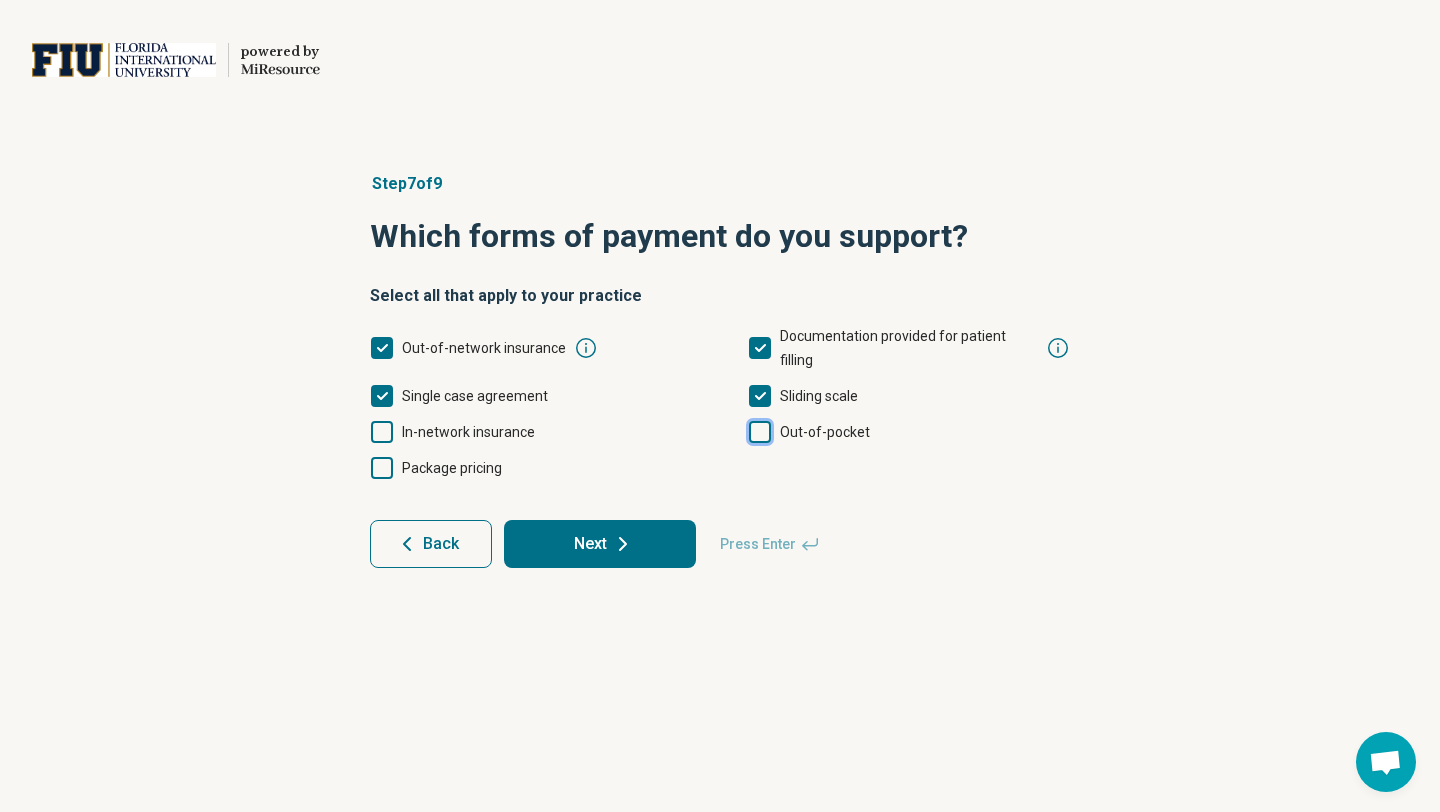 click 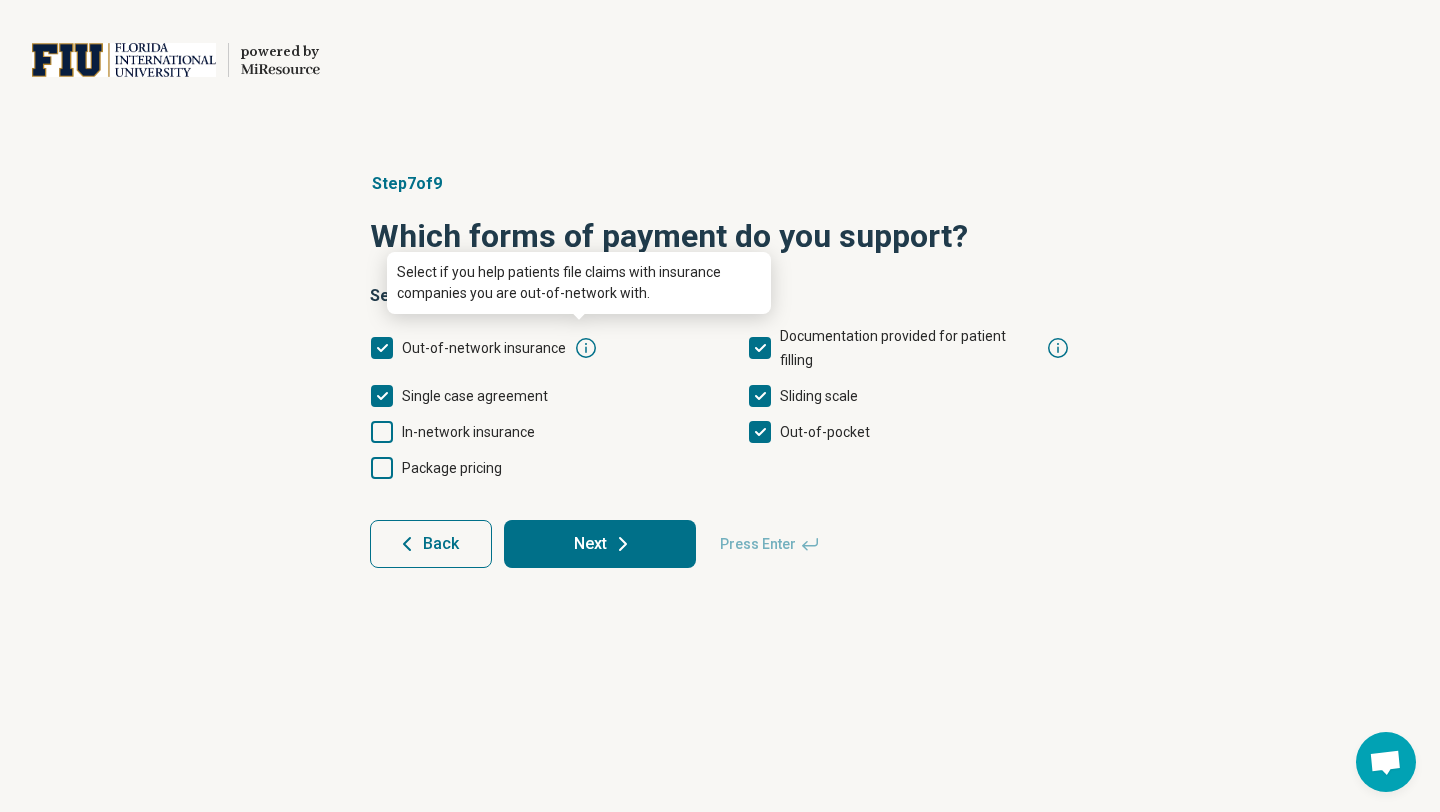 click 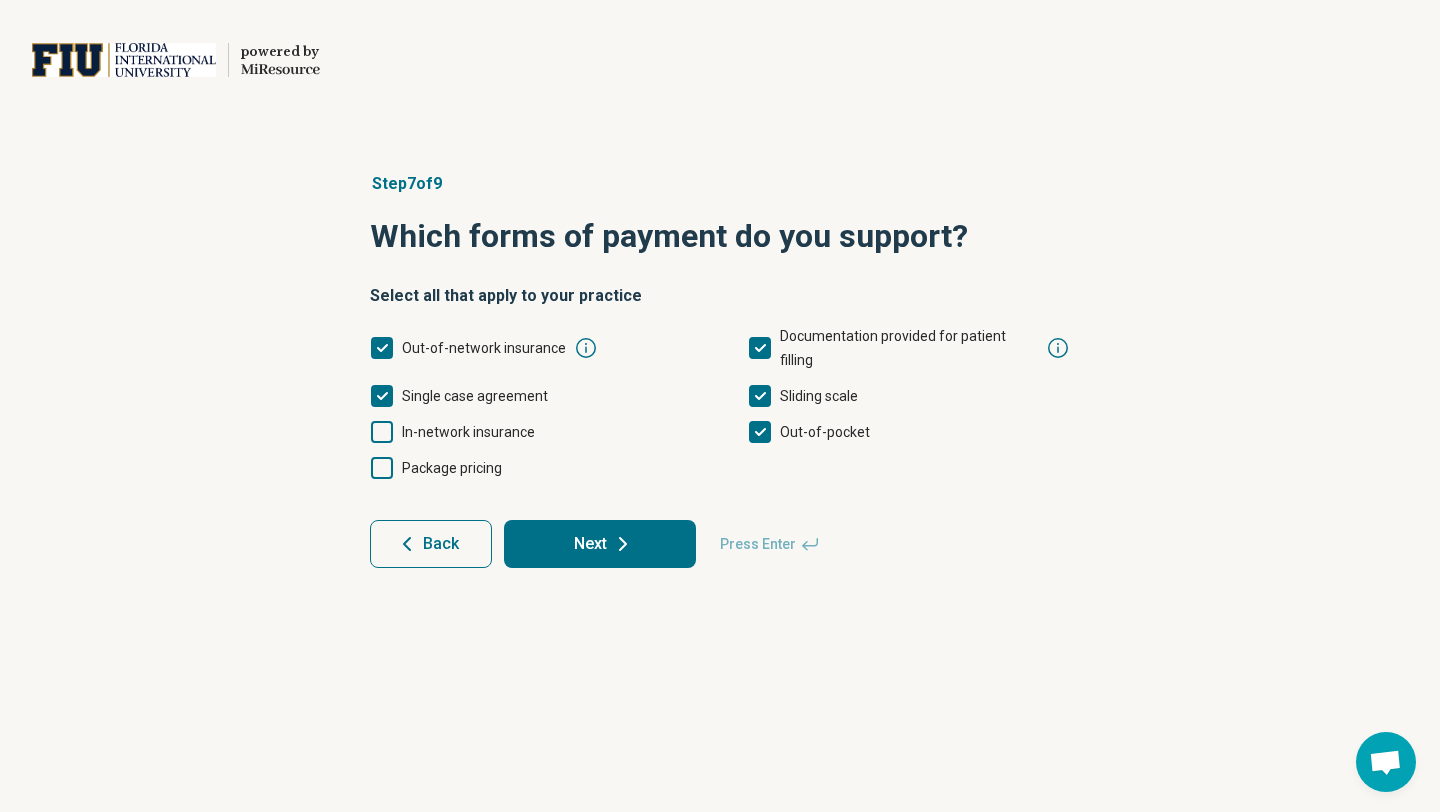 click 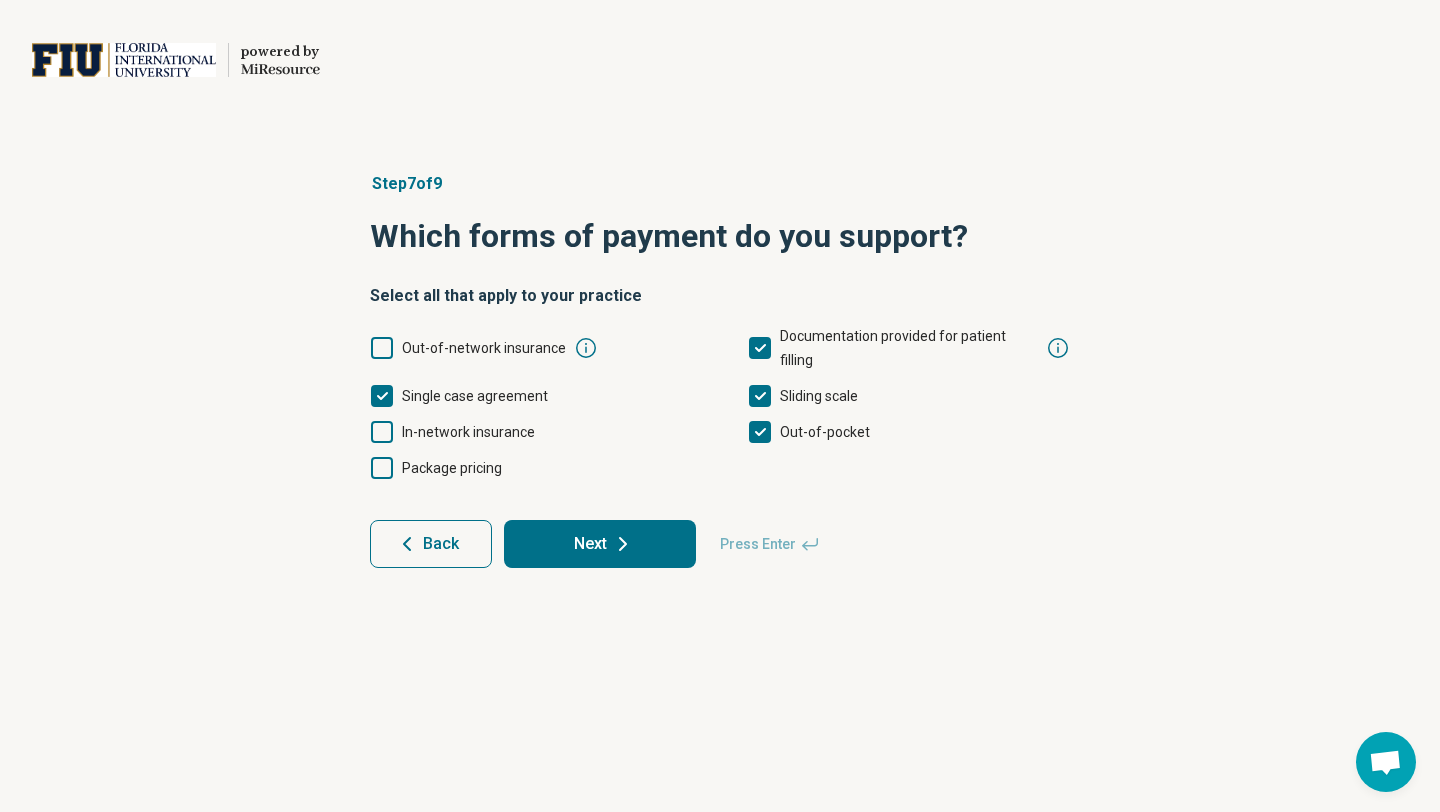 click 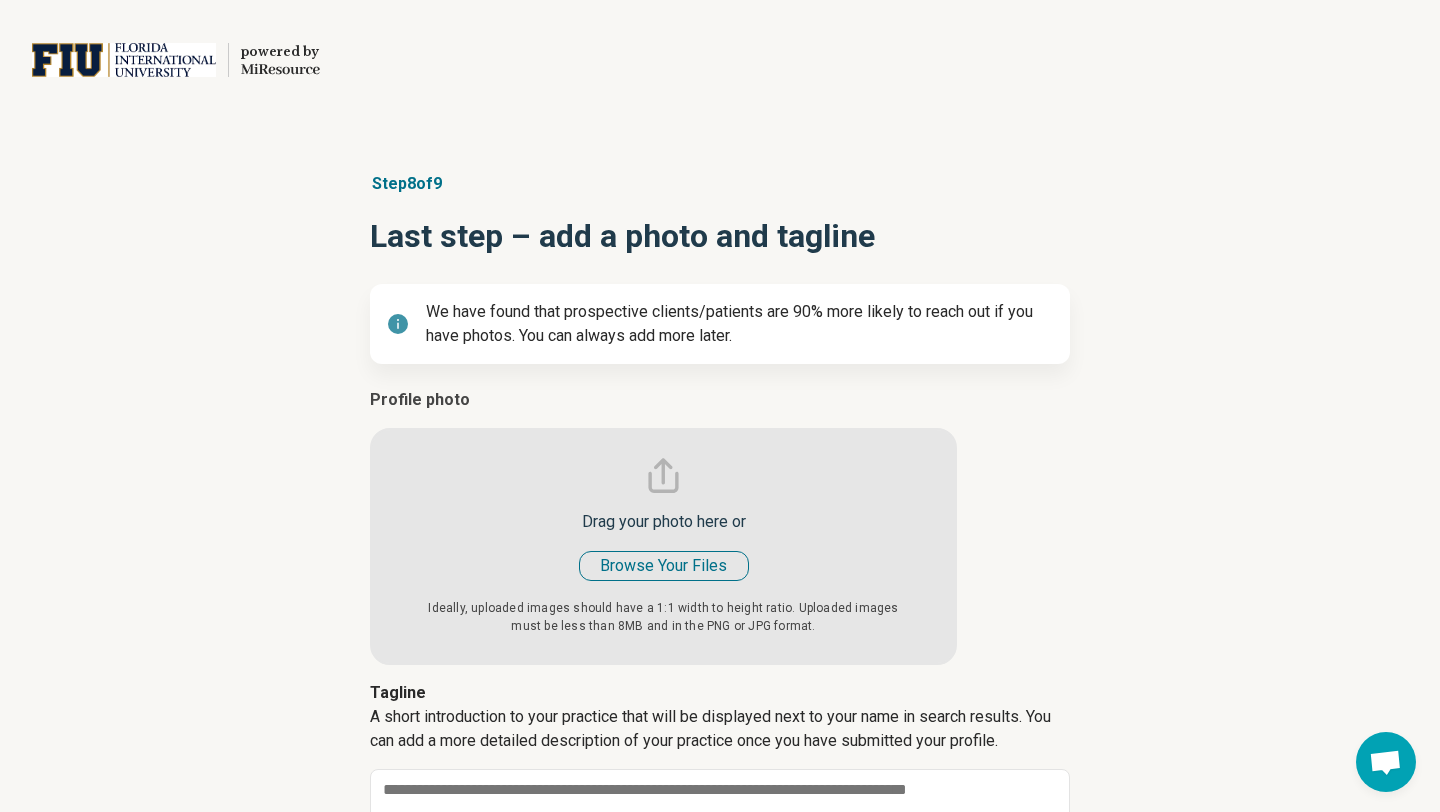 type on "*" 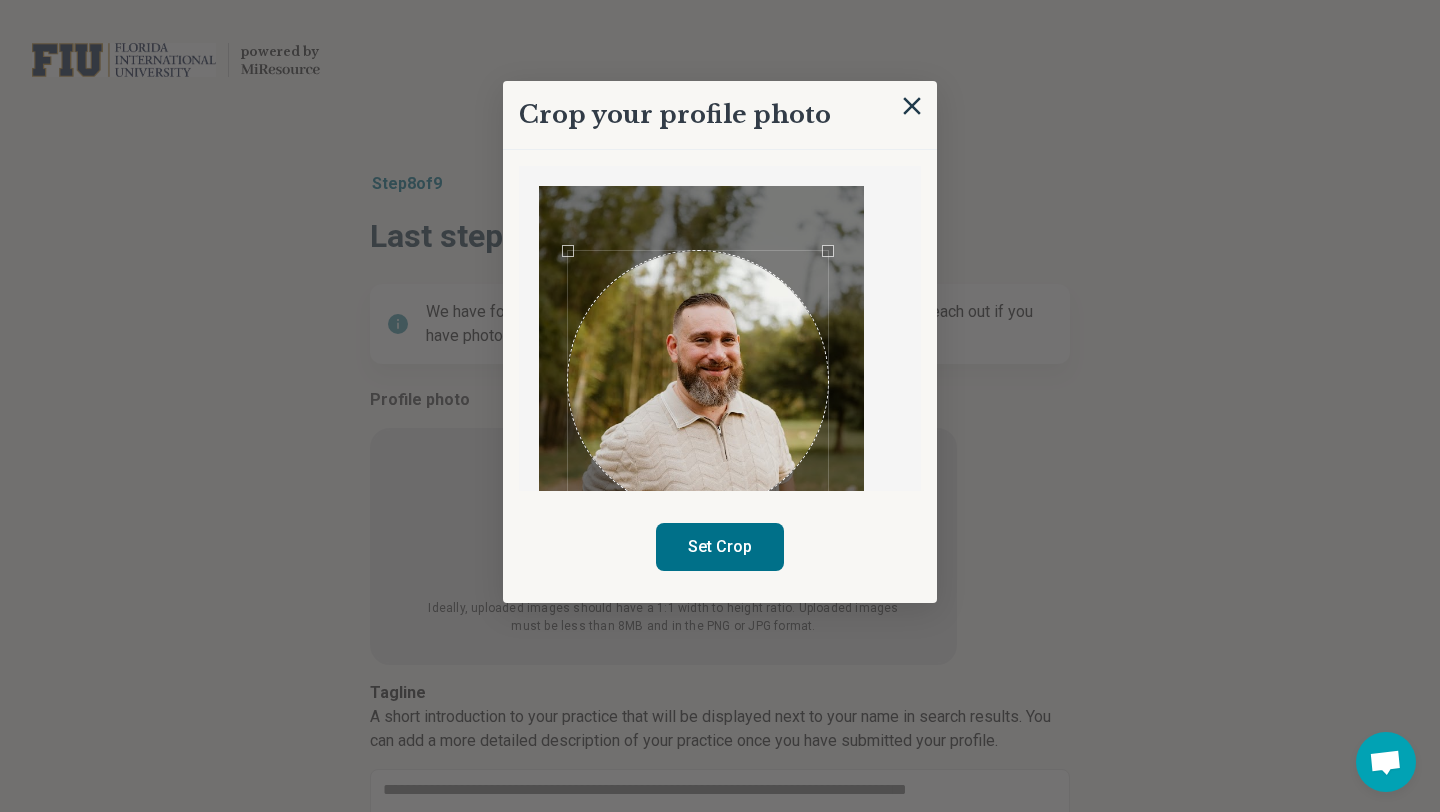 click at bounding box center (698, 381) 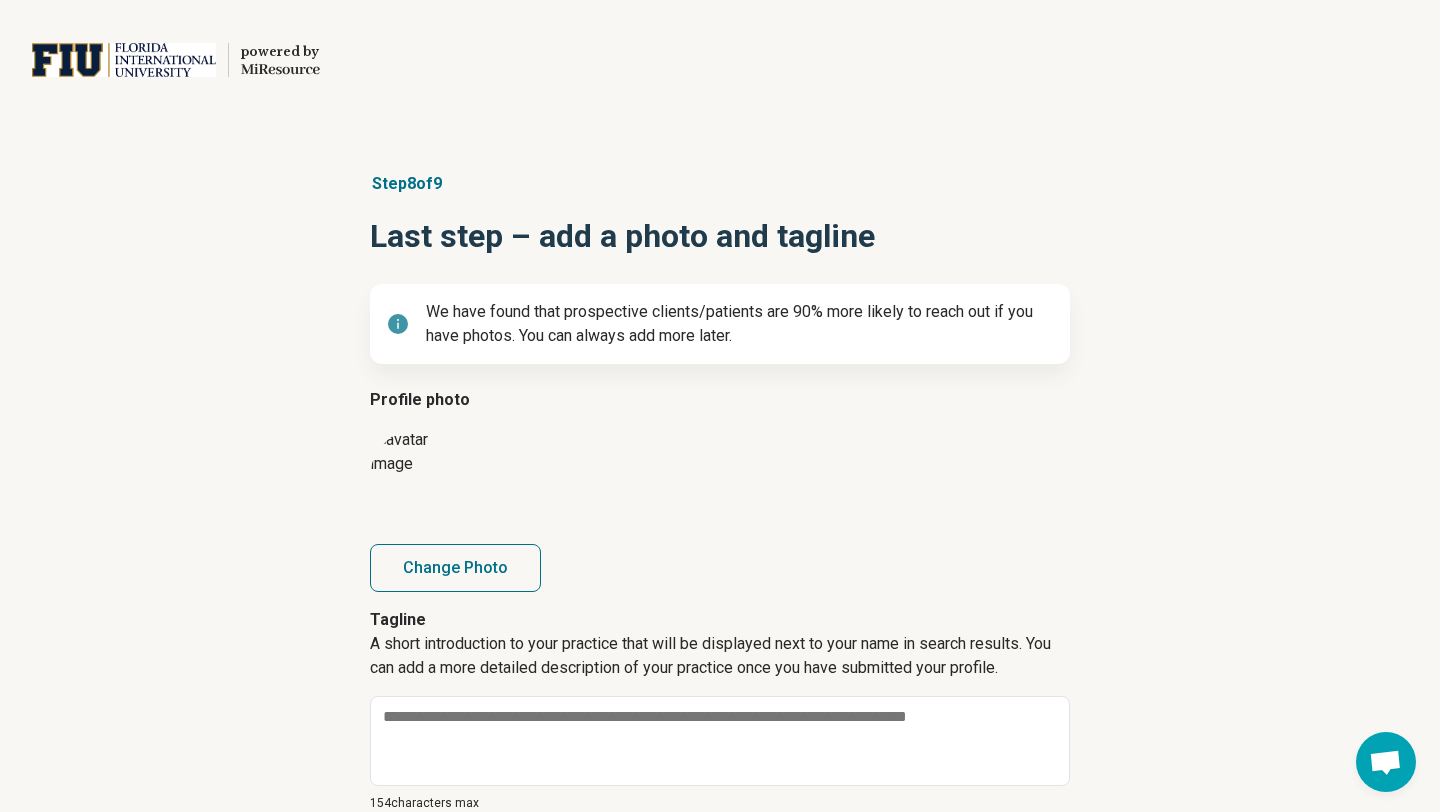 scroll, scrollTop: 136, scrollLeft: 0, axis: vertical 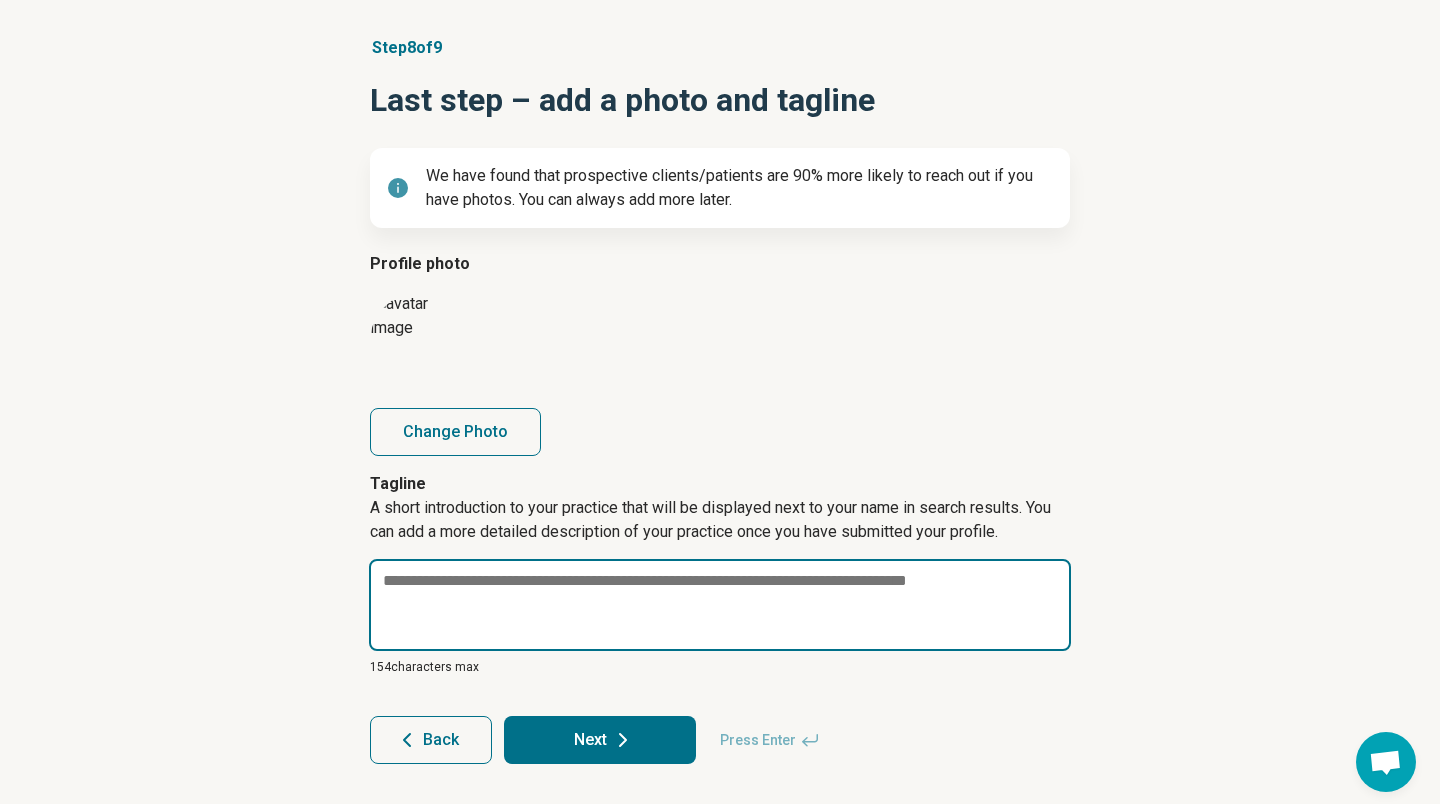 click at bounding box center [720, 605] 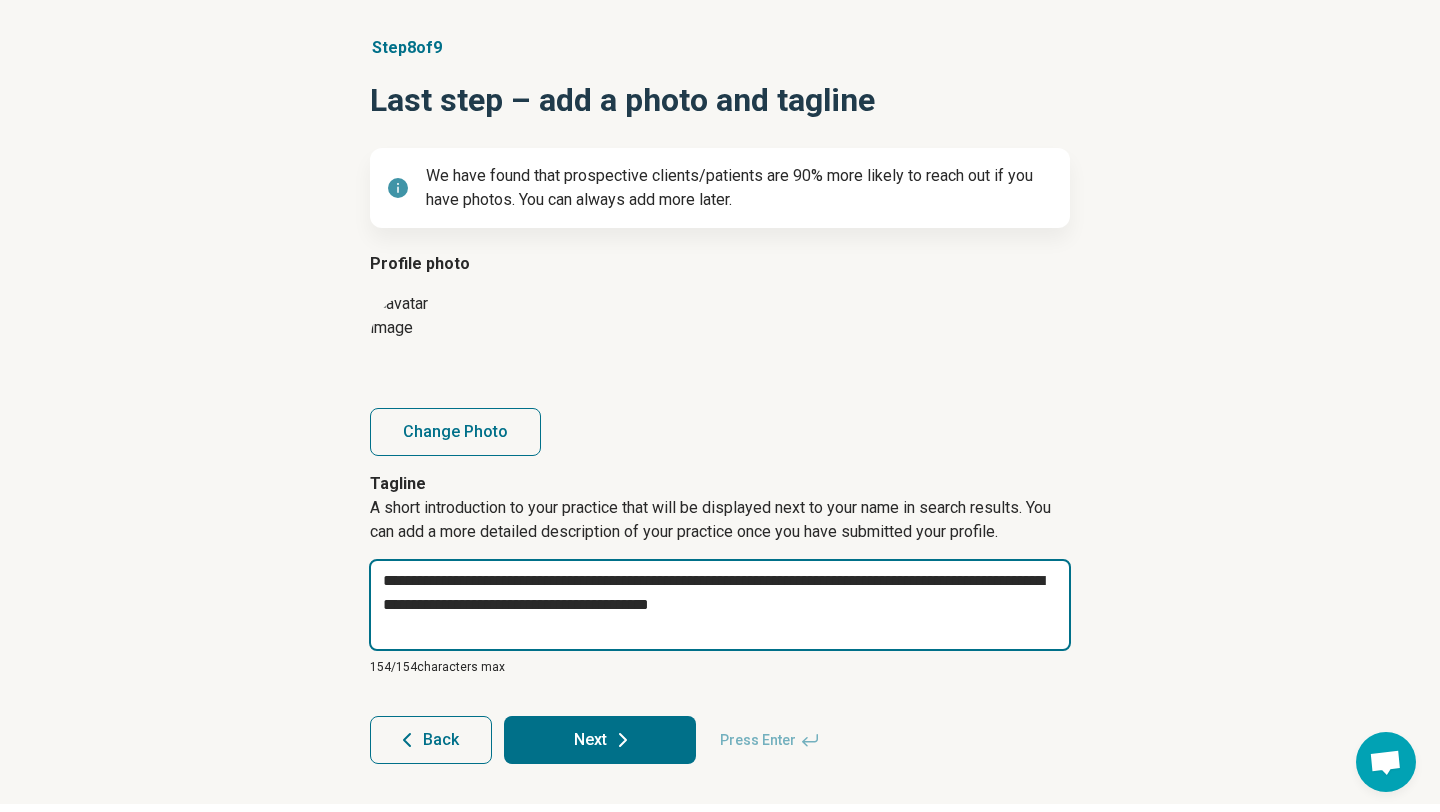 drag, startPoint x: 678, startPoint y: 604, endPoint x: 839, endPoint y: 602, distance: 161.01242 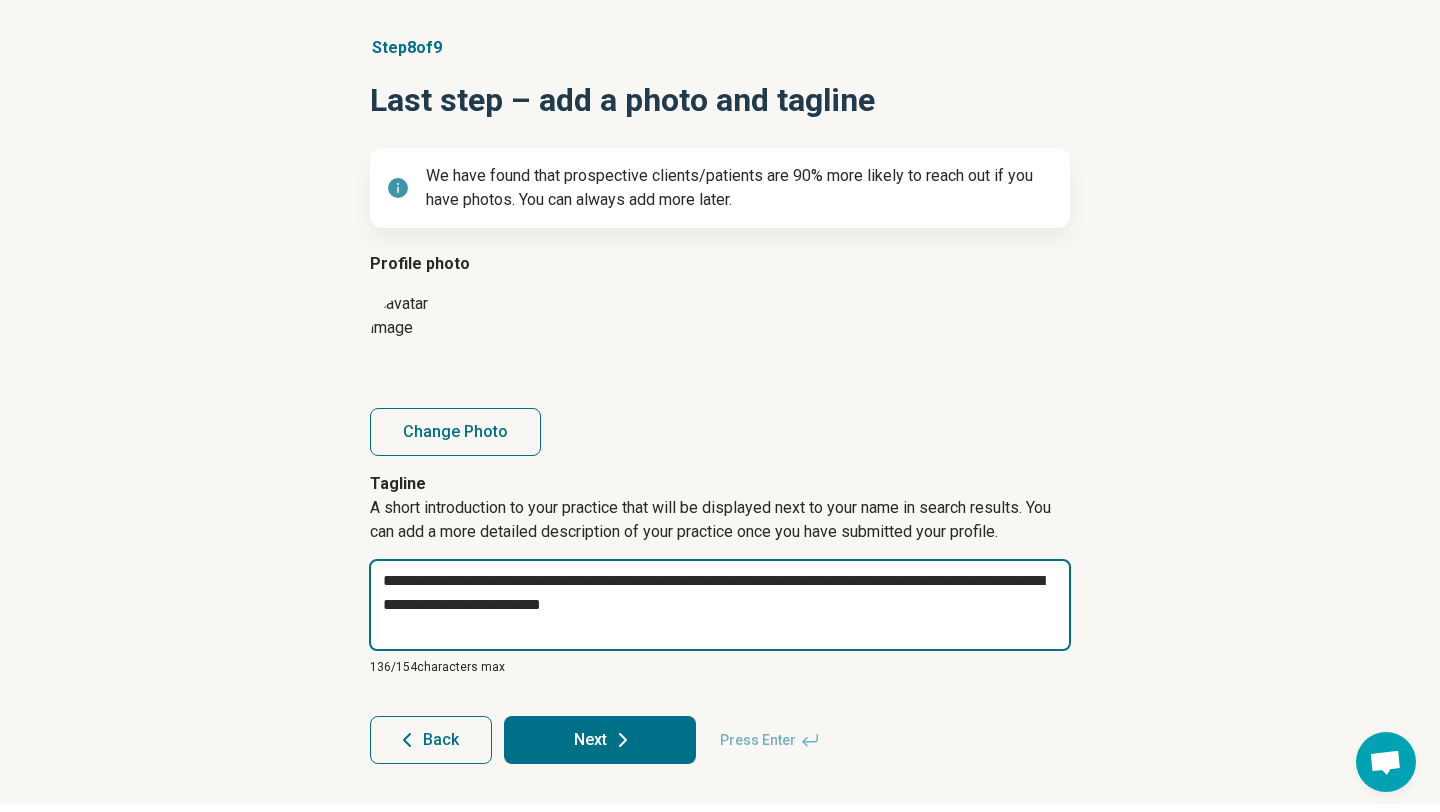 type on "**********" 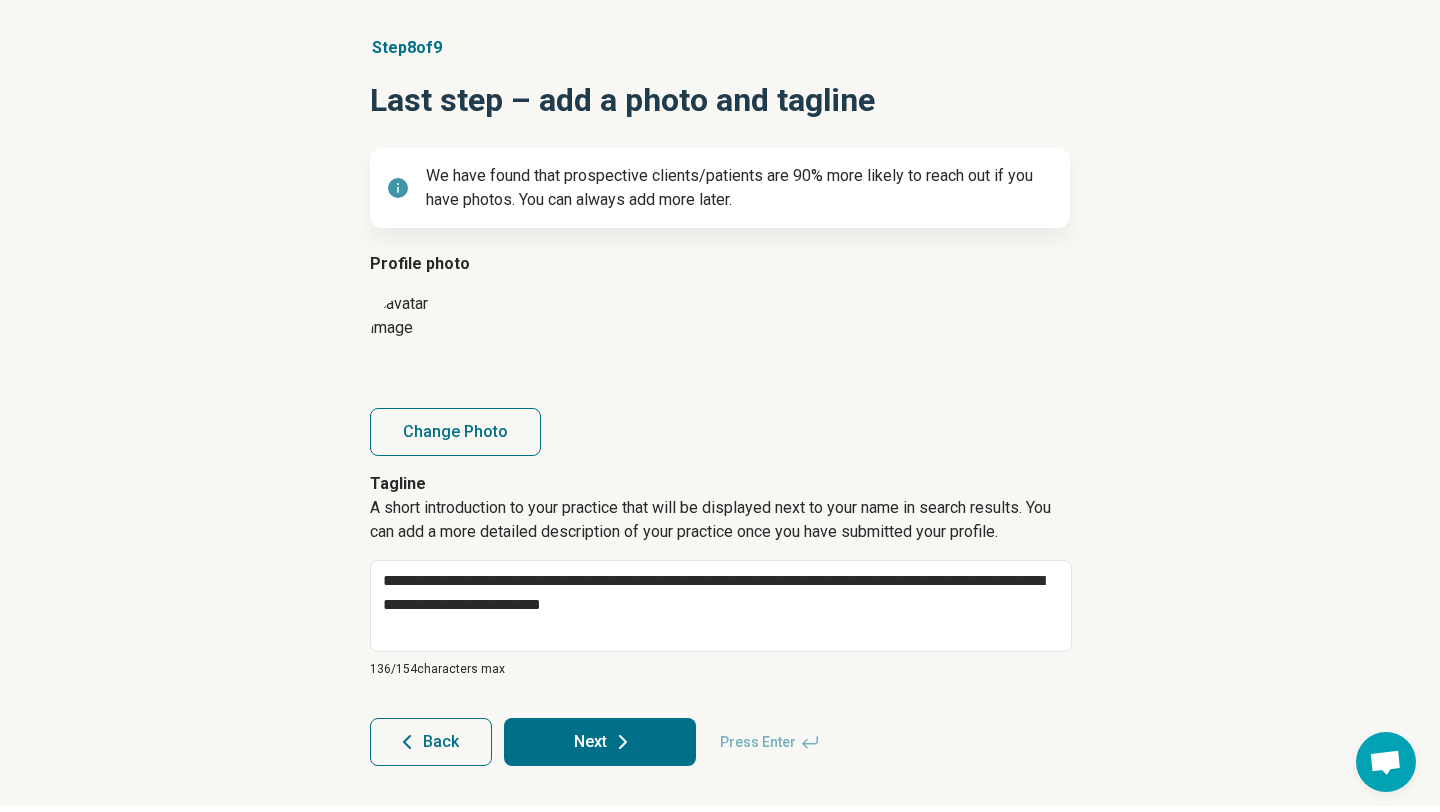 click 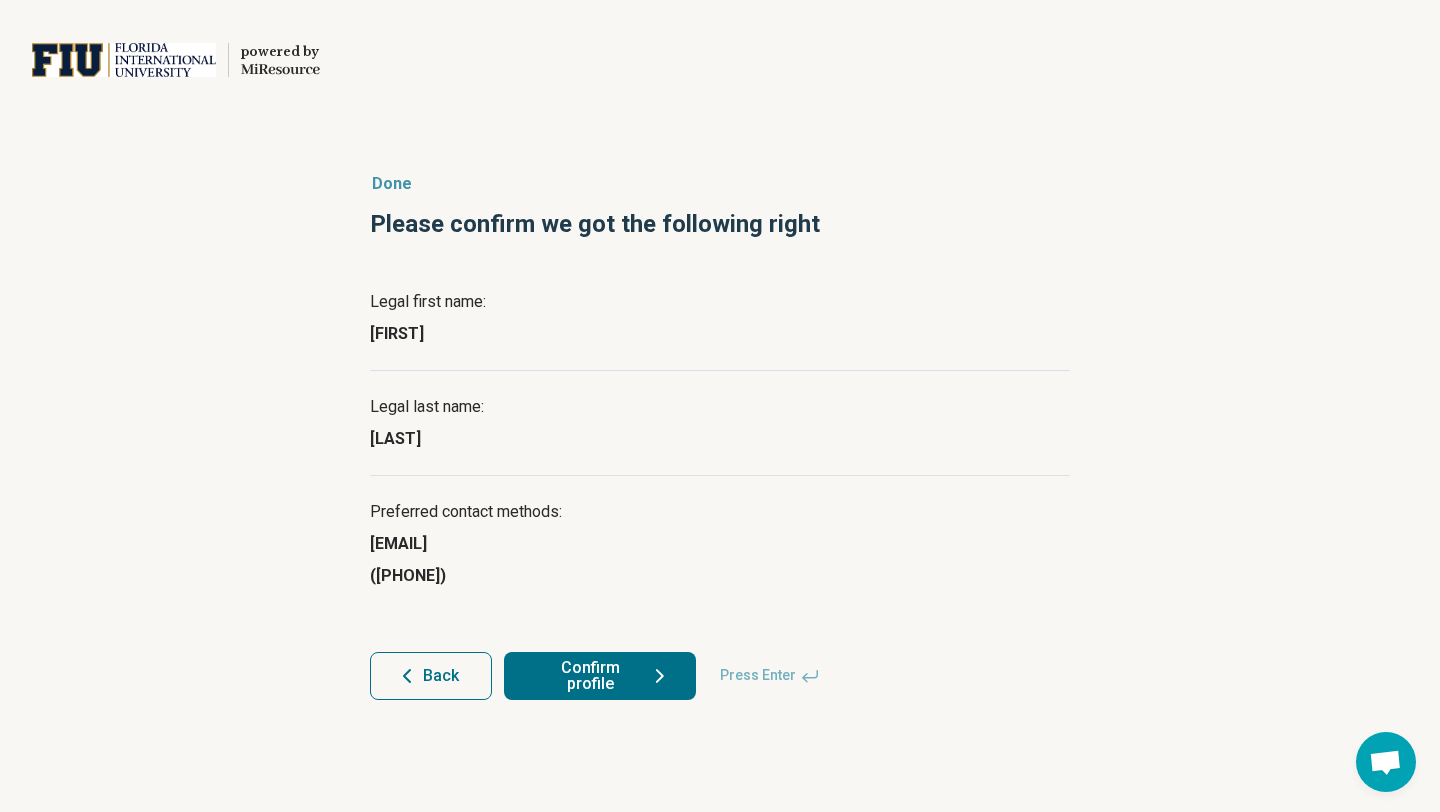 click on "Confirm profile" at bounding box center (600, 676) 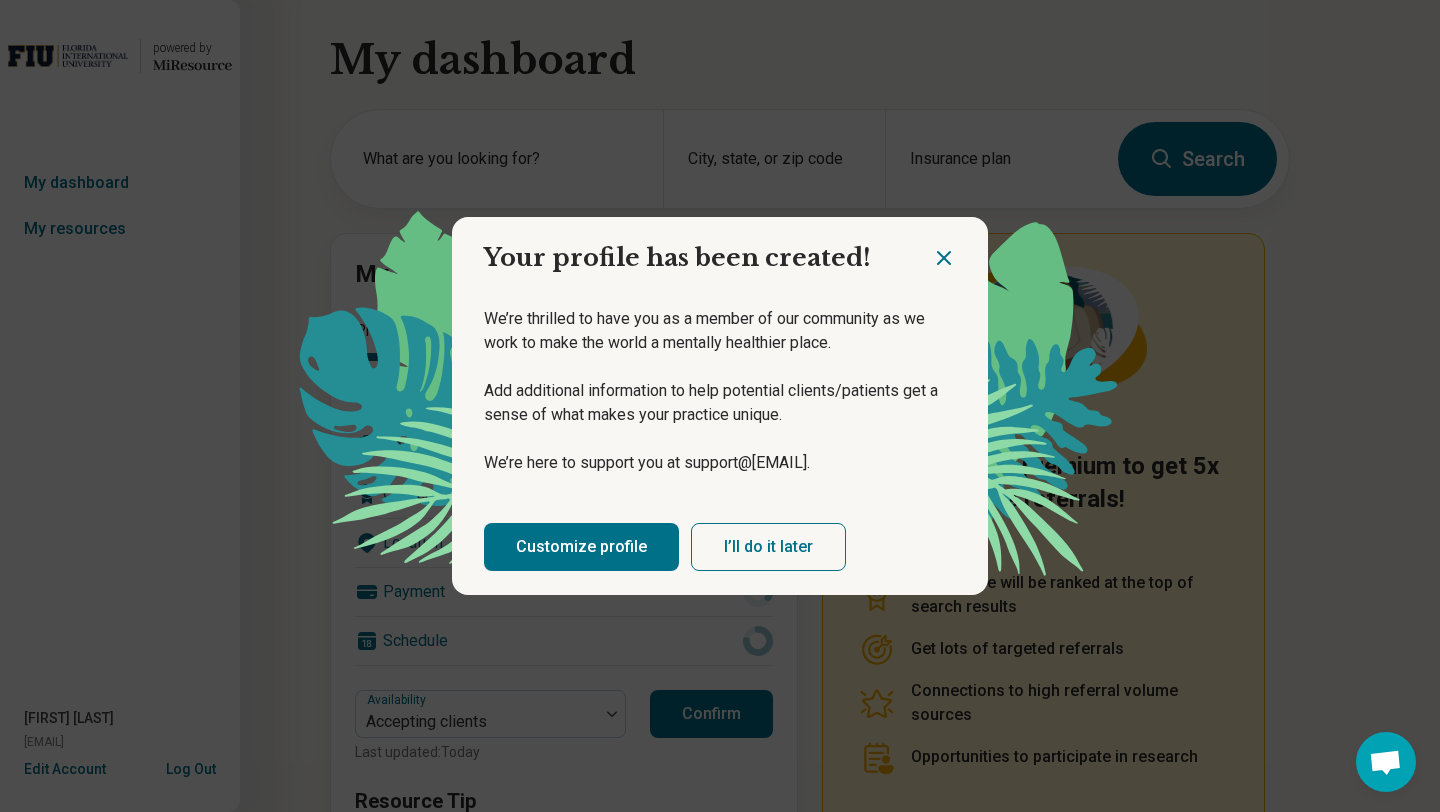 click on "Customize profile I’ll do it later" at bounding box center [720, 547] 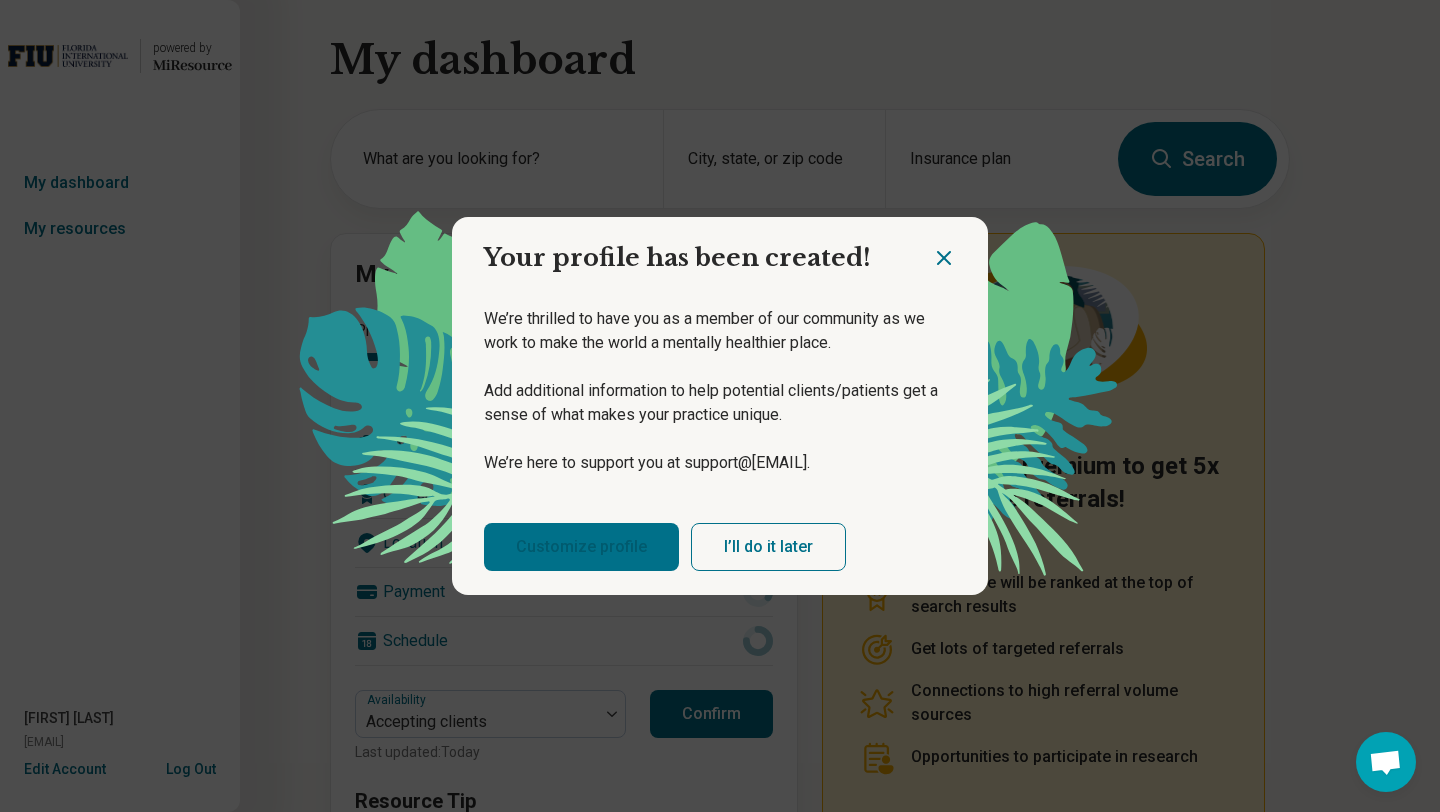 click on "Customize profile" at bounding box center [581, 547] 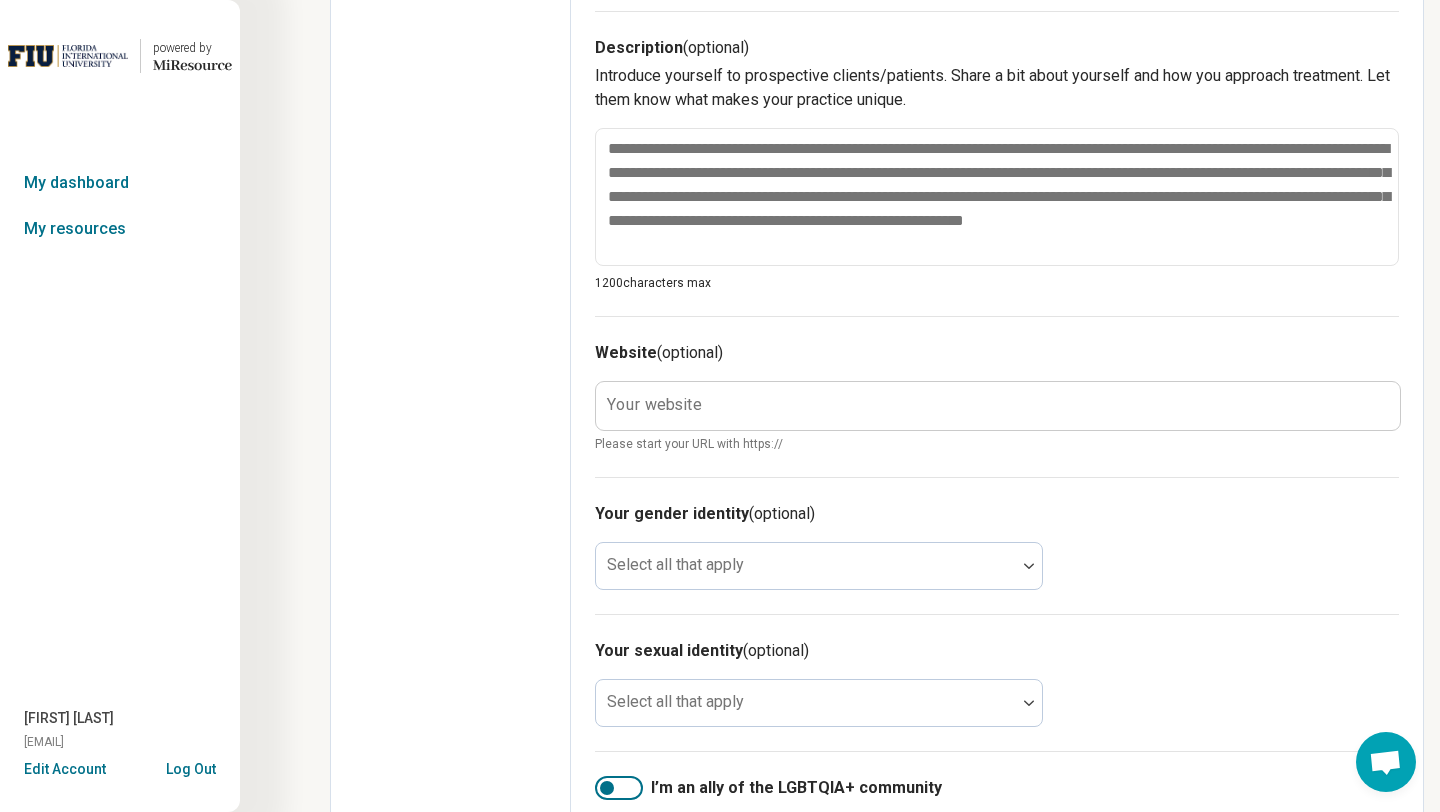 scroll, scrollTop: 582, scrollLeft: 0, axis: vertical 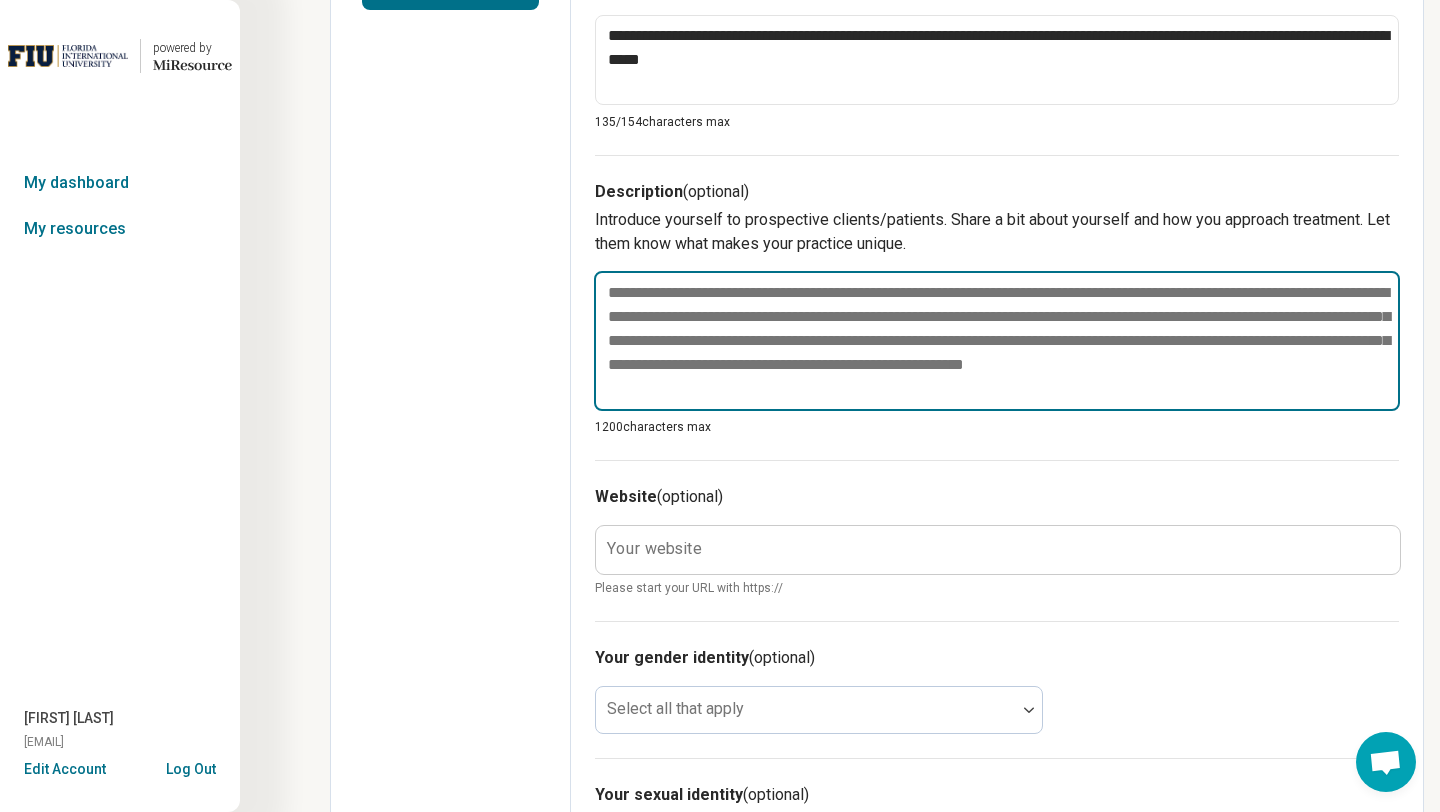 click at bounding box center [997, 341] 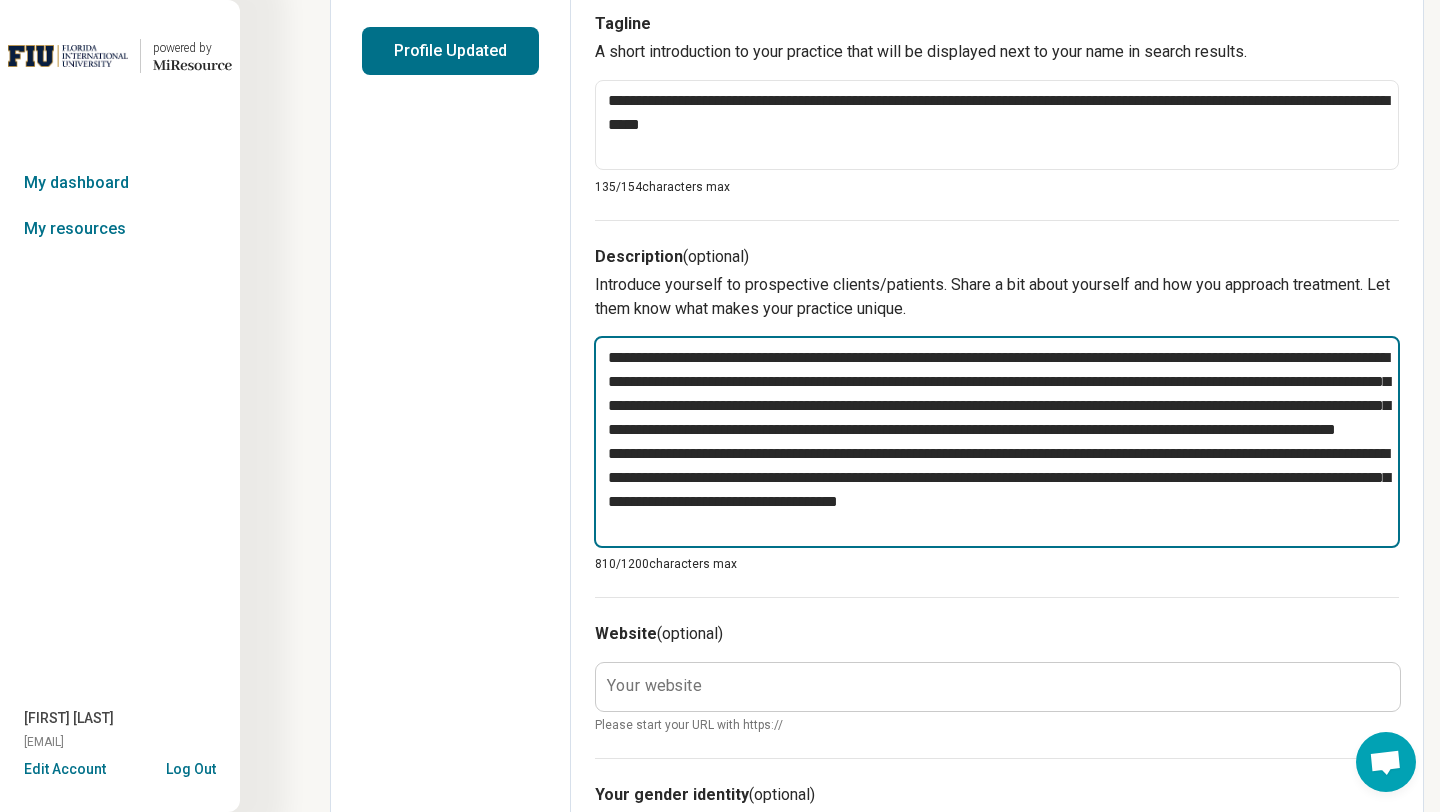 scroll, scrollTop: 523, scrollLeft: 0, axis: vertical 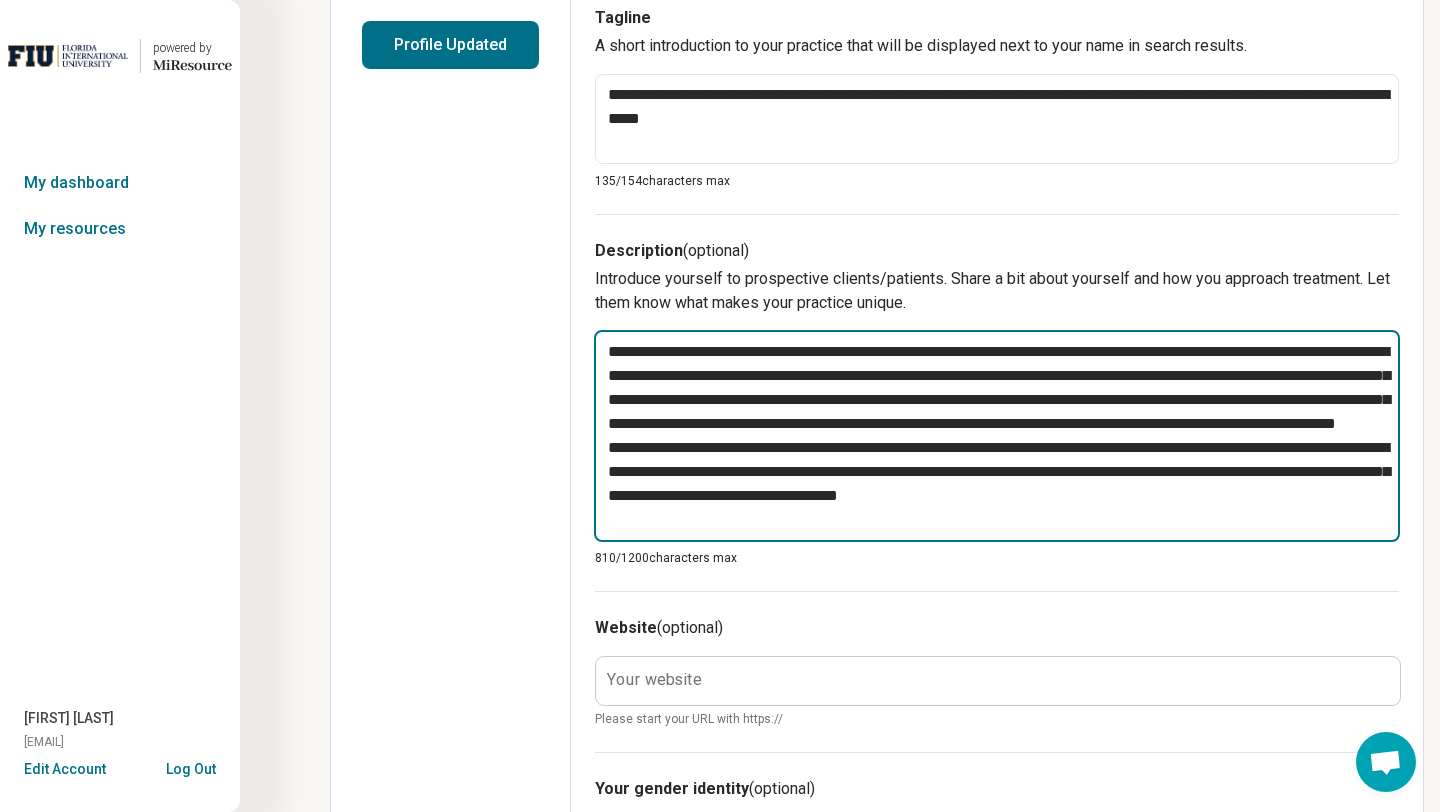 drag, startPoint x: 785, startPoint y: 376, endPoint x: 601, endPoint y: 348, distance: 186.11824 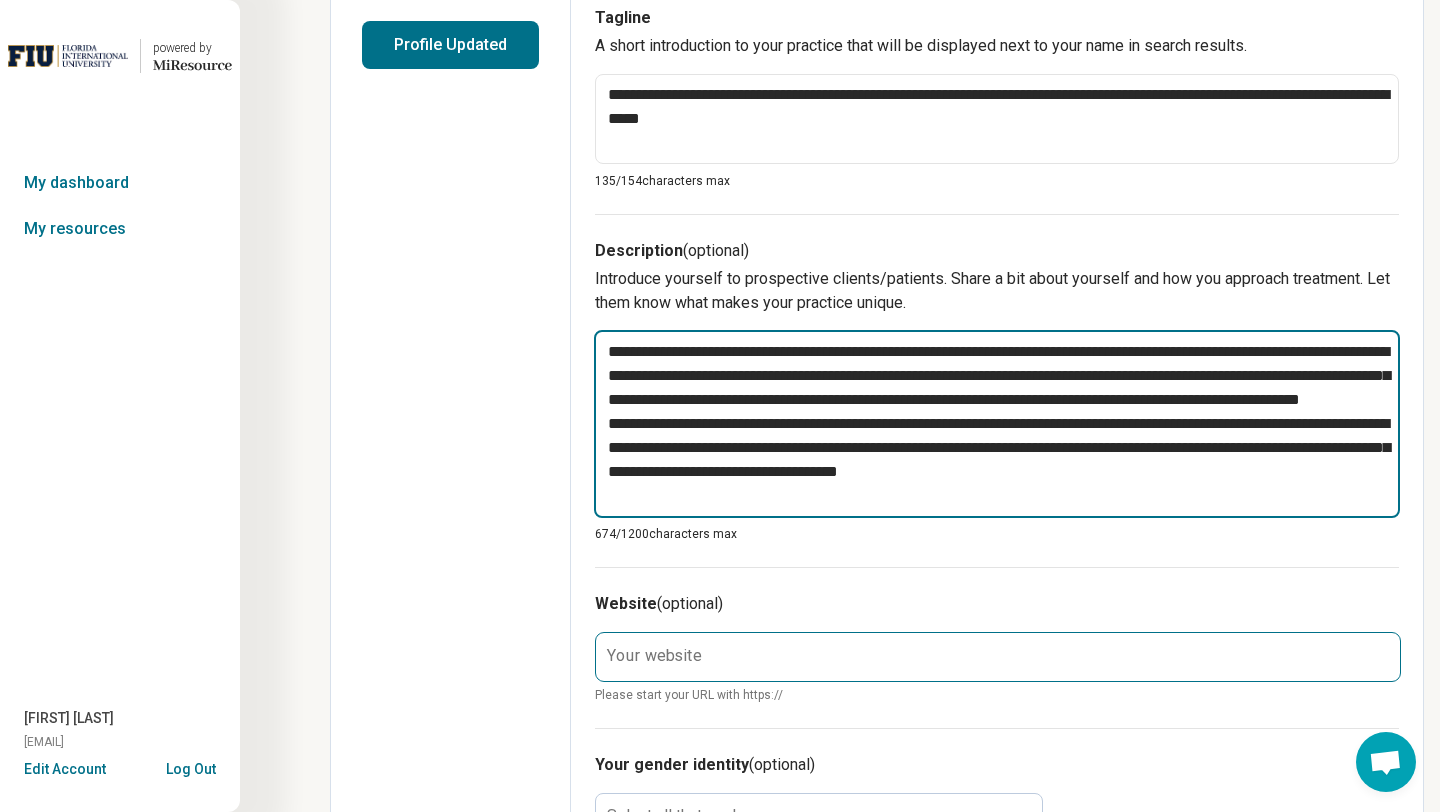type on "**********" 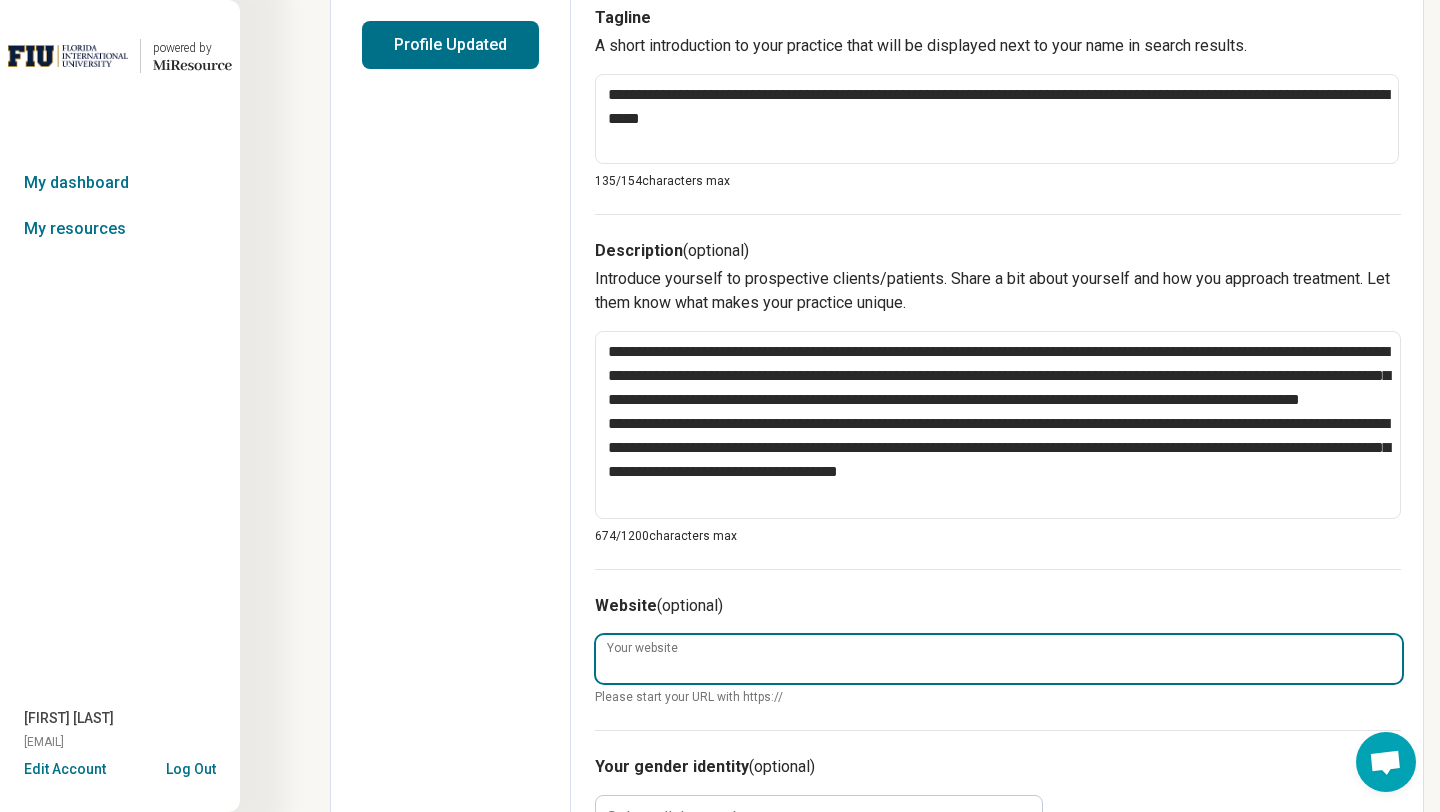 click on "Your website" at bounding box center [999, 659] 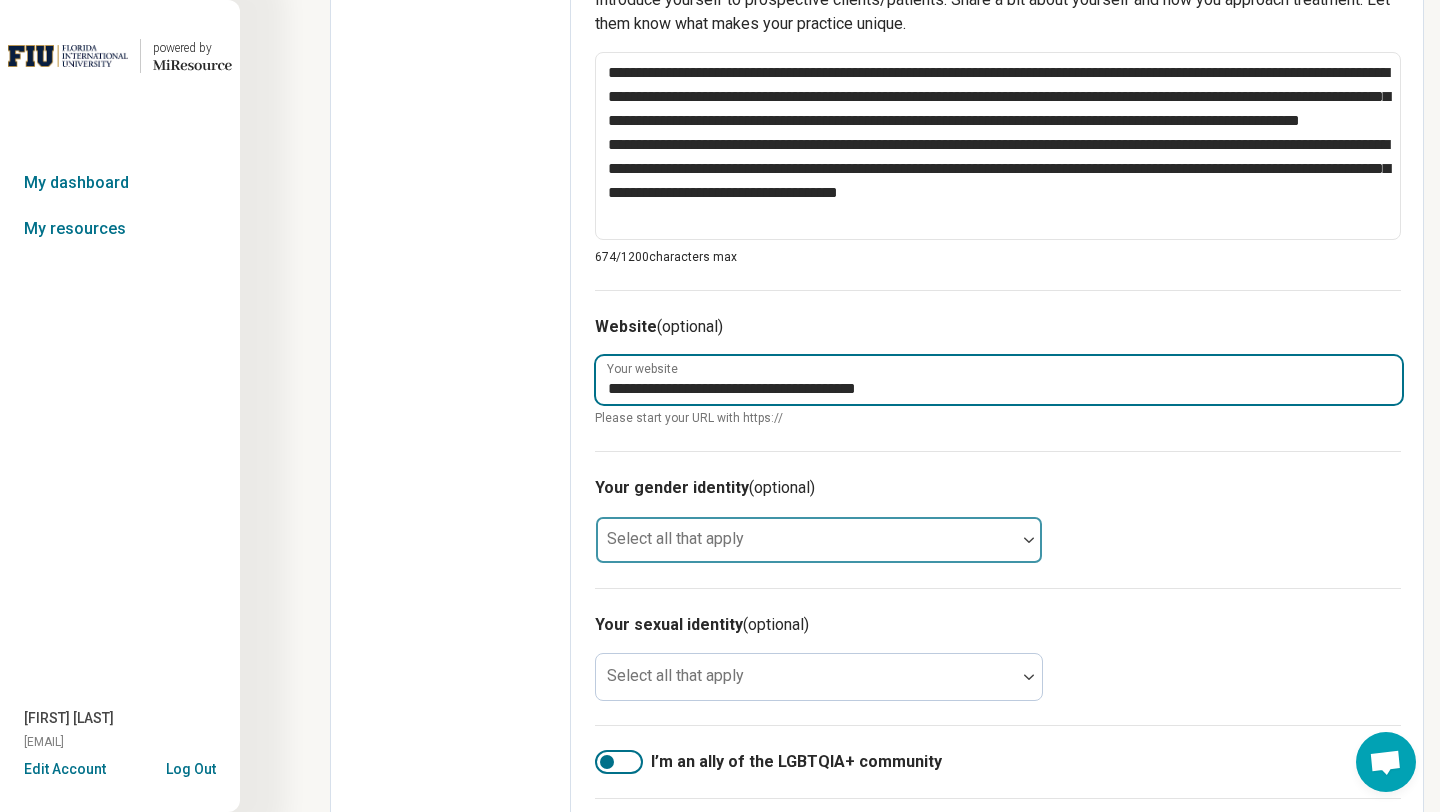 scroll, scrollTop: 1085, scrollLeft: 0, axis: vertical 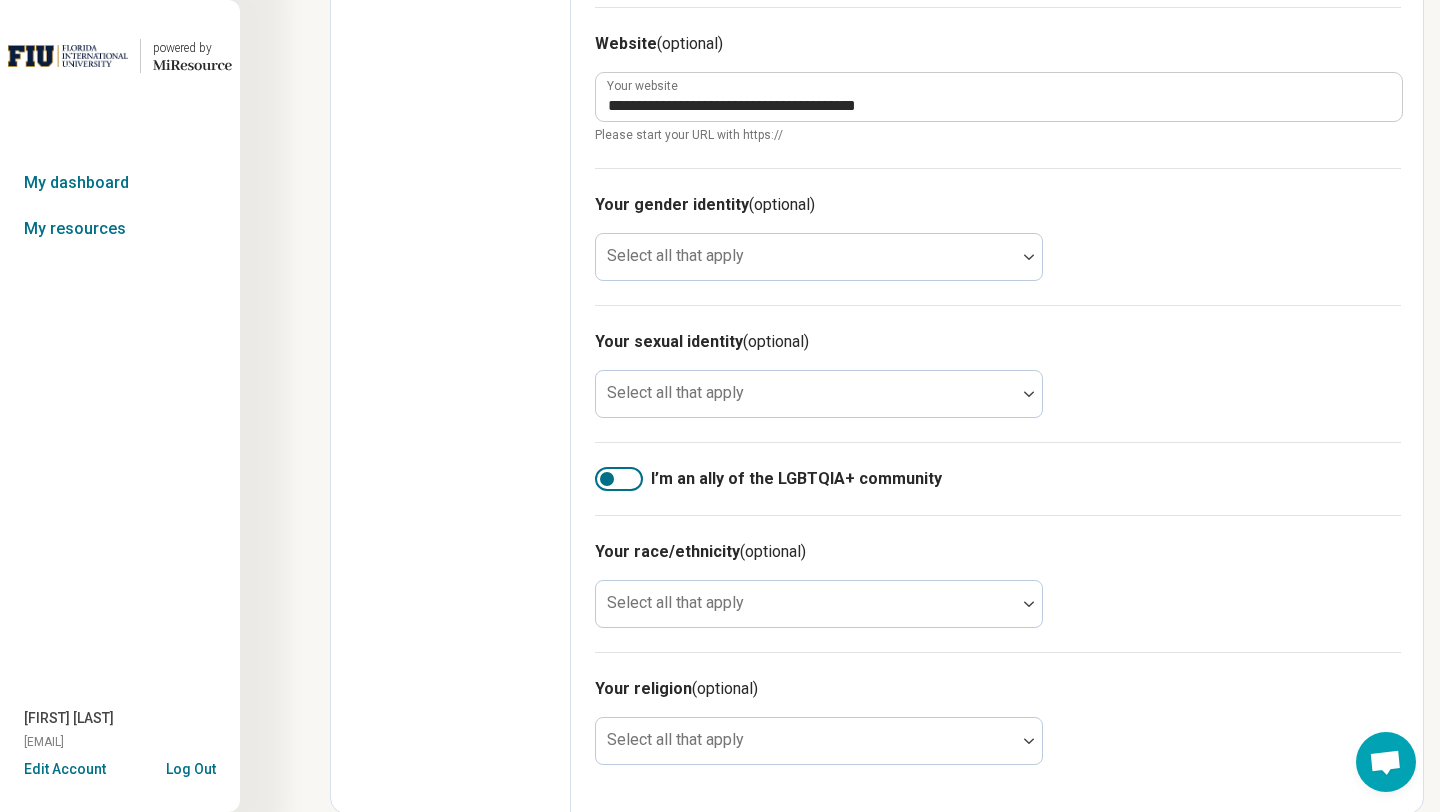 click at bounding box center (619, 479) 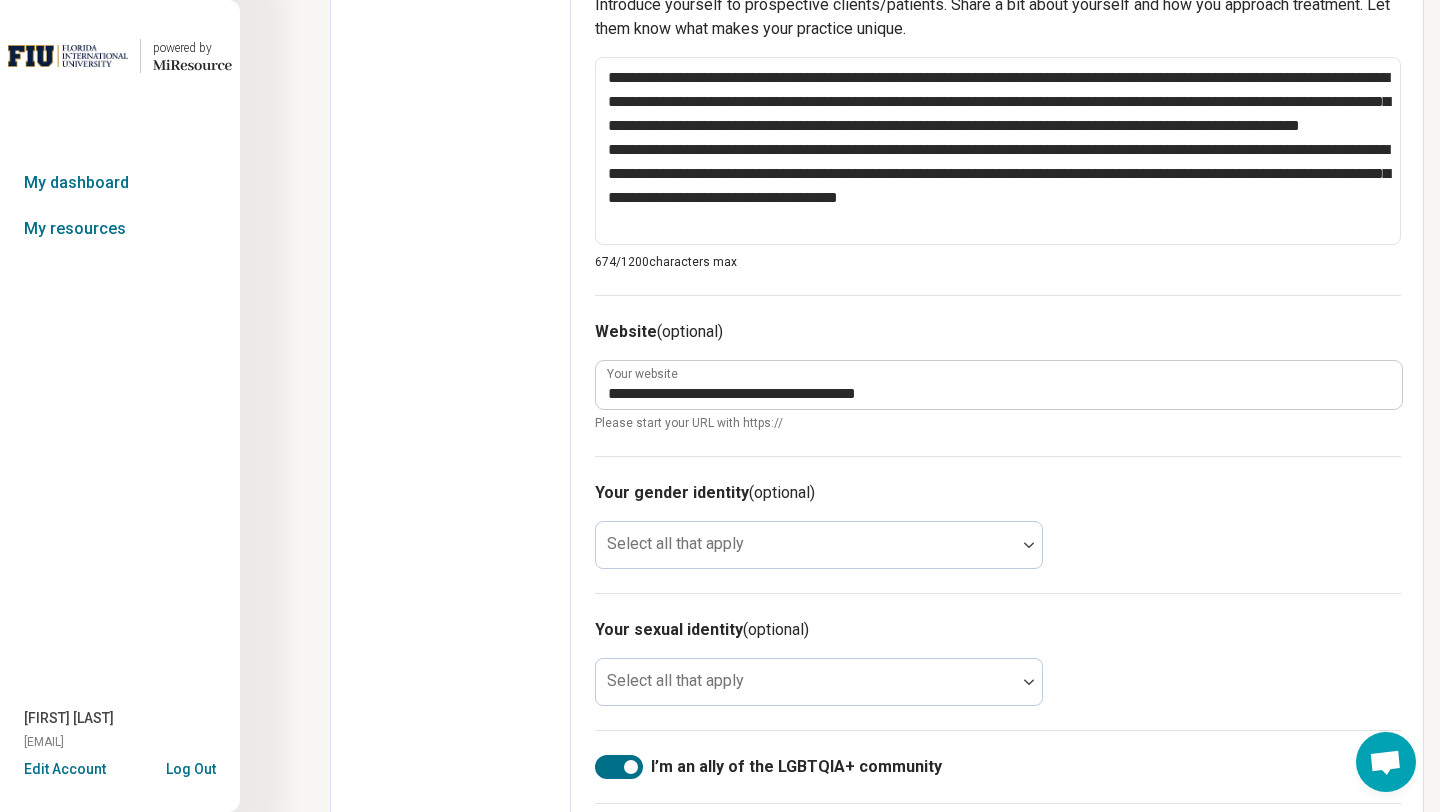 scroll, scrollTop: 0, scrollLeft: 0, axis: both 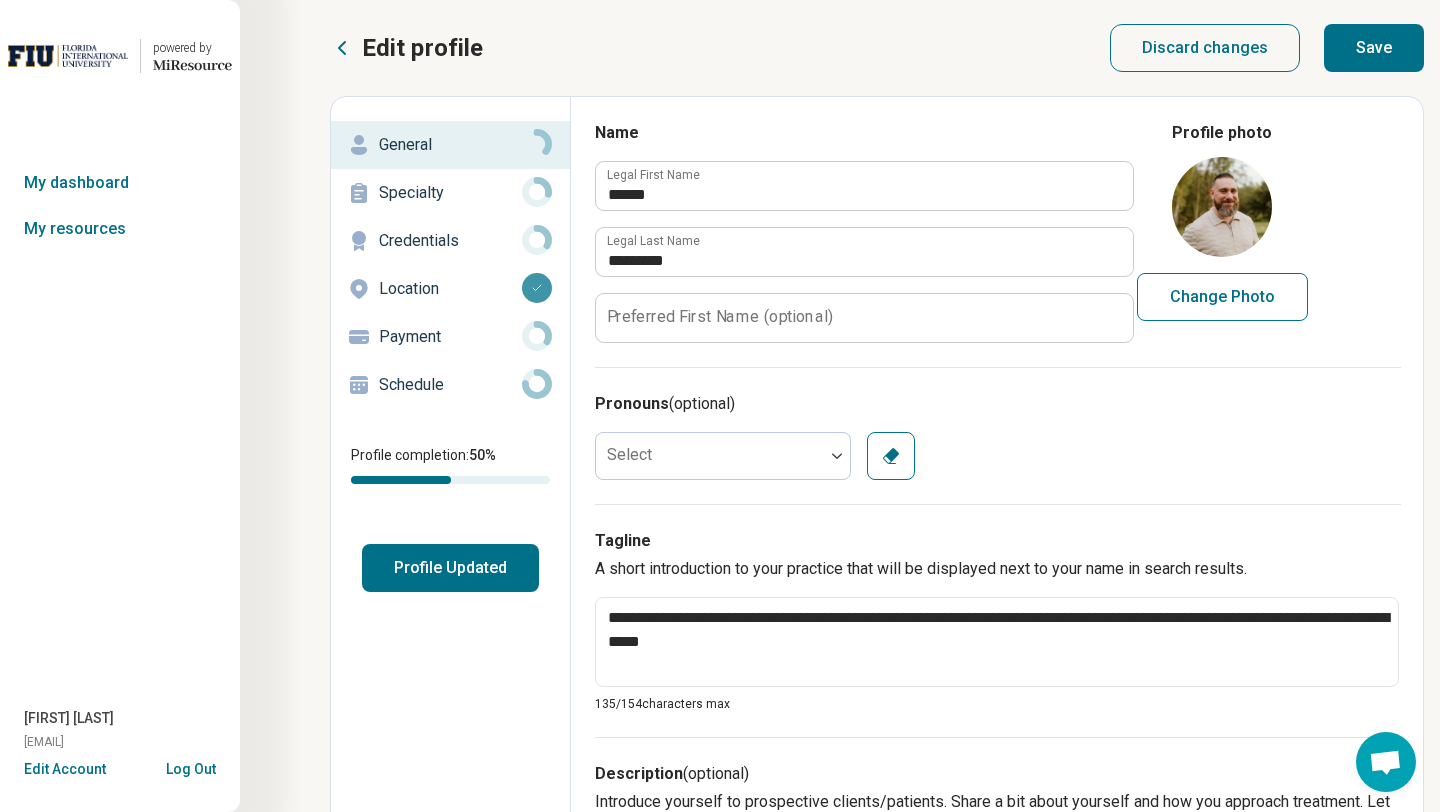 click on "Save" at bounding box center [1374, 48] 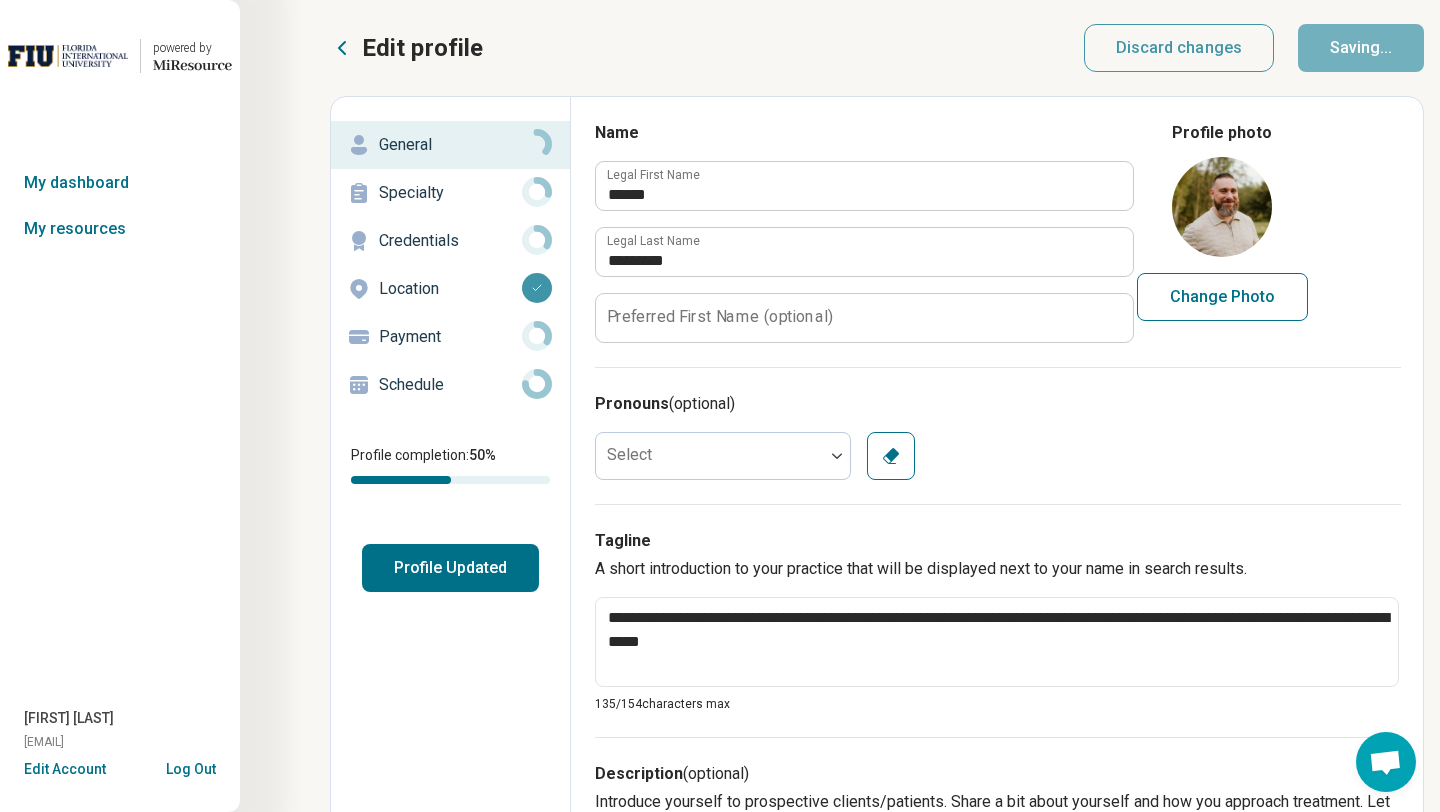 type on "*" 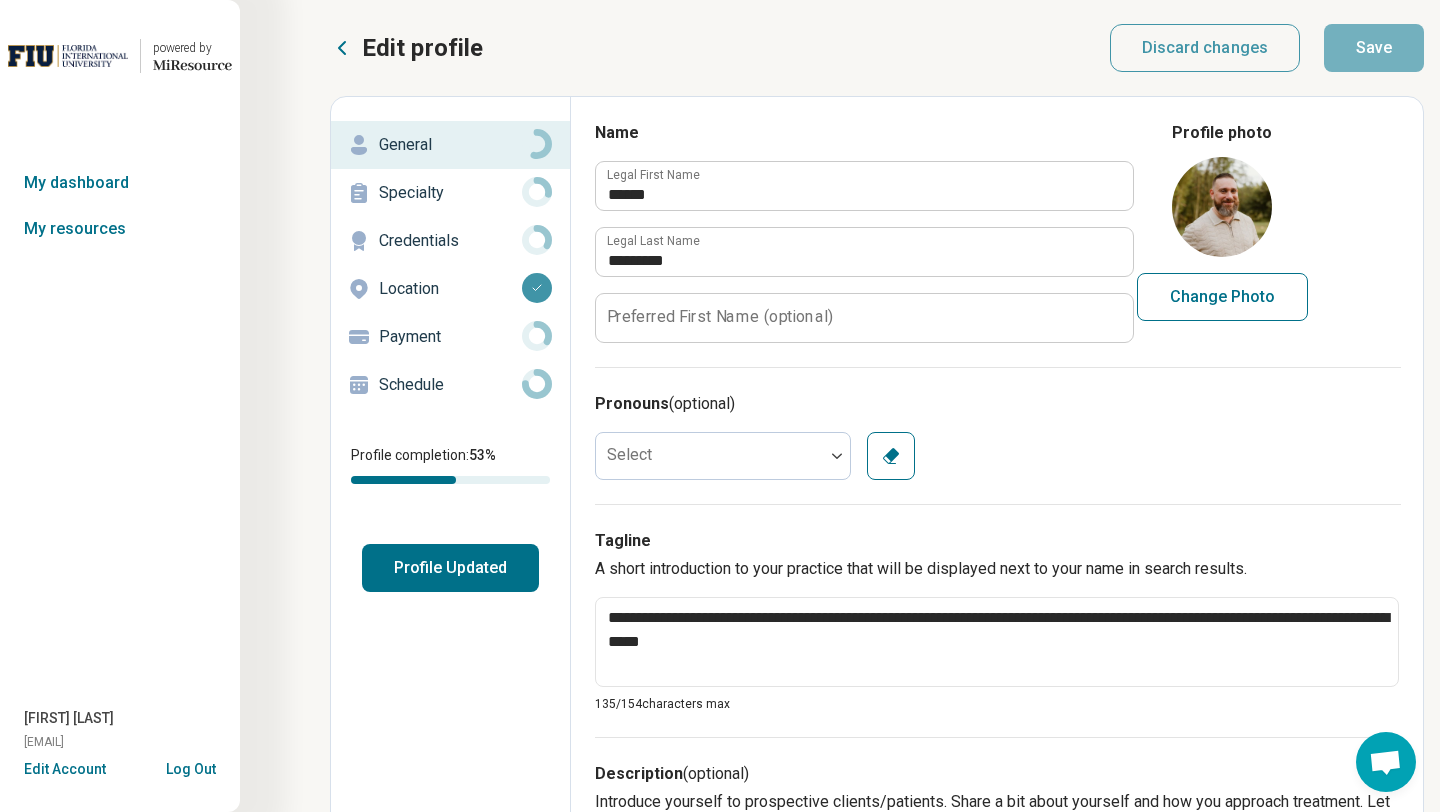 click on "Specialty" at bounding box center [450, 193] 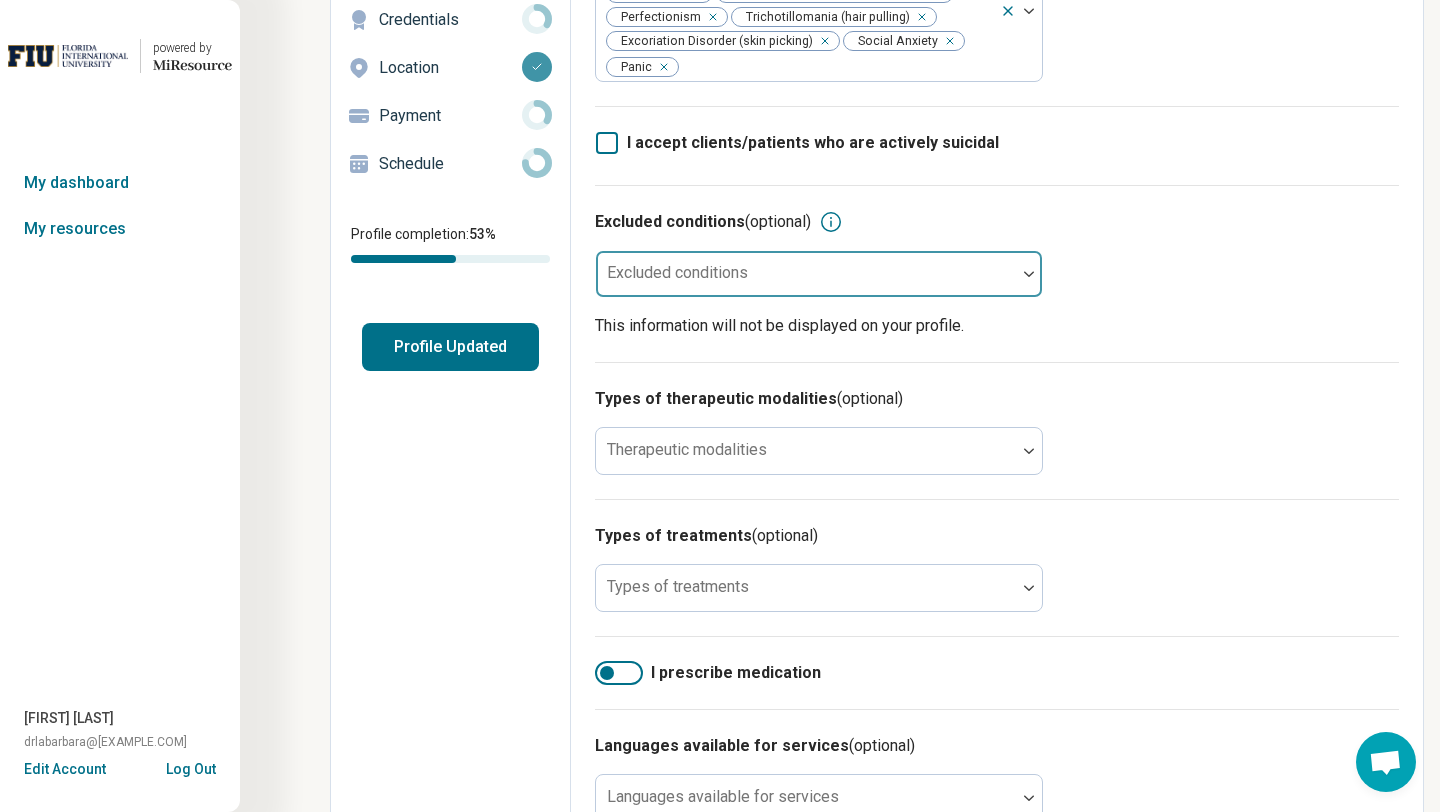 scroll, scrollTop: 222, scrollLeft: 0, axis: vertical 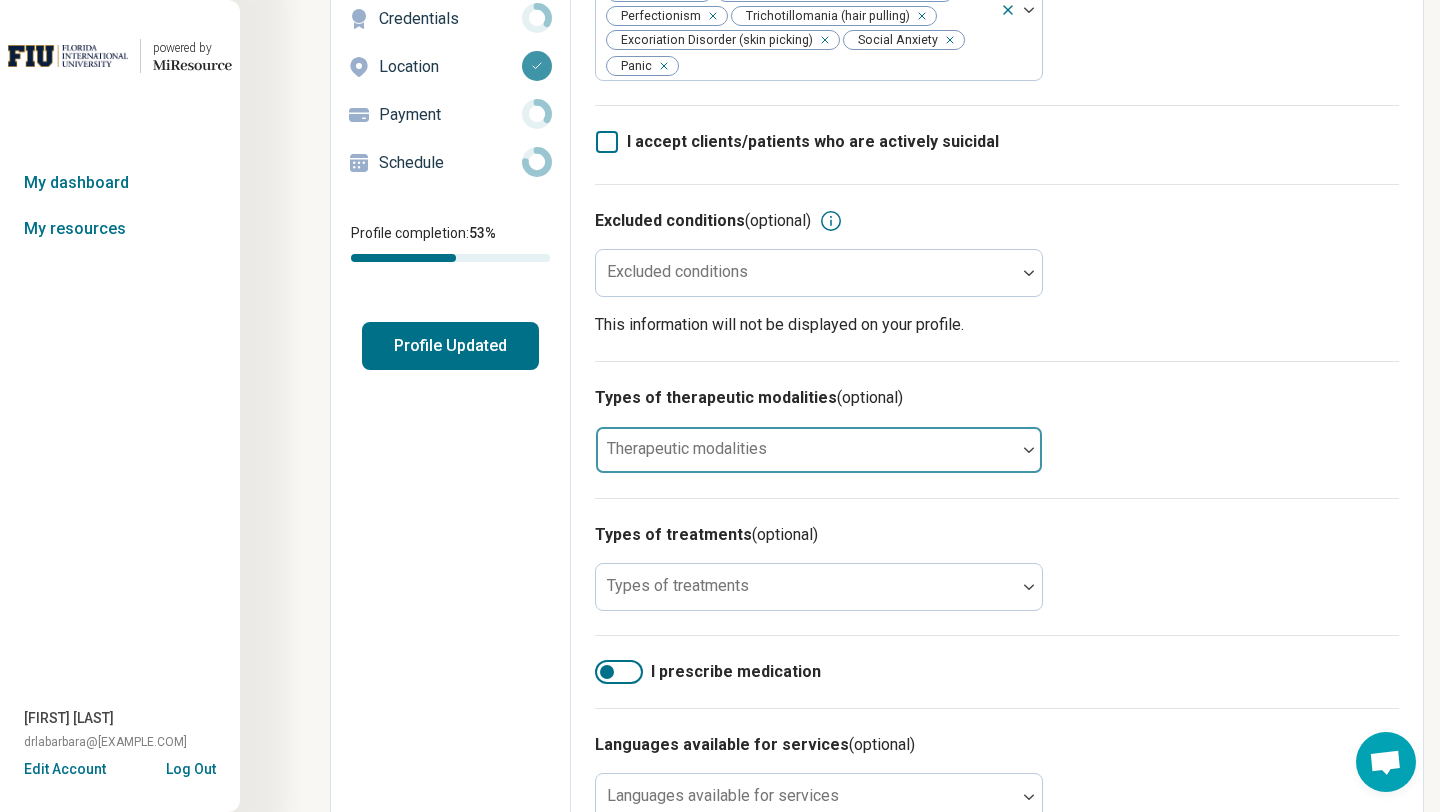 click at bounding box center [806, 450] 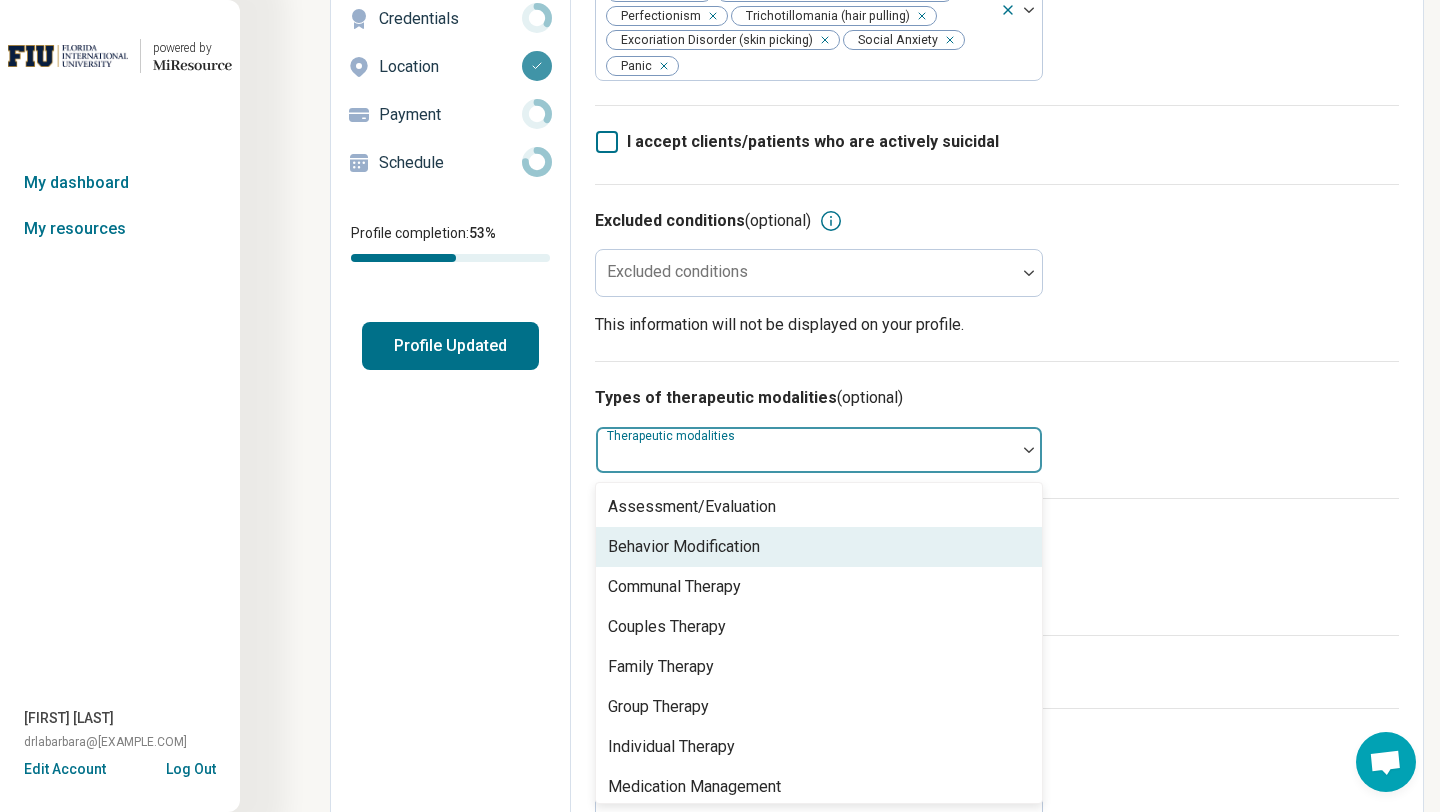 scroll, scrollTop: 8, scrollLeft: 0, axis: vertical 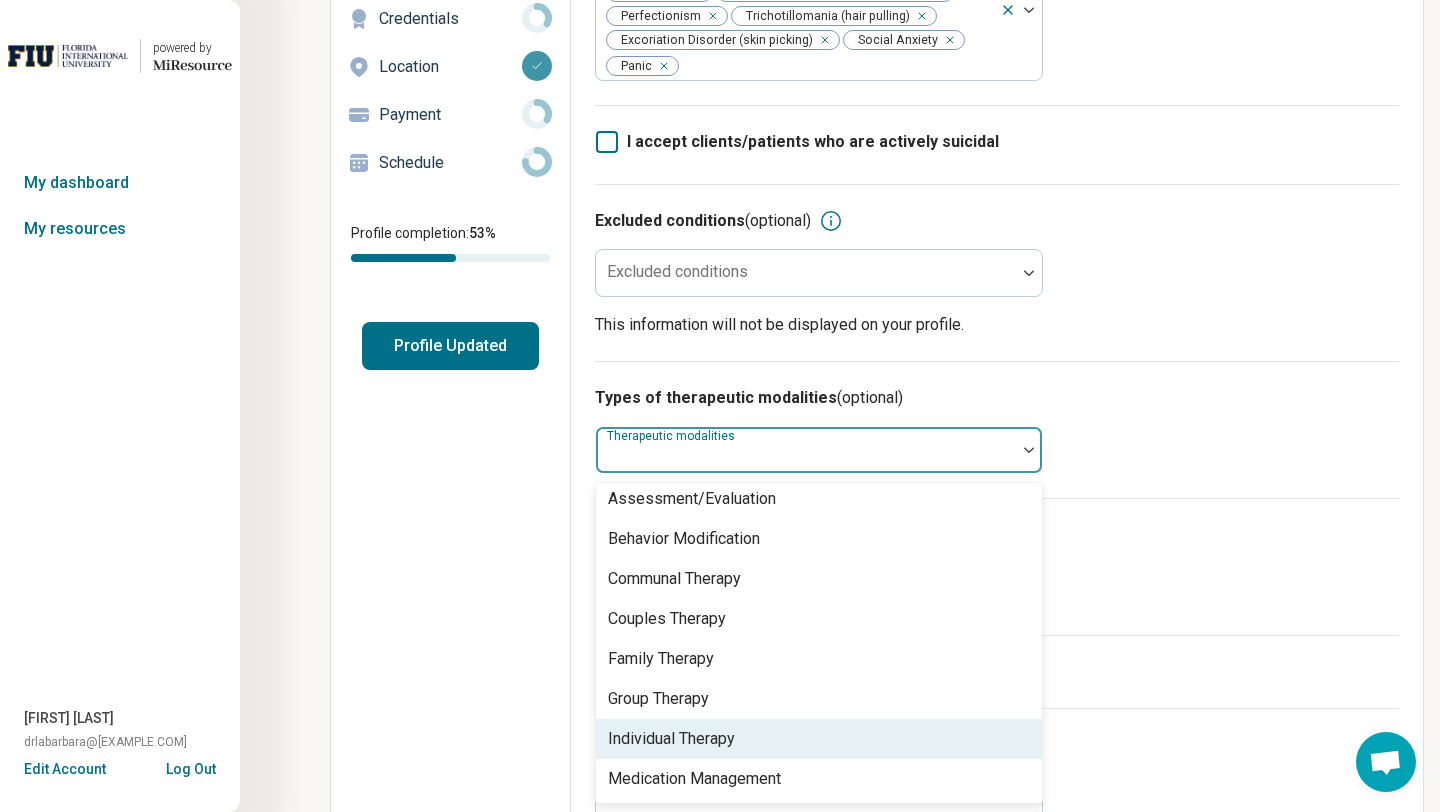 click on "Individual Therapy" at bounding box center [819, 739] 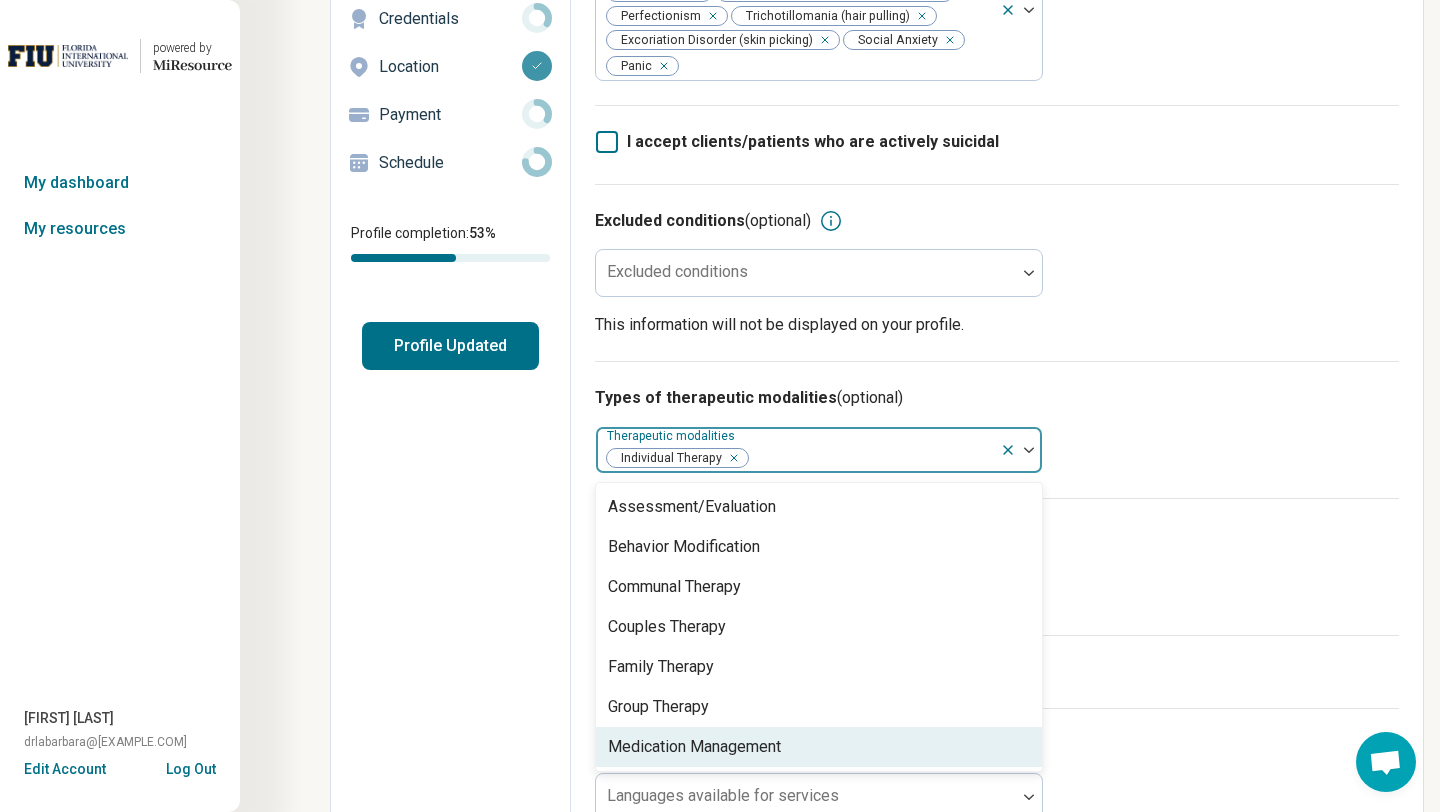 scroll, scrollTop: 0, scrollLeft: 0, axis: both 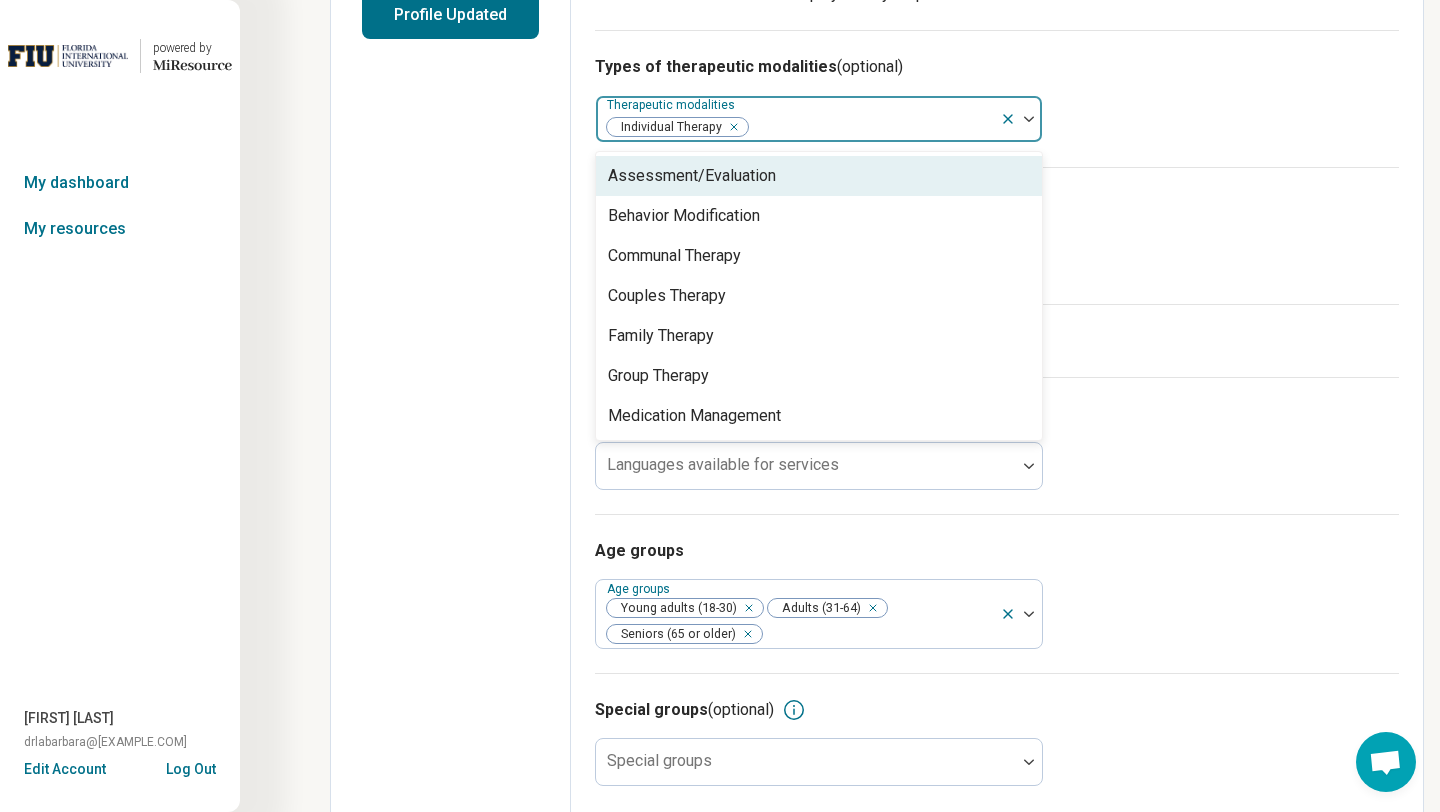 click on "Assessment/Evaluation" at bounding box center [819, 176] 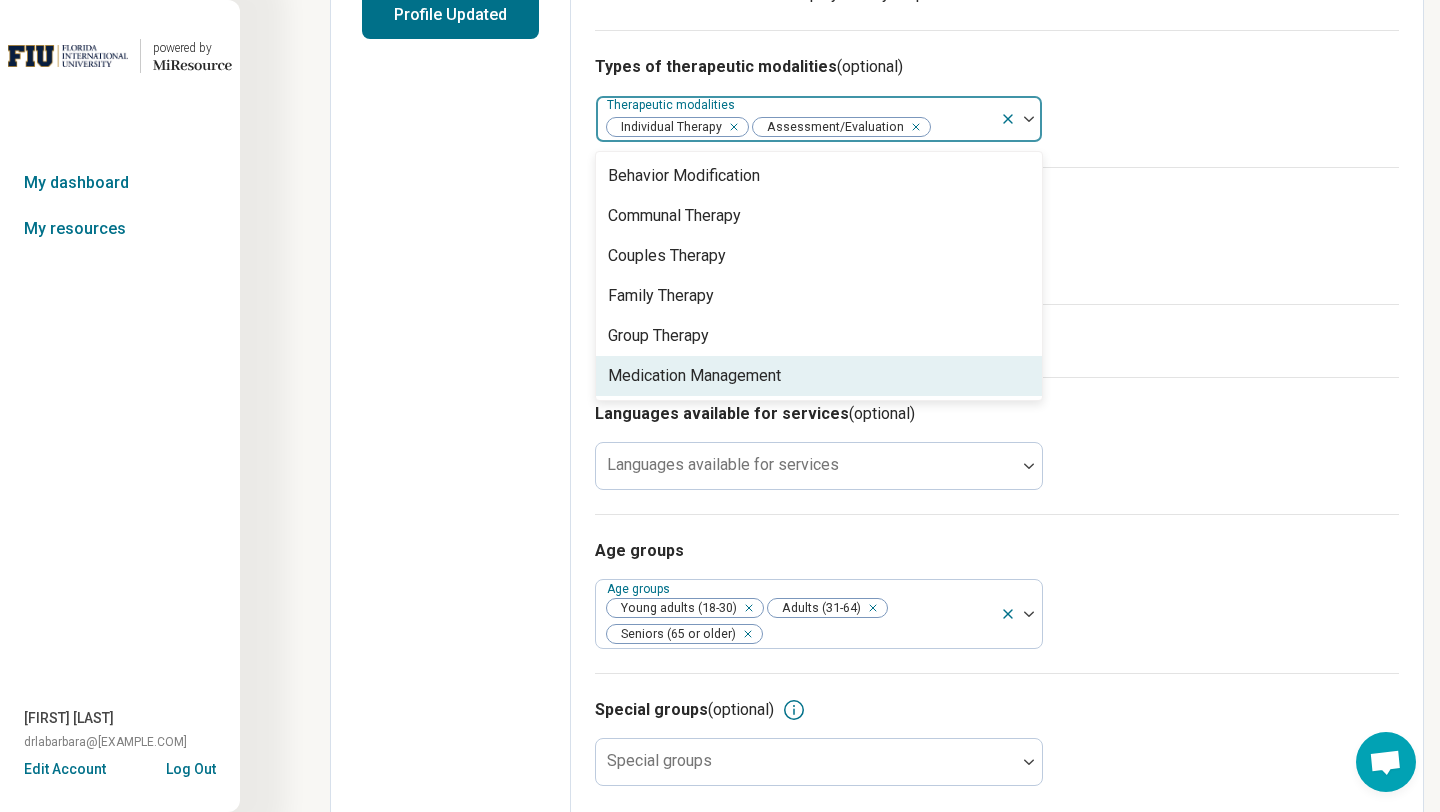 click on "Edit profile General Specialty Credentials Location Payment Schedule Profile completion:  53 % Profile Updated" at bounding box center (451, 189) 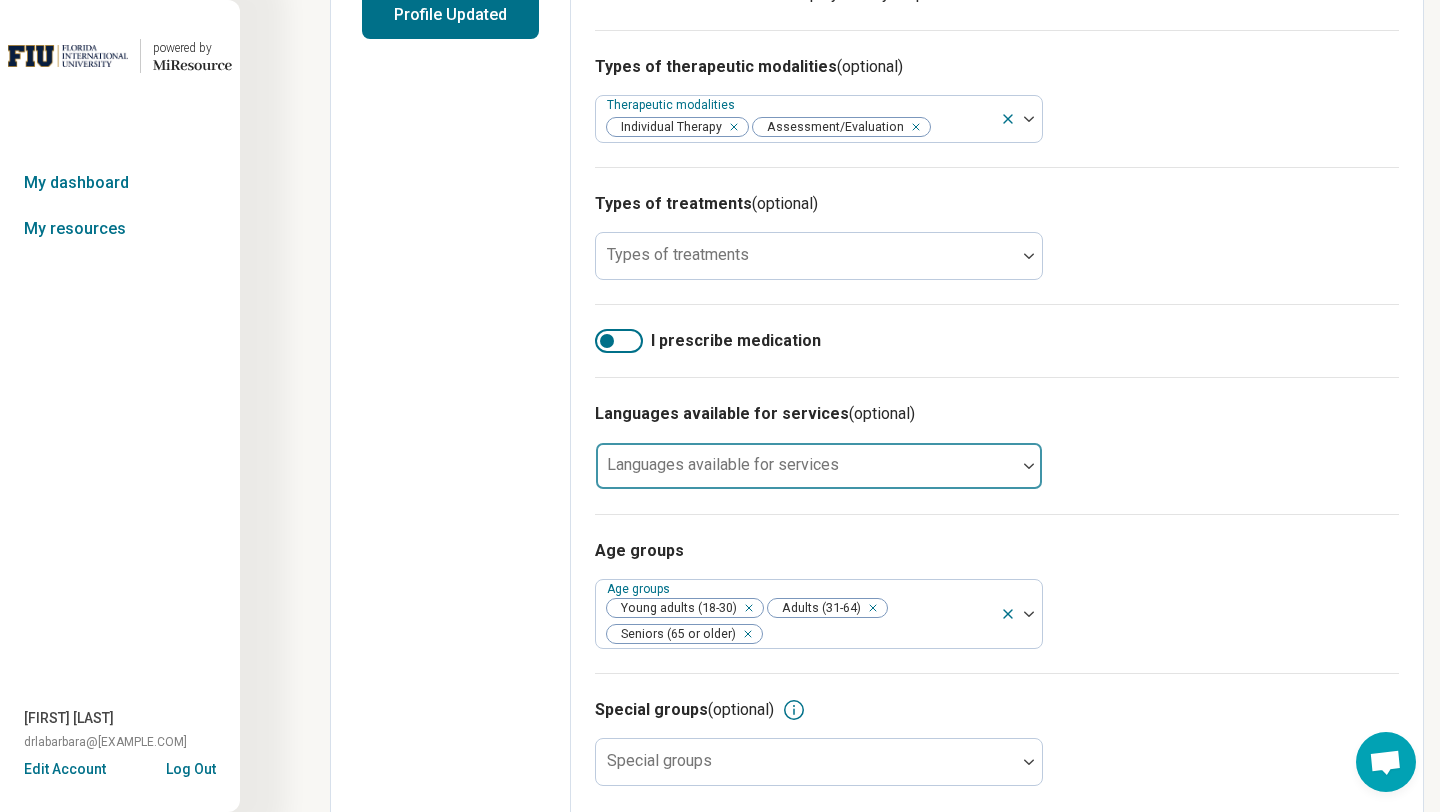click on "Languages available for services" at bounding box center (819, 466) 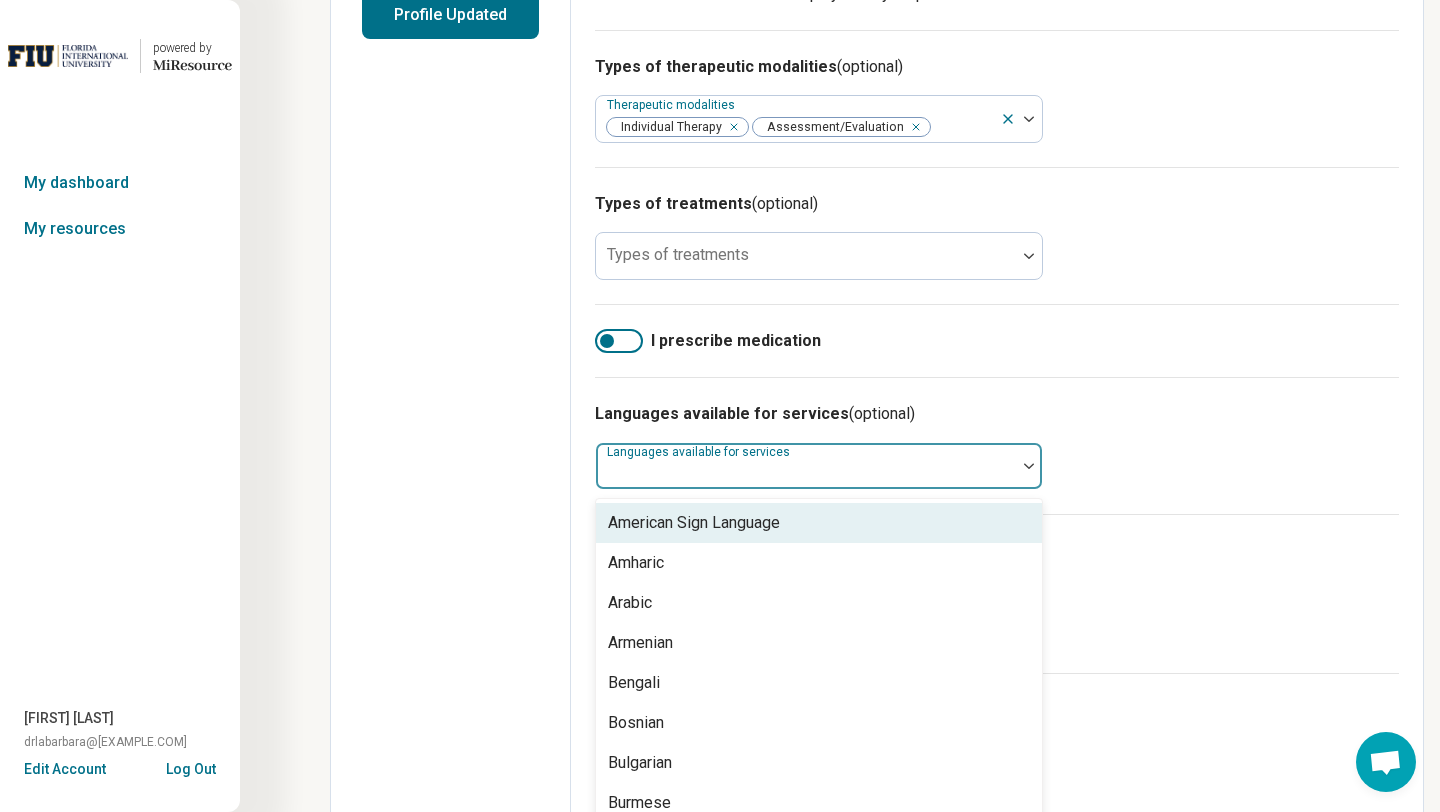 scroll, scrollTop: 571, scrollLeft: 0, axis: vertical 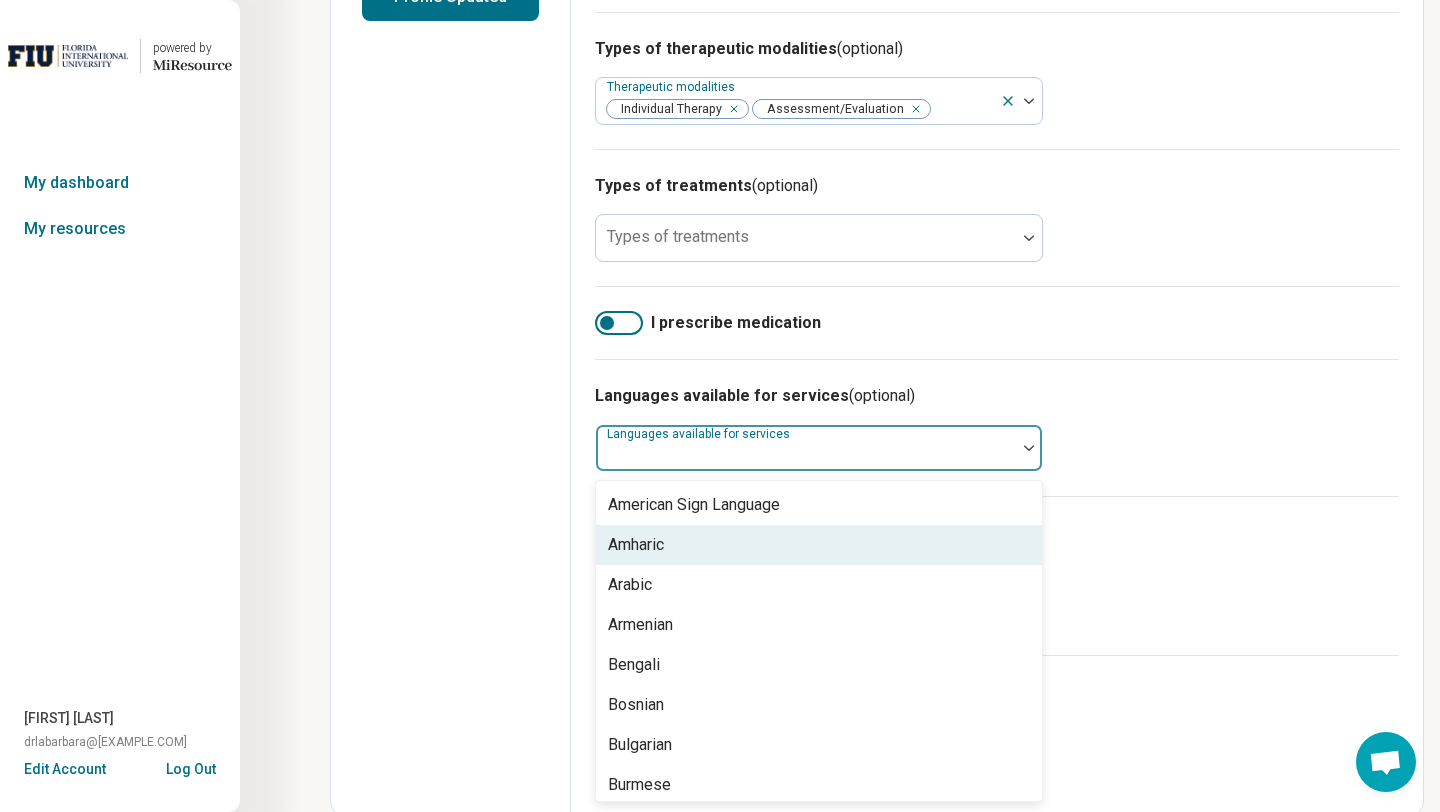 type on "*" 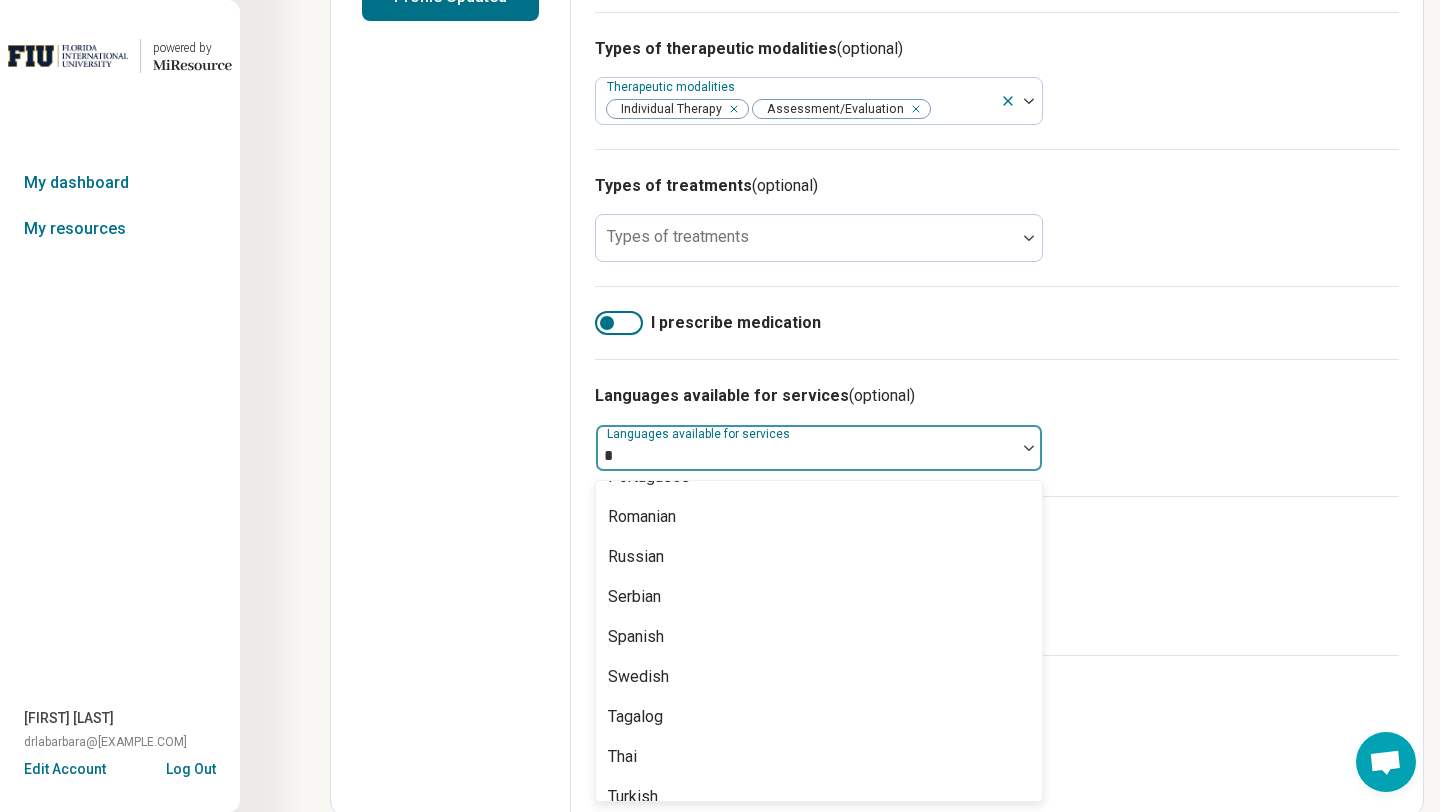 scroll, scrollTop: 1768, scrollLeft: 0, axis: vertical 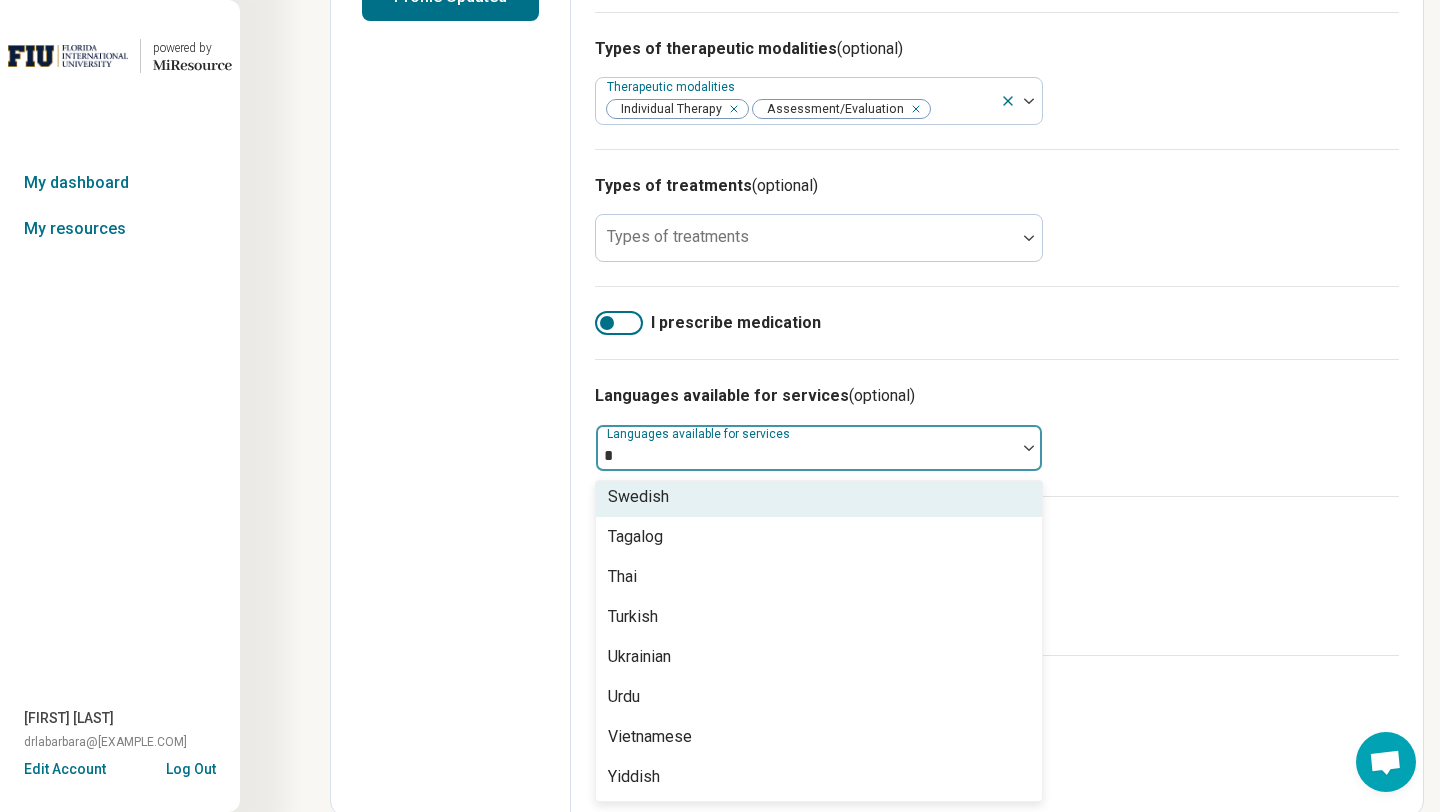 type 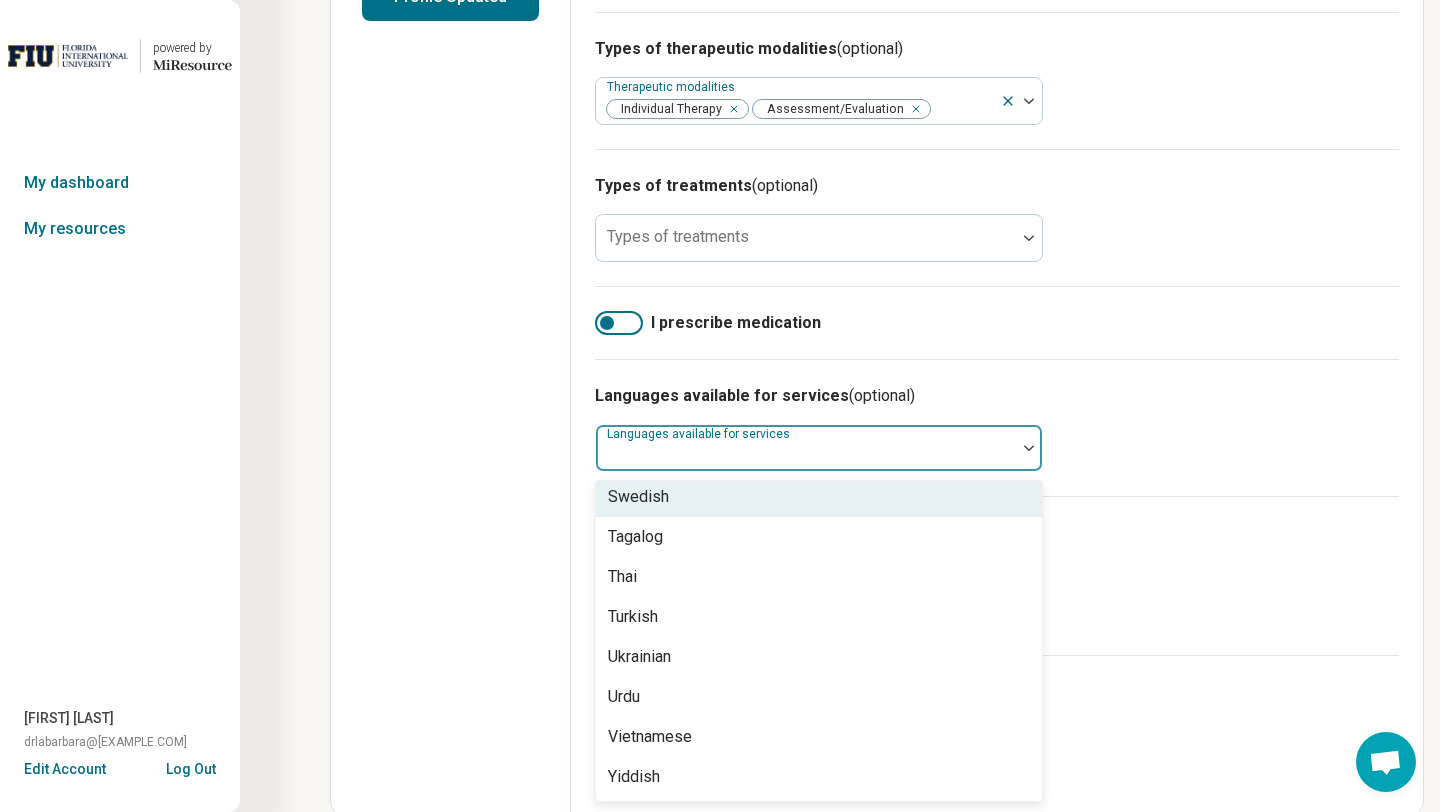 scroll, scrollTop: 1888, scrollLeft: 0, axis: vertical 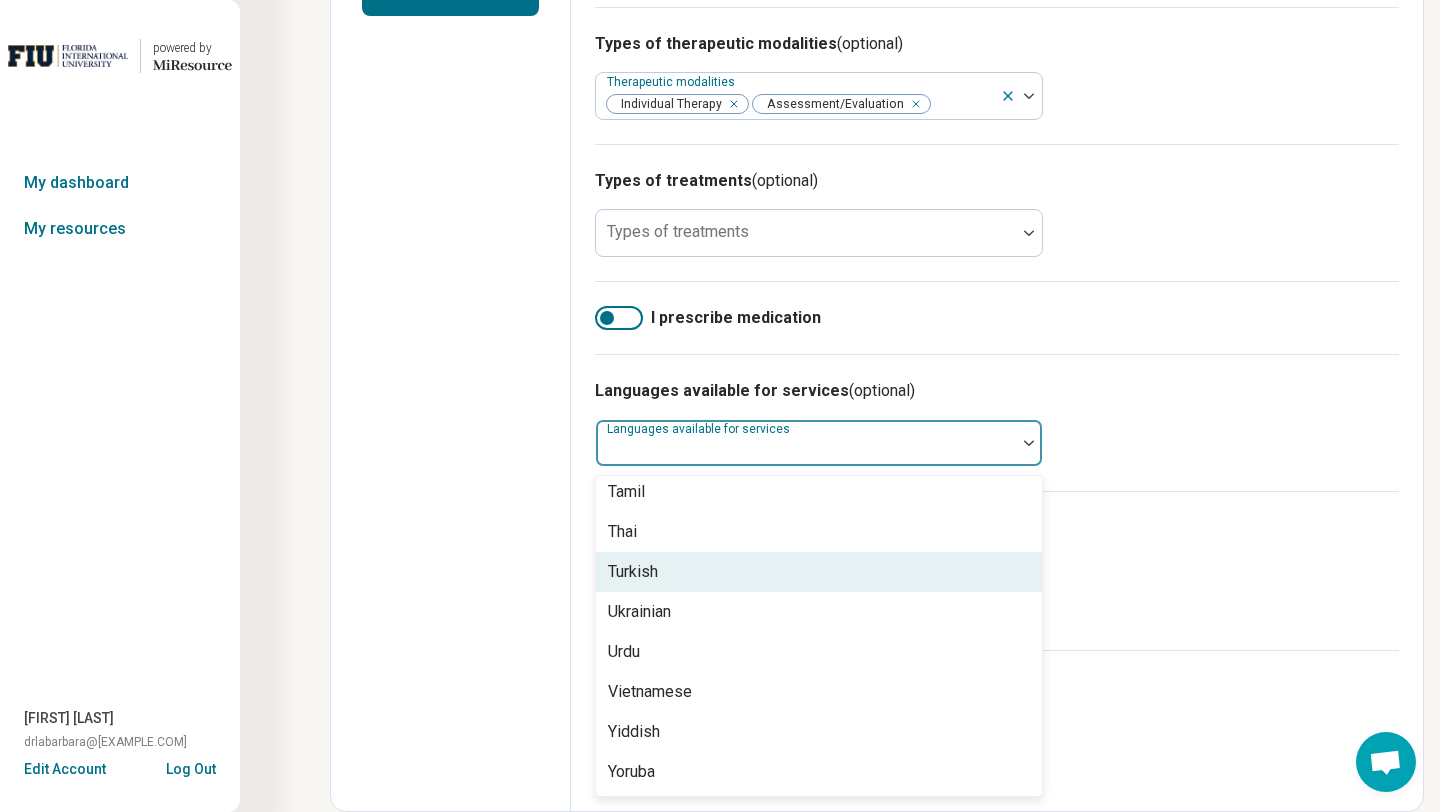 click on "Edit profile General Specialty Credentials Location Payment Schedule Profile completion:  53 % Profile Updated" at bounding box center (451, 166) 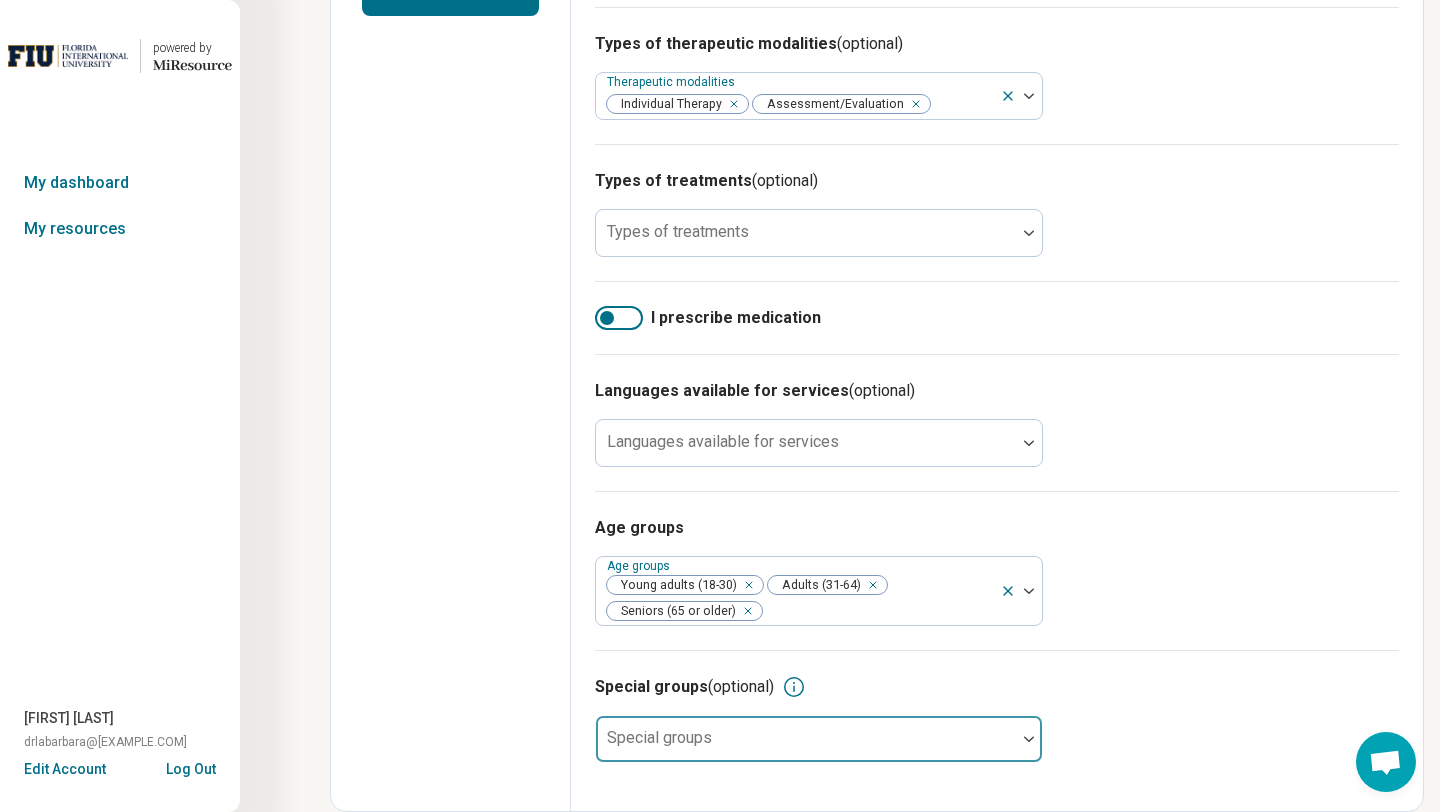 click at bounding box center (806, 747) 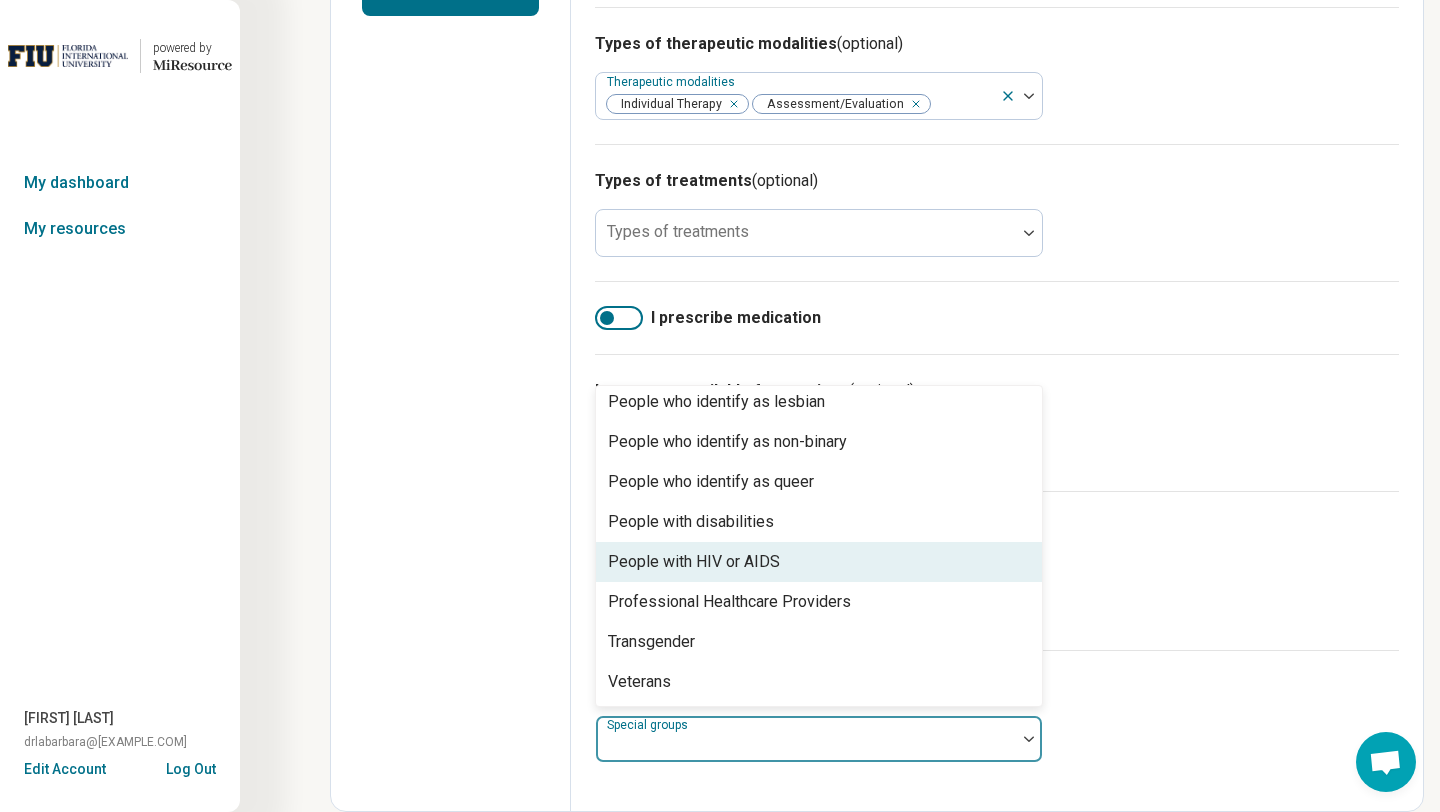 scroll, scrollTop: 0, scrollLeft: 0, axis: both 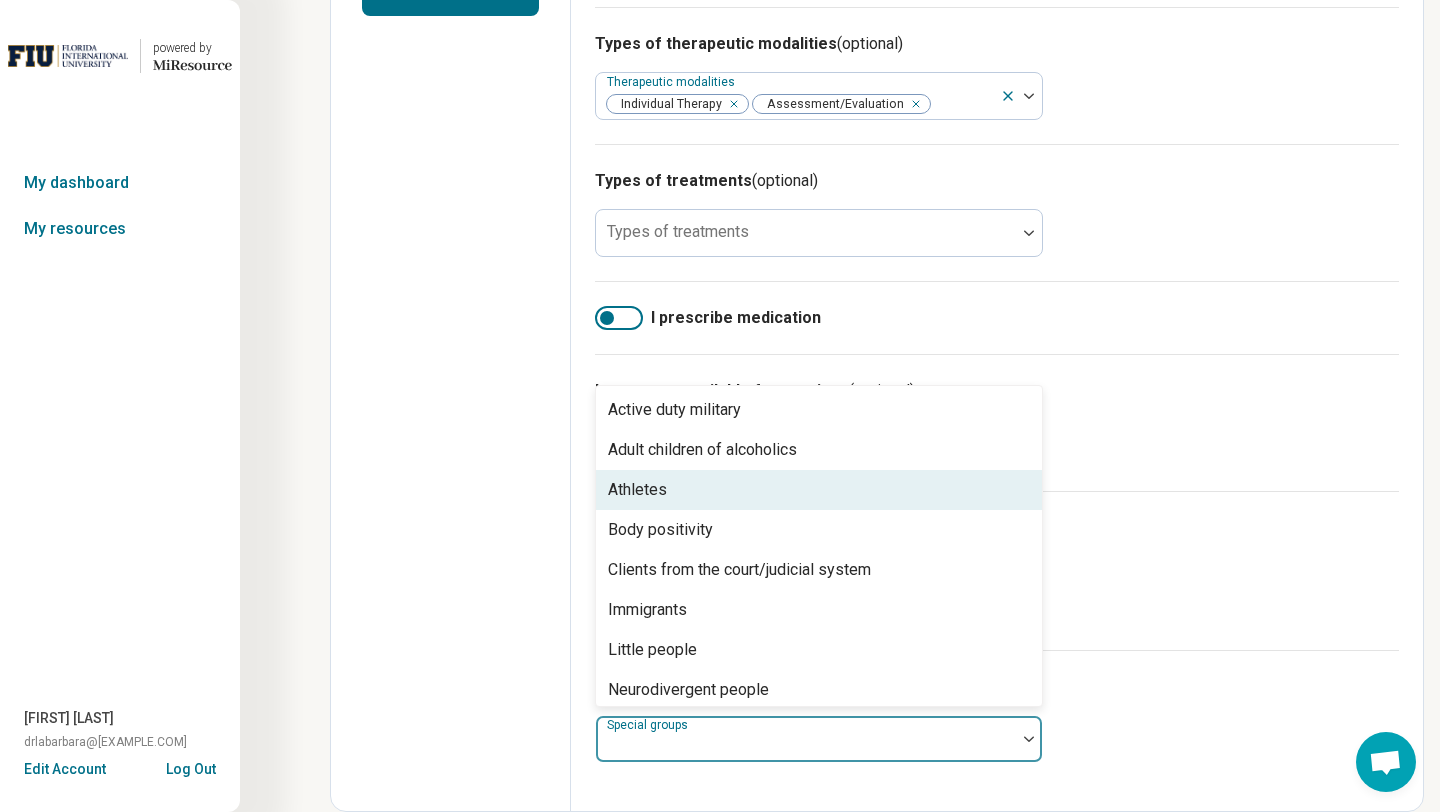click on "Languages available for services  (optional) Languages available for services" at bounding box center [997, 422] 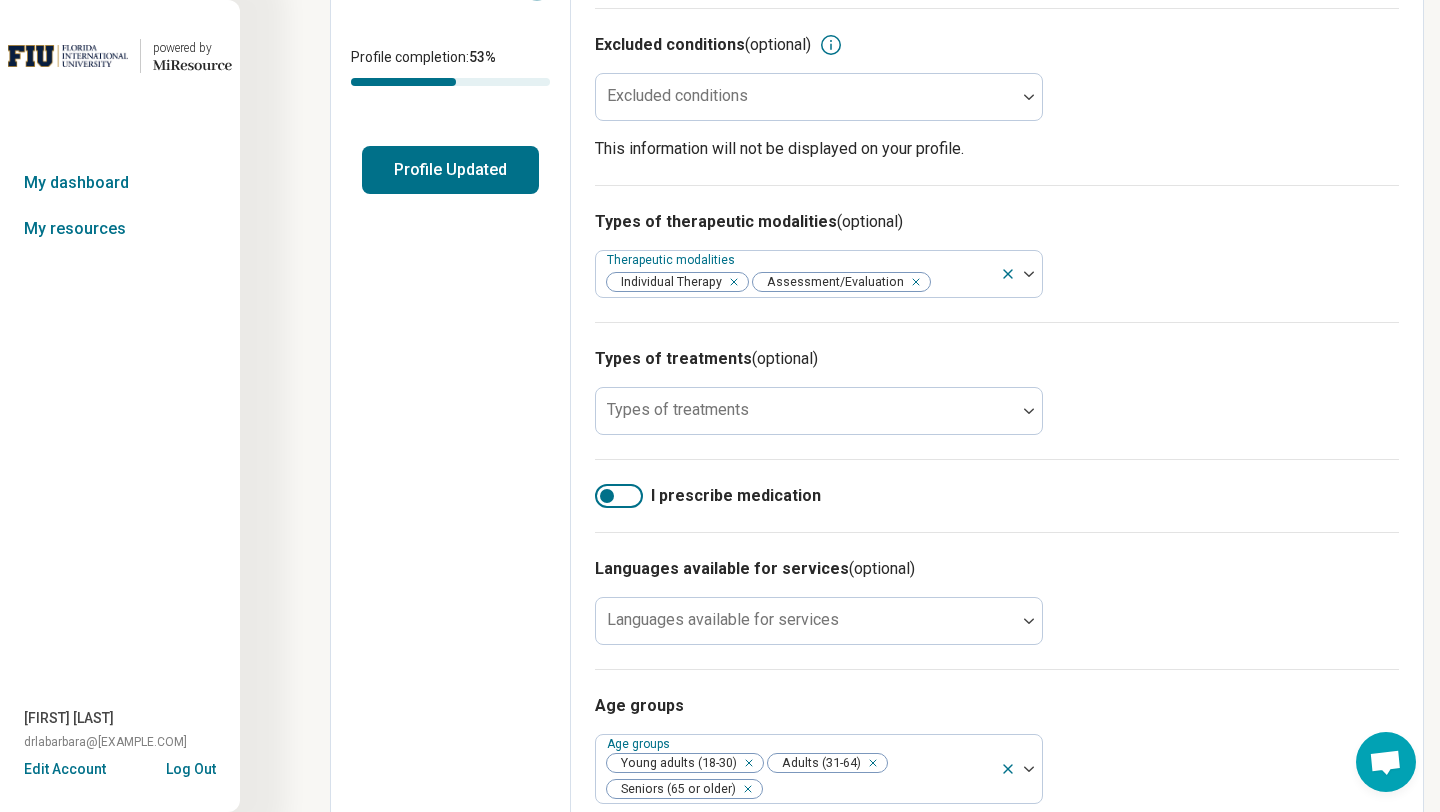 scroll, scrollTop: 0, scrollLeft: 0, axis: both 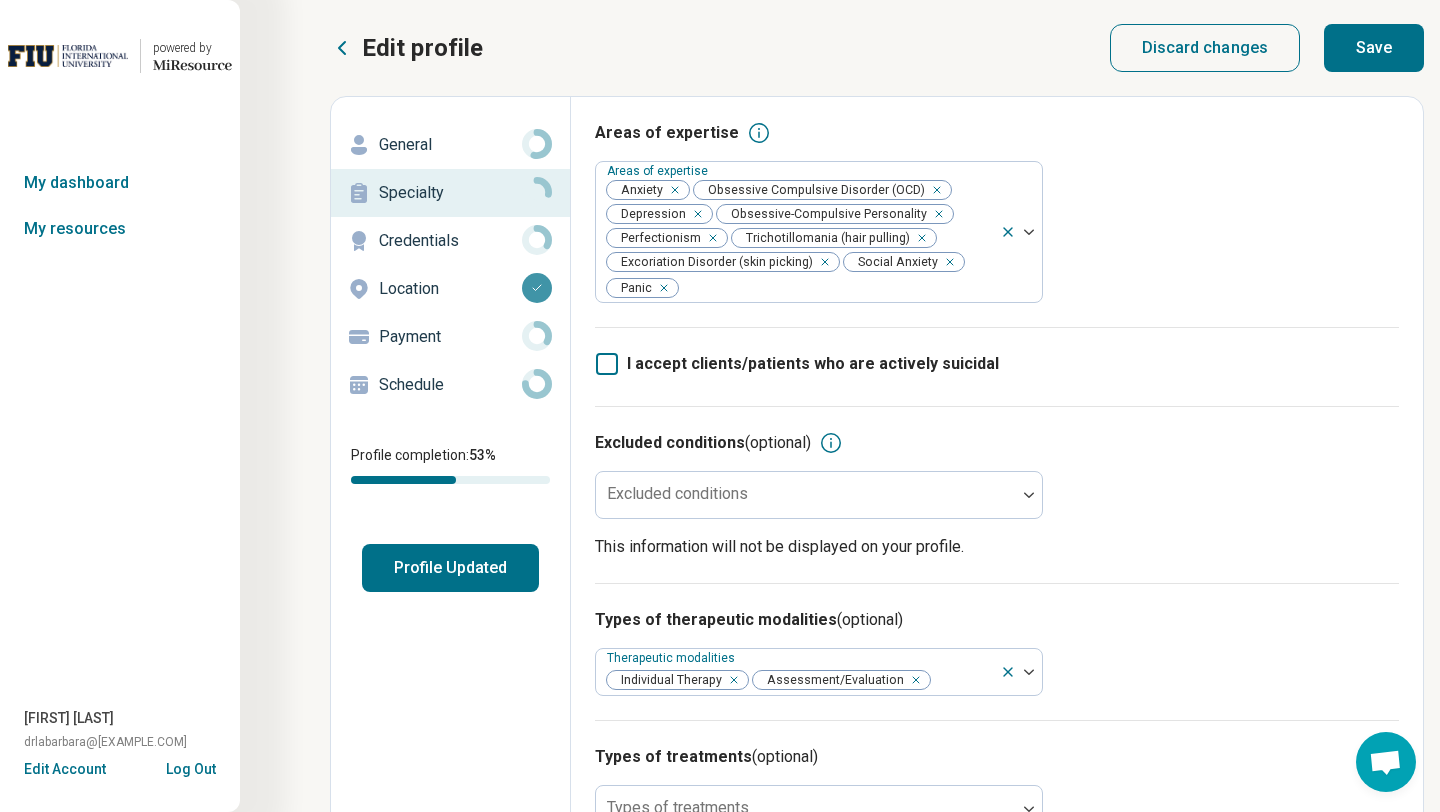 click on "Save" at bounding box center (1374, 48) 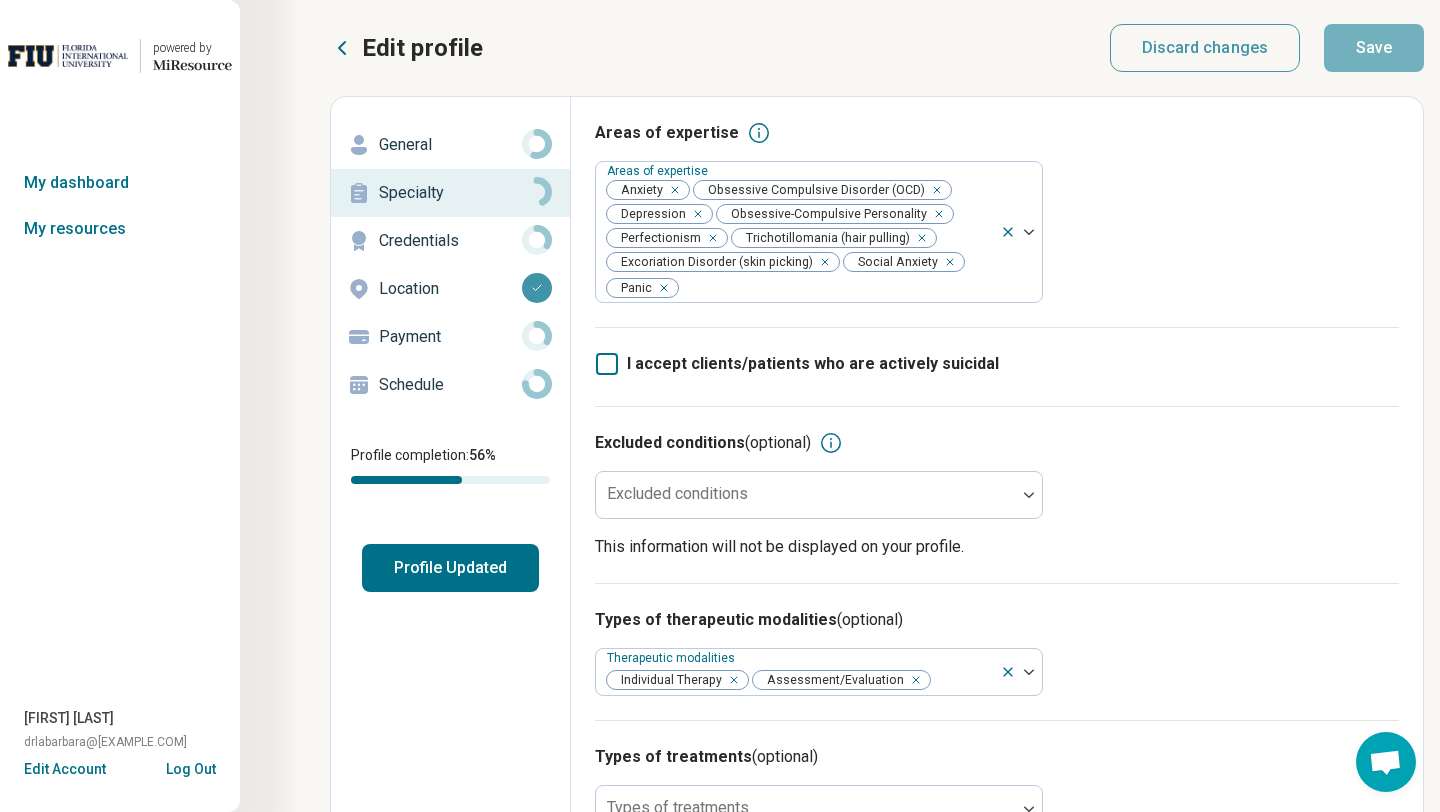click on "Credentials" at bounding box center (450, 241) 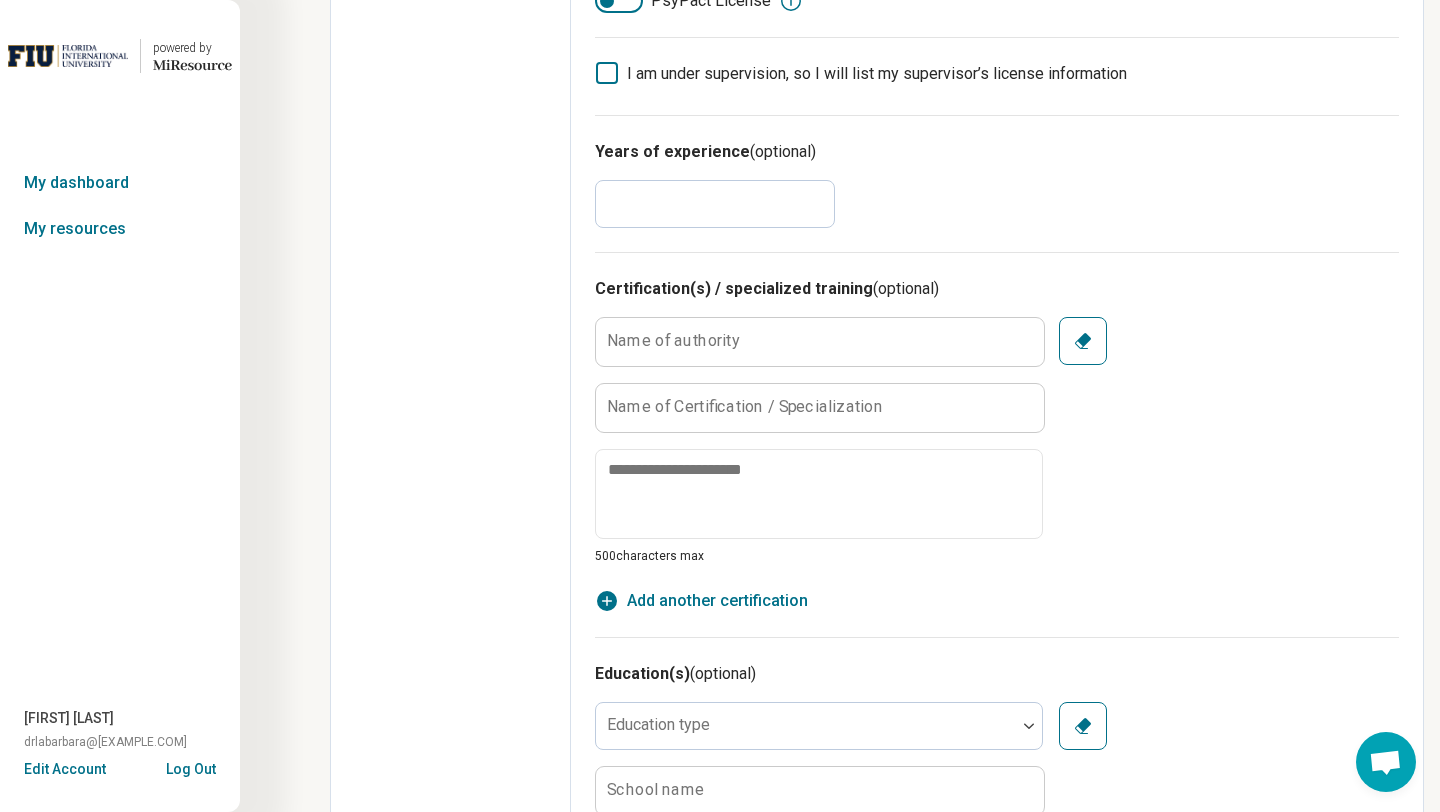 scroll, scrollTop: 1007, scrollLeft: 0, axis: vertical 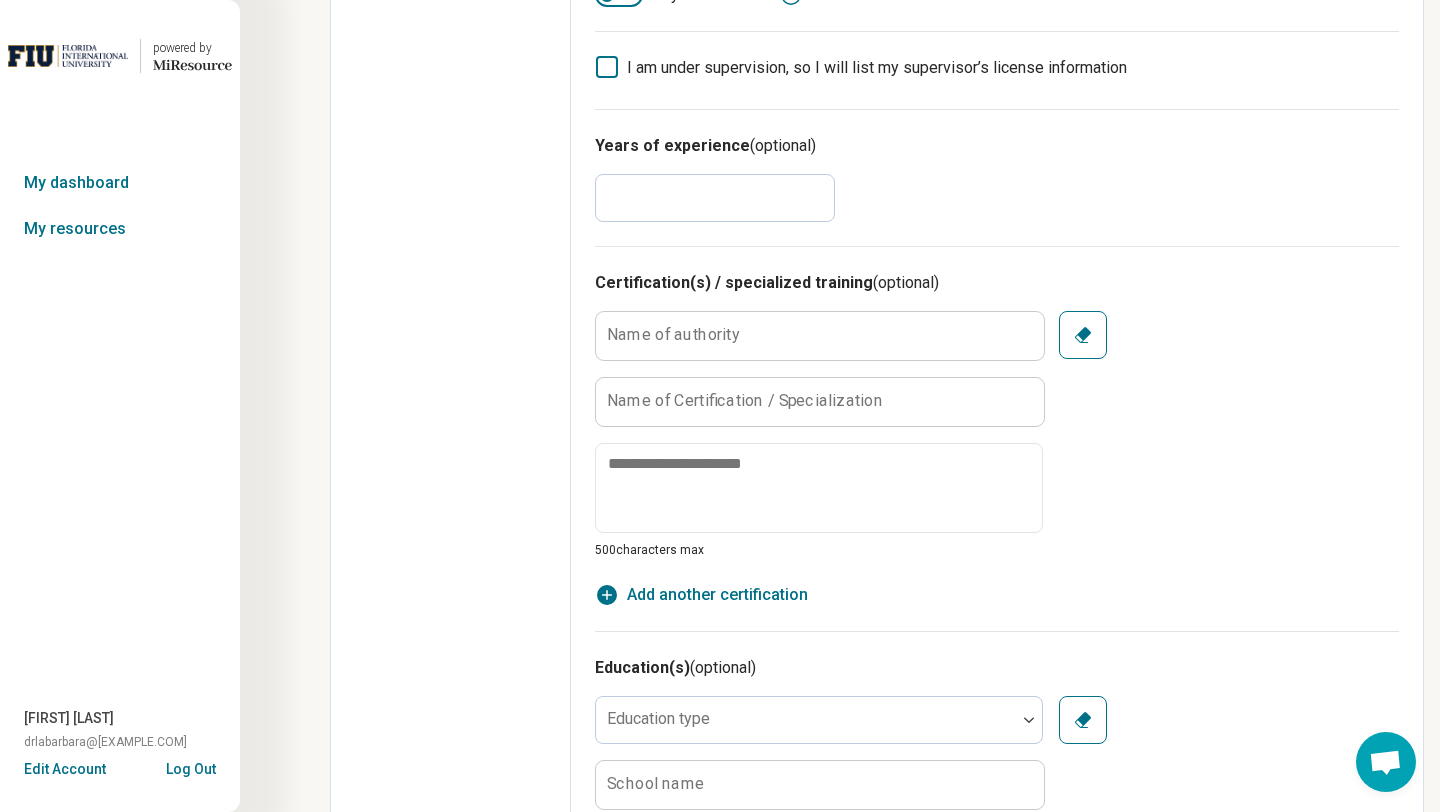 click on "*" at bounding box center [715, 198] 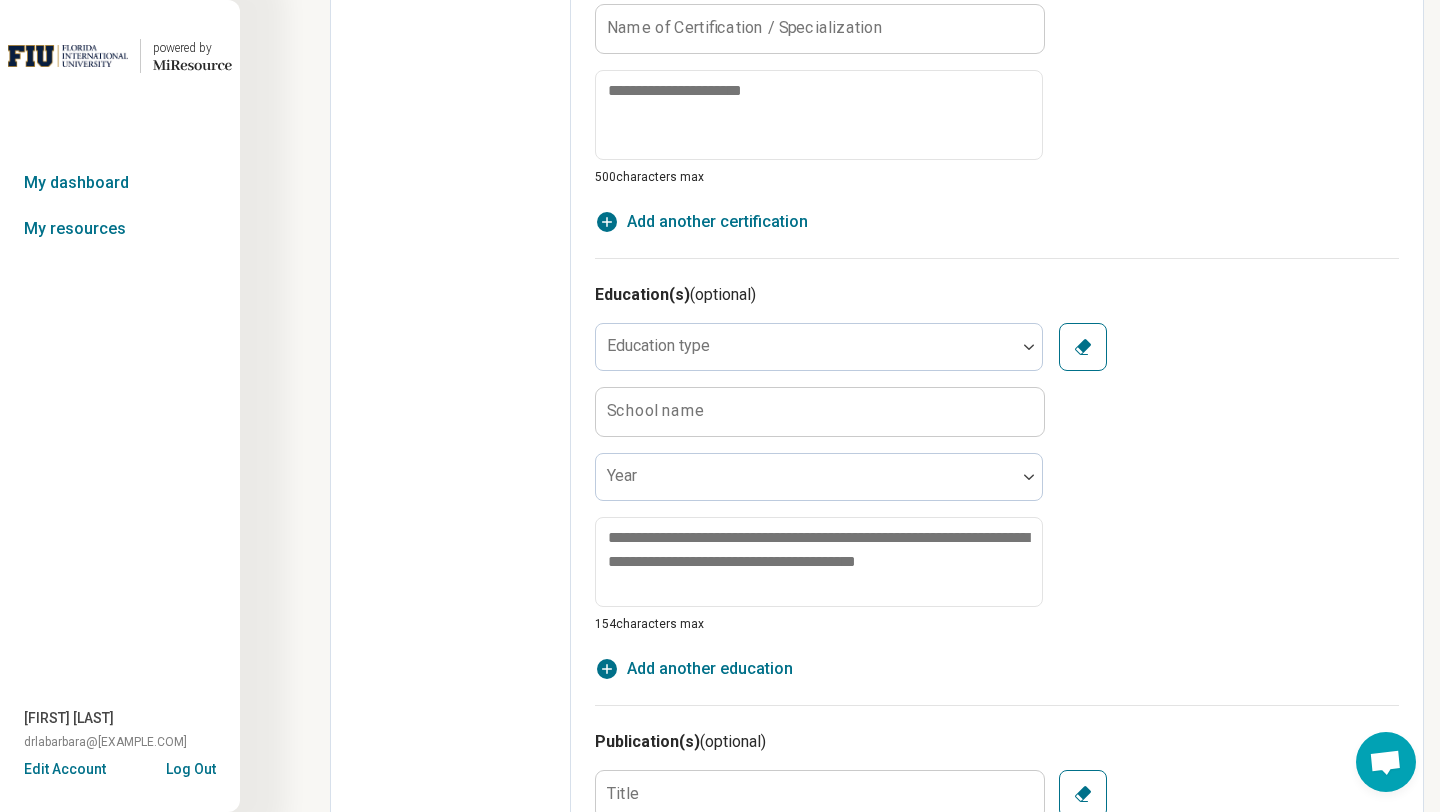 scroll, scrollTop: 1488, scrollLeft: 0, axis: vertical 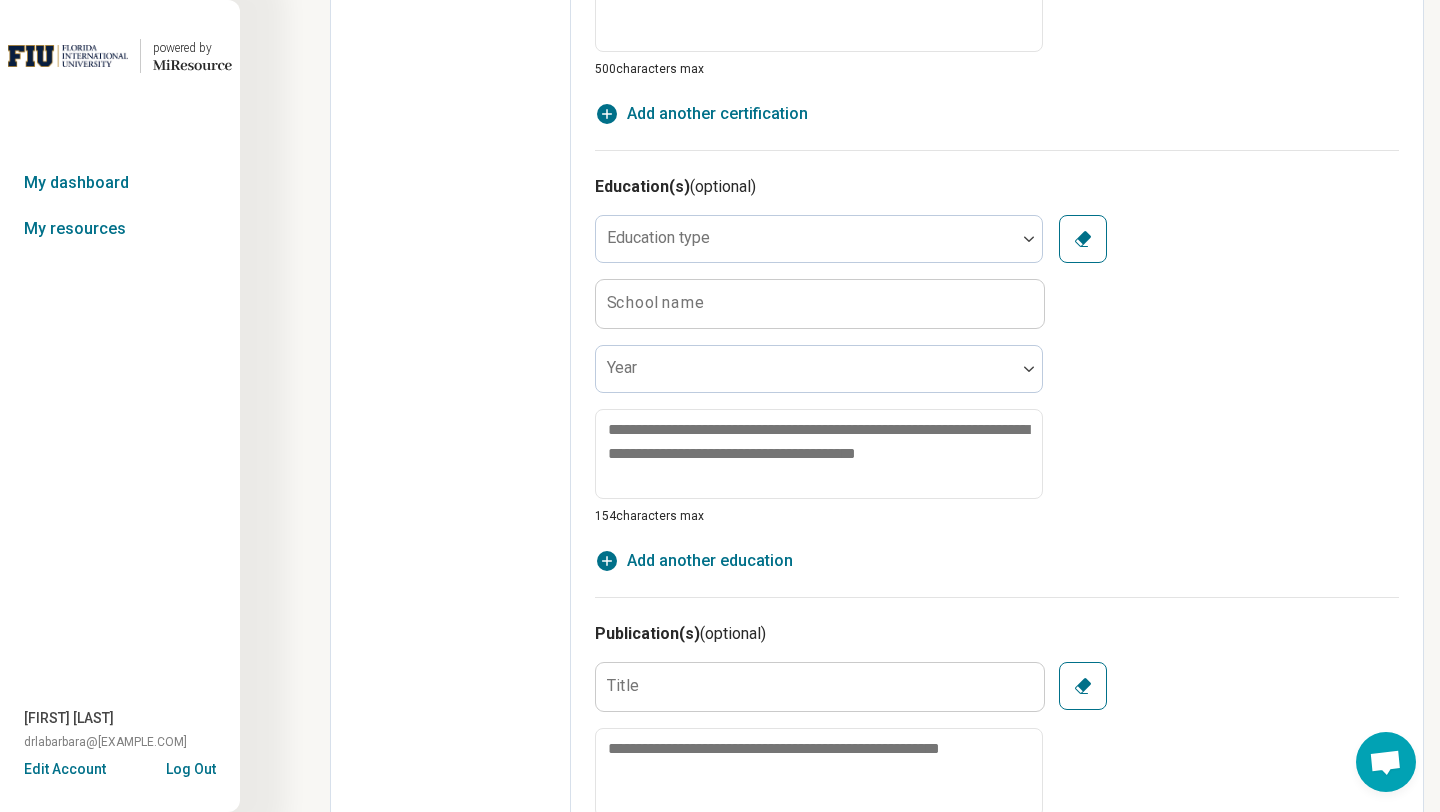 type on "**" 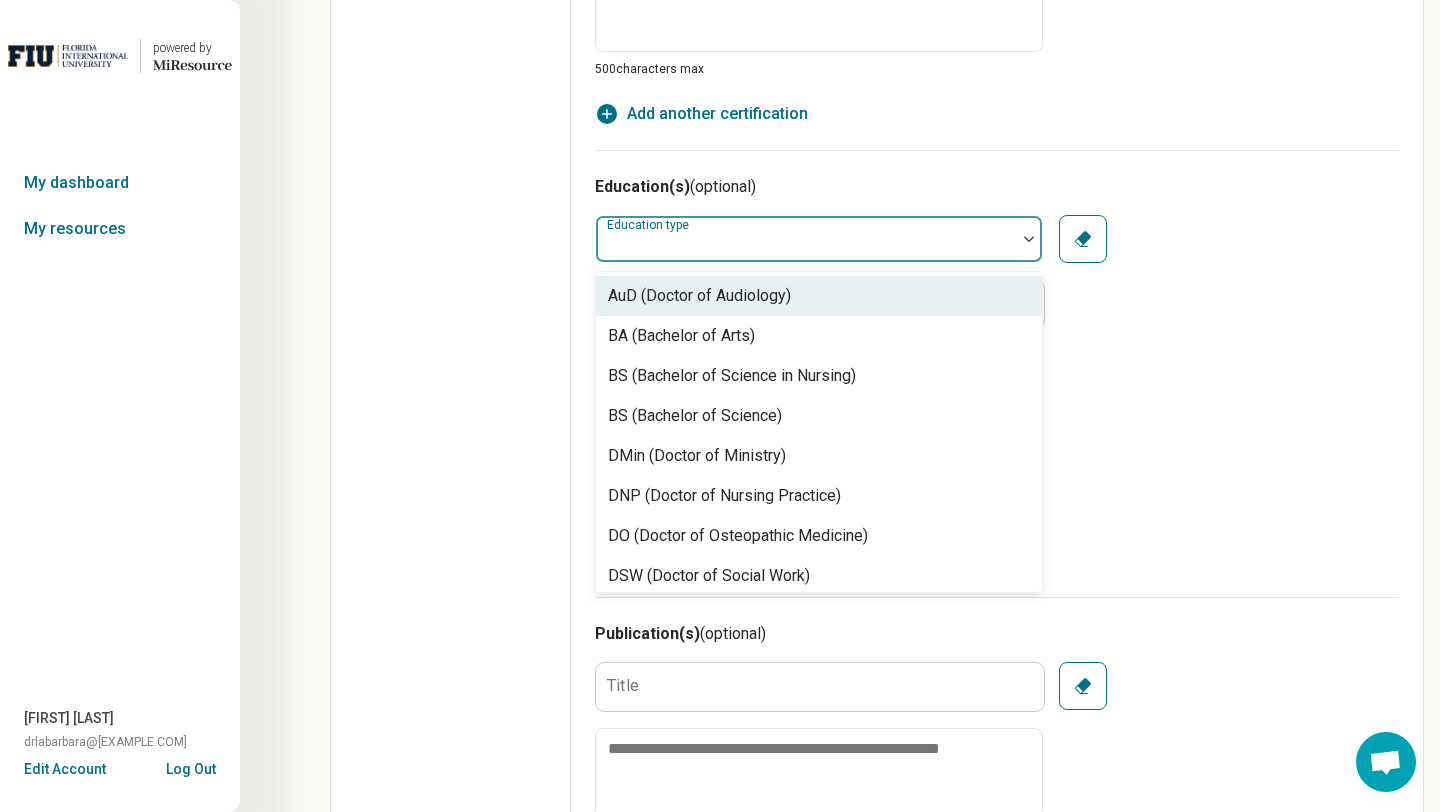click at bounding box center [806, 239] 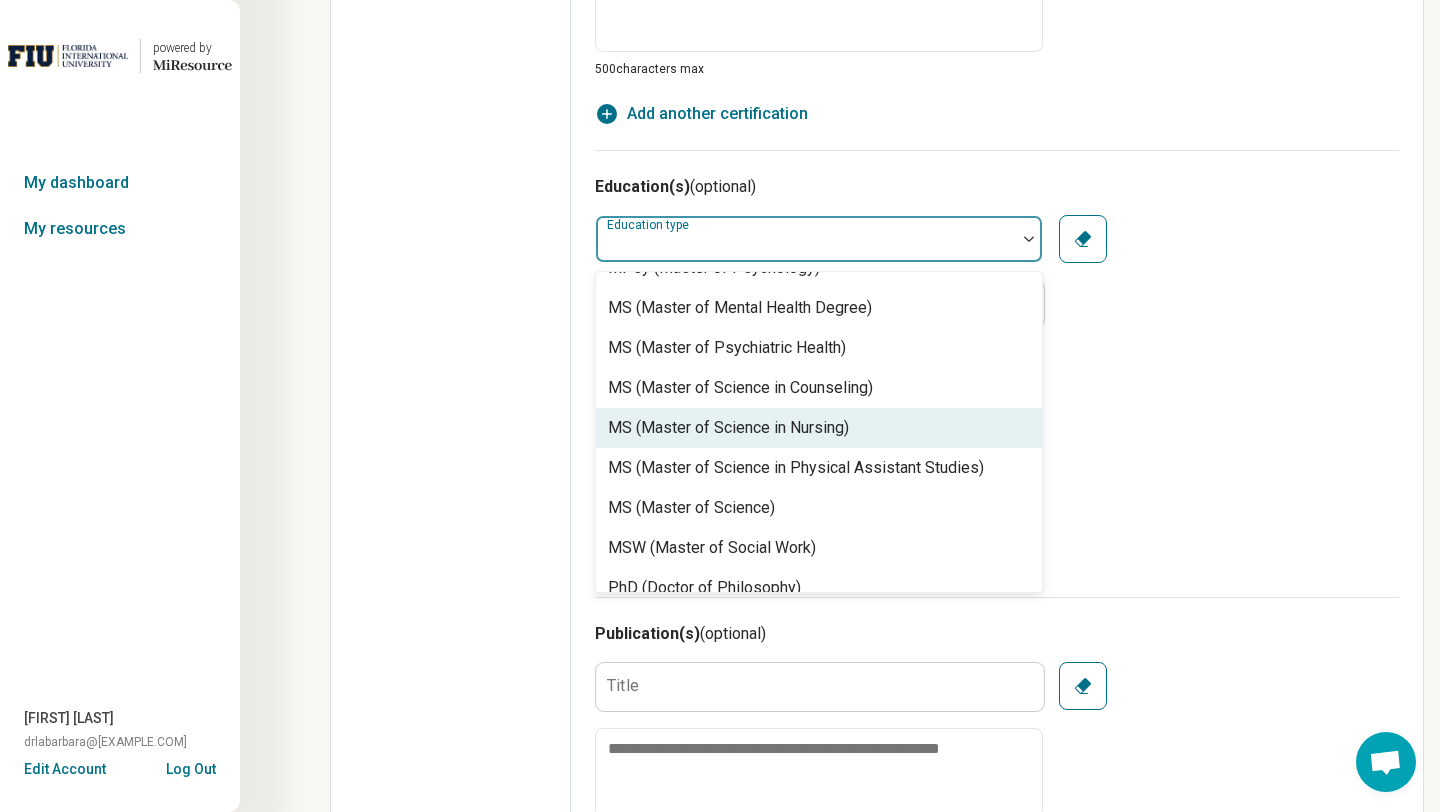 scroll, scrollTop: 952, scrollLeft: 0, axis: vertical 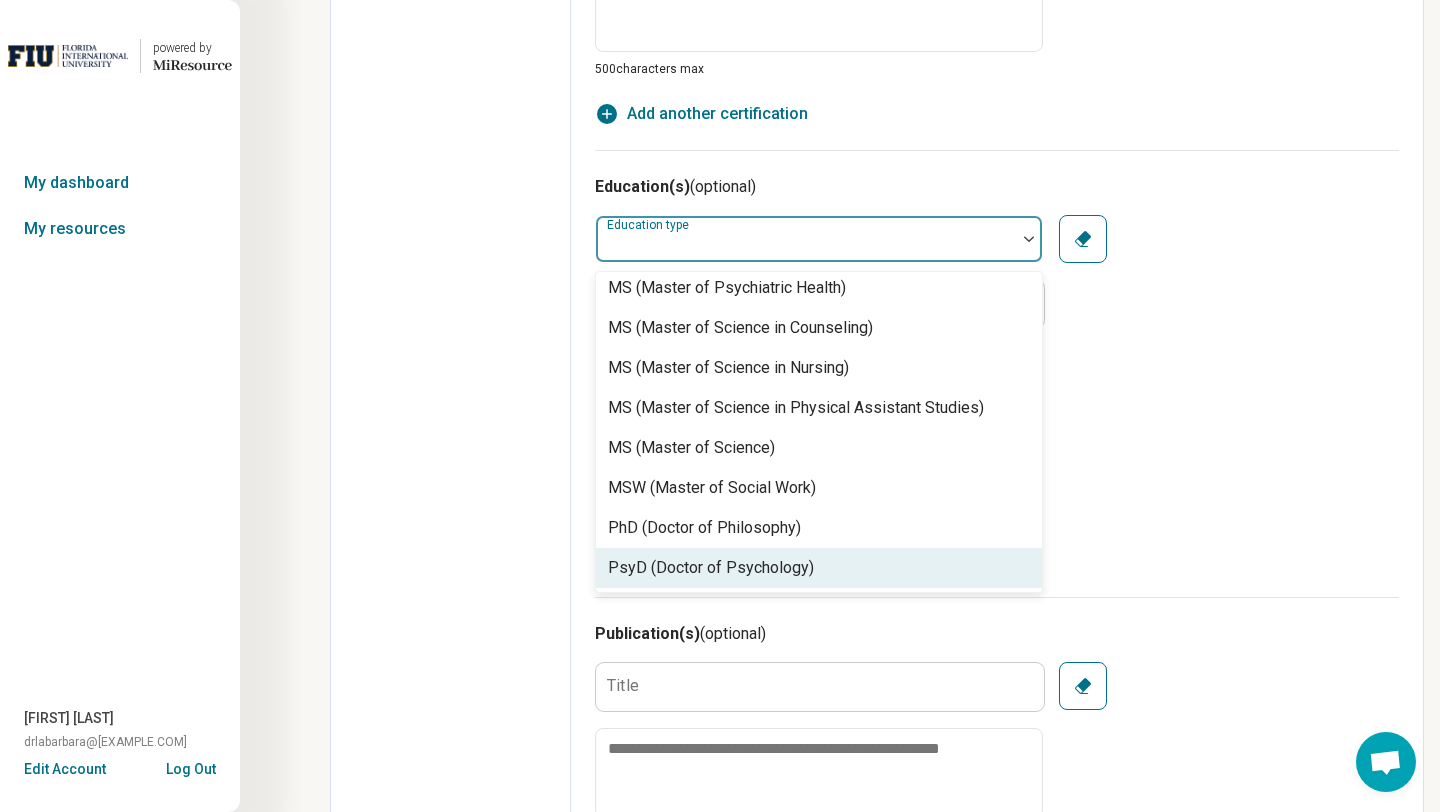 click on "PsyD (Doctor of Psychology)" at bounding box center [711, 568] 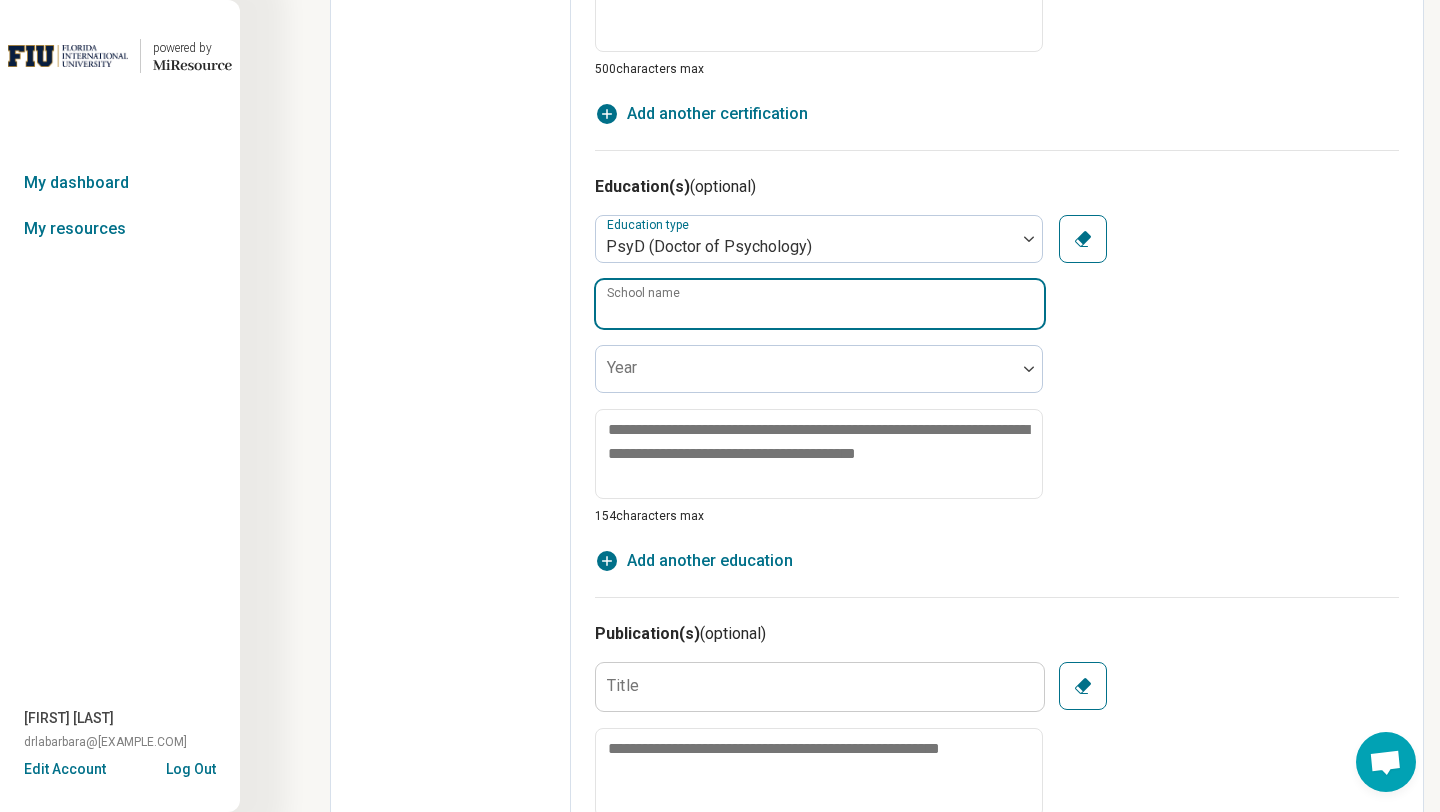 click on "School name" at bounding box center [820, 304] 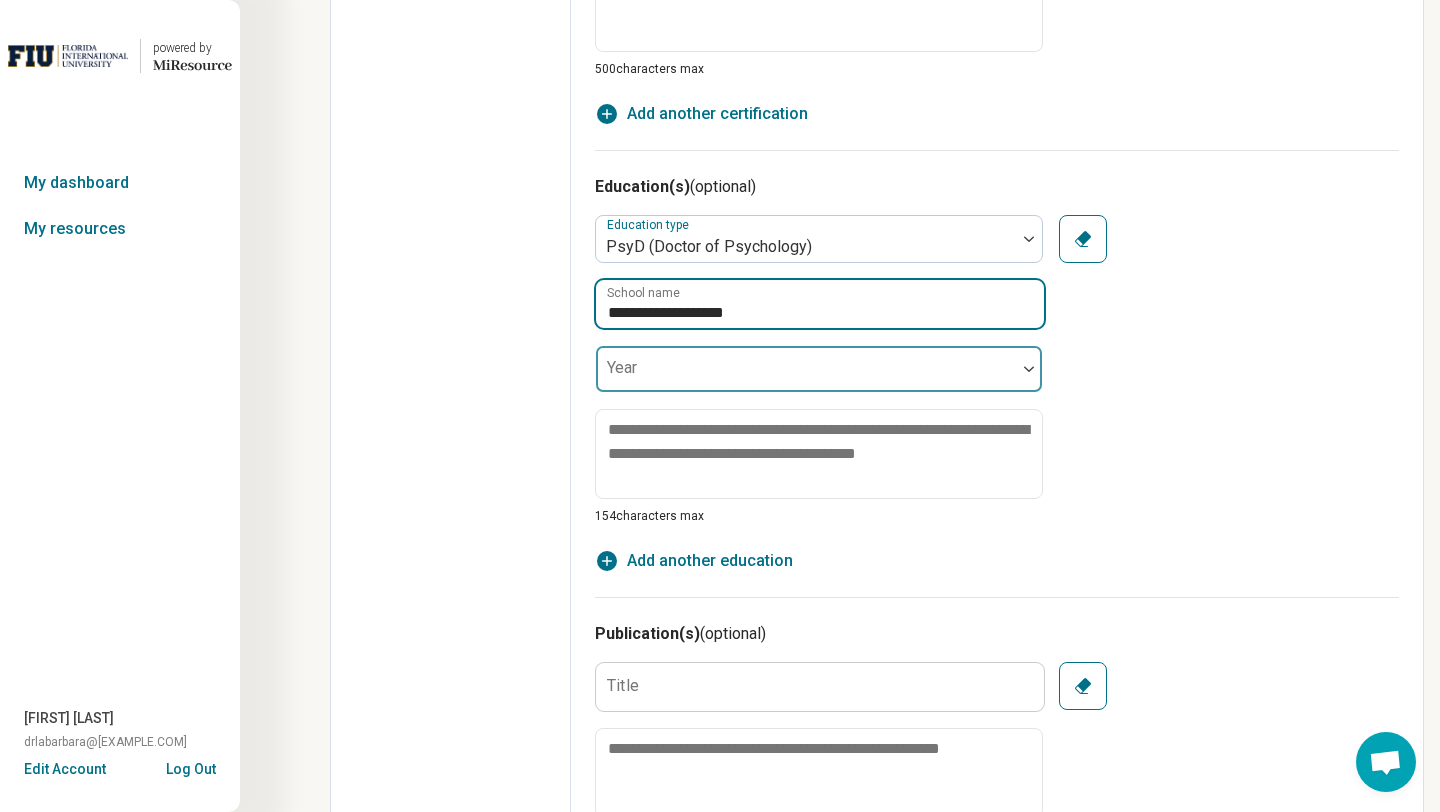 type on "**********" 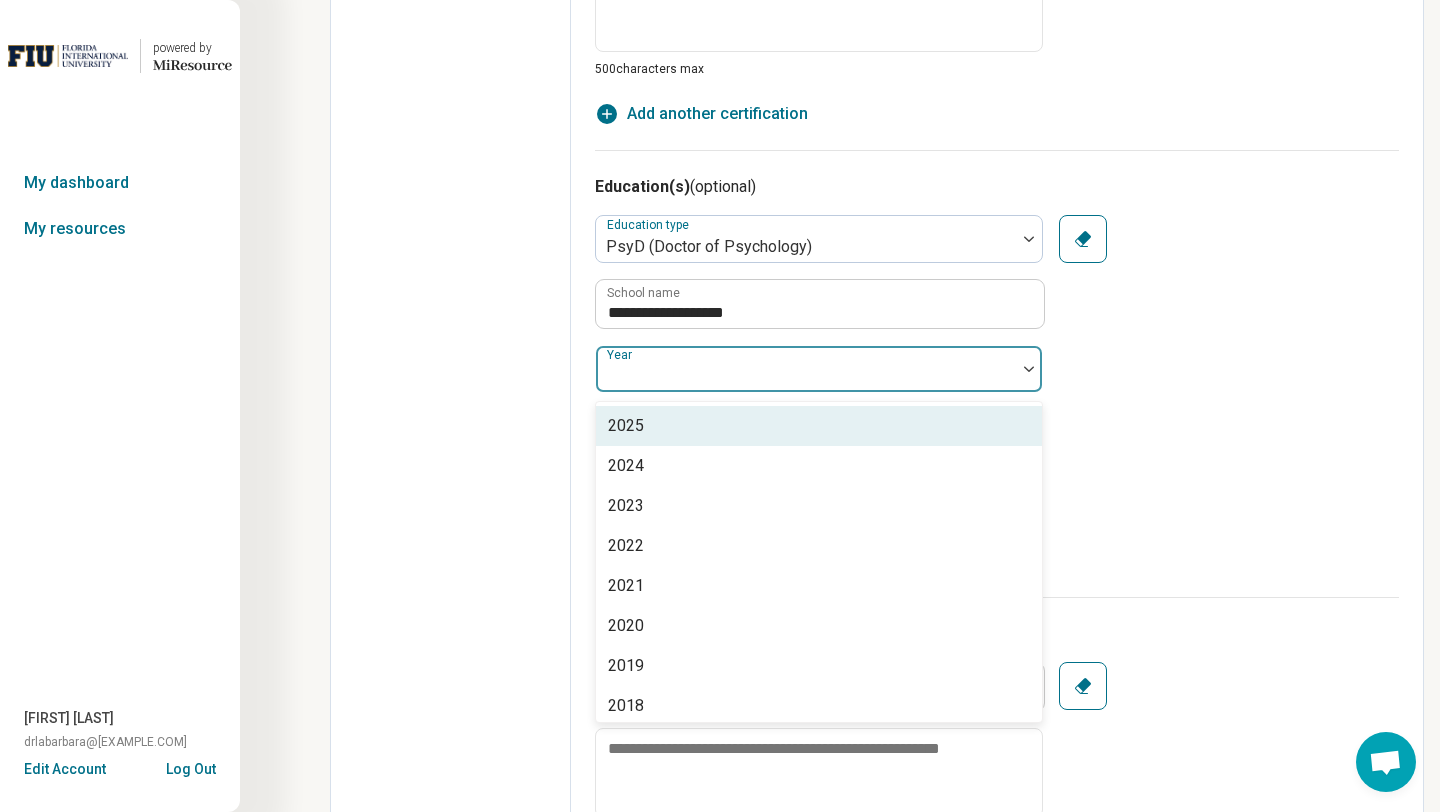 click at bounding box center [806, 377] 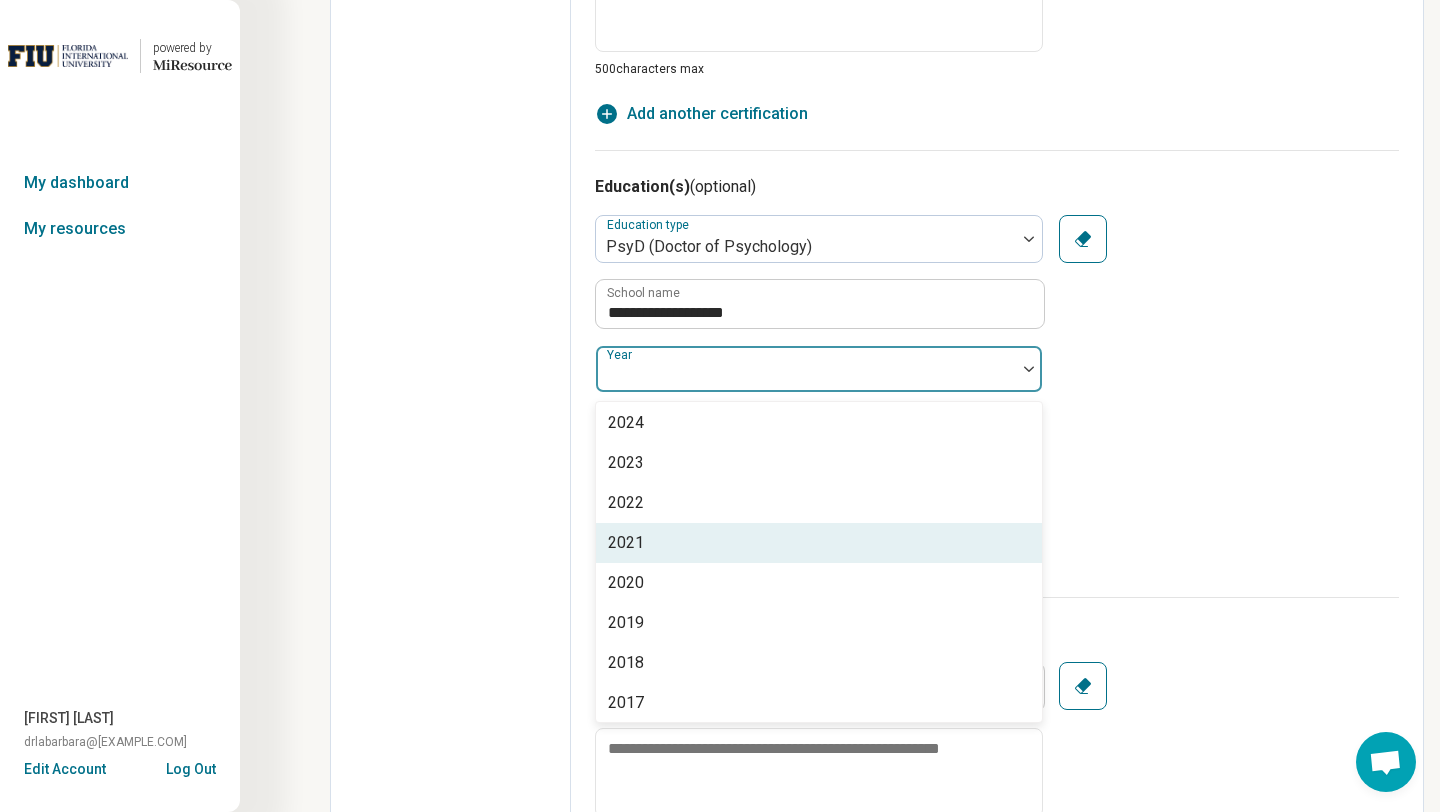 scroll, scrollTop: 50, scrollLeft: 0, axis: vertical 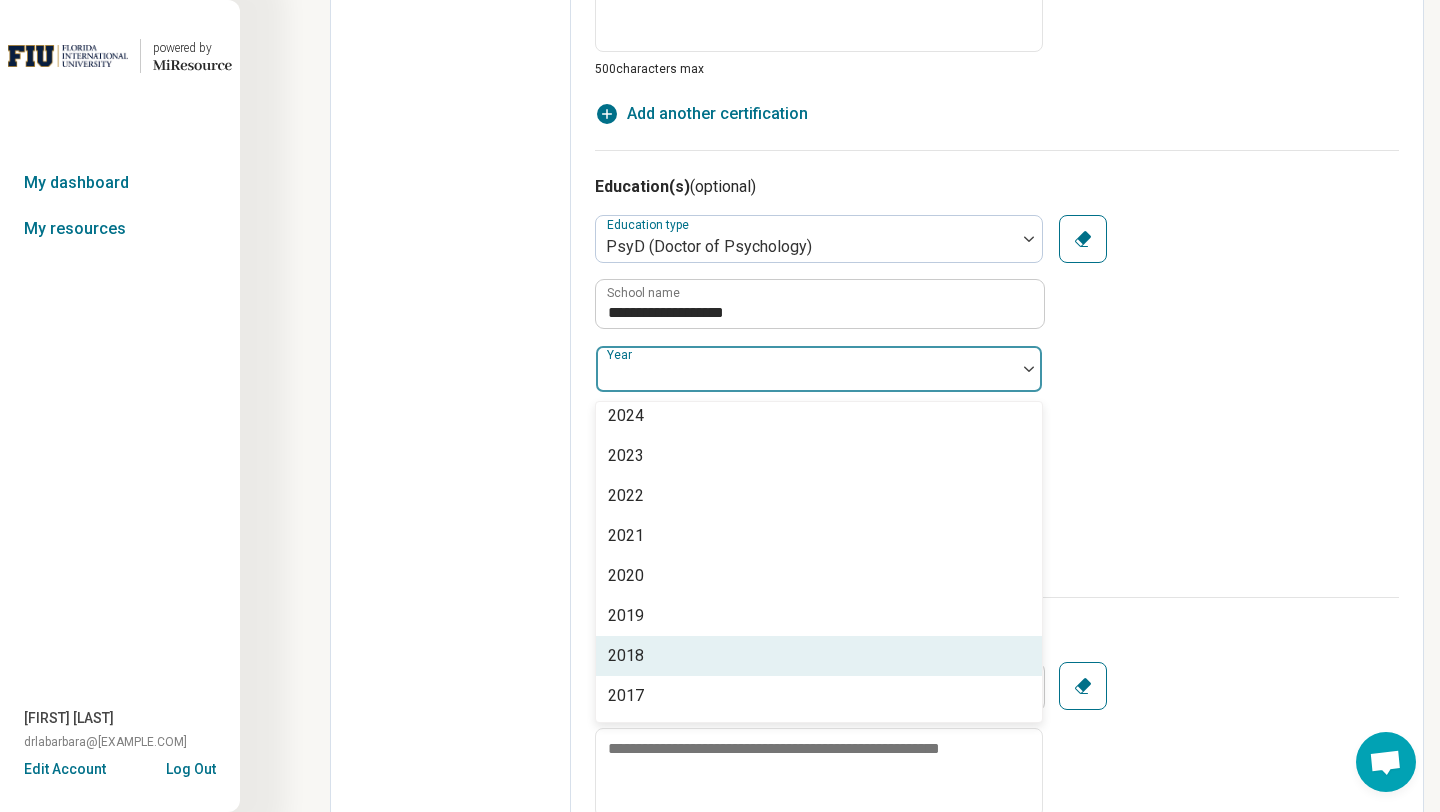click on "2018" at bounding box center [819, 656] 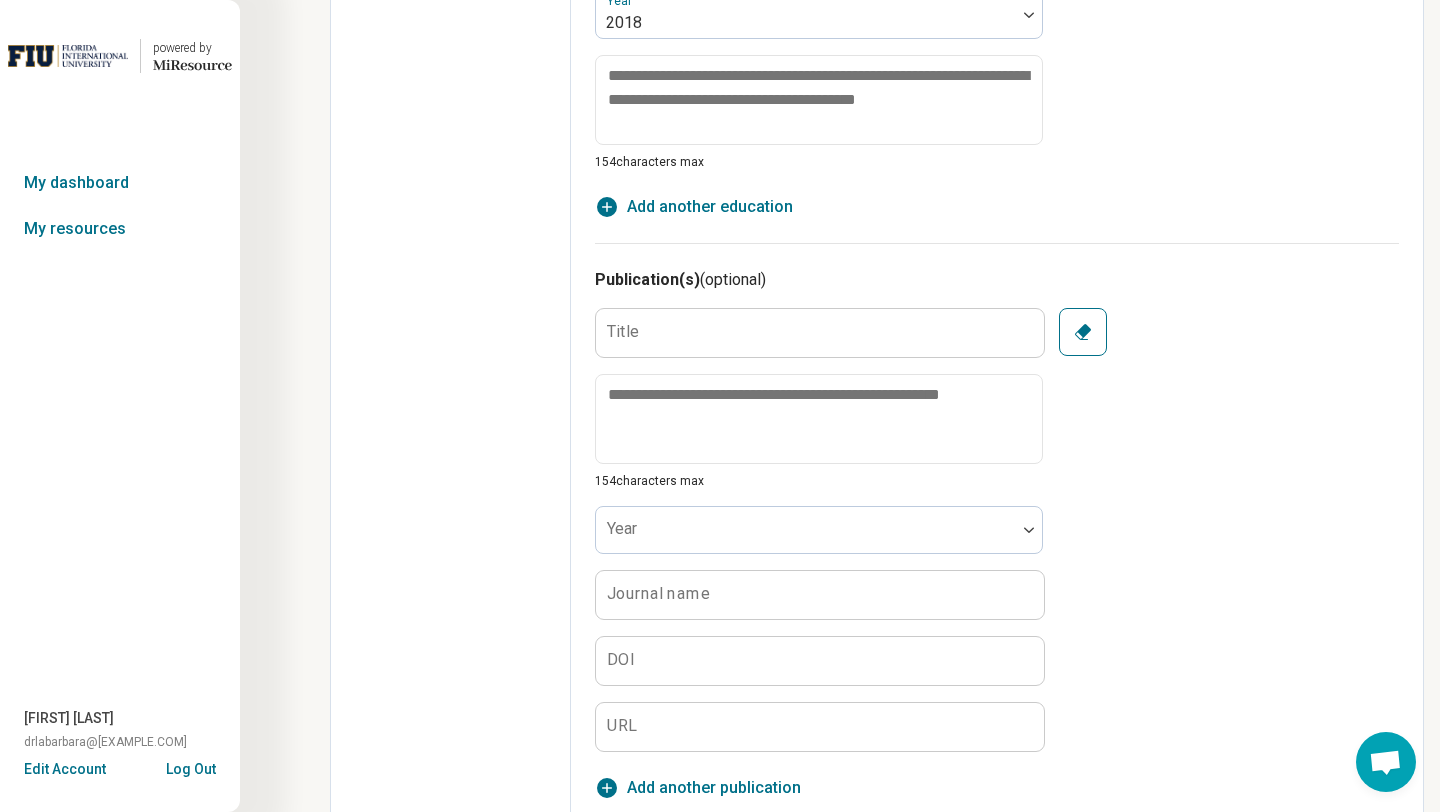 scroll, scrollTop: 1847, scrollLeft: 0, axis: vertical 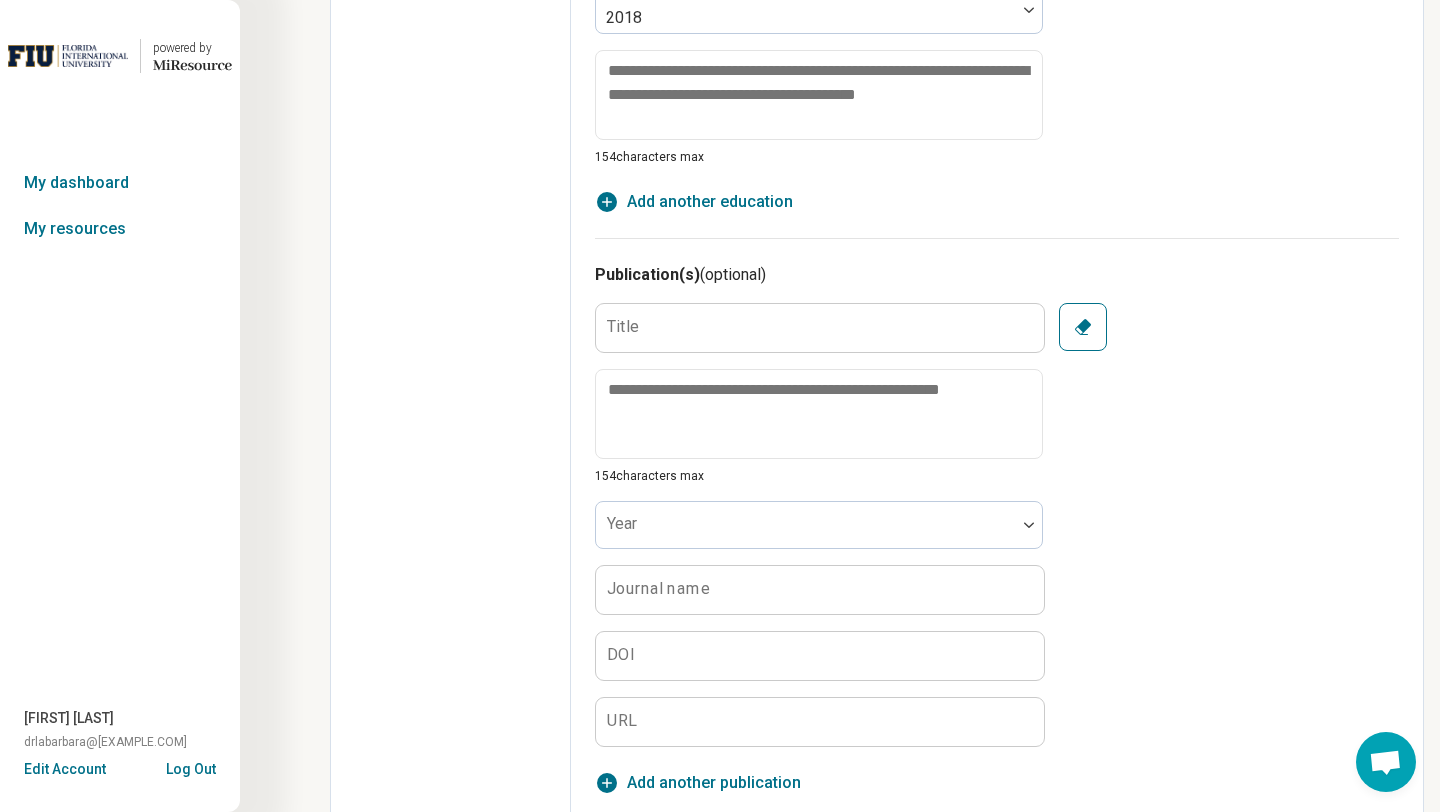 click on "Add another education" at bounding box center [710, 202] 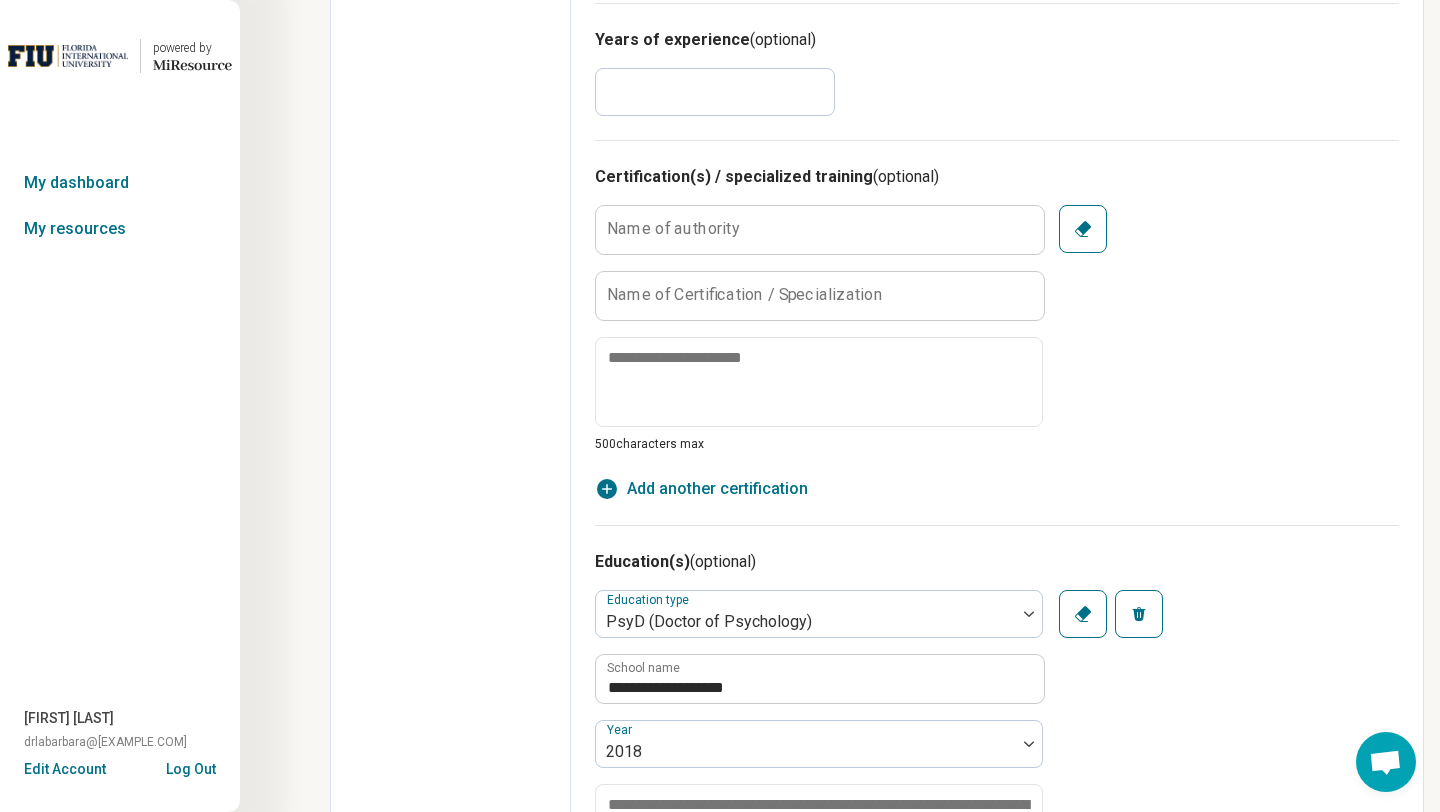 scroll, scrollTop: 1107, scrollLeft: 0, axis: vertical 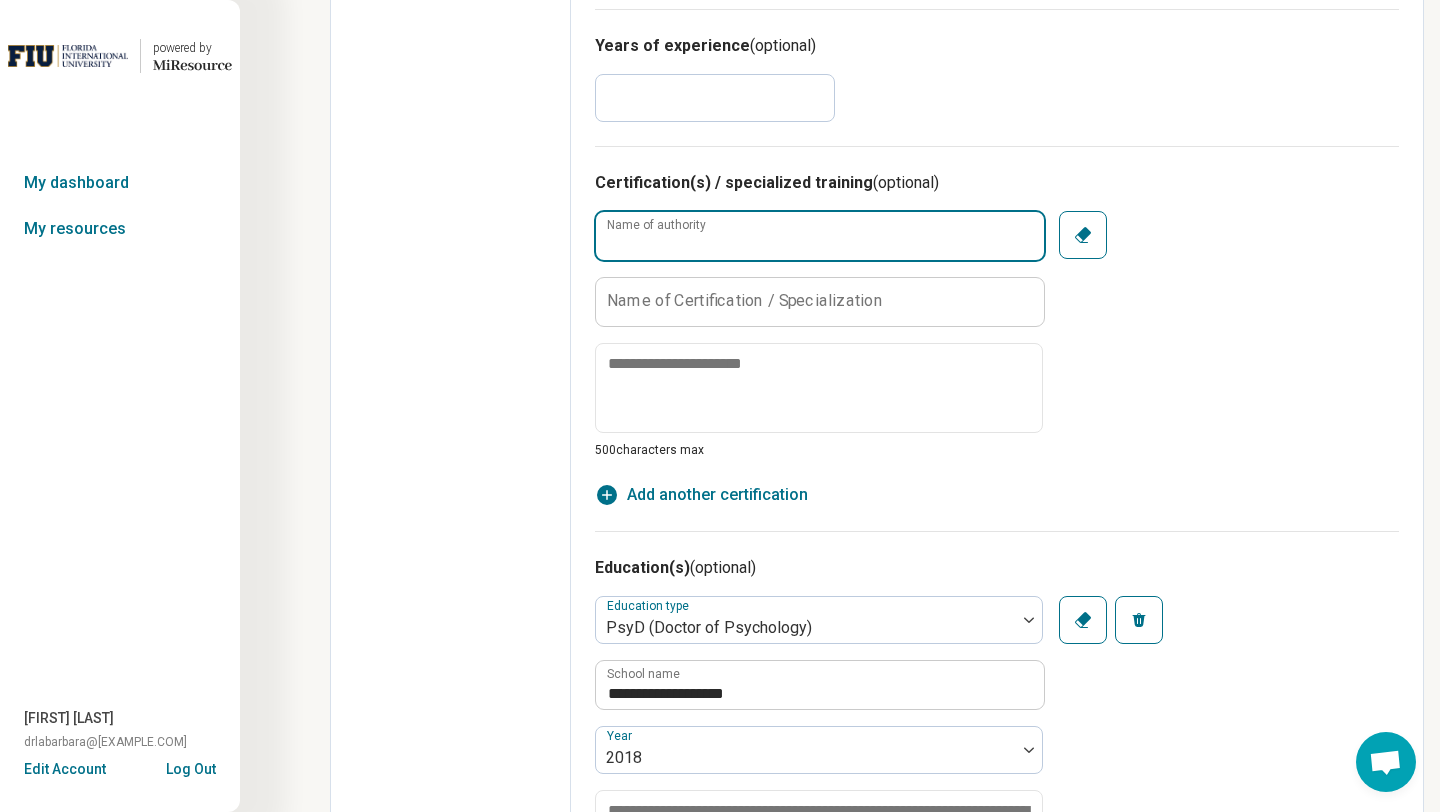 click on "Name of authority" at bounding box center (820, 236) 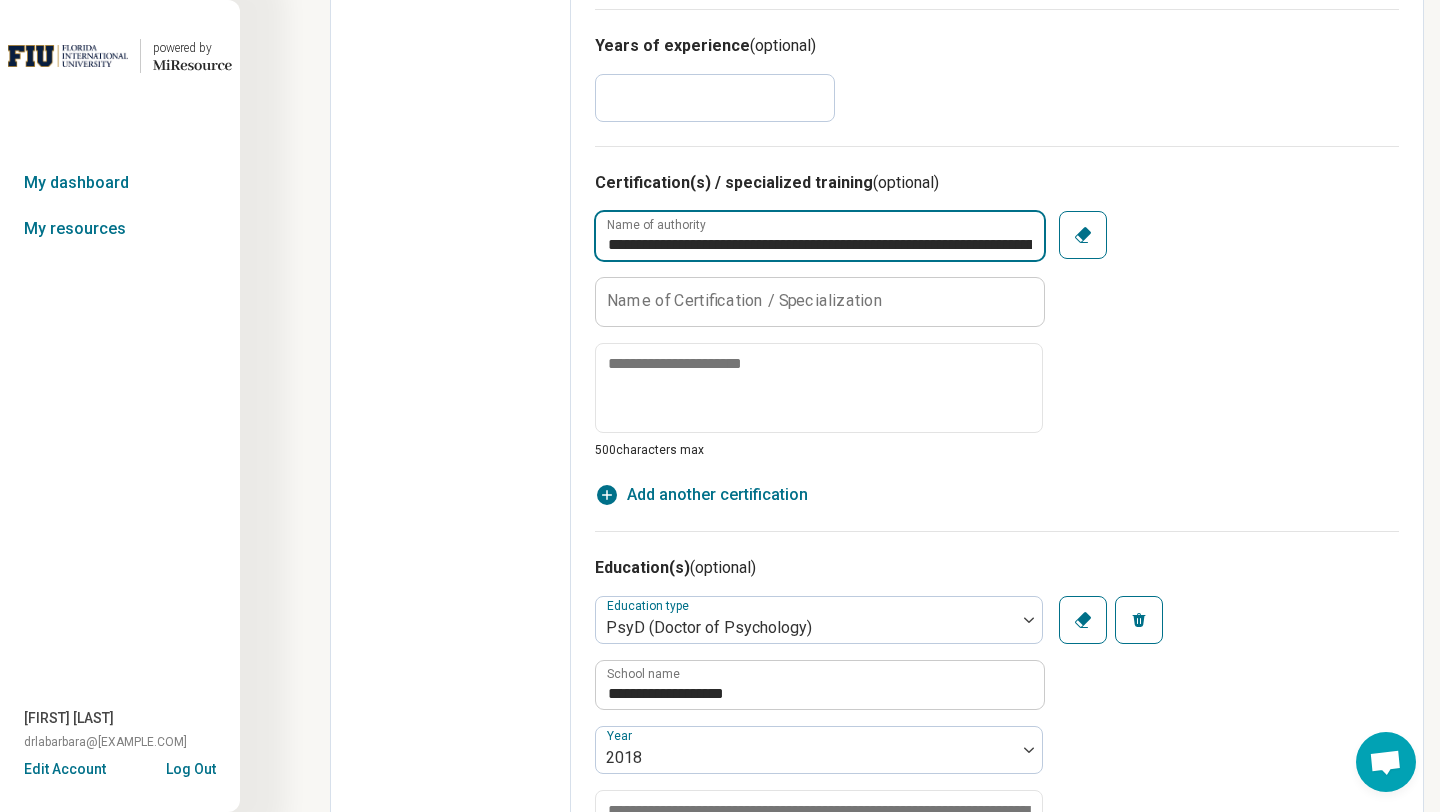 scroll, scrollTop: 0, scrollLeft: 125, axis: horizontal 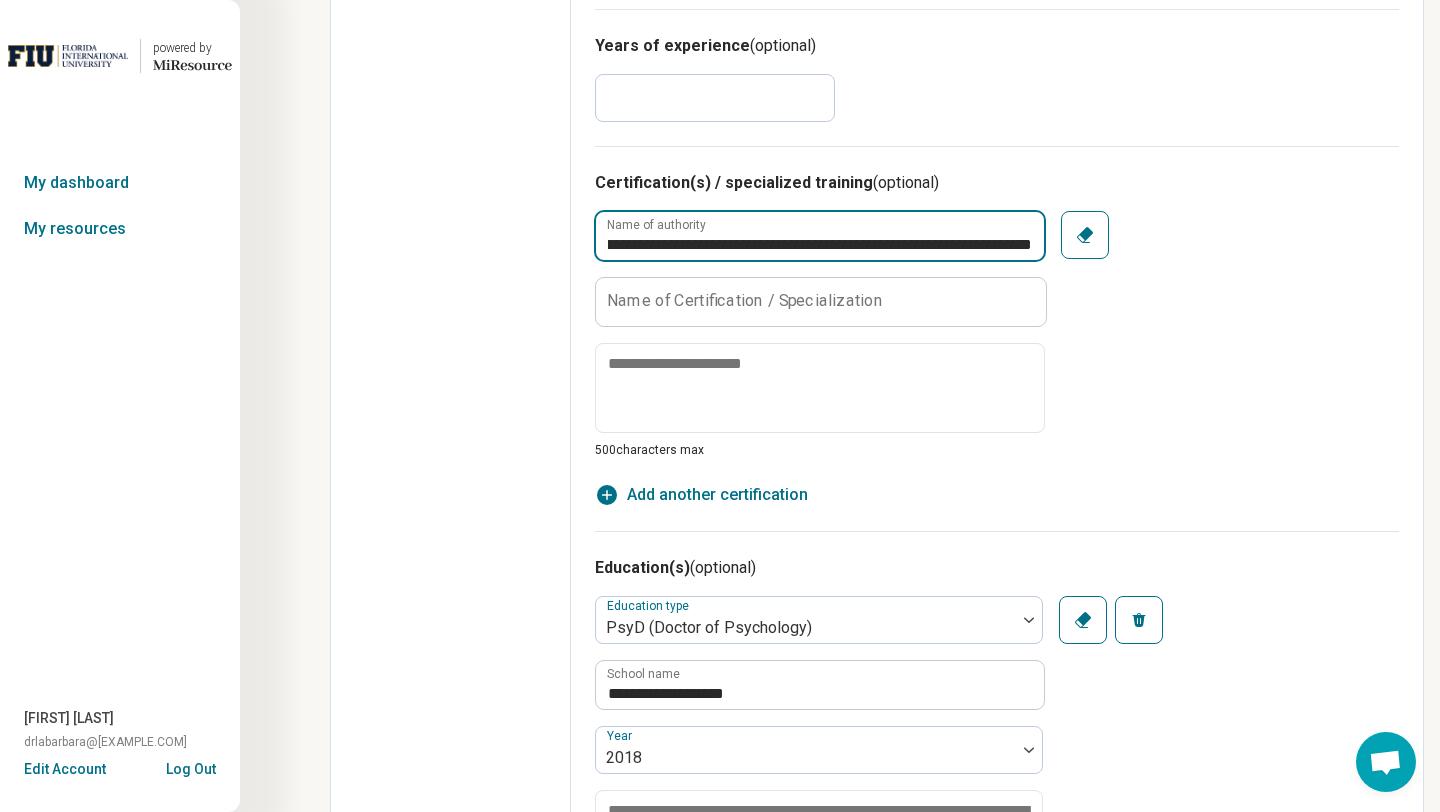 click on "**********" at bounding box center [820, 236] 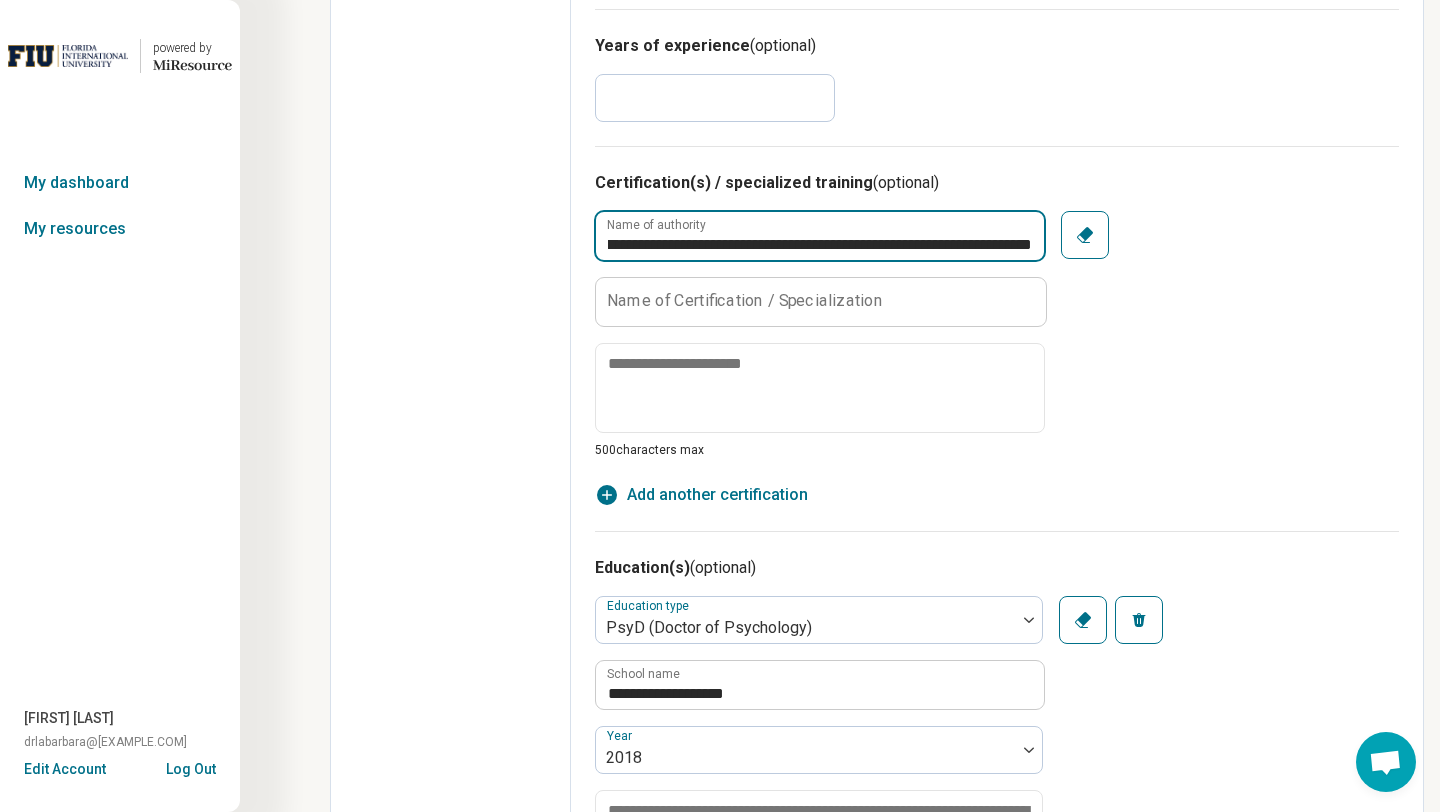 scroll, scrollTop: 0, scrollLeft: 108, axis: horizontal 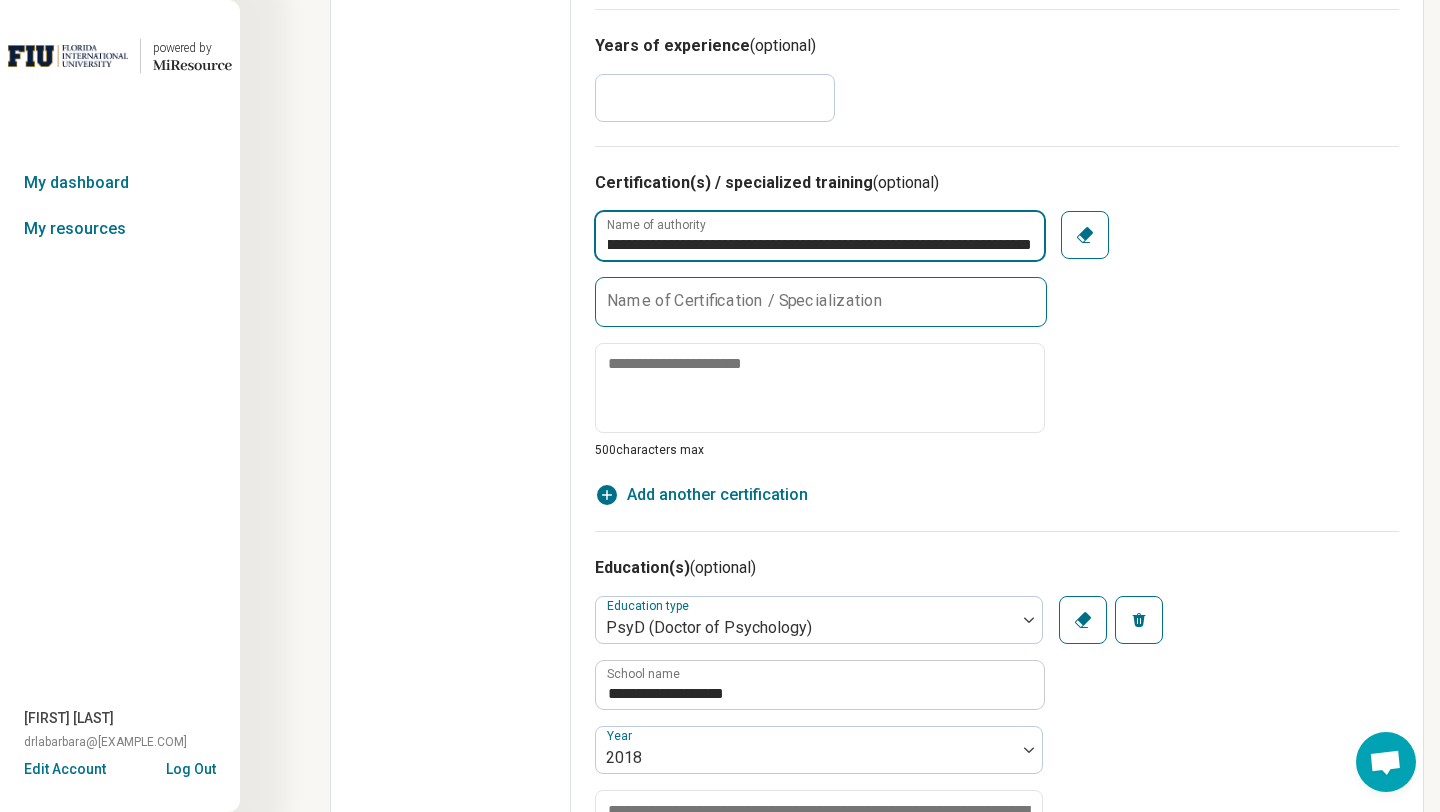 type on "**********" 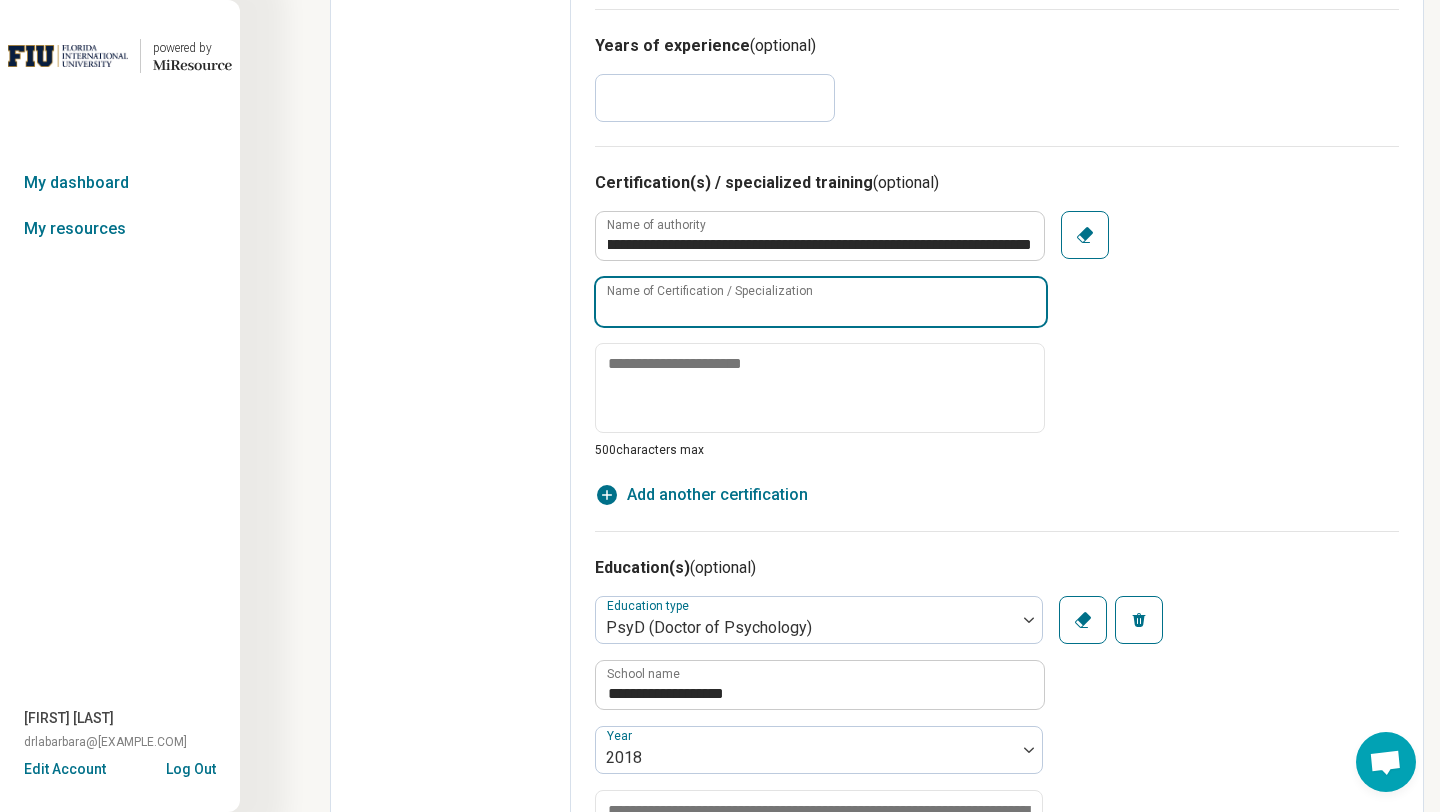 click on "Name of Certification / Specialization" at bounding box center (821, 302) 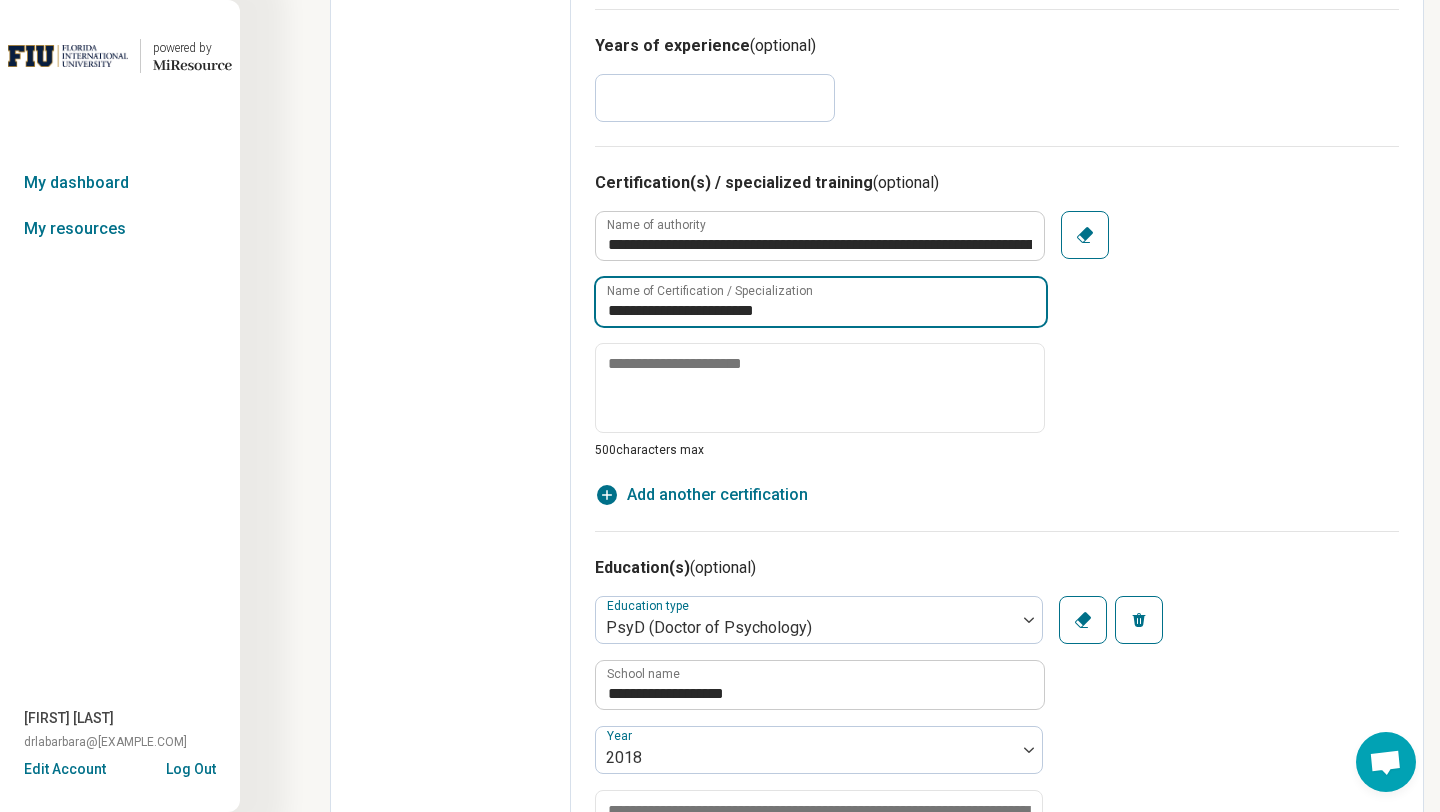 type on "**********" 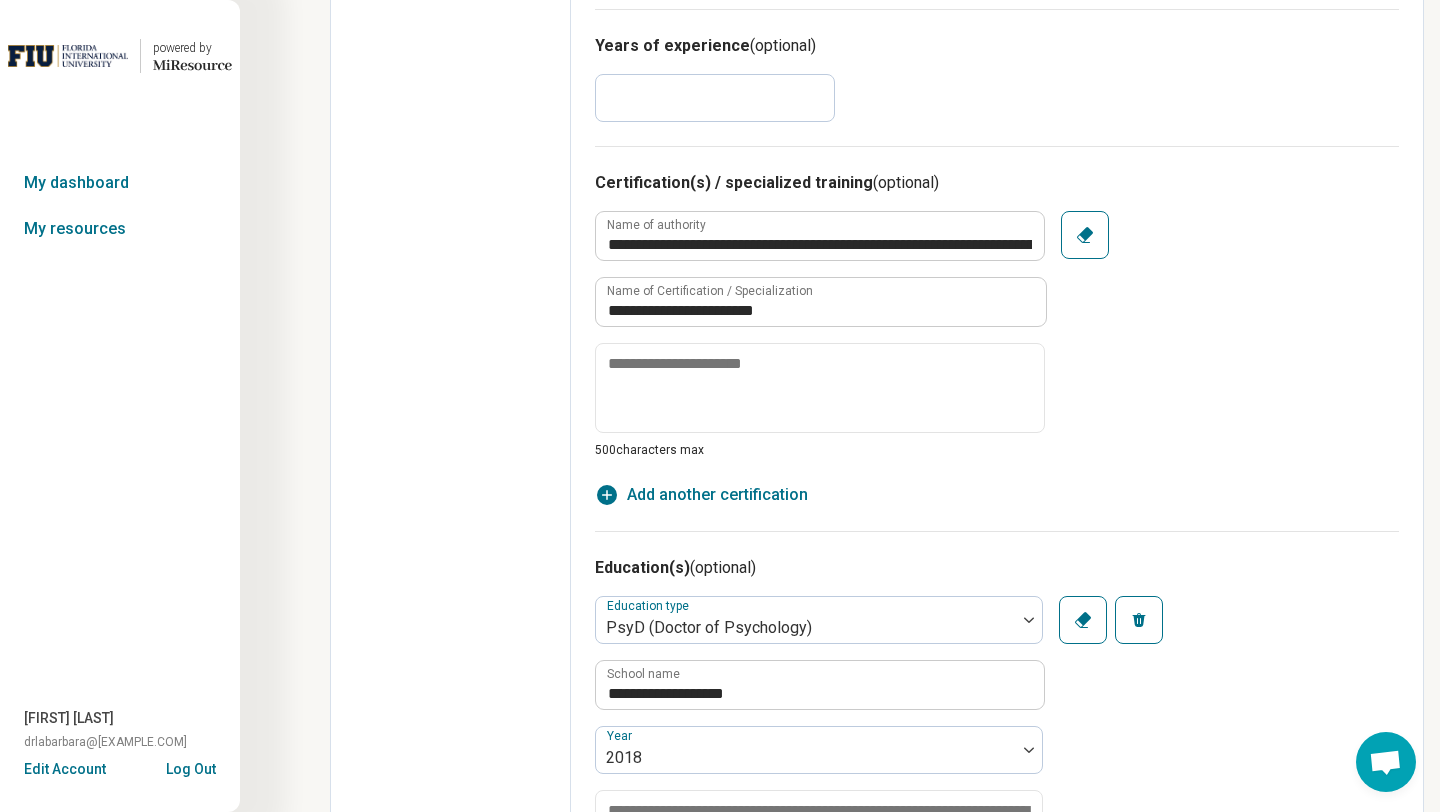 click on "Add another certification" at bounding box center [717, 495] 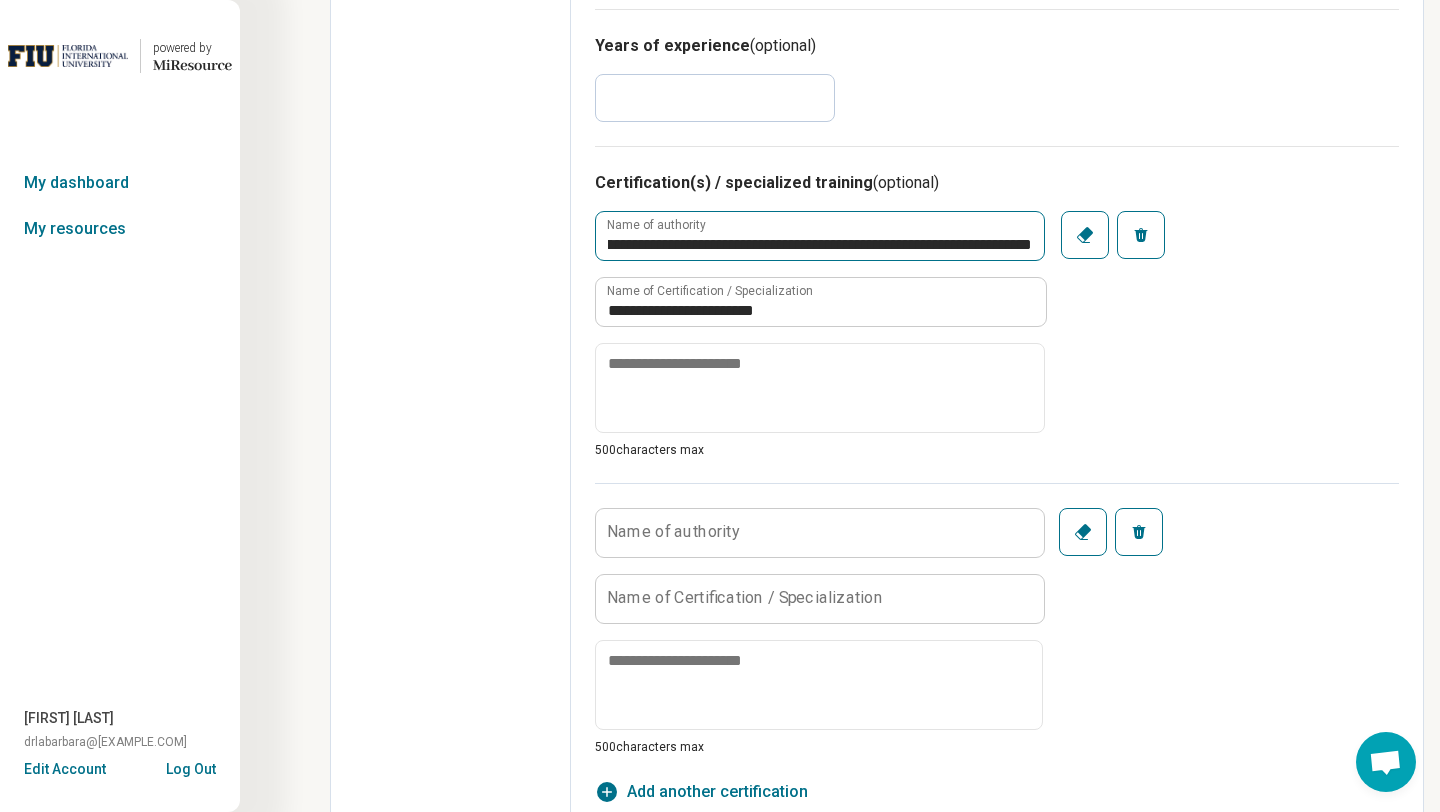 scroll, scrollTop: 0, scrollLeft: 111, axis: horizontal 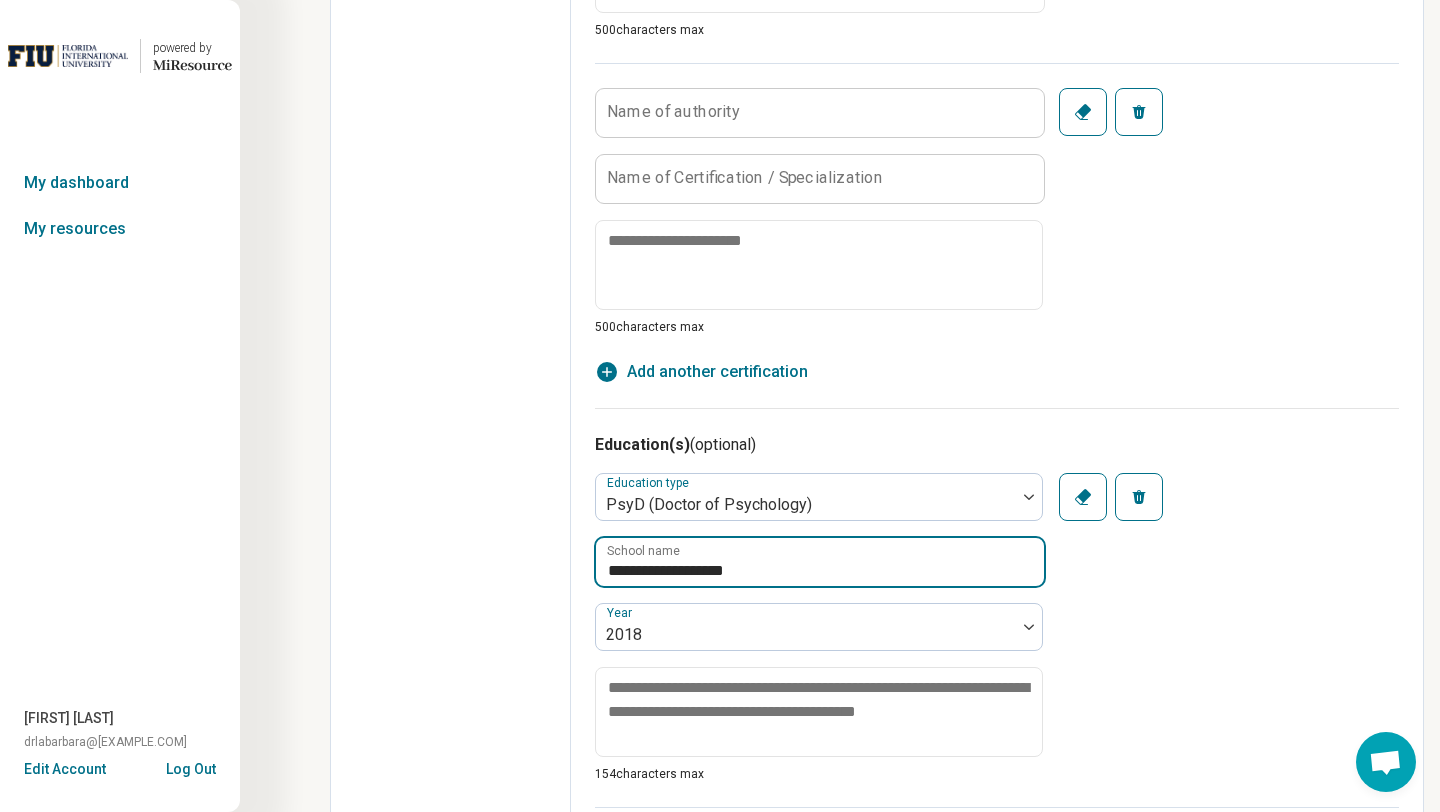 click on "**********" at bounding box center (820, 562) 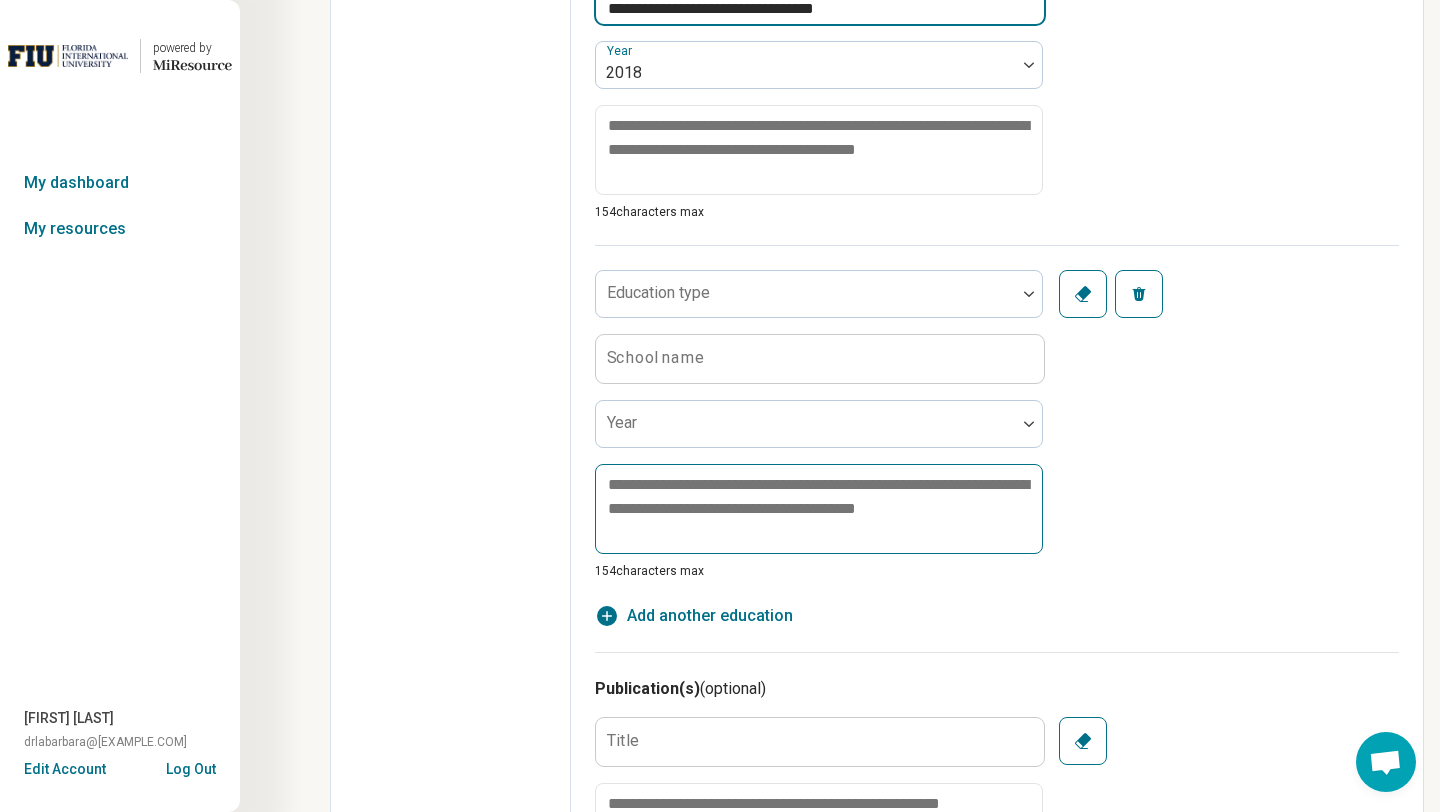 scroll, scrollTop: 2092, scrollLeft: 0, axis: vertical 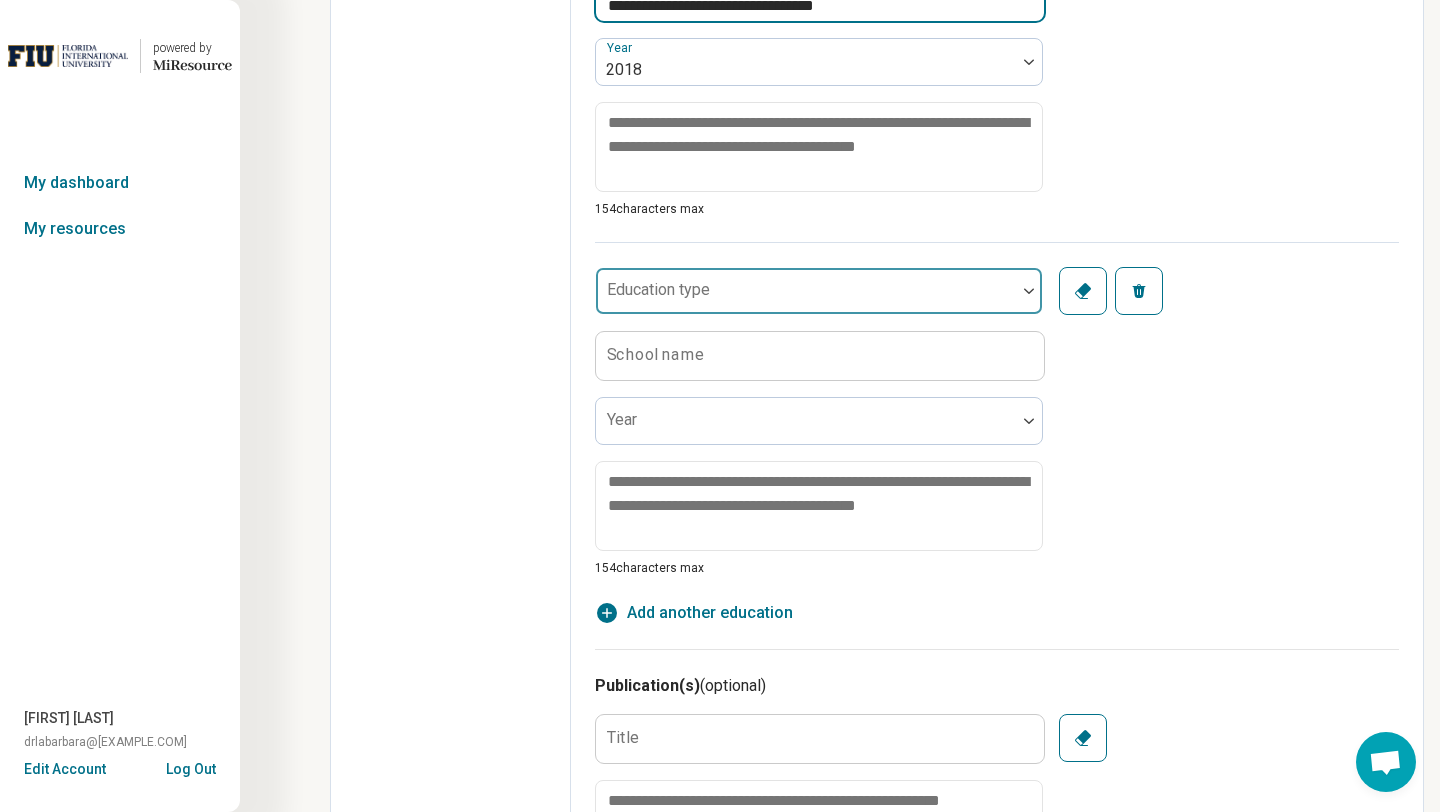 type on "**********" 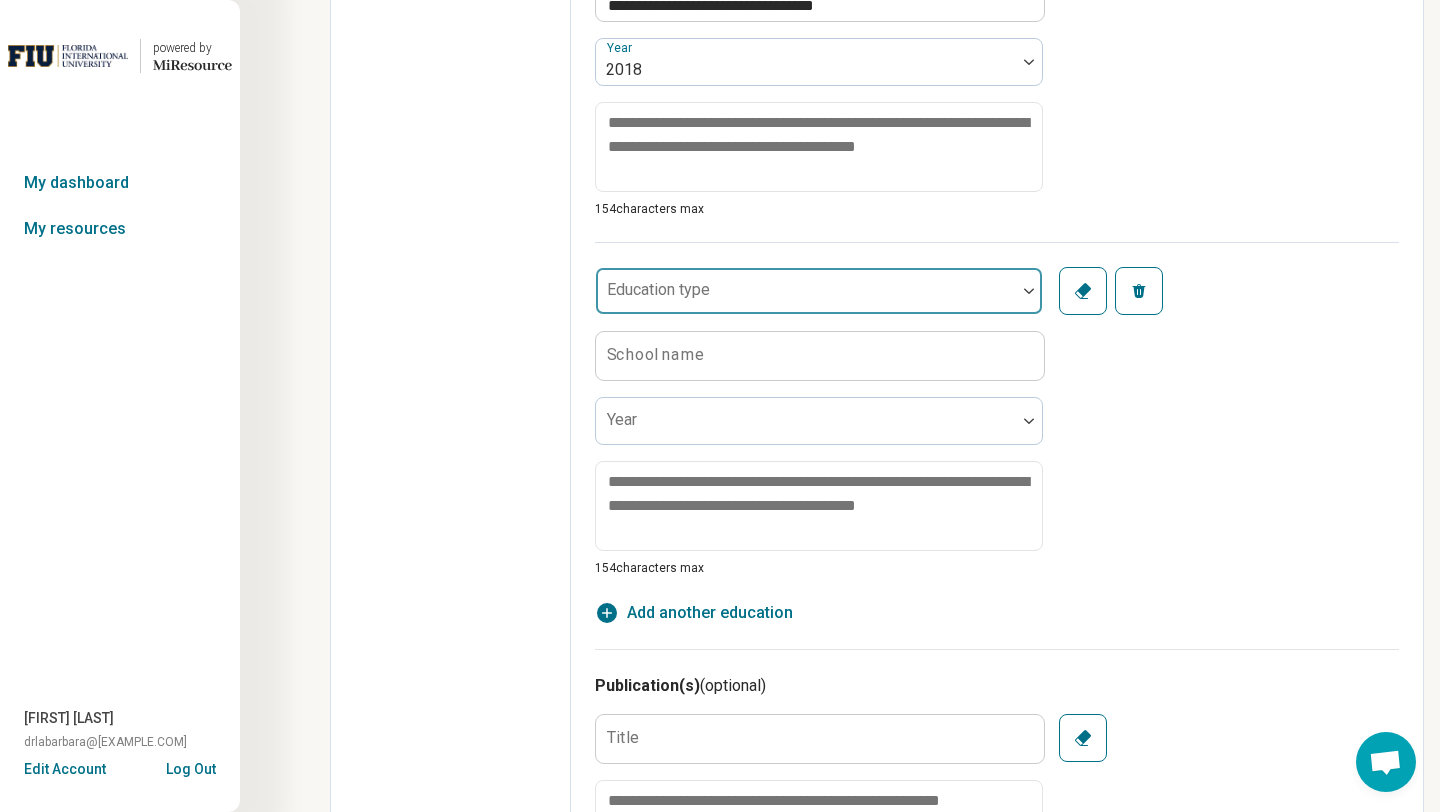 click at bounding box center (806, 299) 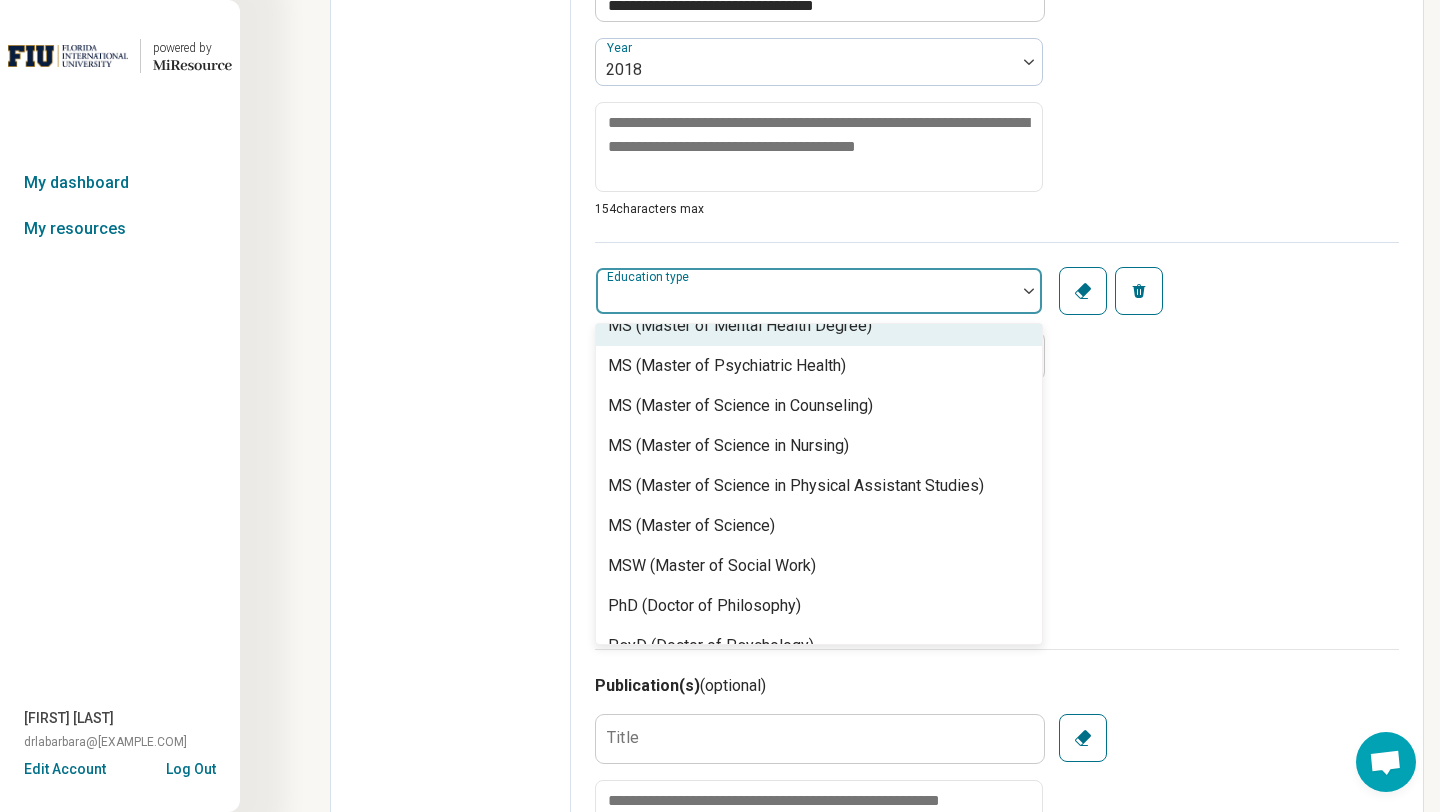 scroll, scrollTop: 952, scrollLeft: 0, axis: vertical 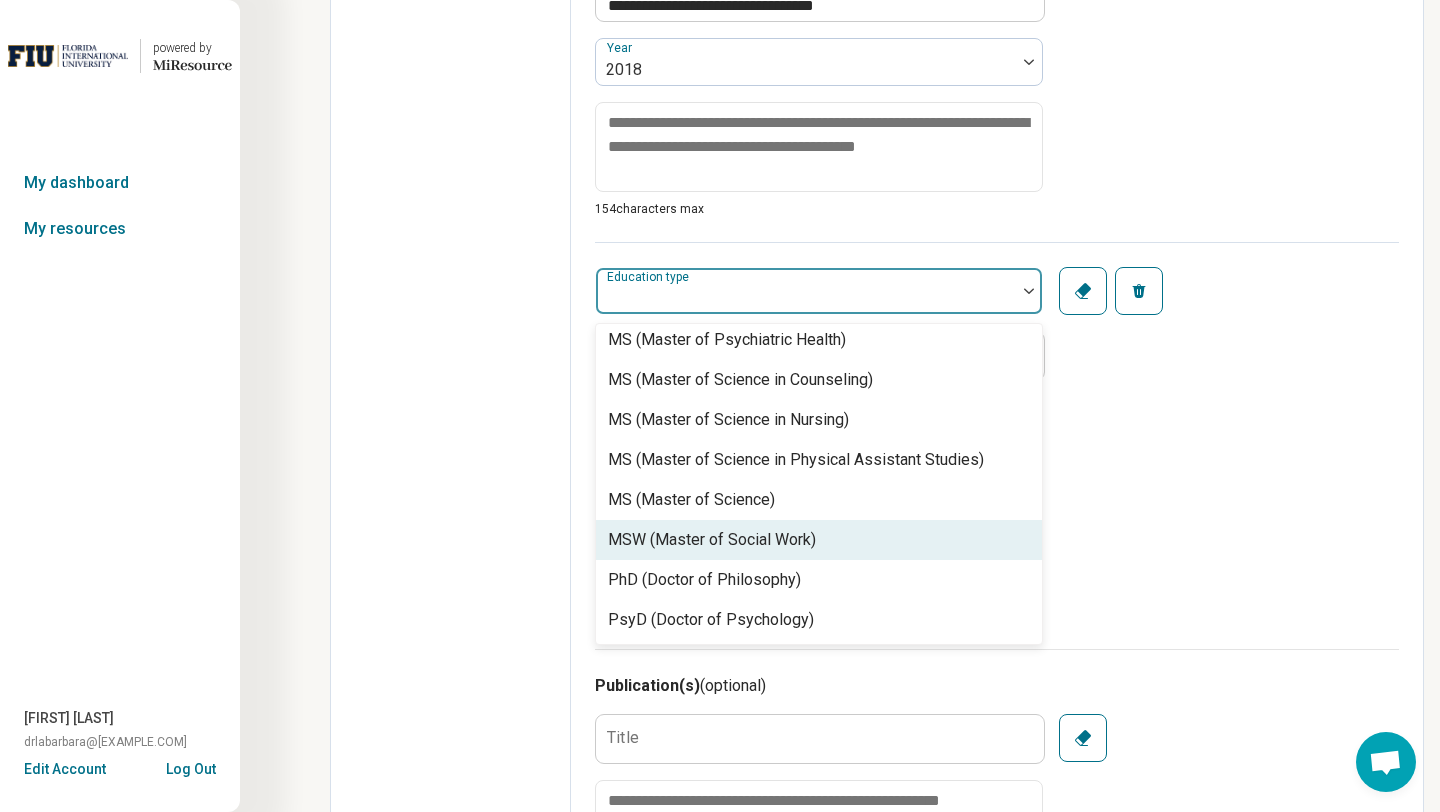 click on "Edit profile General Specialty Credentials Location Payment Schedule Profile completion:  56 % Profile Updated" at bounding box center (451, -371) 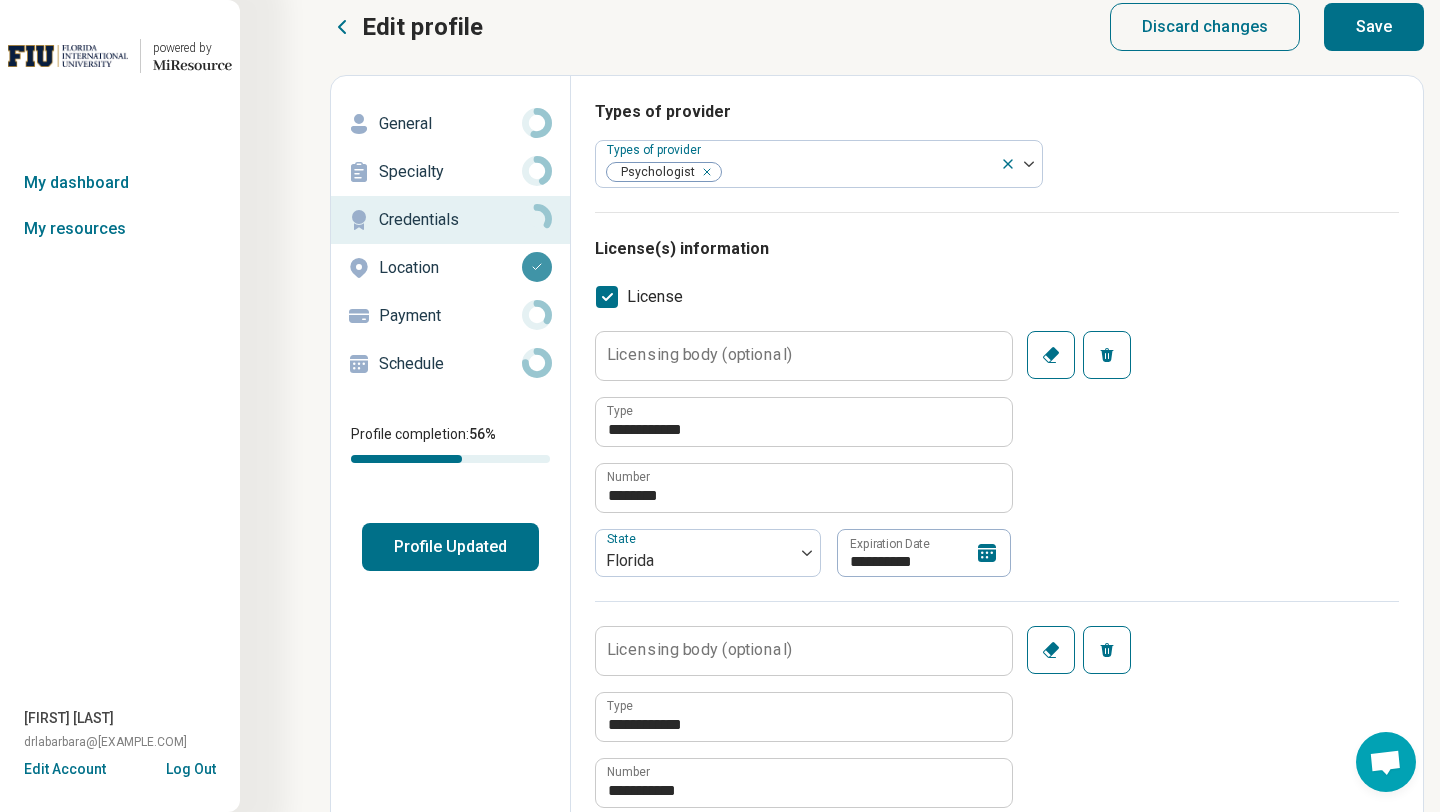 scroll, scrollTop: 0, scrollLeft: 0, axis: both 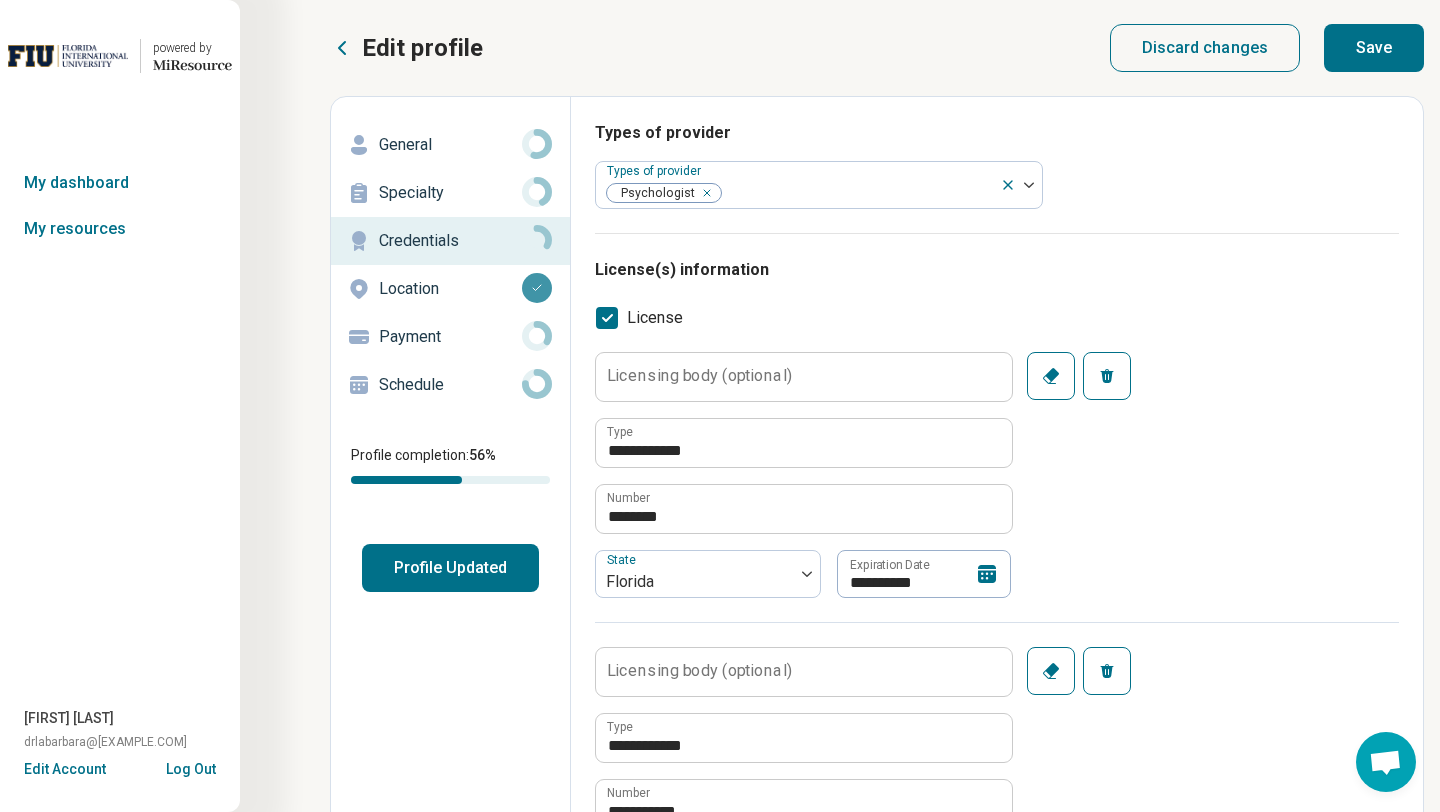 click on "Save" at bounding box center (1374, 48) 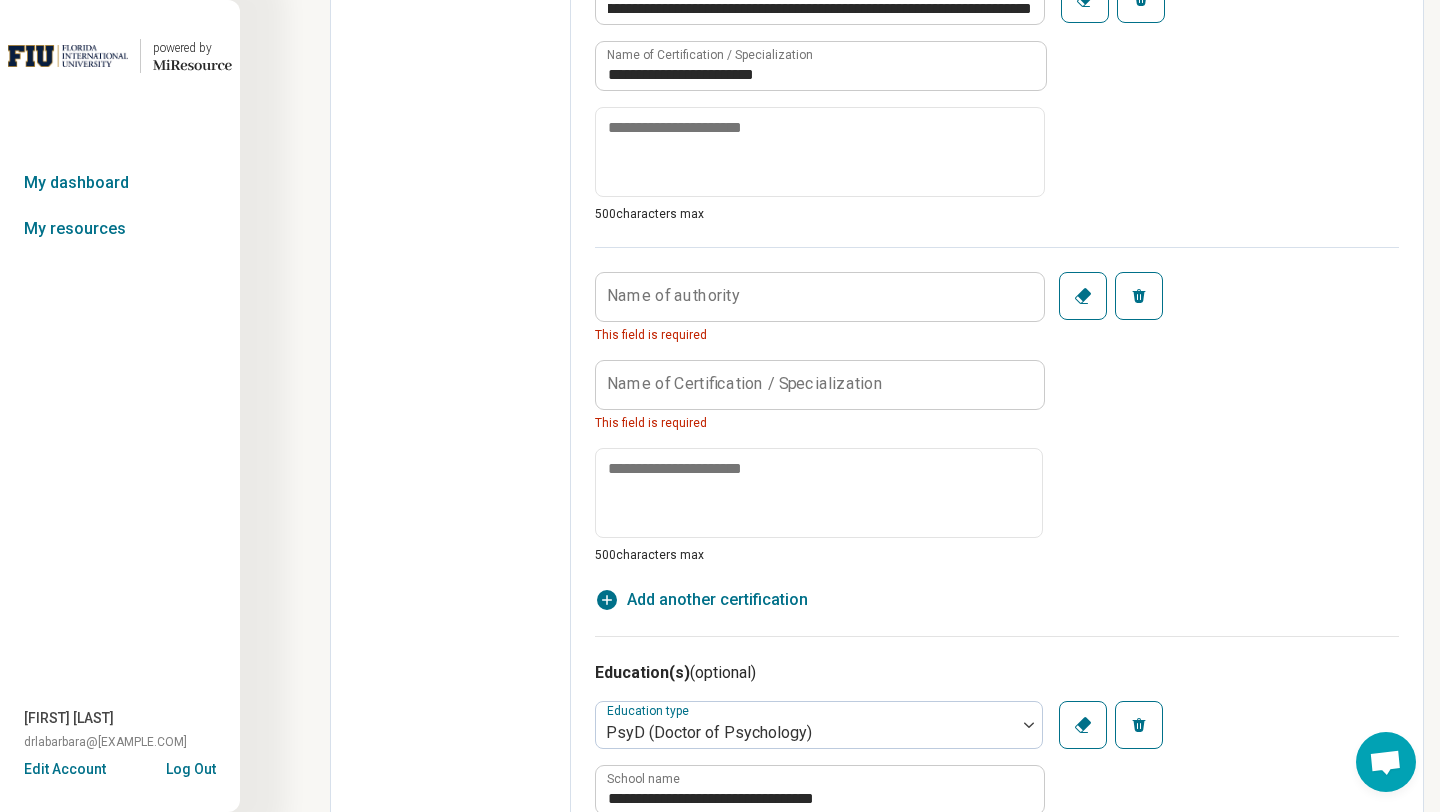 scroll, scrollTop: 1320, scrollLeft: 0, axis: vertical 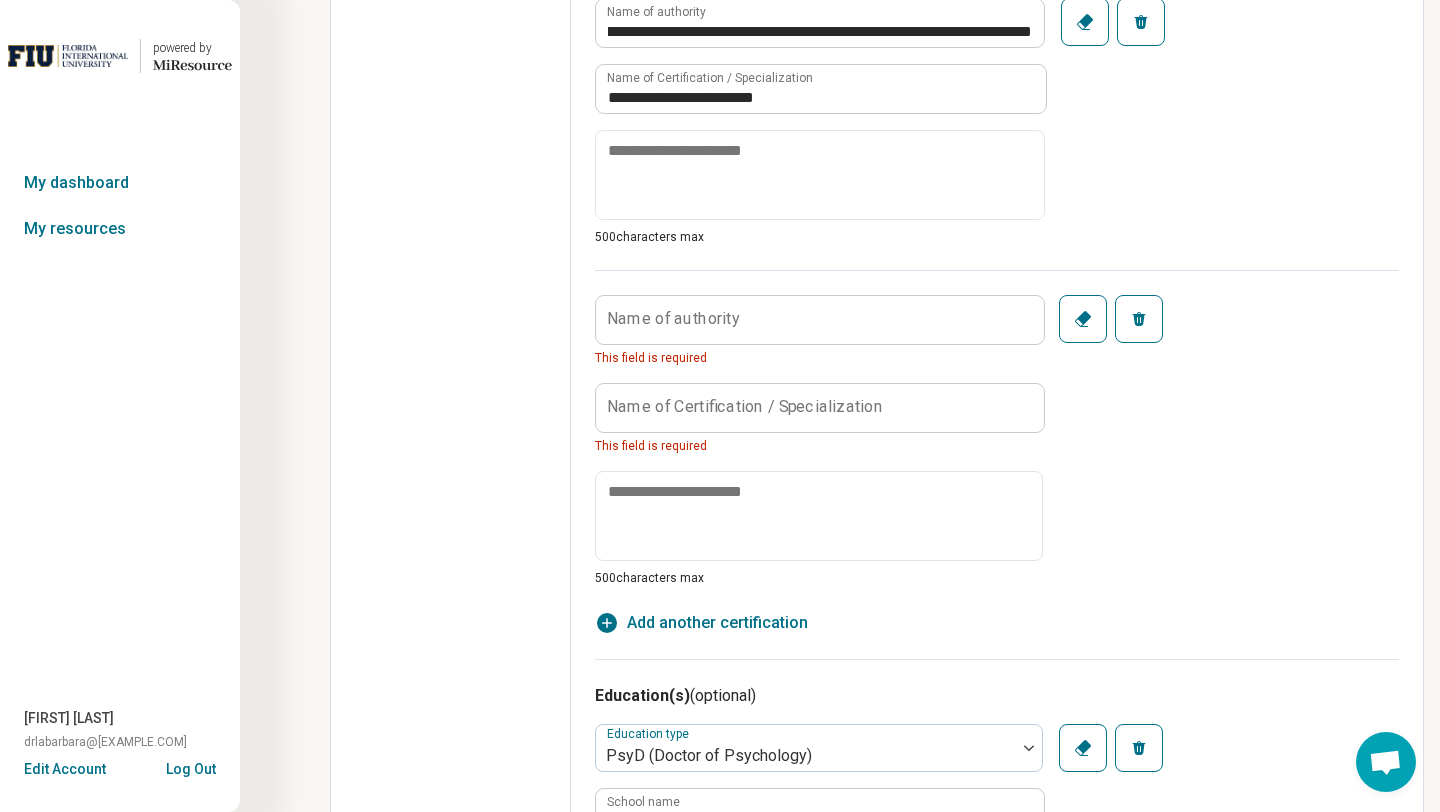 click on "Name of authority This field is required Name of Certification / Specialization This field is required 500  characters max" at bounding box center [819, 441] 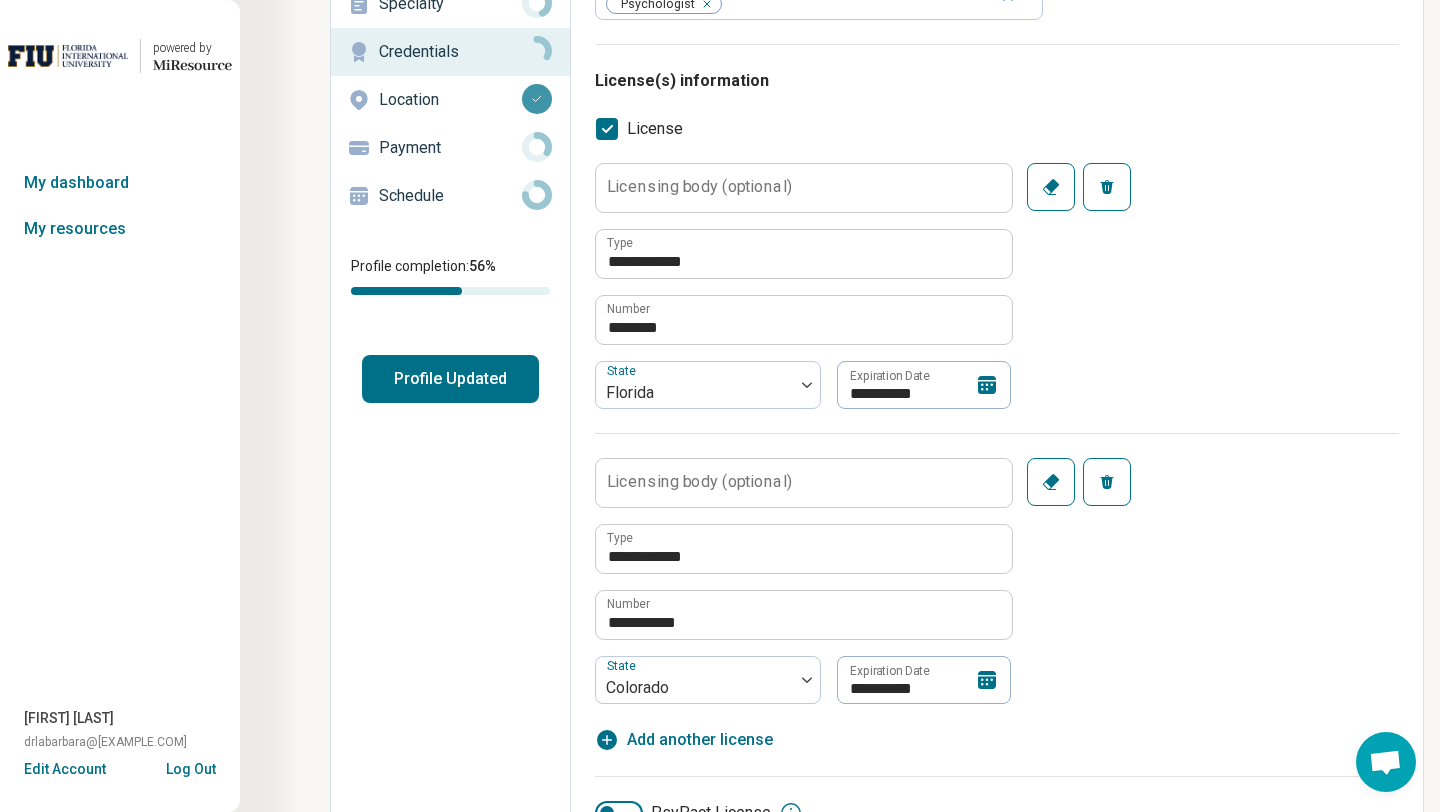 scroll, scrollTop: 0, scrollLeft: 0, axis: both 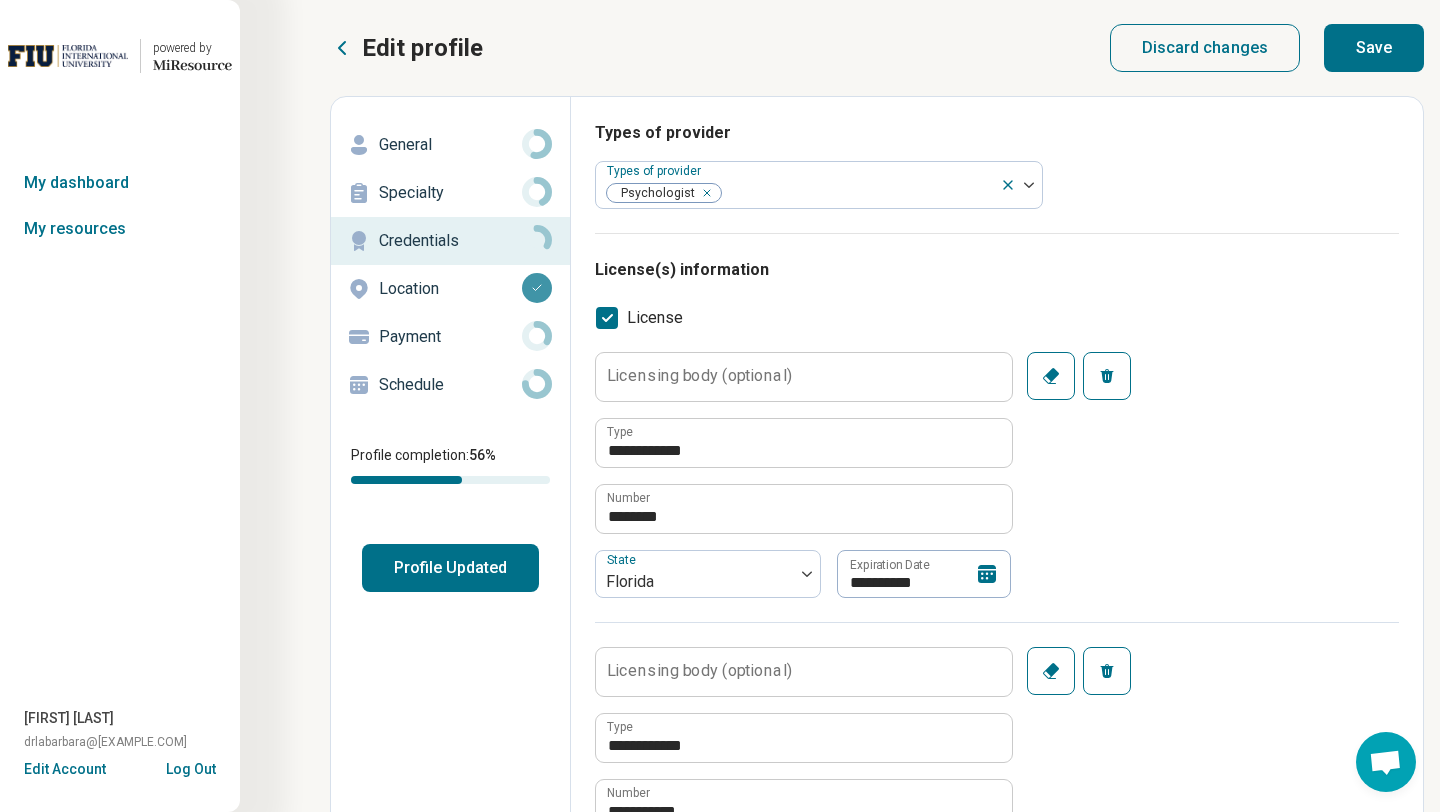 click on "Save" at bounding box center (1374, 48) 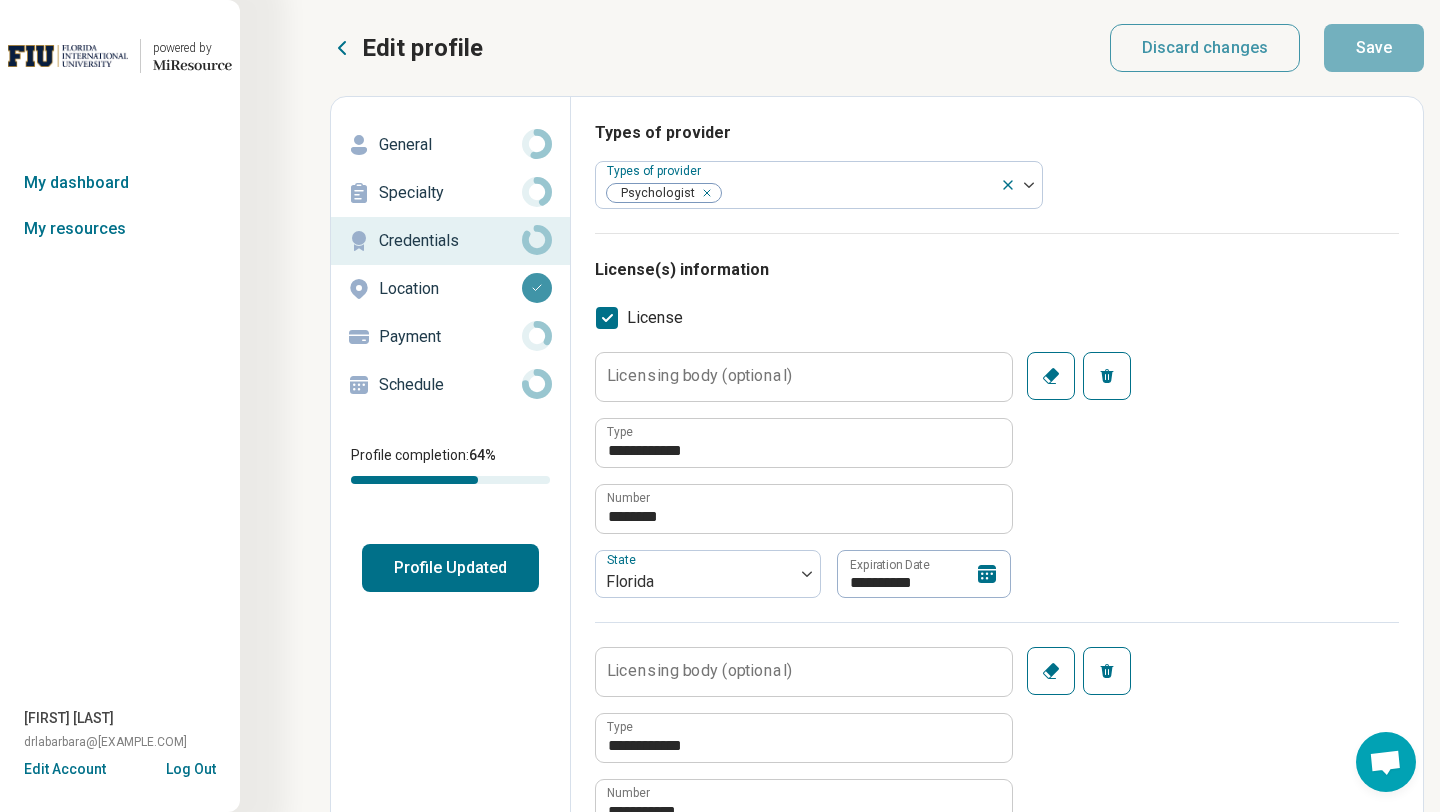 click on "Specialty" at bounding box center [450, 193] 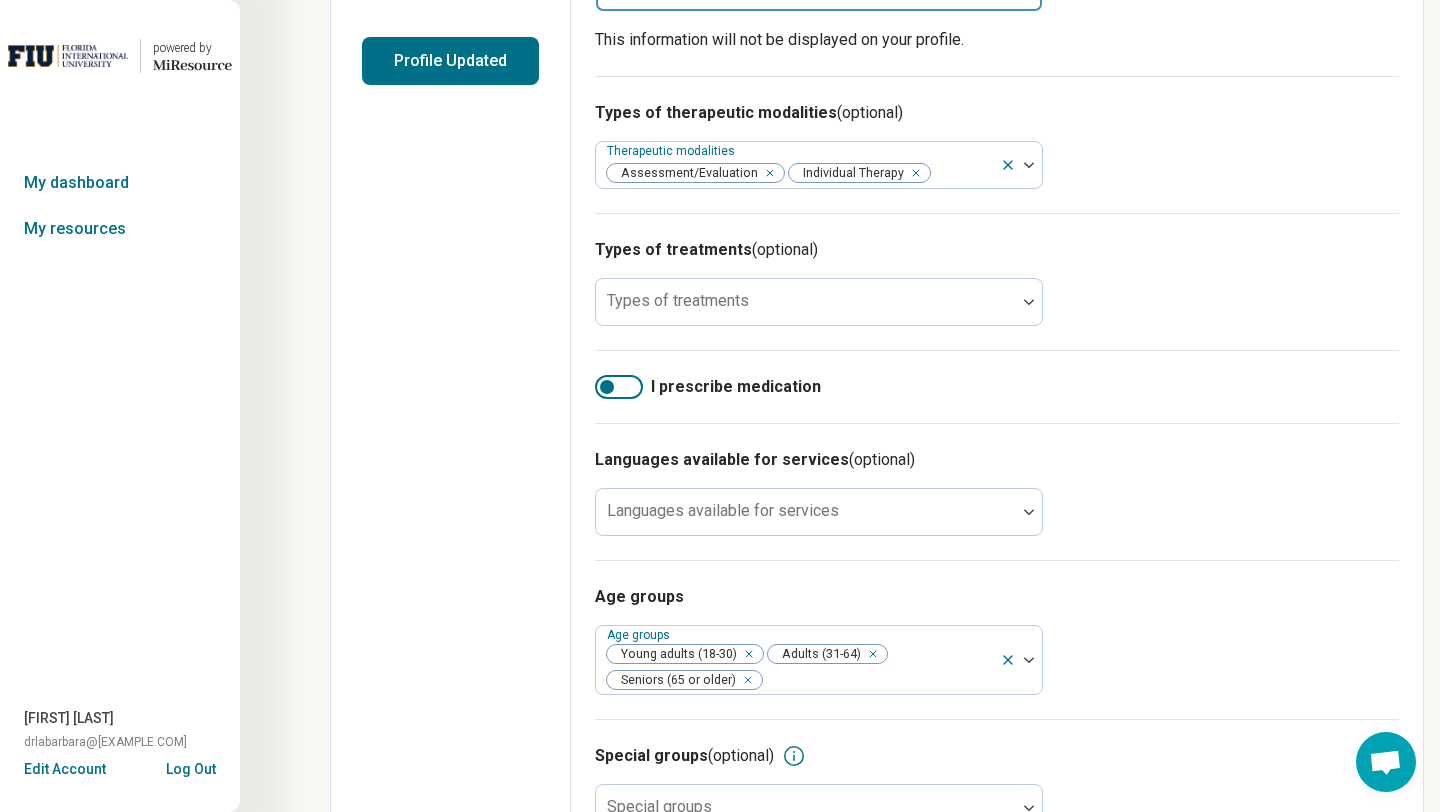 scroll, scrollTop: 579, scrollLeft: 0, axis: vertical 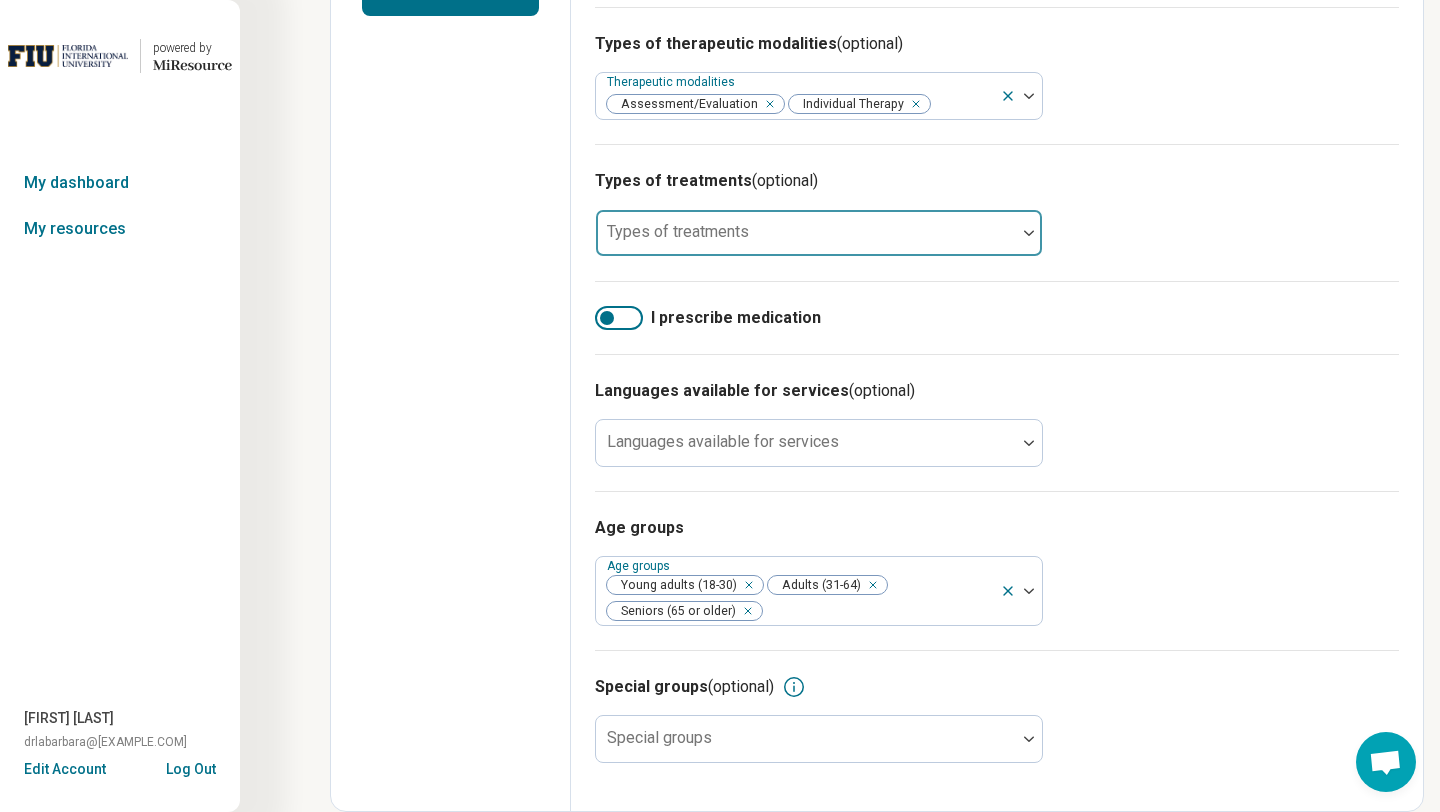 click at bounding box center [806, 241] 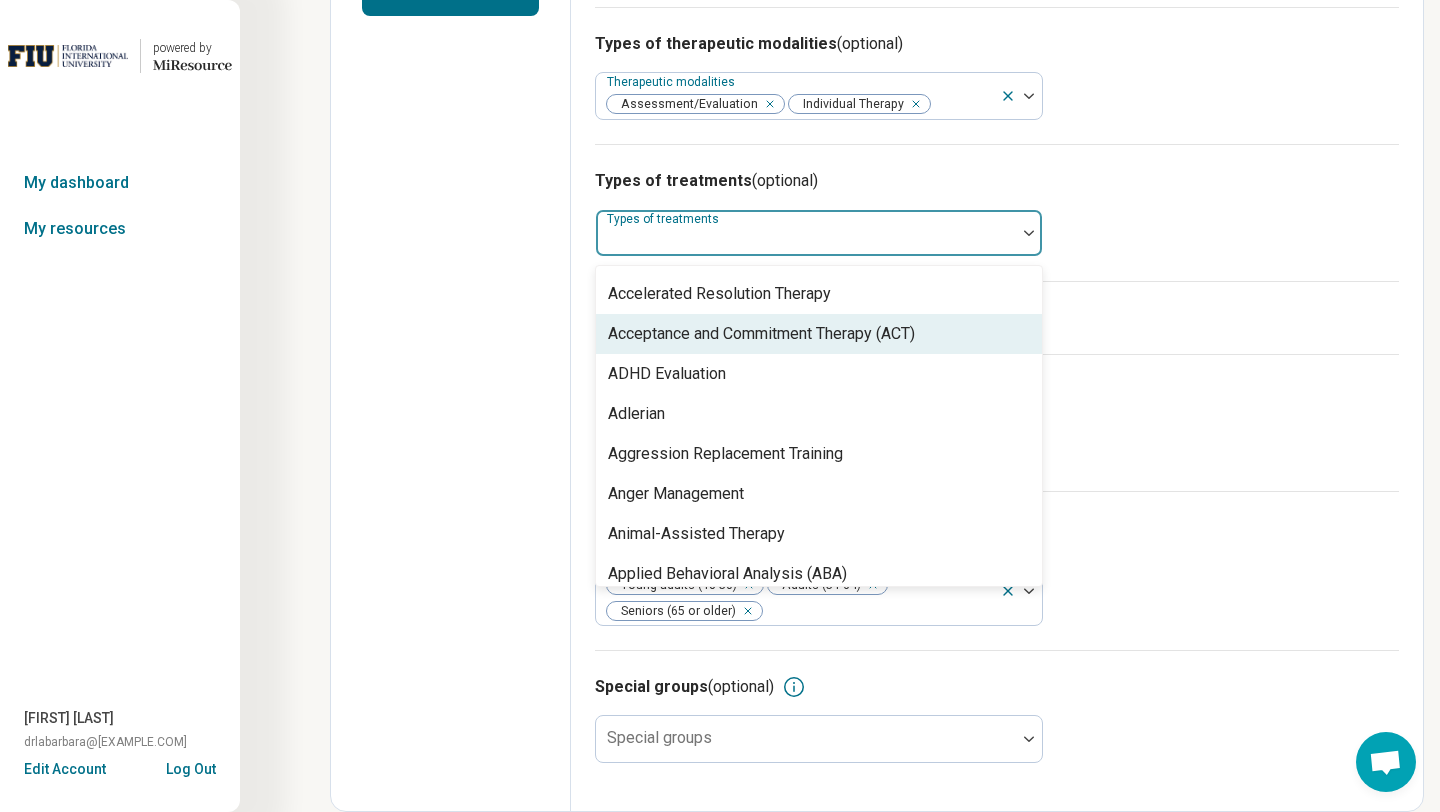 scroll, scrollTop: 84, scrollLeft: 0, axis: vertical 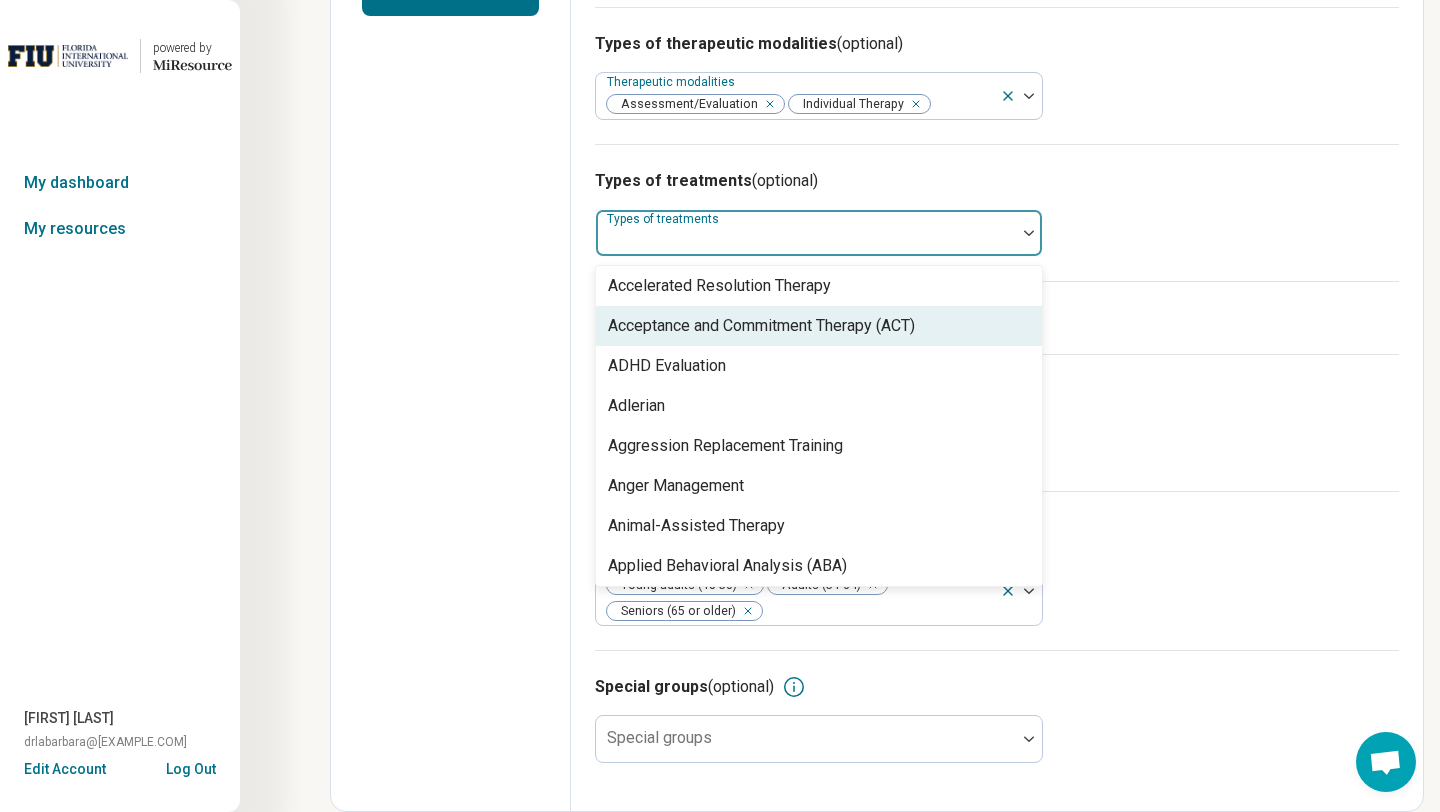click on "Acceptance and Commitment Therapy (ACT)" at bounding box center [761, 326] 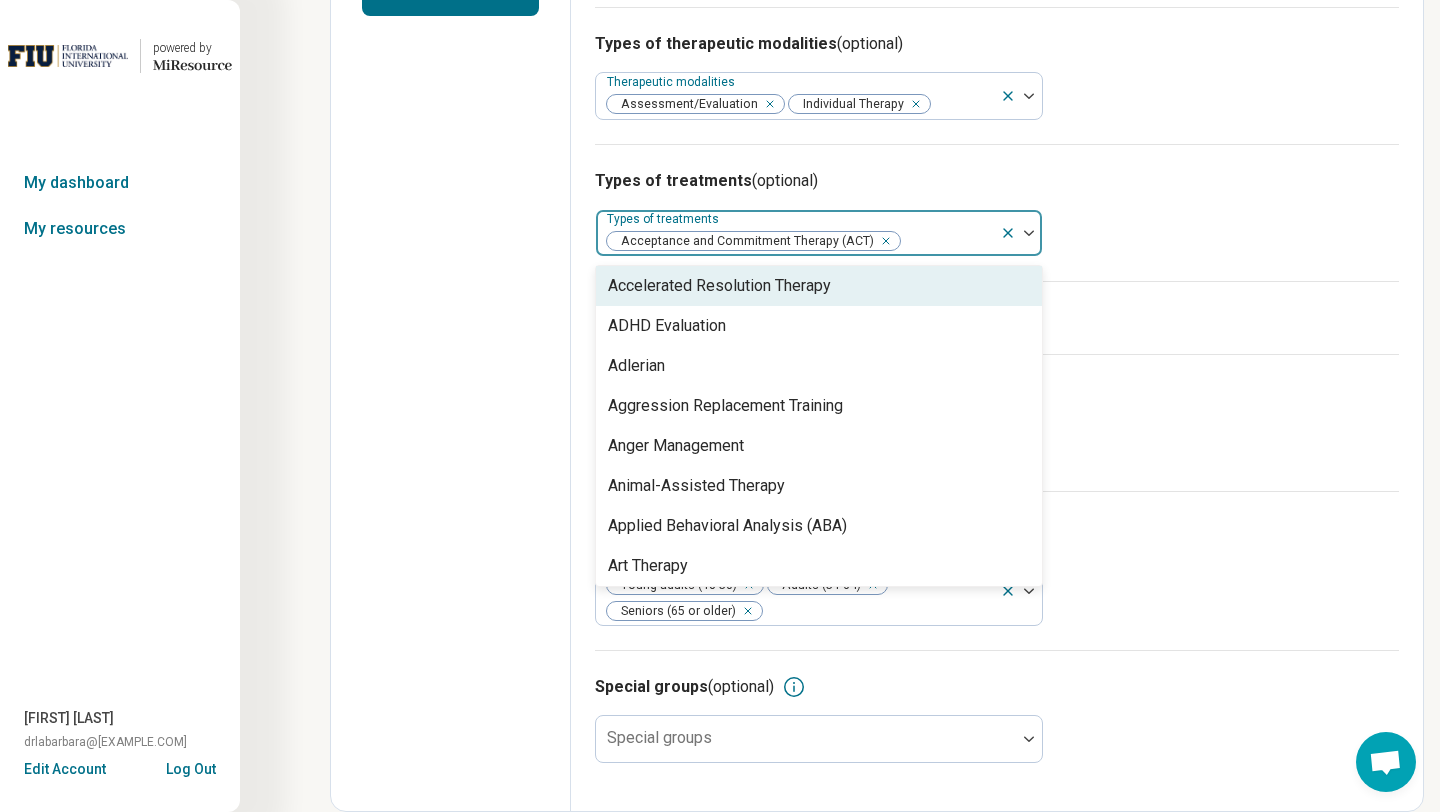 click at bounding box center [947, 241] 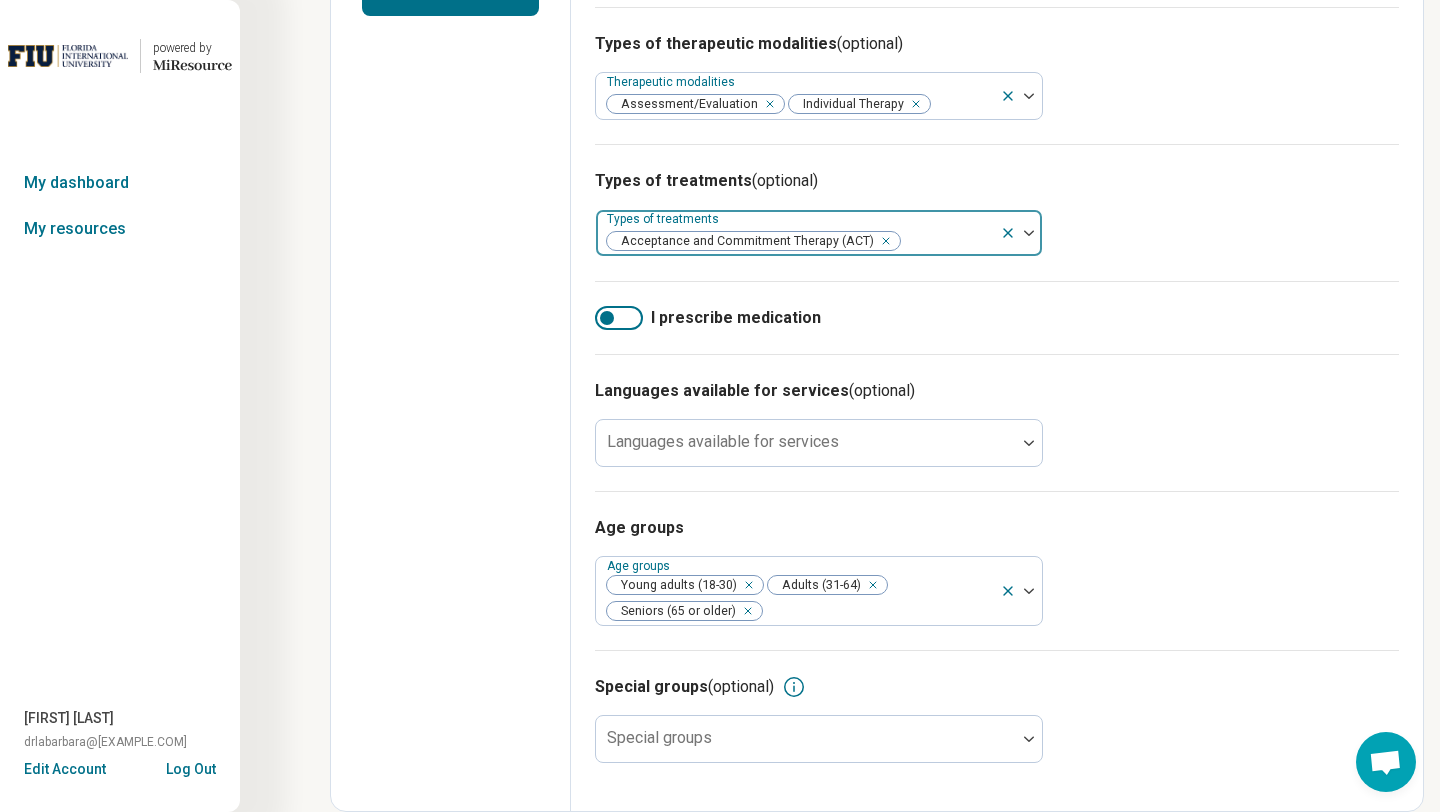 click at bounding box center (947, 241) 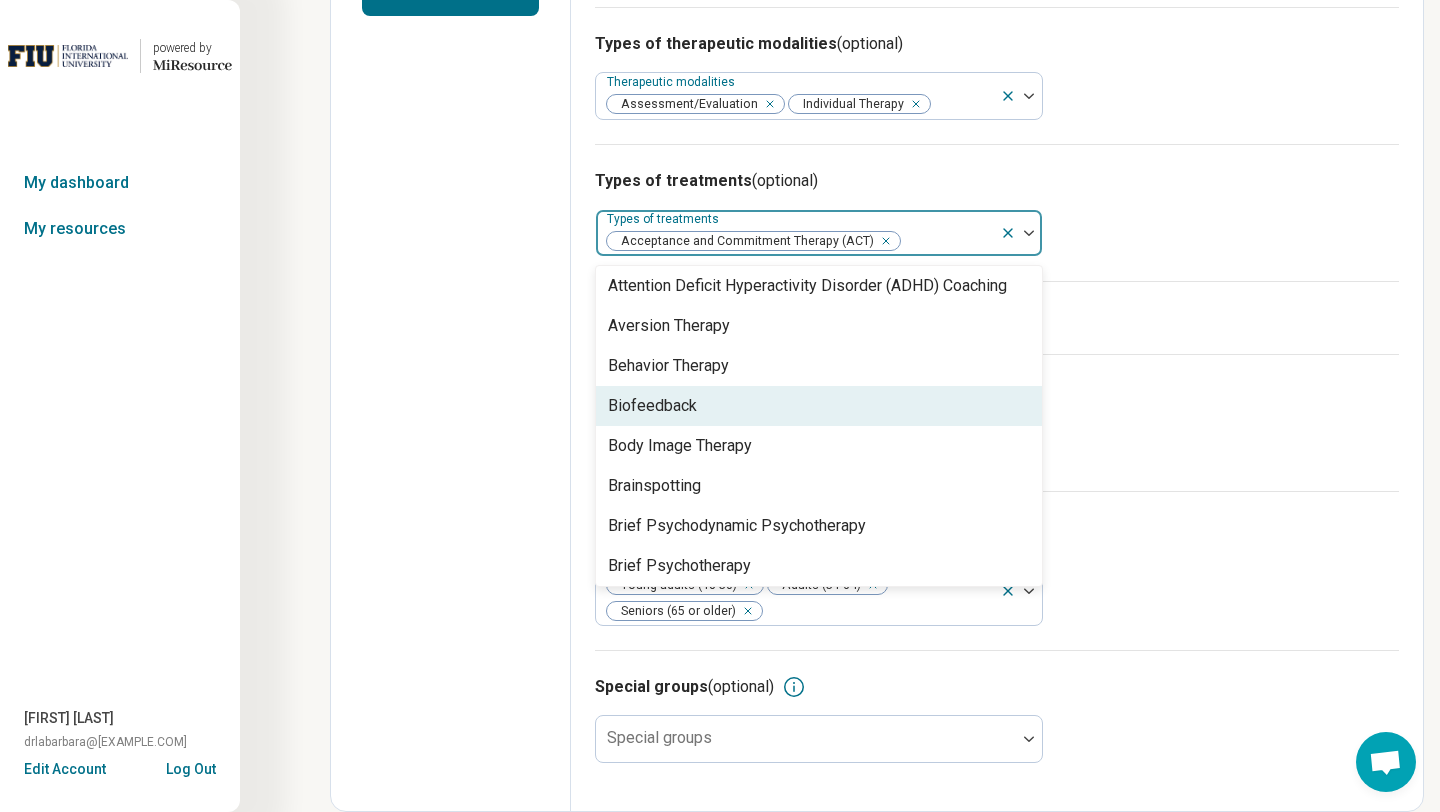 scroll, scrollTop: 456, scrollLeft: 0, axis: vertical 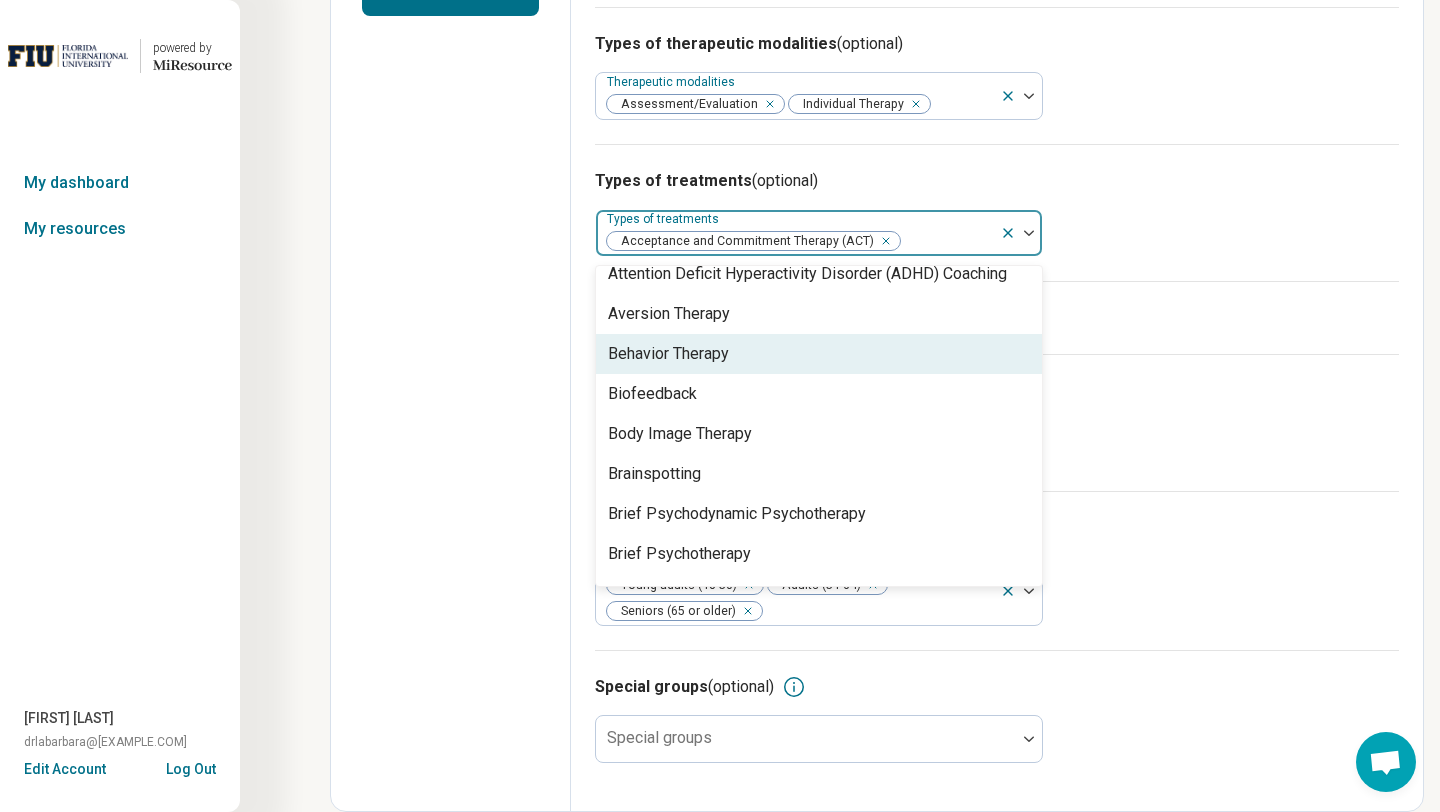 click on "Behavior Therapy" at bounding box center [819, 354] 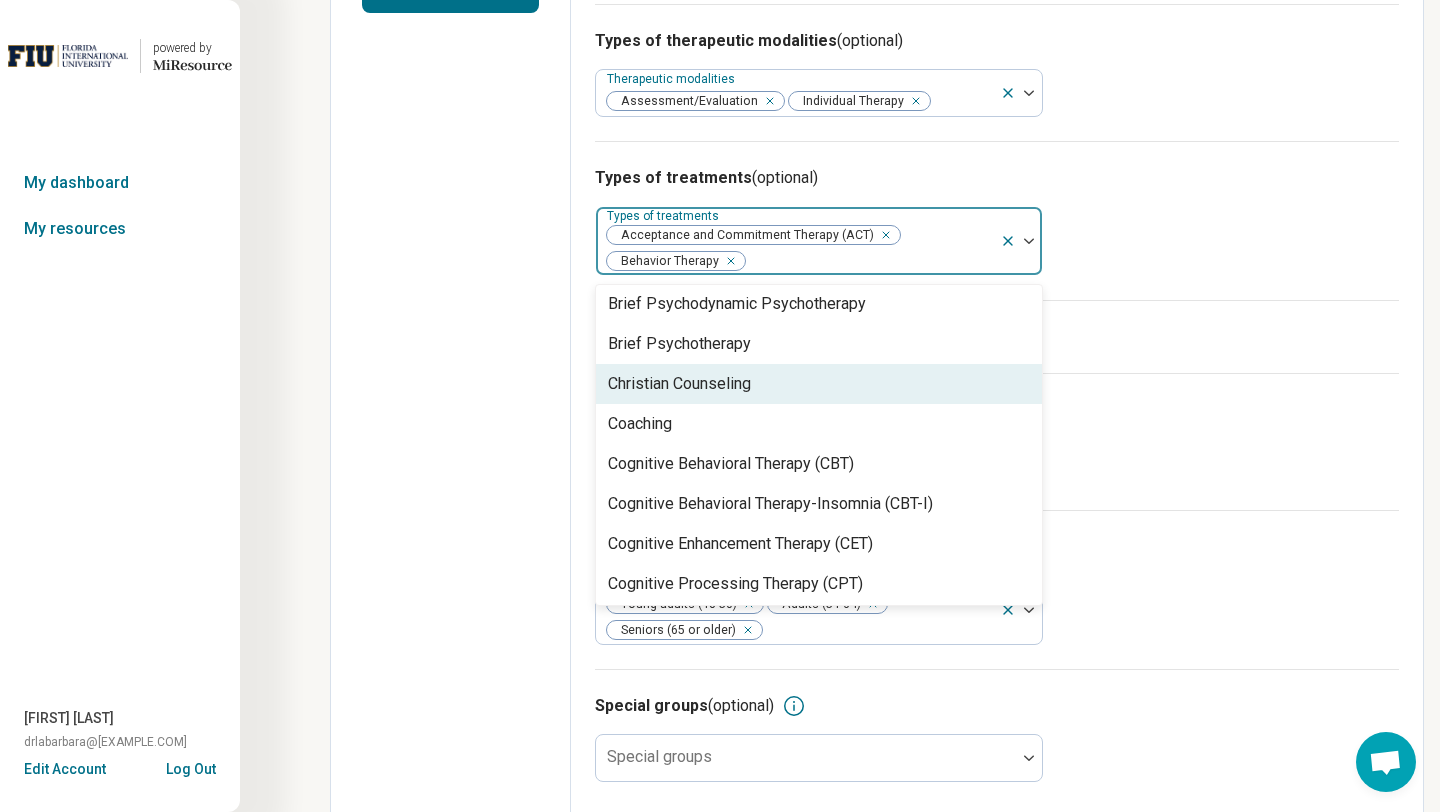 scroll, scrollTop: 651, scrollLeft: 0, axis: vertical 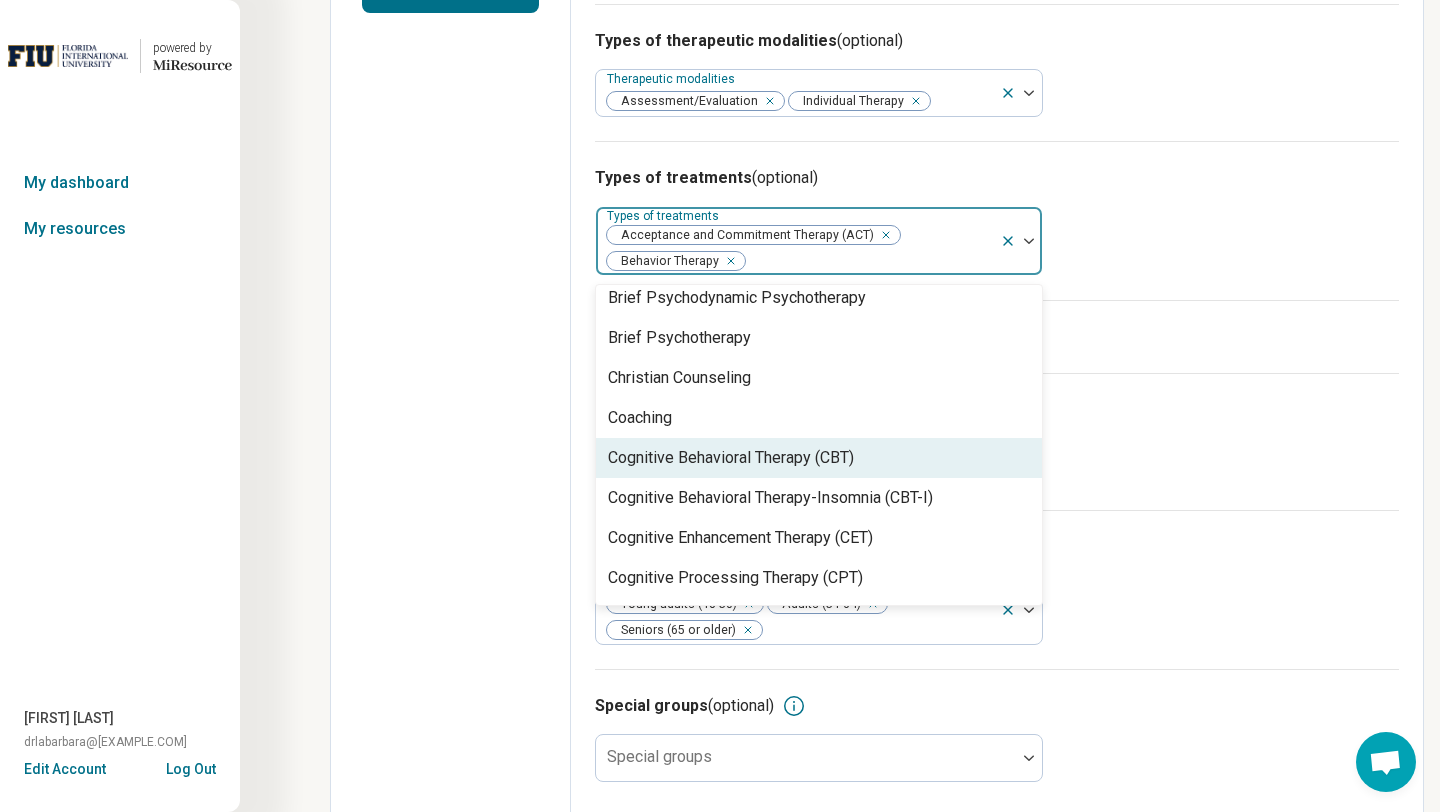 click on "Cognitive Behavioral Therapy (CBT)" at bounding box center [731, 458] 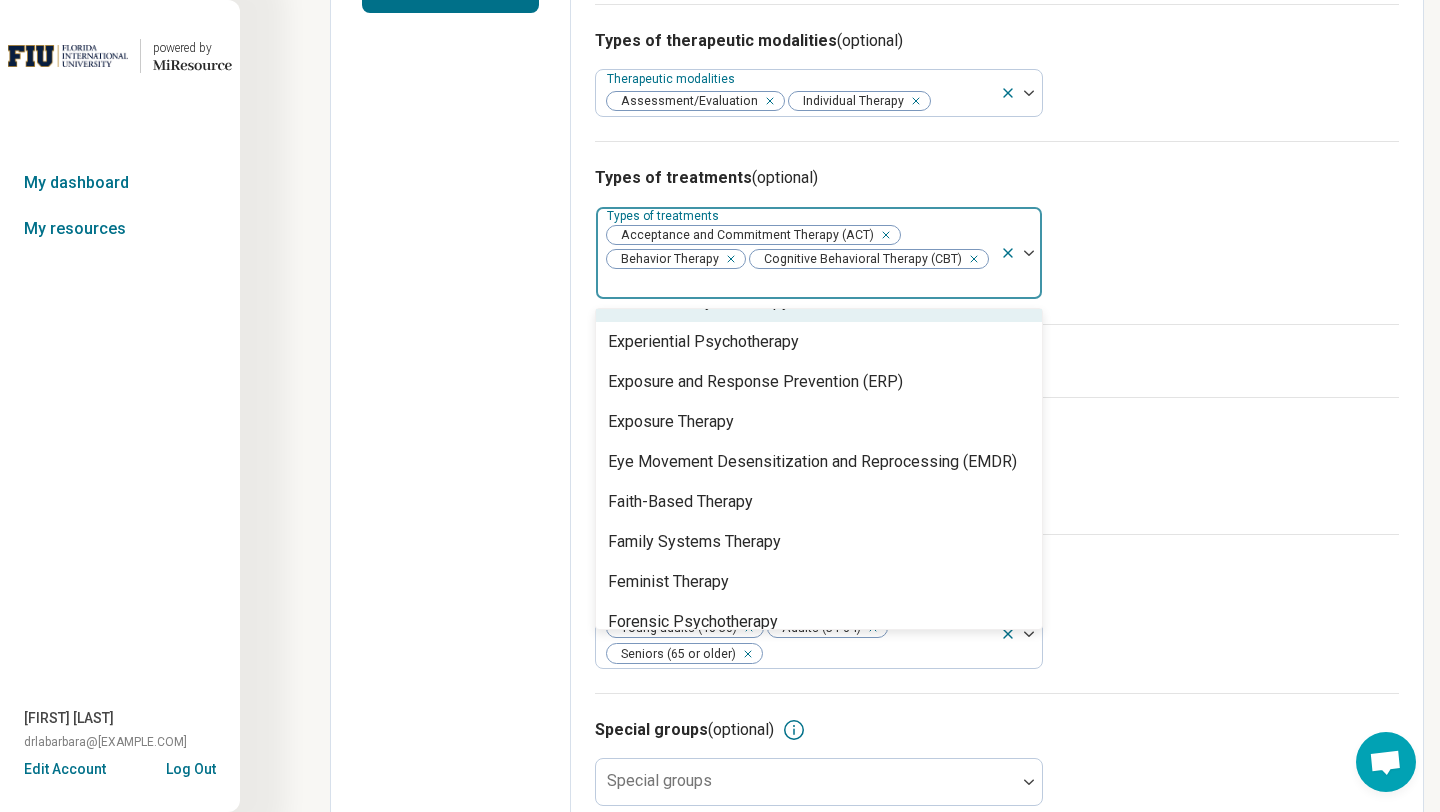 scroll, scrollTop: 1432, scrollLeft: 0, axis: vertical 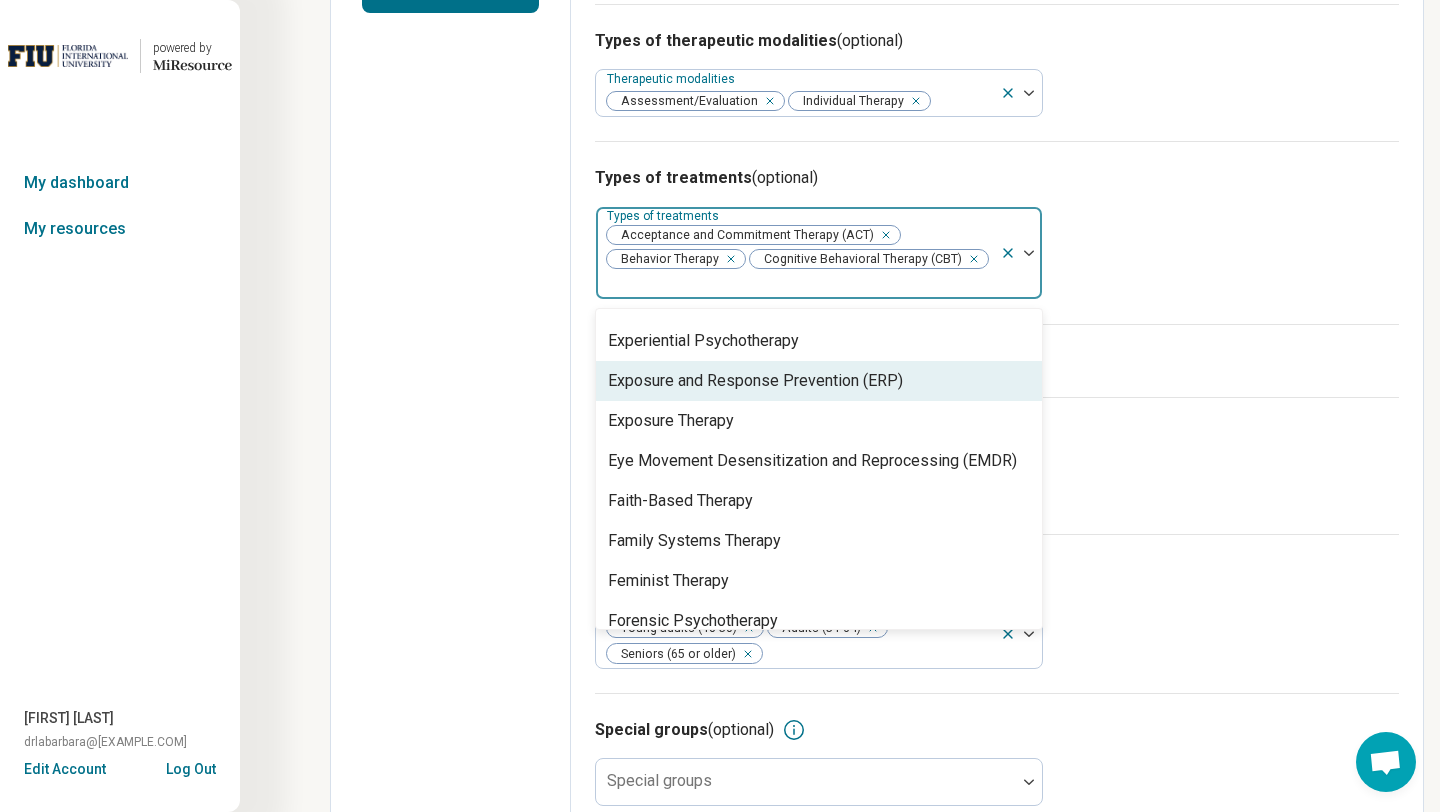 click on "Exposure and Response Prevention (ERP)" at bounding box center [755, 381] 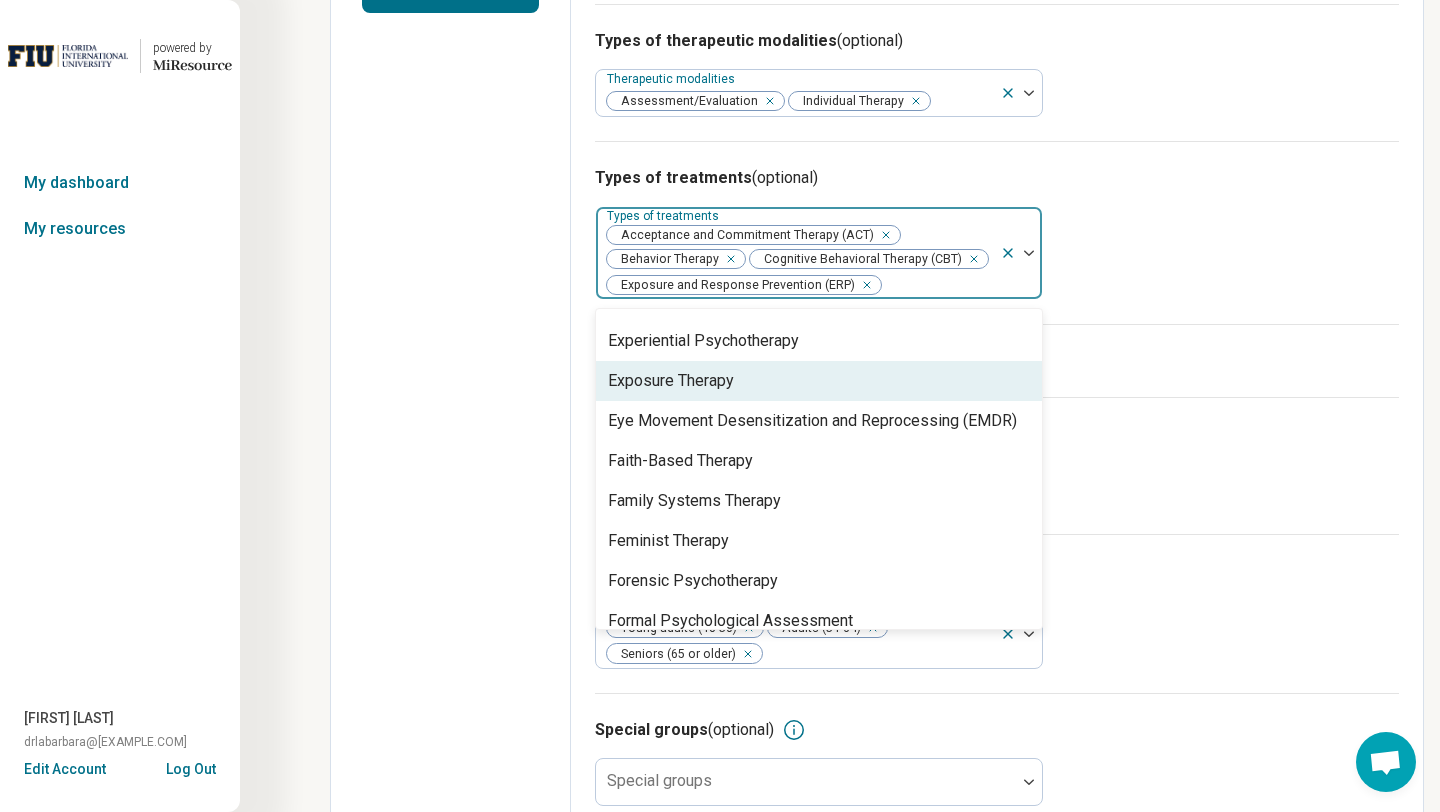 click on "Exposure Therapy" at bounding box center (819, 381) 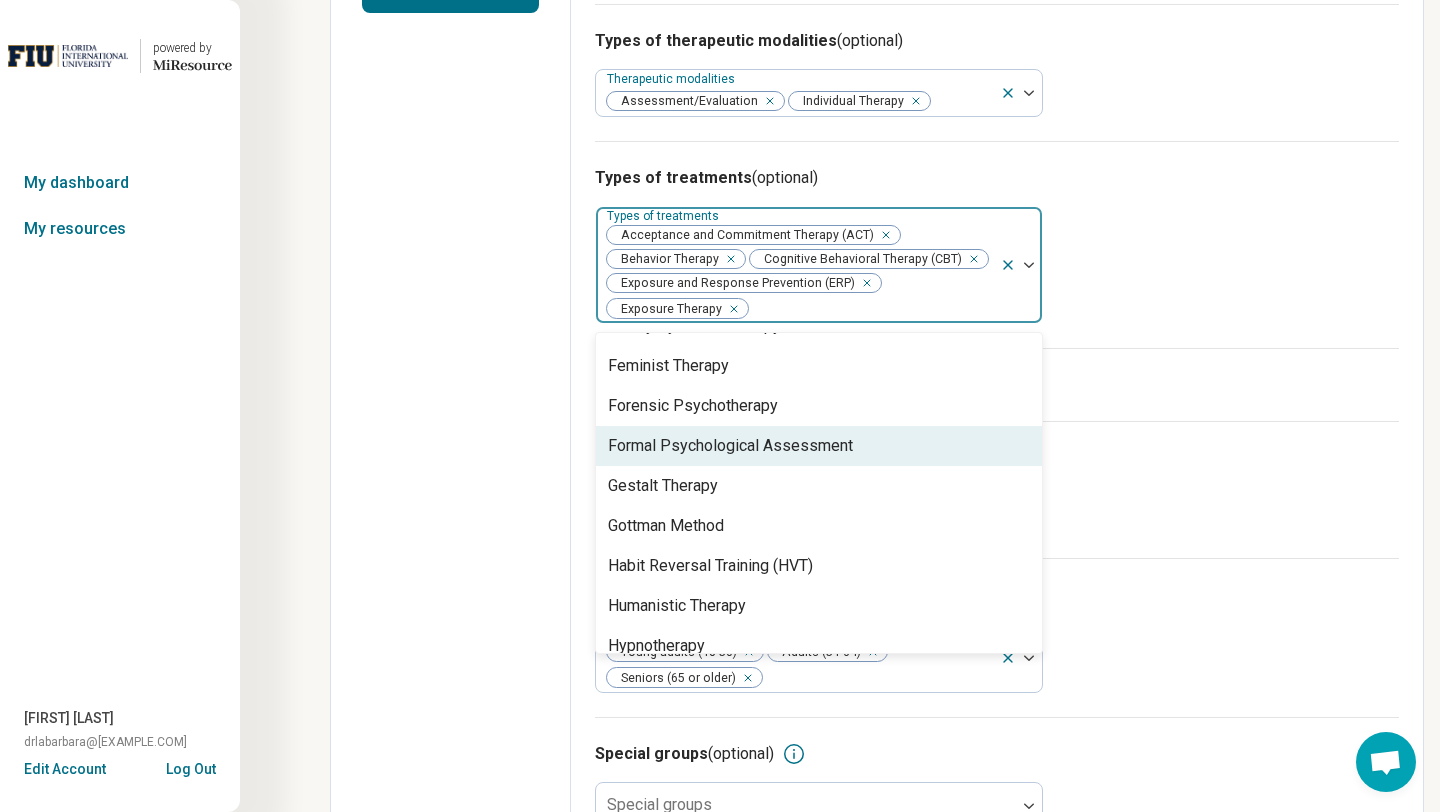 scroll, scrollTop: 1599, scrollLeft: 0, axis: vertical 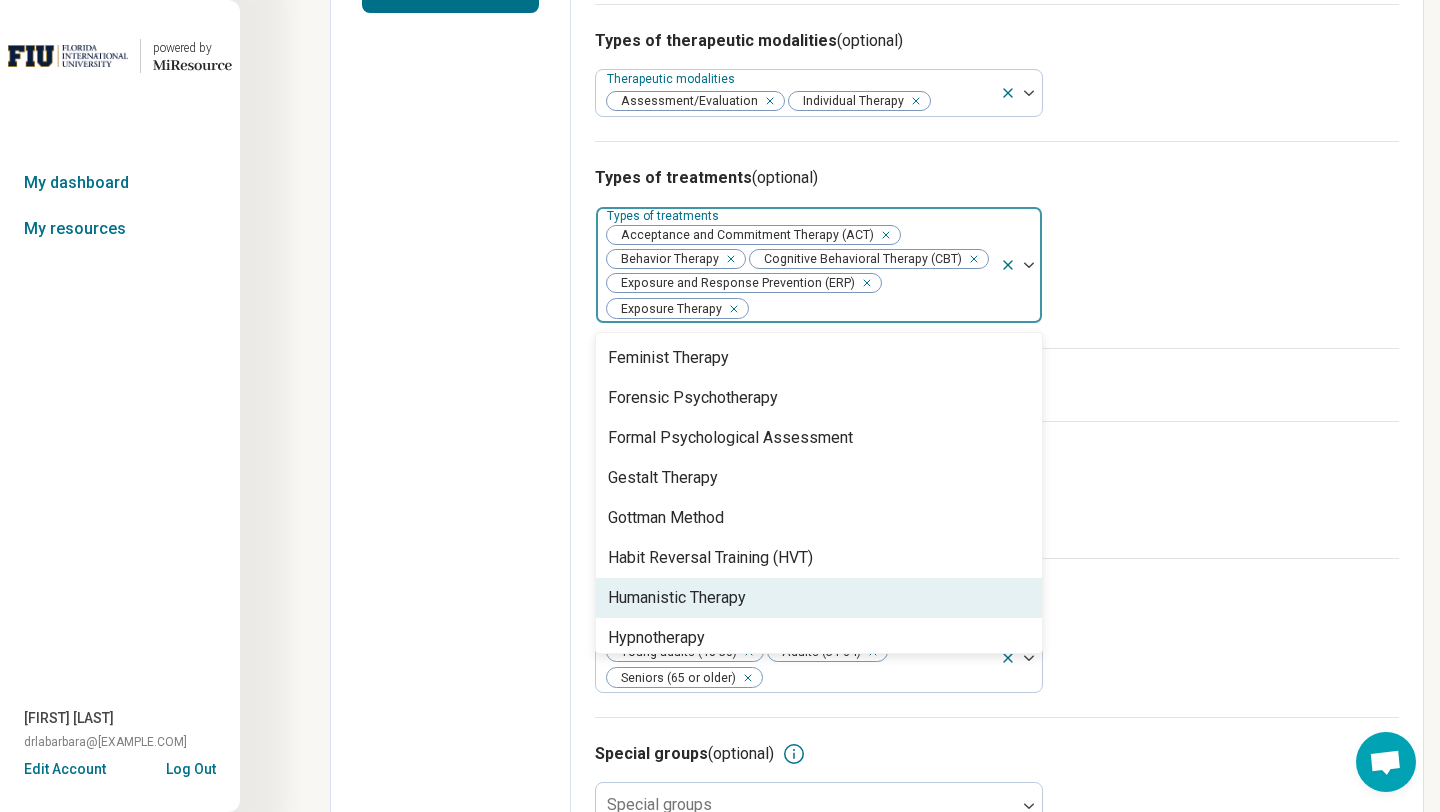 click on "Humanistic Therapy" at bounding box center (819, 598) 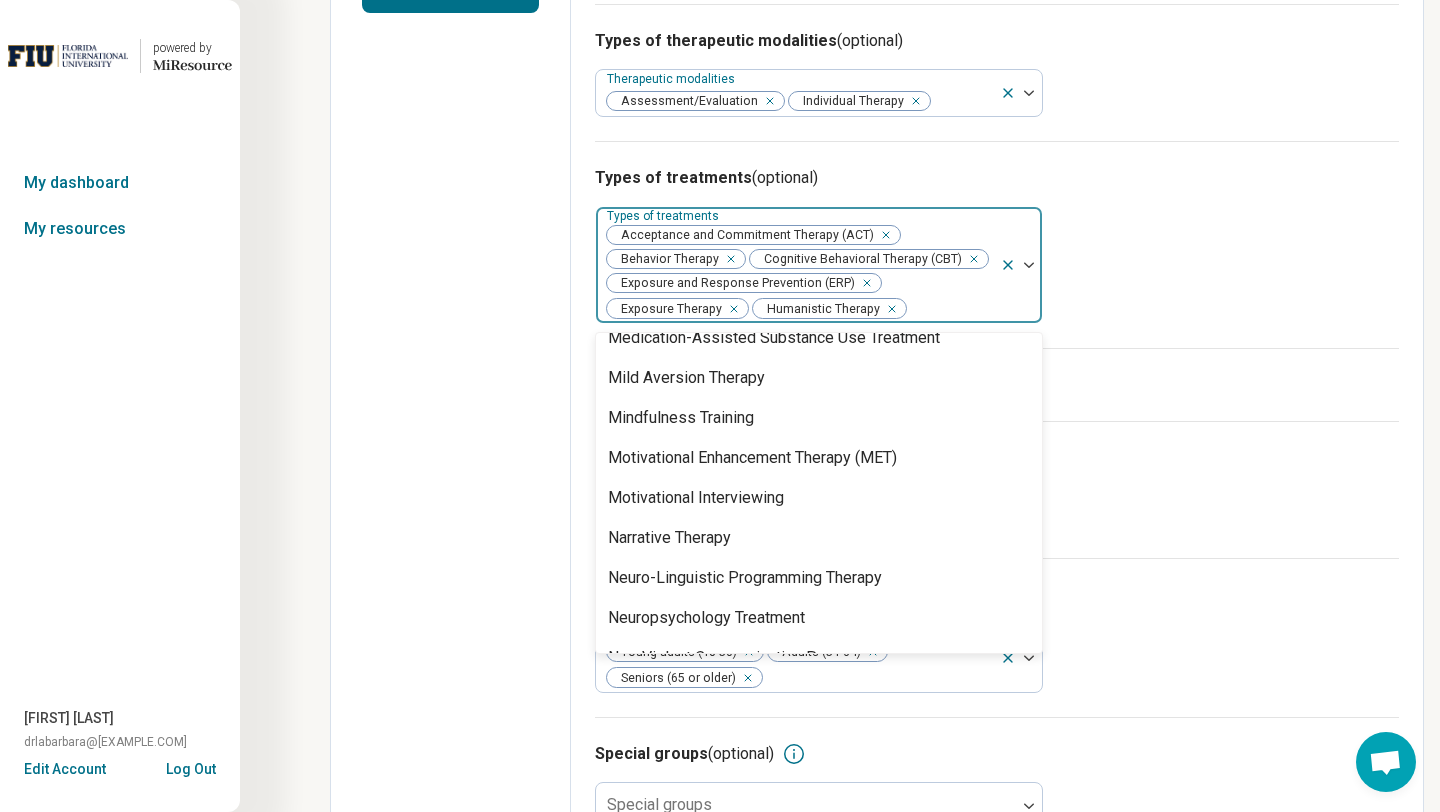 scroll, scrollTop: 2425, scrollLeft: 0, axis: vertical 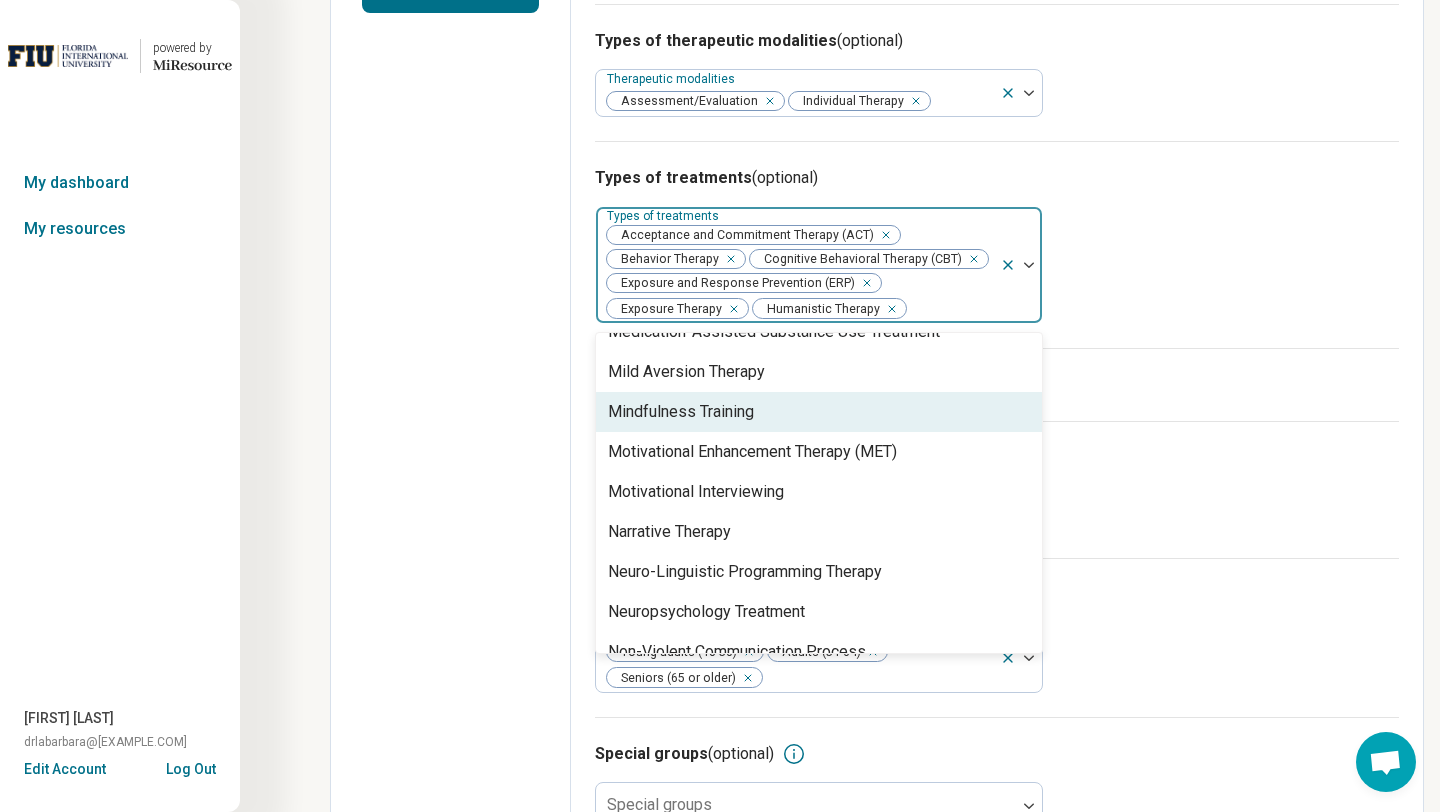 click on "Mindfulness Training" at bounding box center (819, 412) 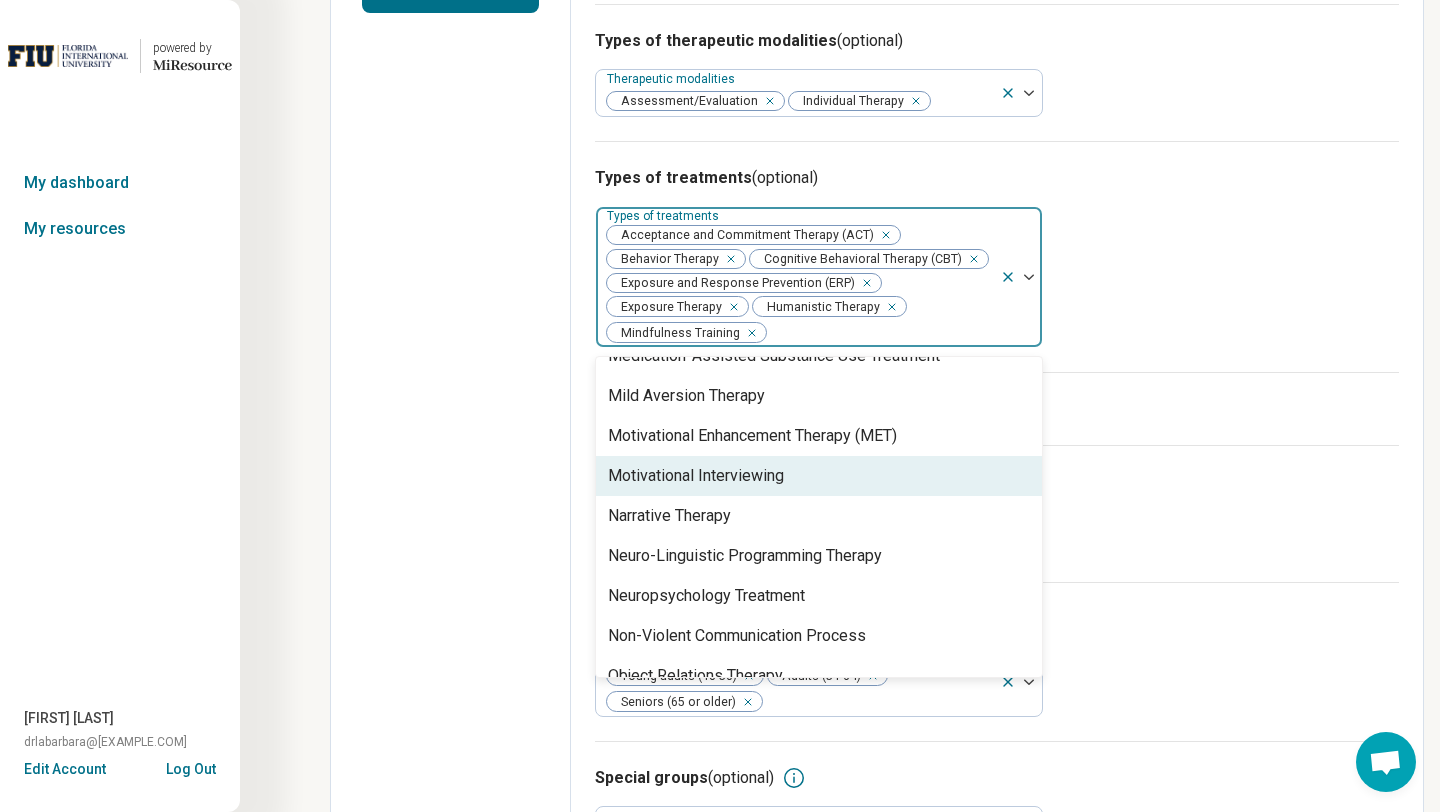 click on "Motivational Interviewing" at bounding box center (819, 476) 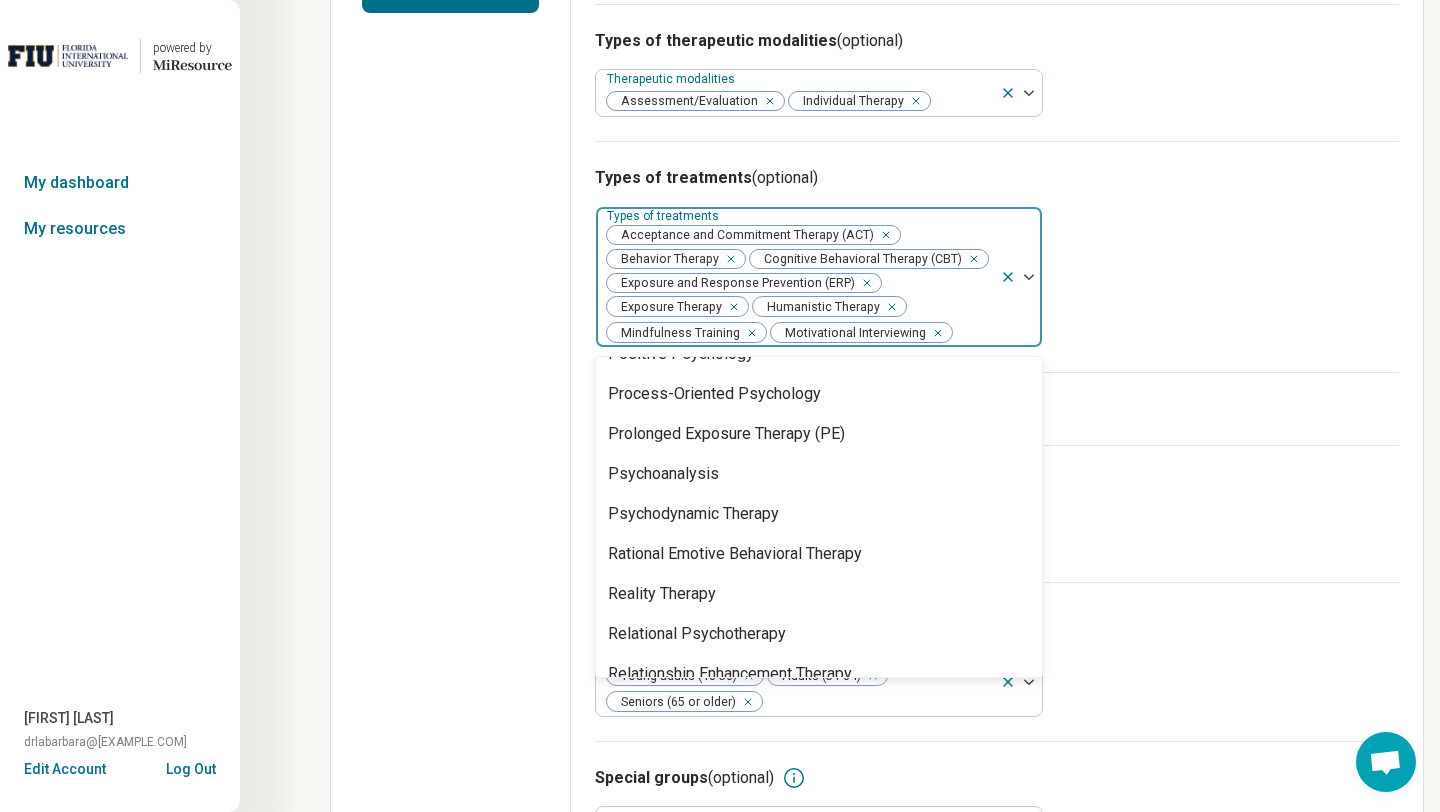 scroll, scrollTop: 2912, scrollLeft: 0, axis: vertical 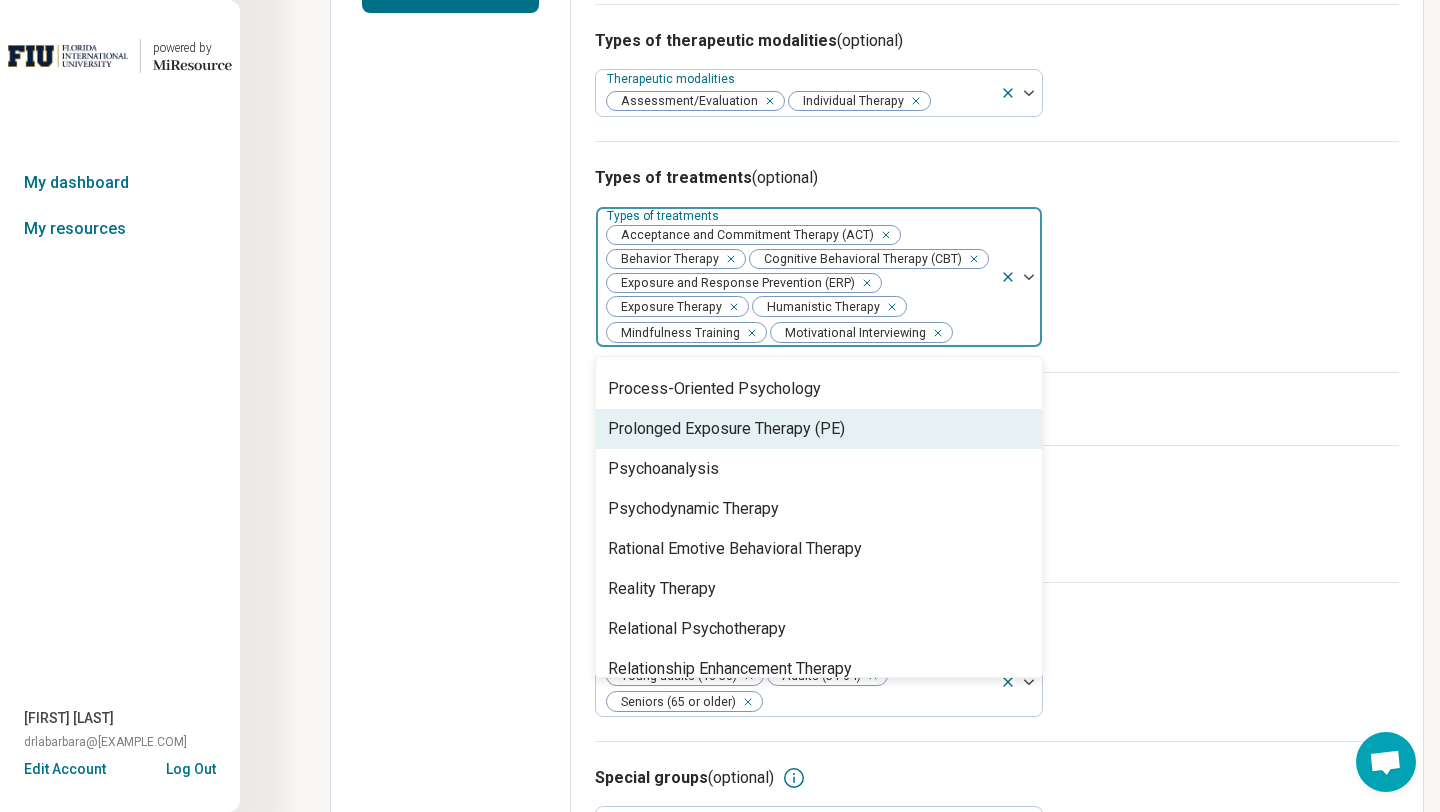 click on "Prolonged Exposure Therapy (PE)" at bounding box center (819, 429) 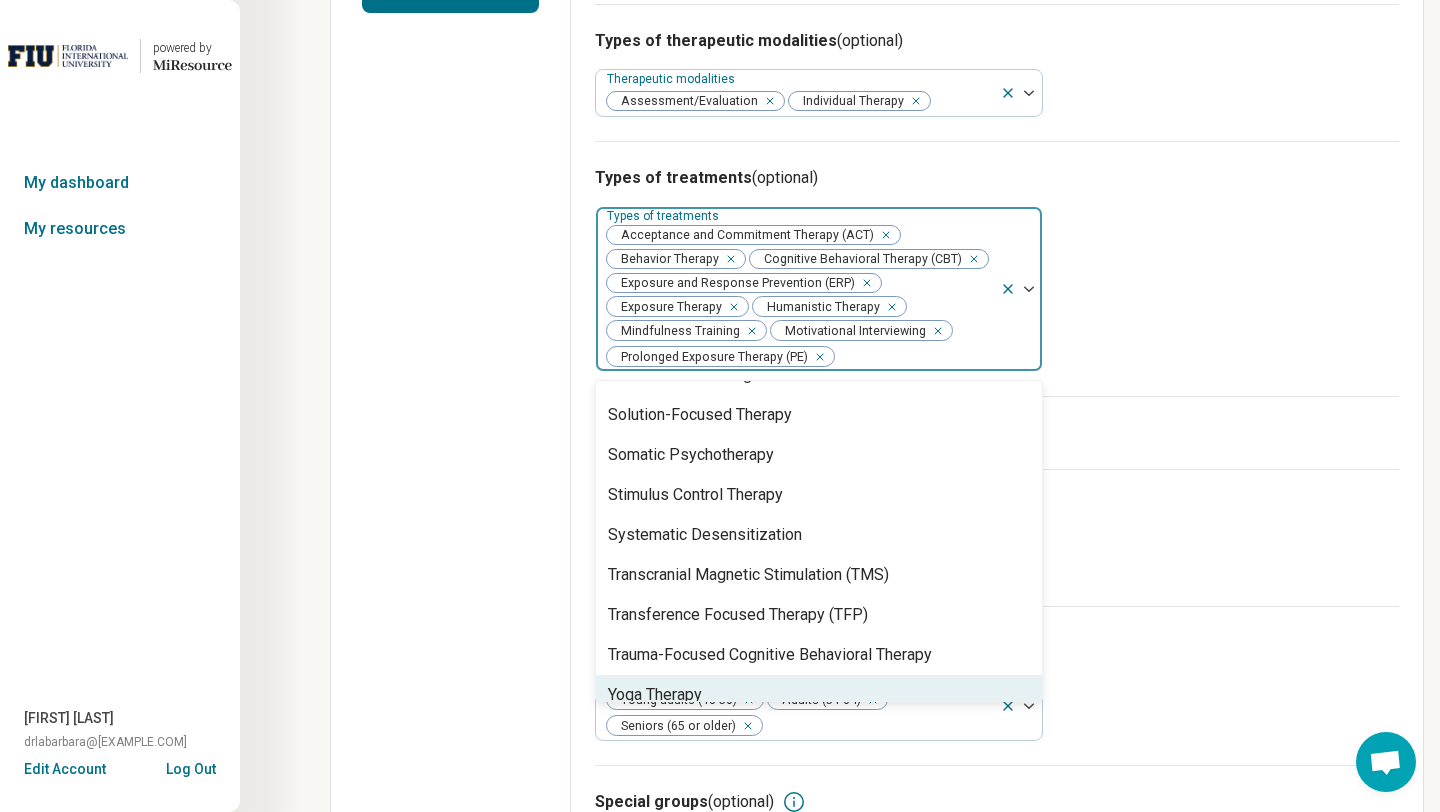 scroll, scrollTop: 3488, scrollLeft: 0, axis: vertical 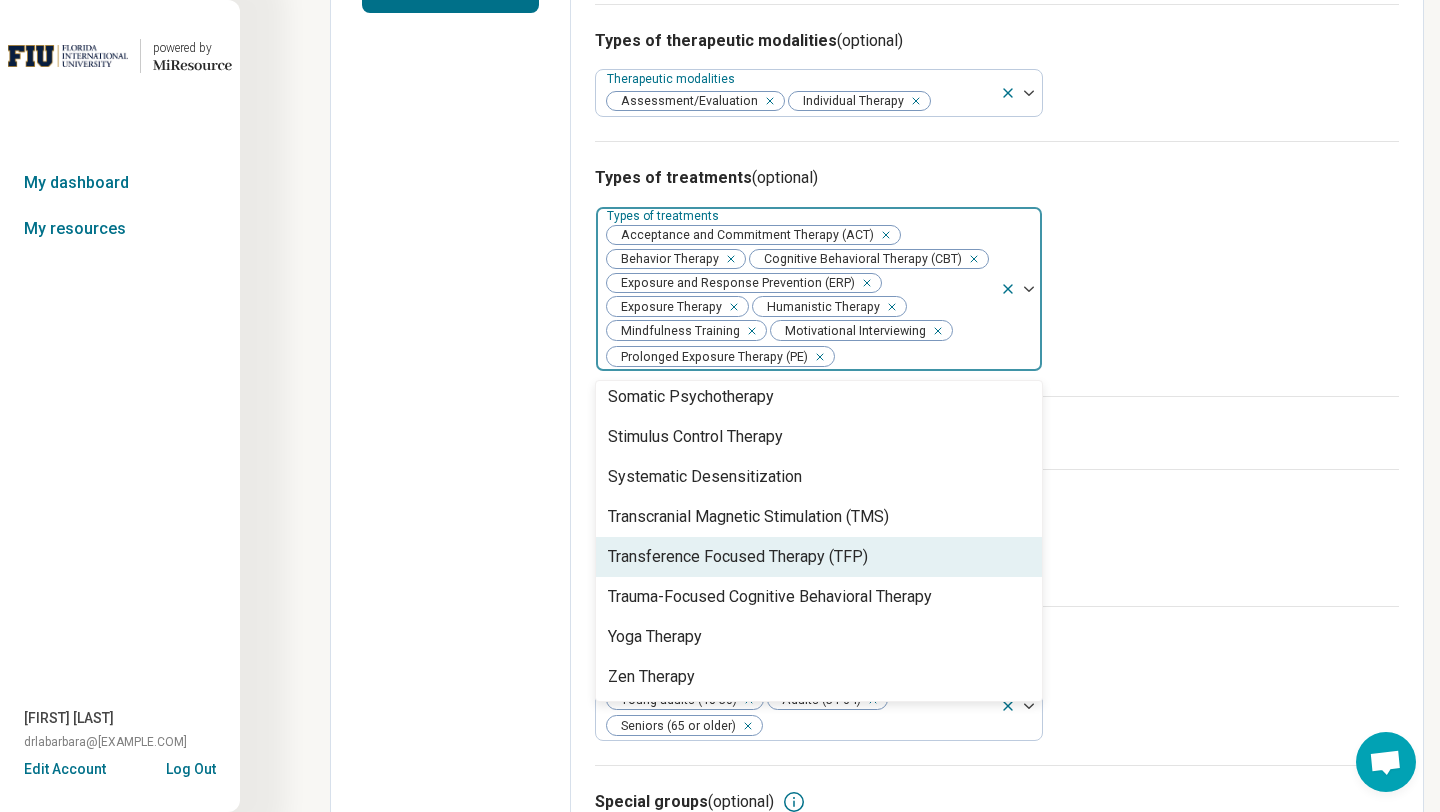 click on "Edit profile General Specialty Credentials Location Payment Schedule Profile completion:  64 % Profile Updated" at bounding box center (451, 222) 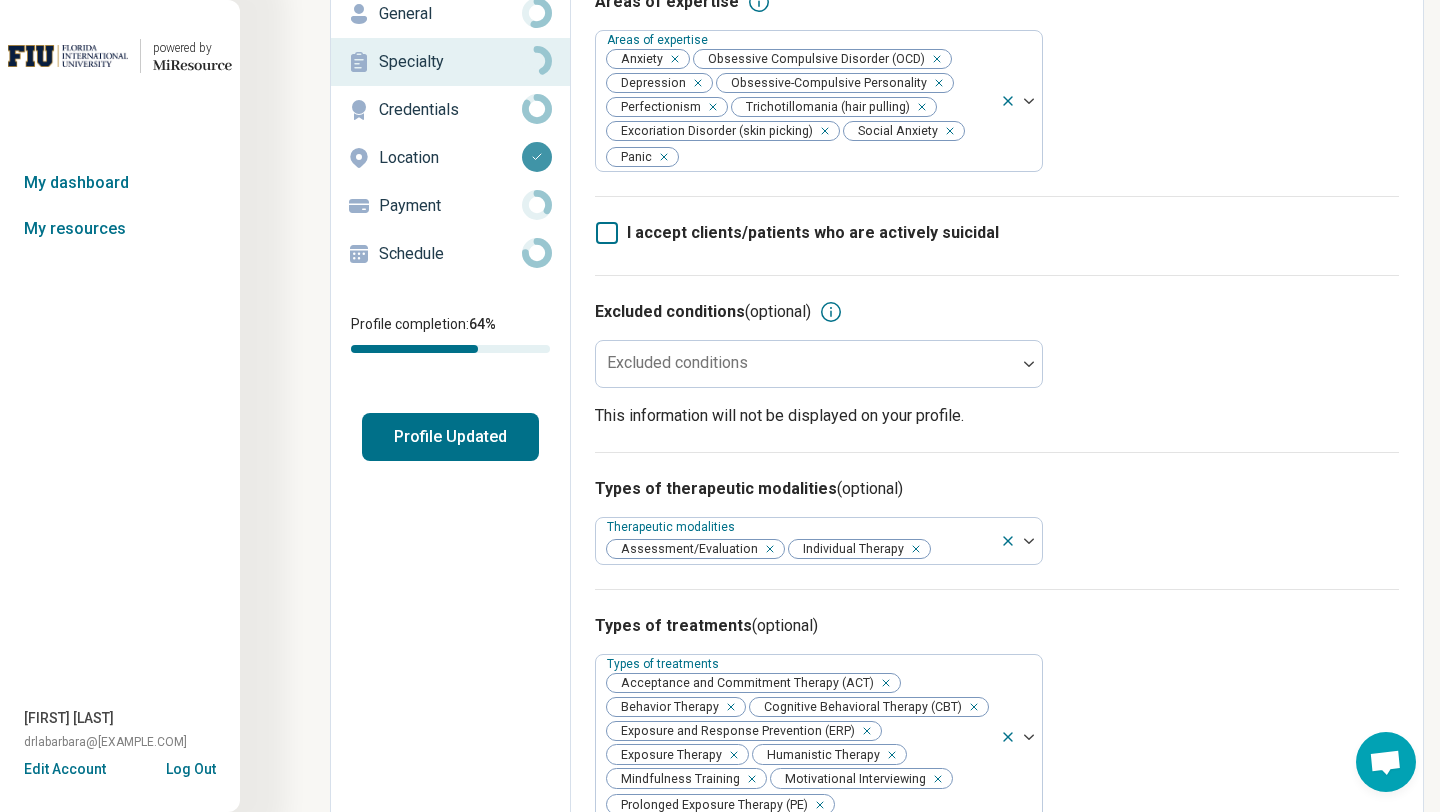 scroll, scrollTop: 0, scrollLeft: 0, axis: both 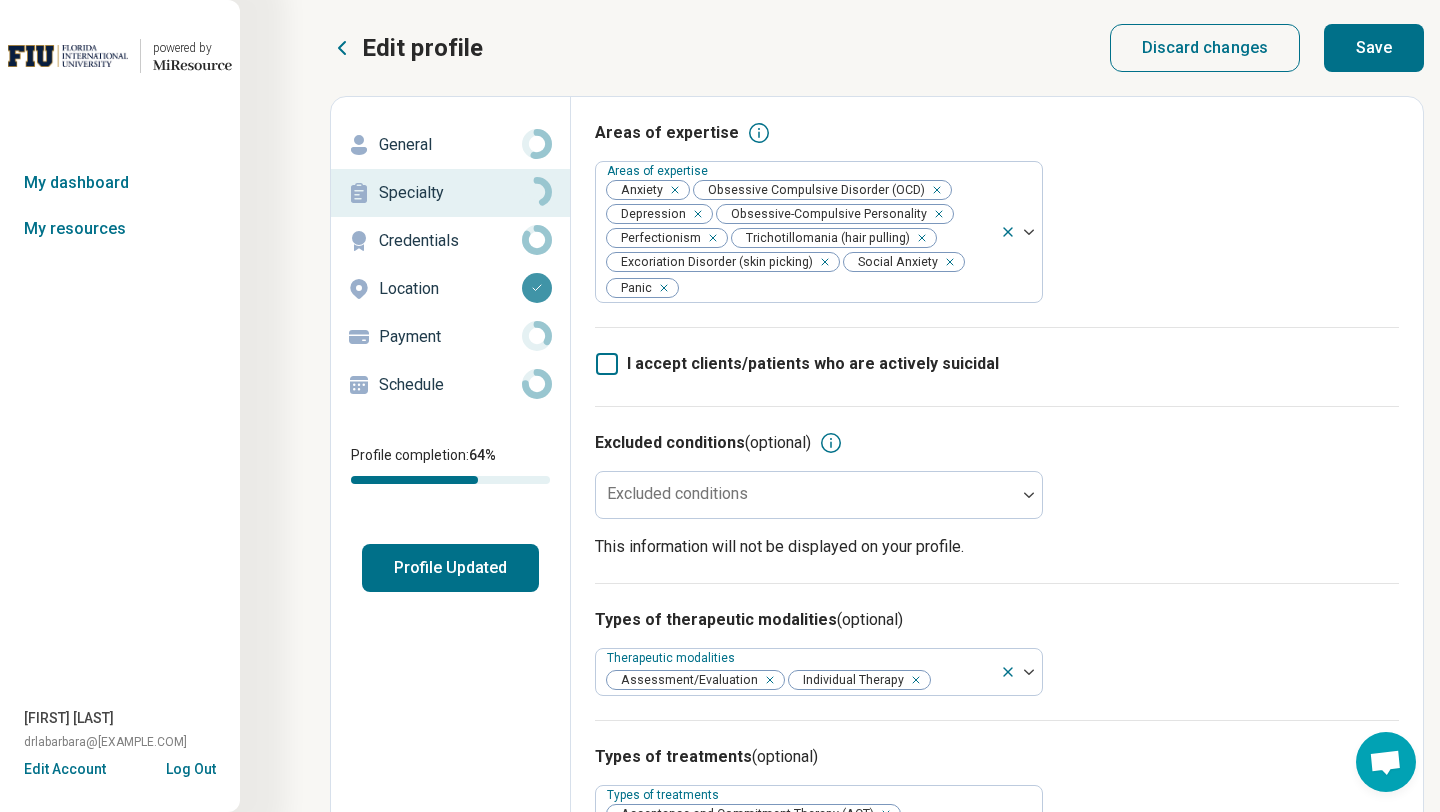 click on "Save" at bounding box center (1374, 48) 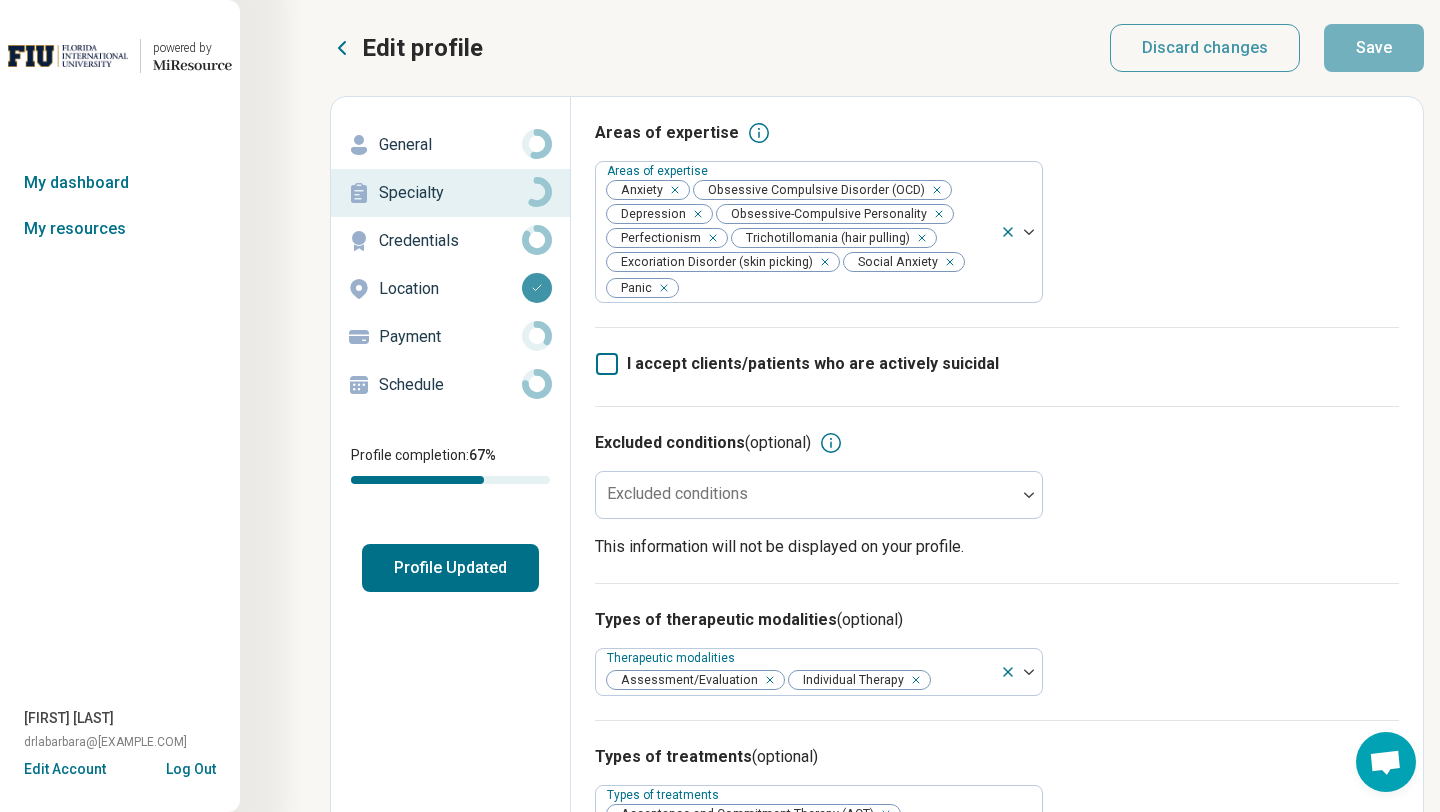 click on "Schedule" at bounding box center (450, 385) 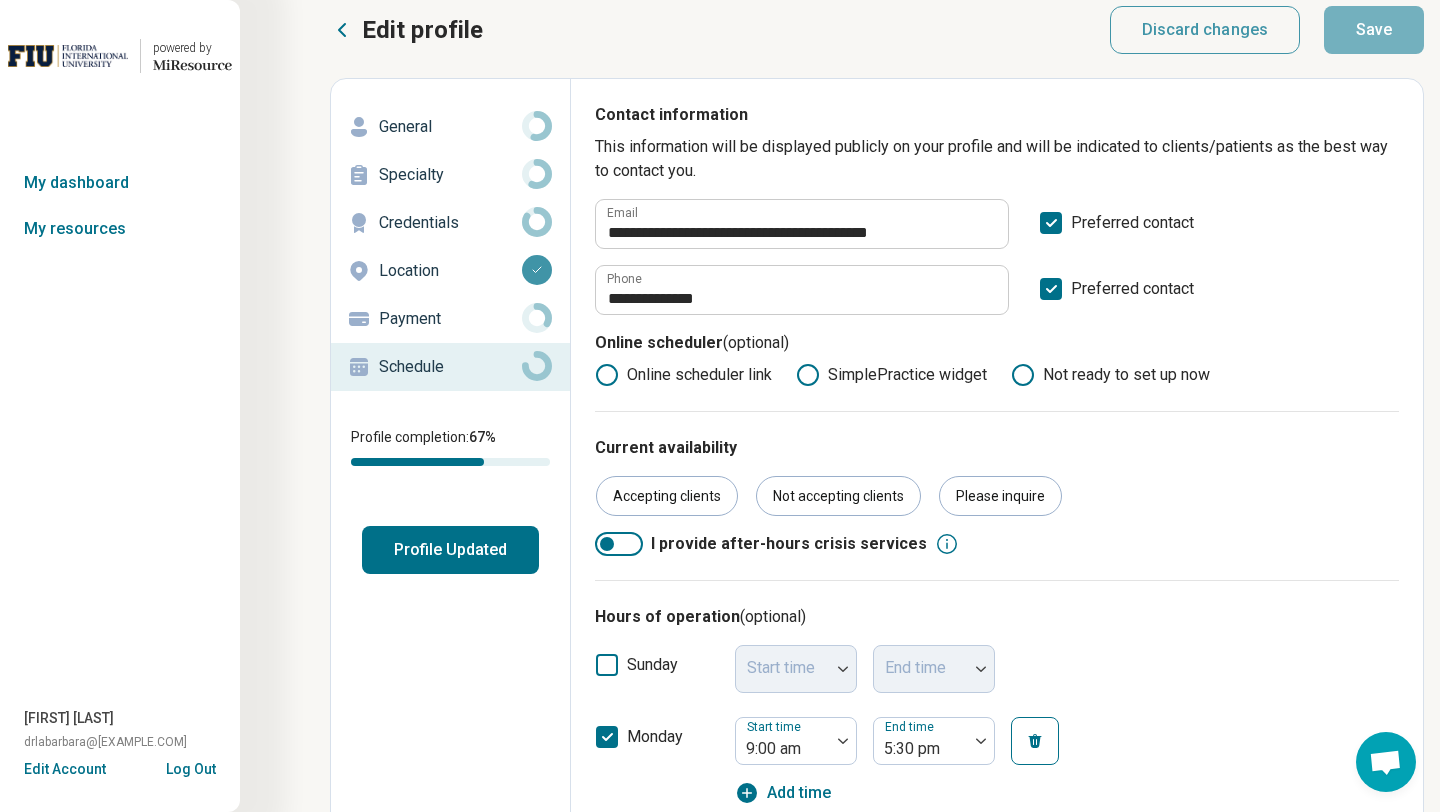 scroll, scrollTop: 0, scrollLeft: 0, axis: both 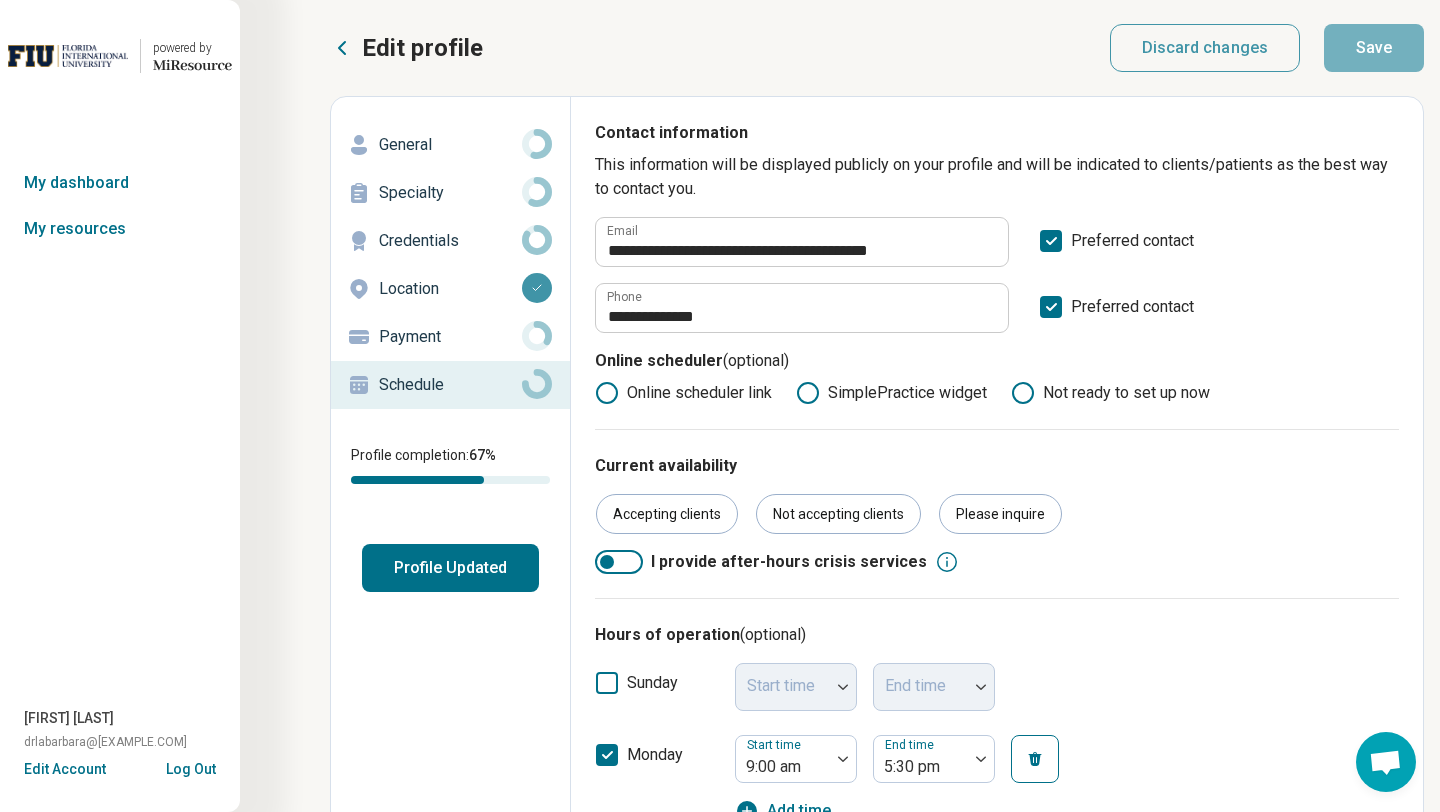 click on "General" at bounding box center [450, 145] 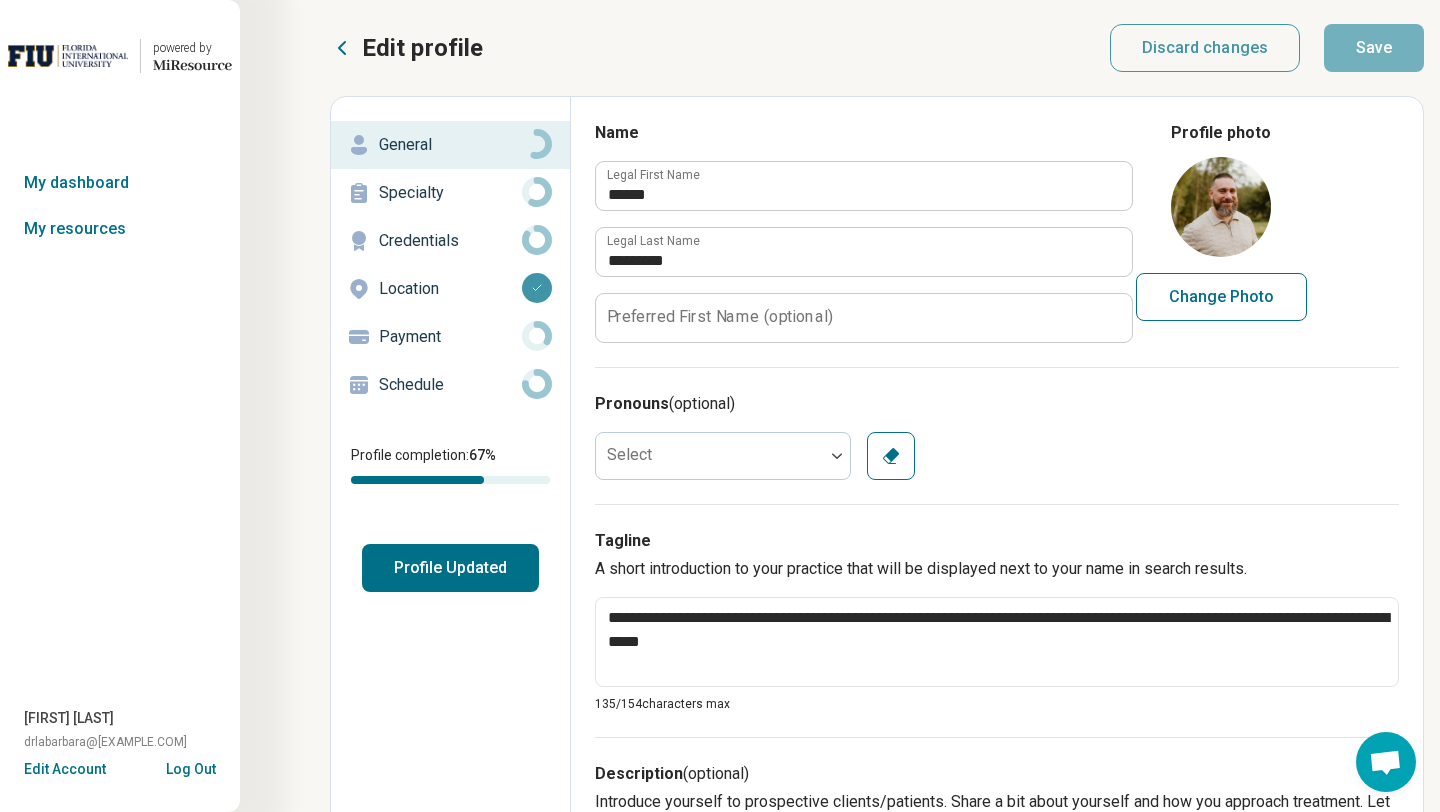 click on "Profile Updated" at bounding box center [450, 568] 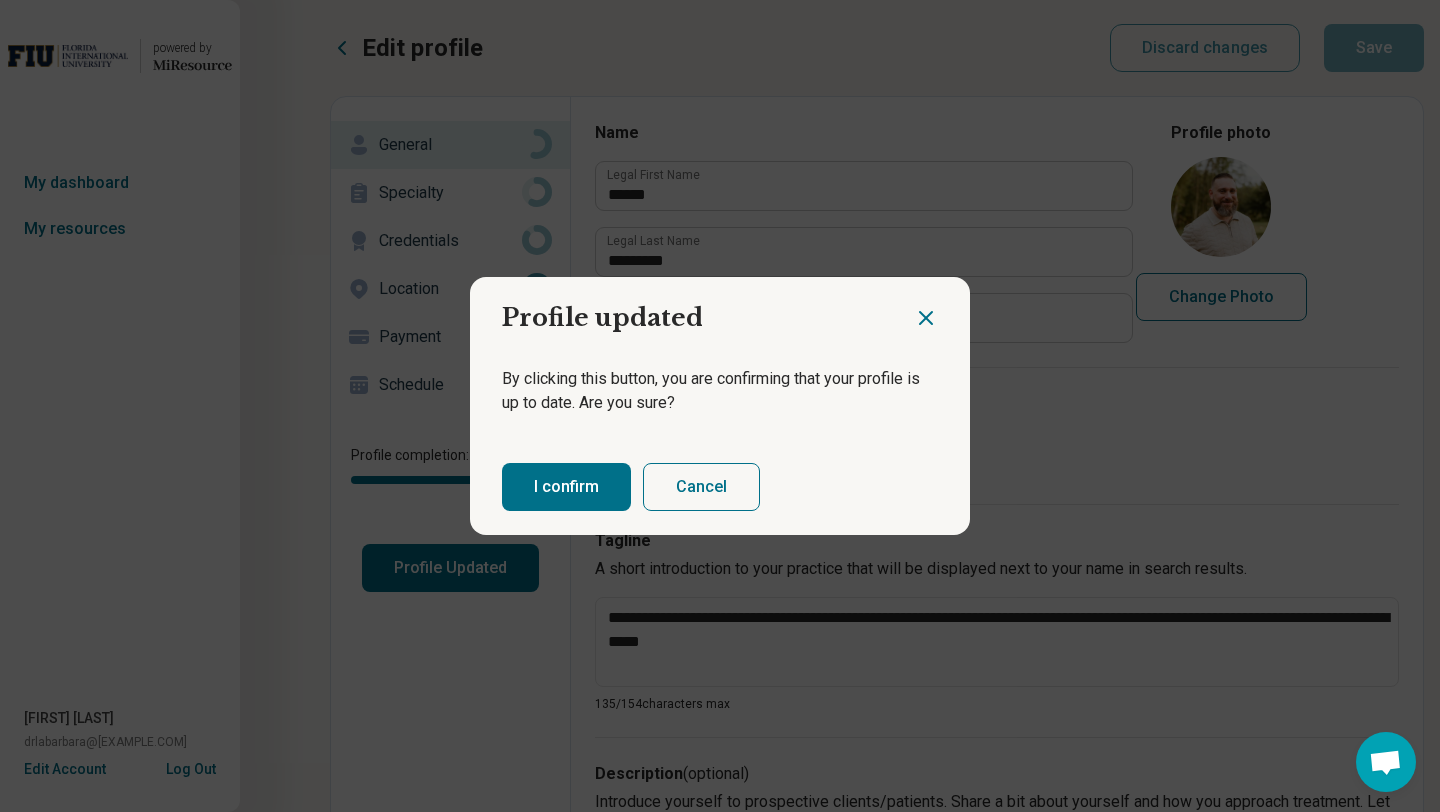 click on "I confirm" at bounding box center [566, 487] 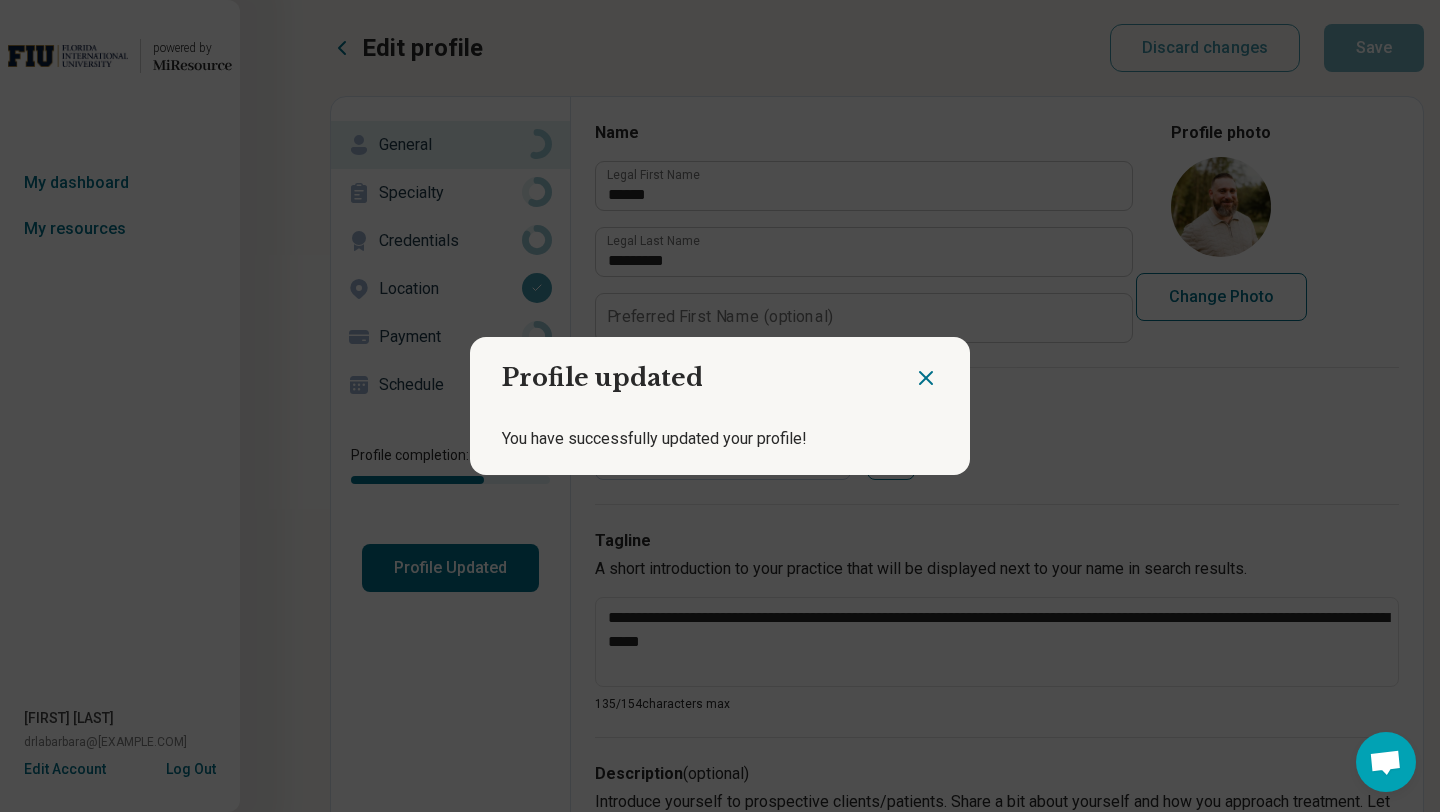 click 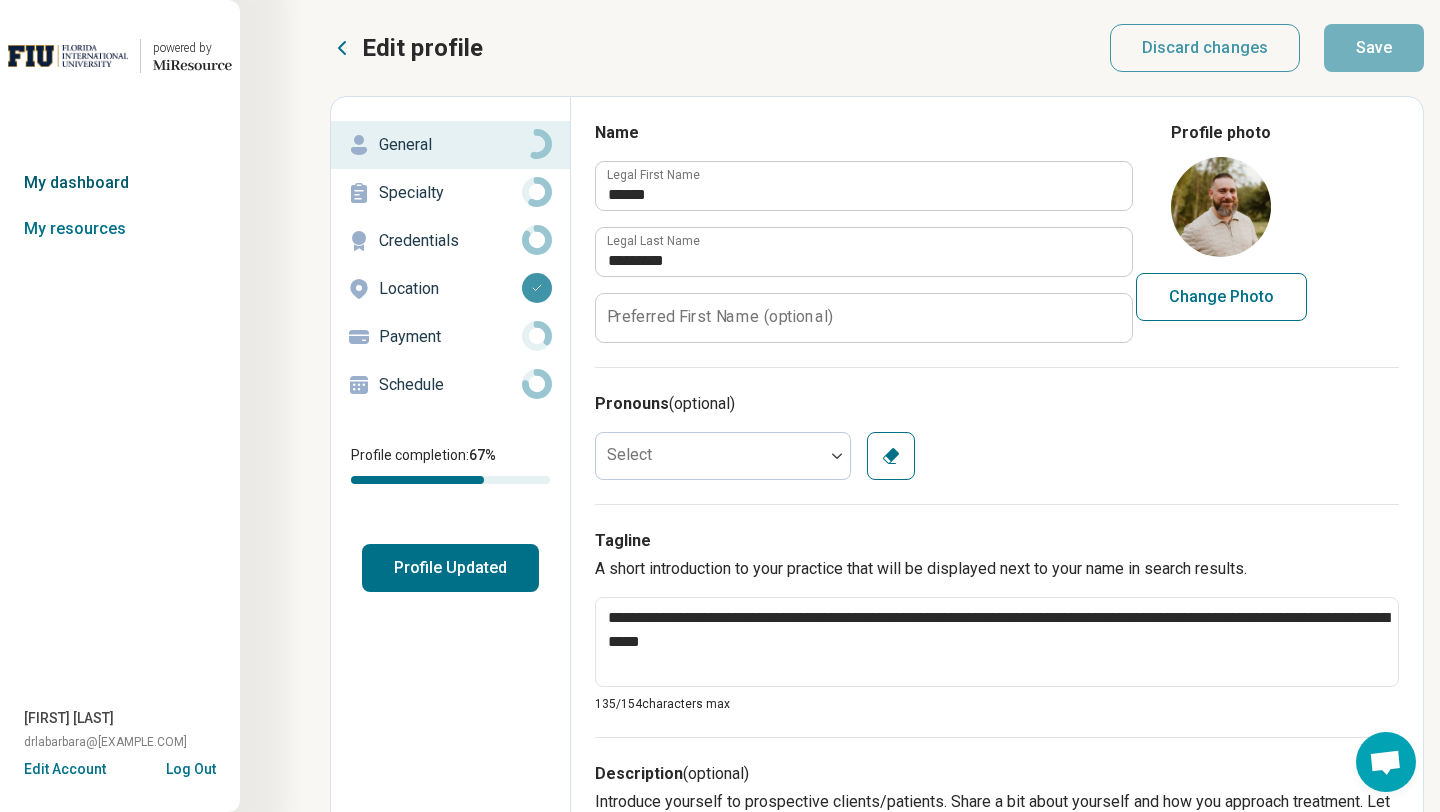 click on "My dashboard" at bounding box center [120, 183] 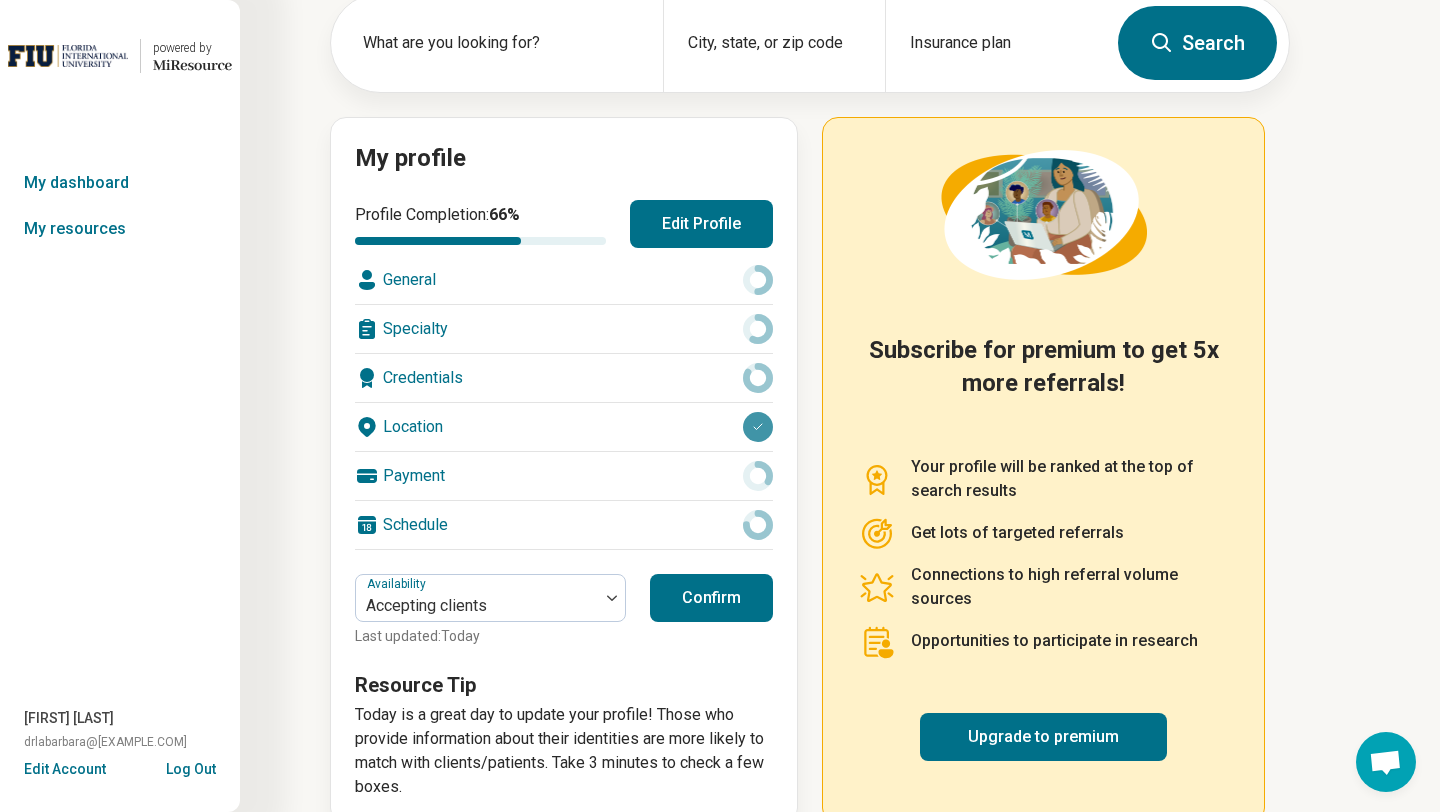 scroll, scrollTop: 155, scrollLeft: 0, axis: vertical 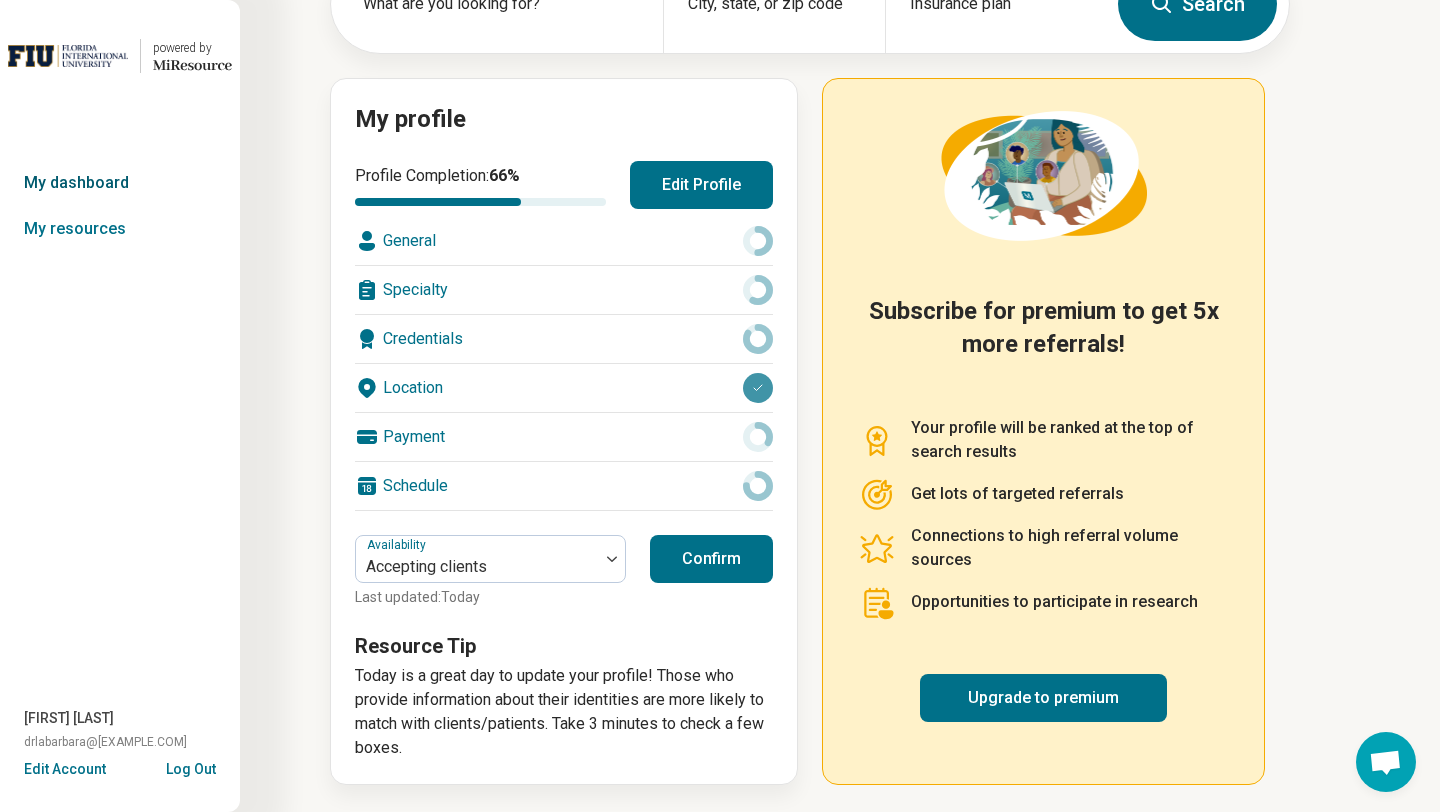 click on "My dashboard" at bounding box center [120, 183] 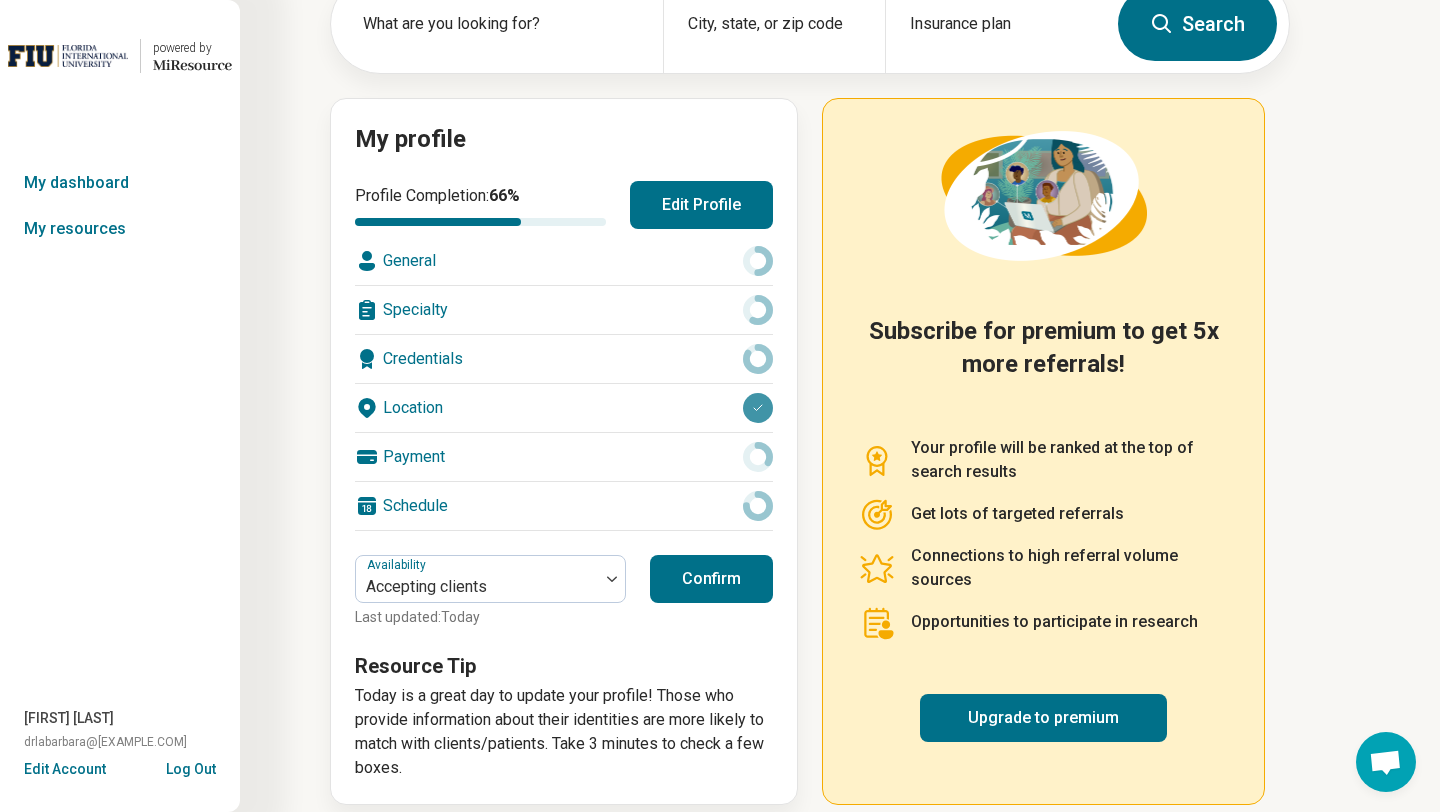 scroll, scrollTop: 155, scrollLeft: 0, axis: vertical 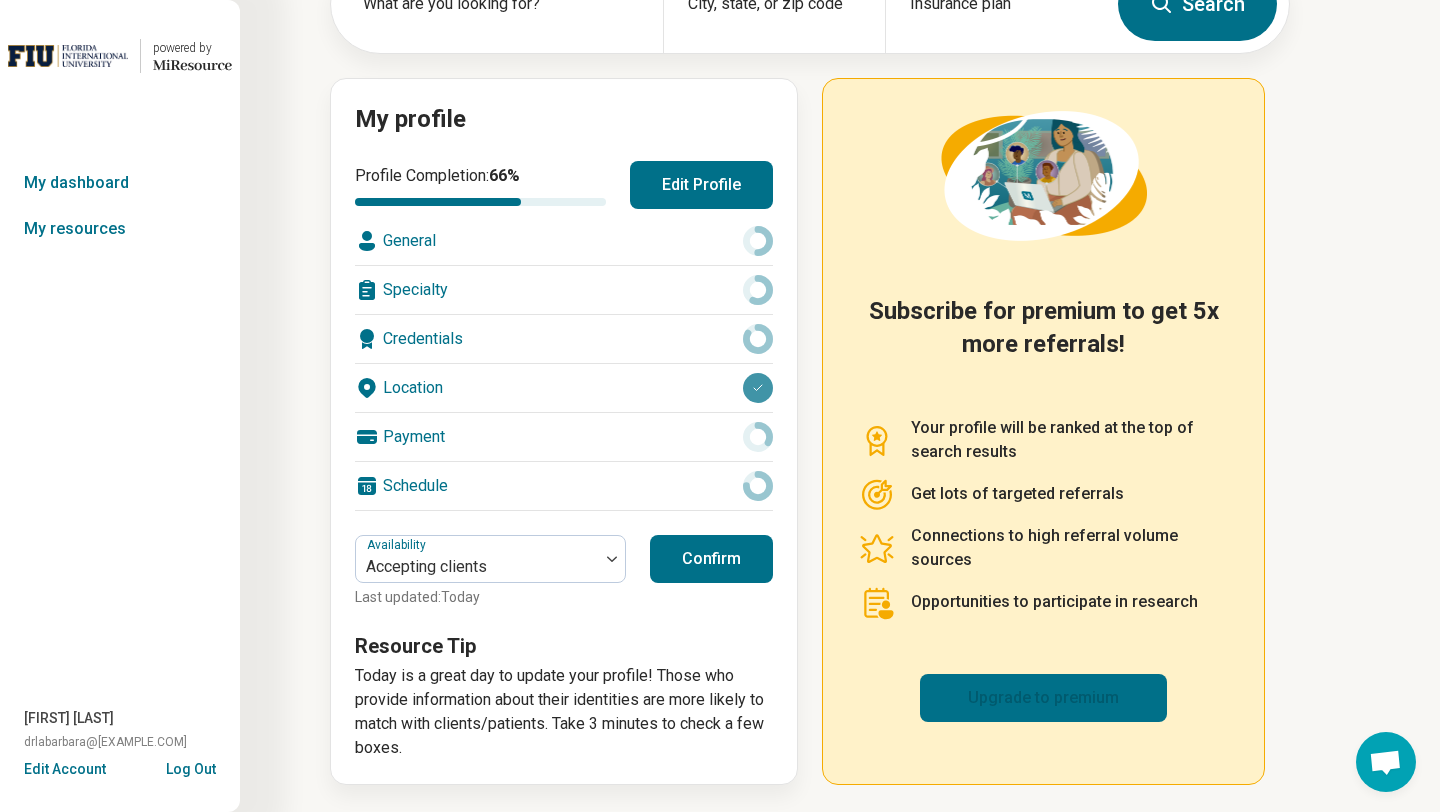 click on "Upgrade to premium" at bounding box center (1043, 698) 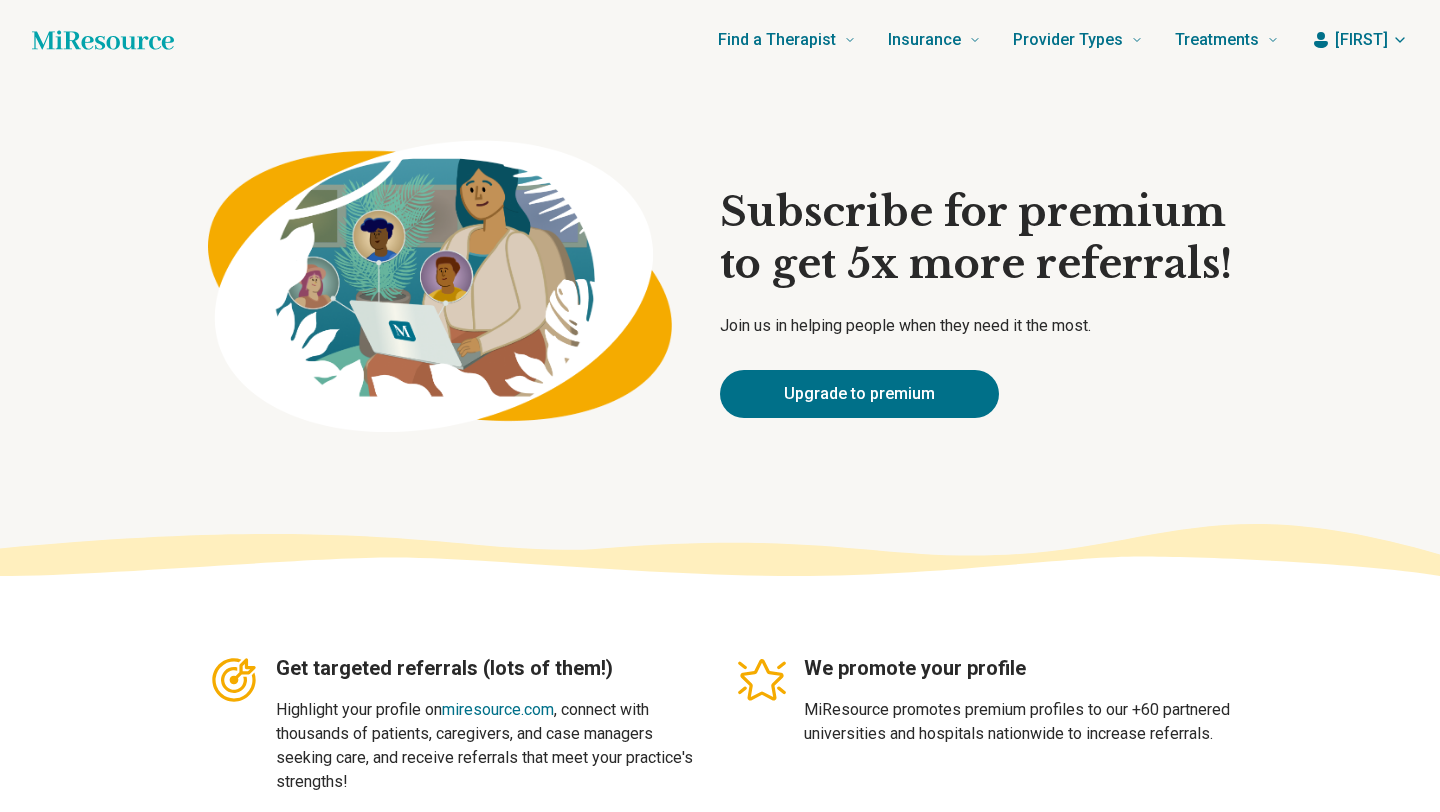 scroll, scrollTop: 0, scrollLeft: 0, axis: both 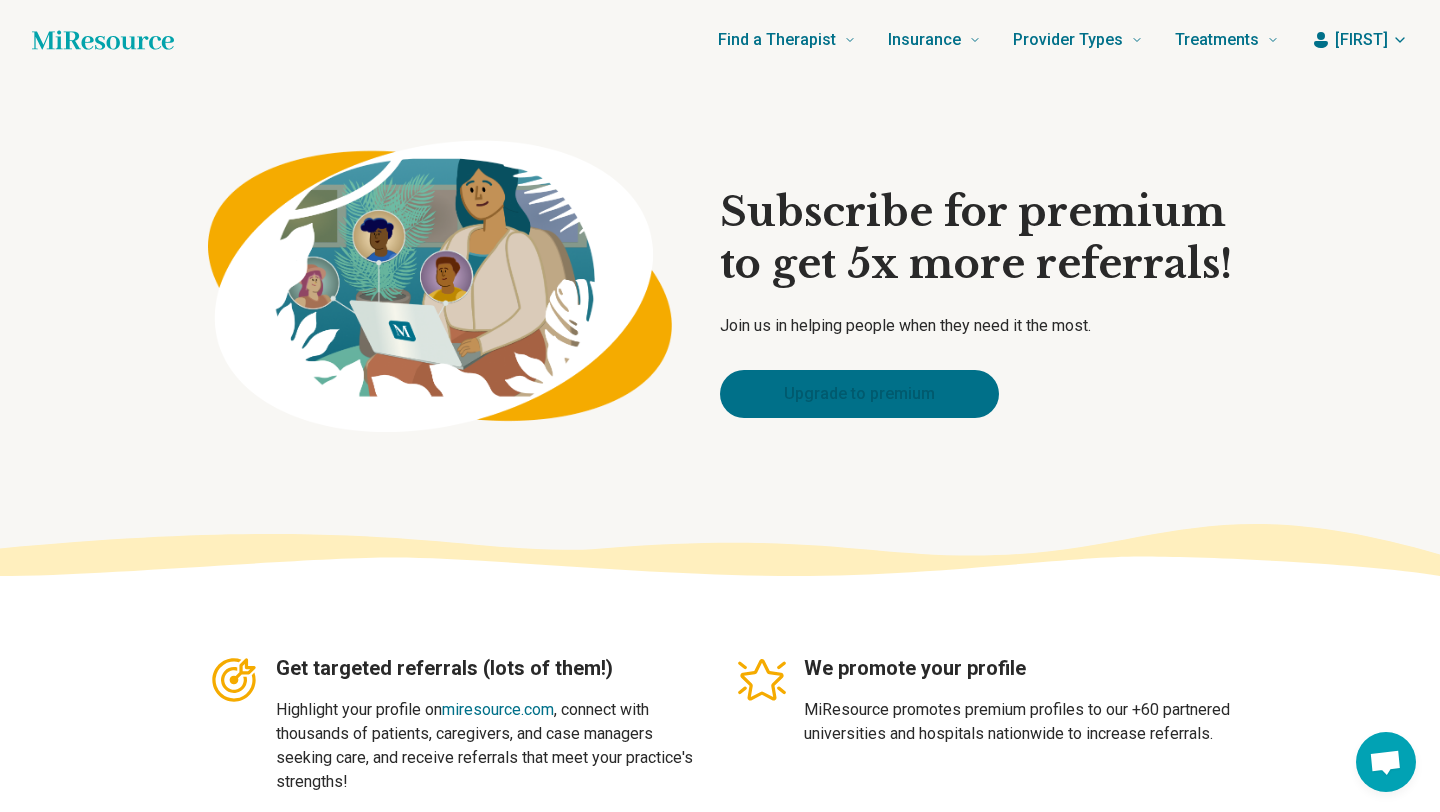 click on "Upgrade to premium" at bounding box center [859, 394] 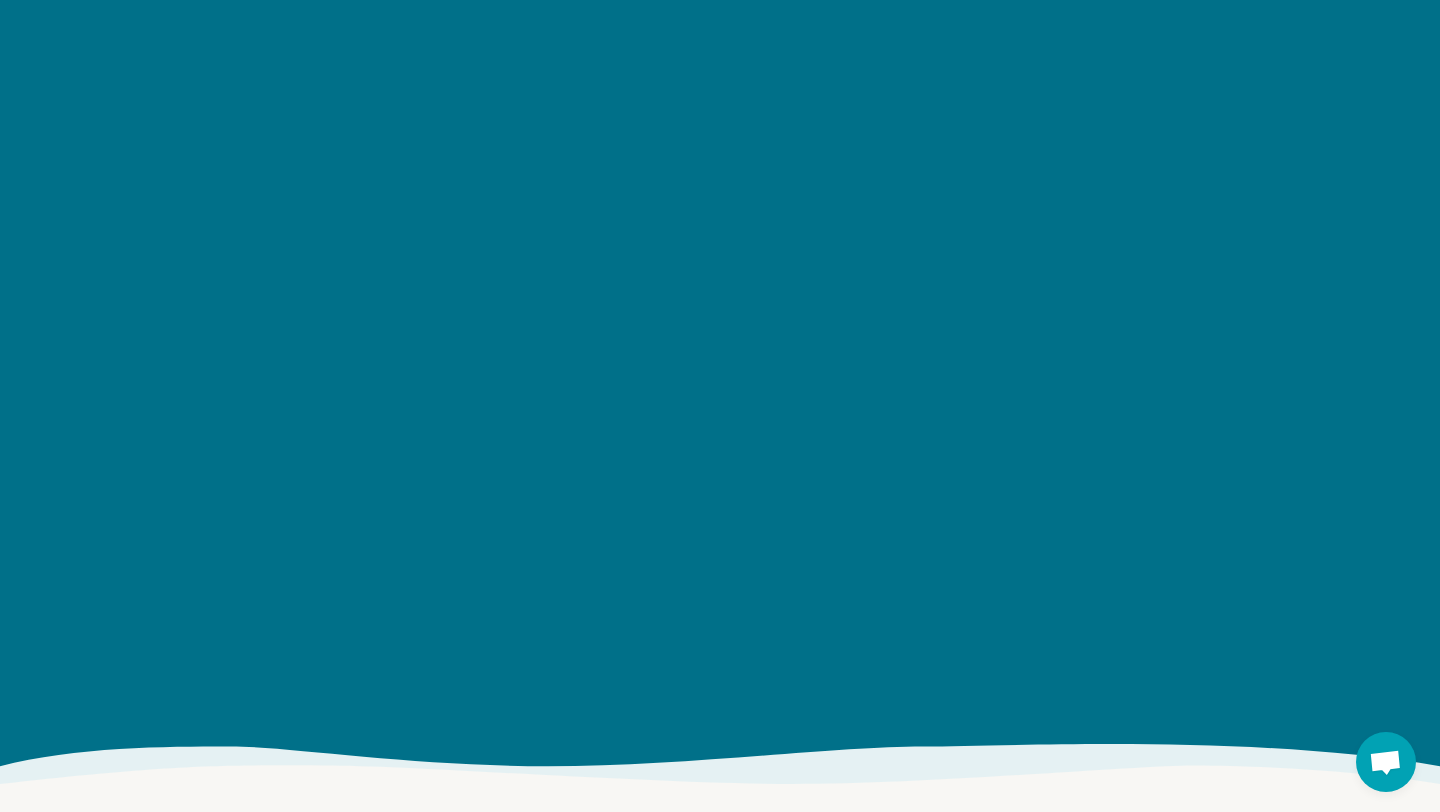 scroll, scrollTop: 2588, scrollLeft: 0, axis: vertical 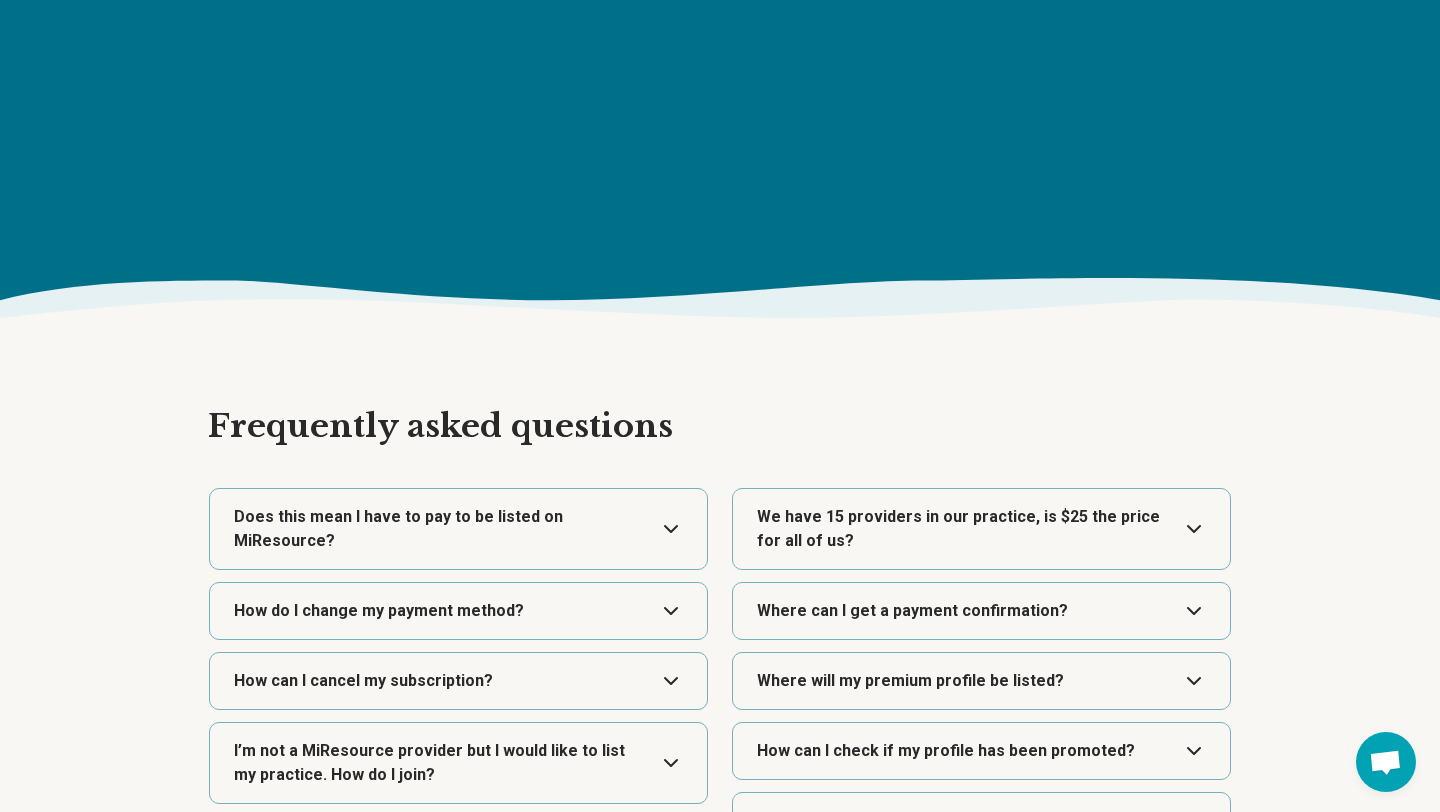click at bounding box center [458, 529] 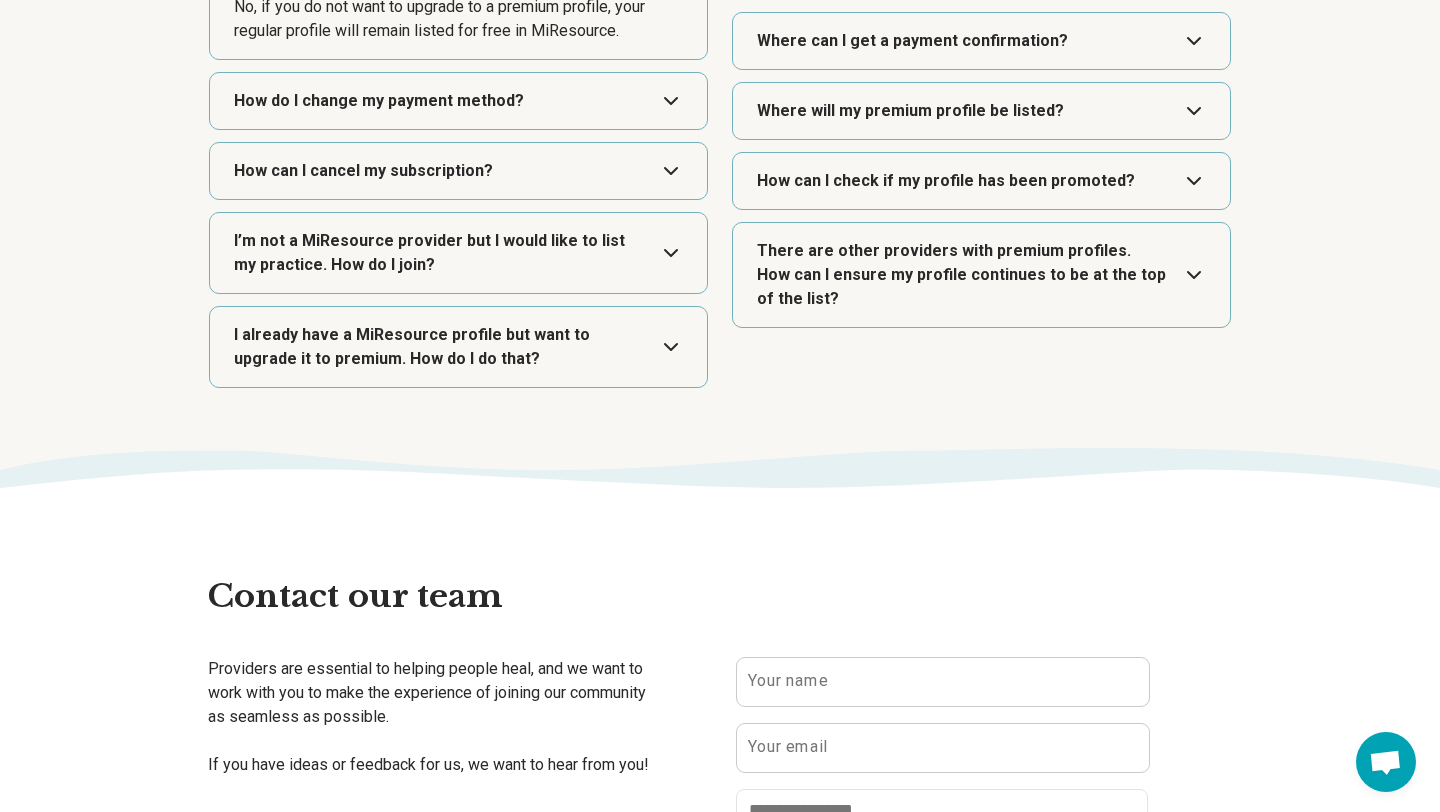 scroll, scrollTop: 3150, scrollLeft: 0, axis: vertical 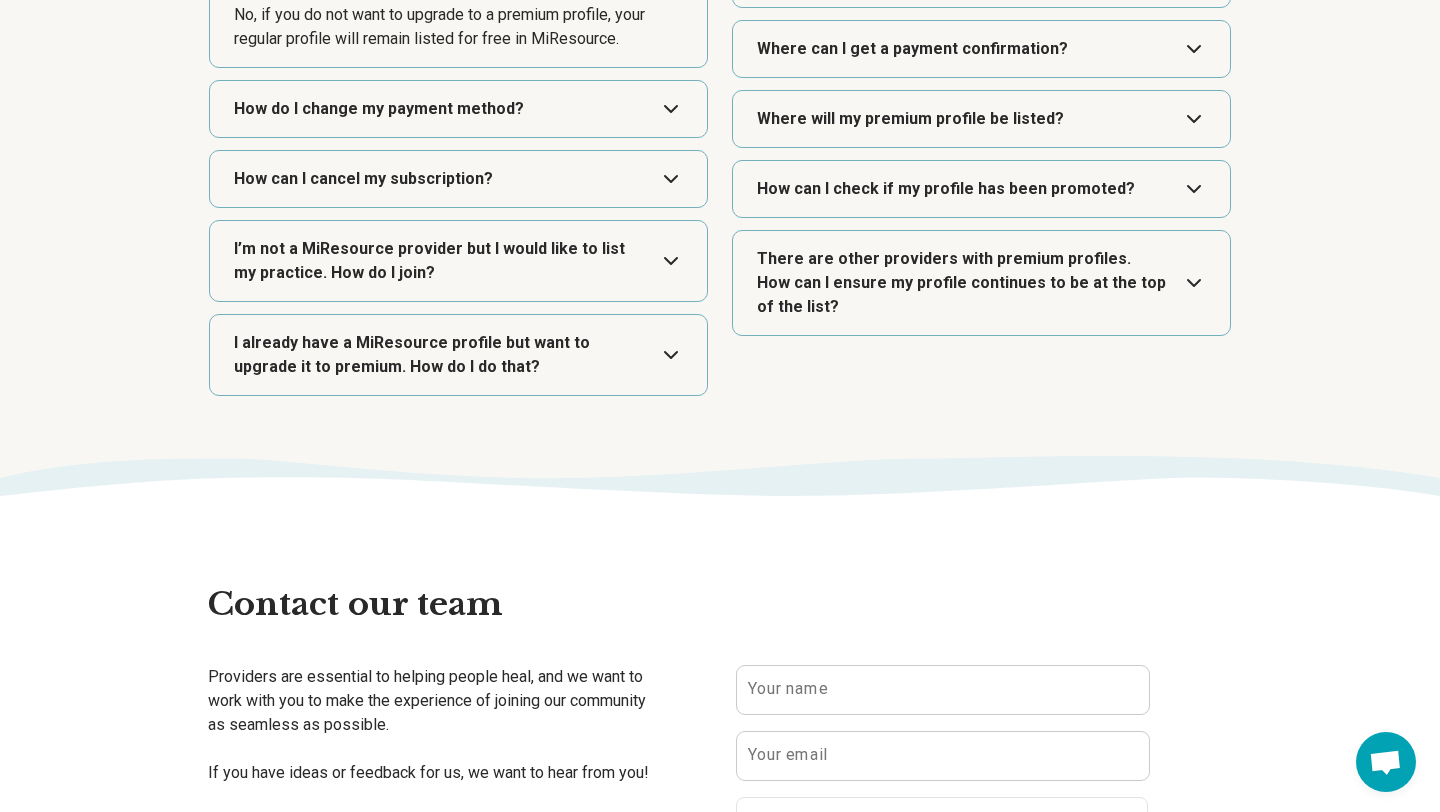 click at bounding box center [458, 179] 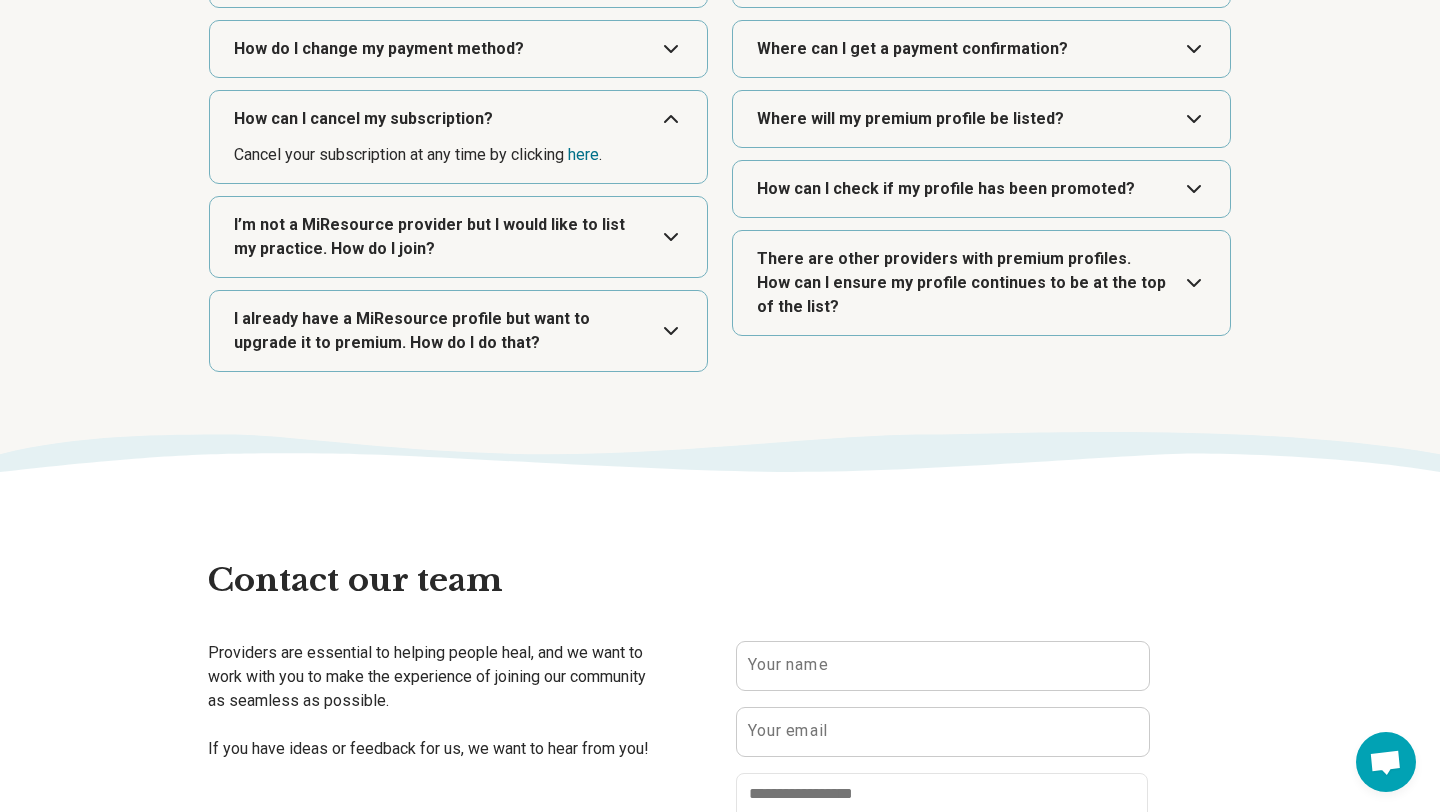 click at bounding box center (458, 49) 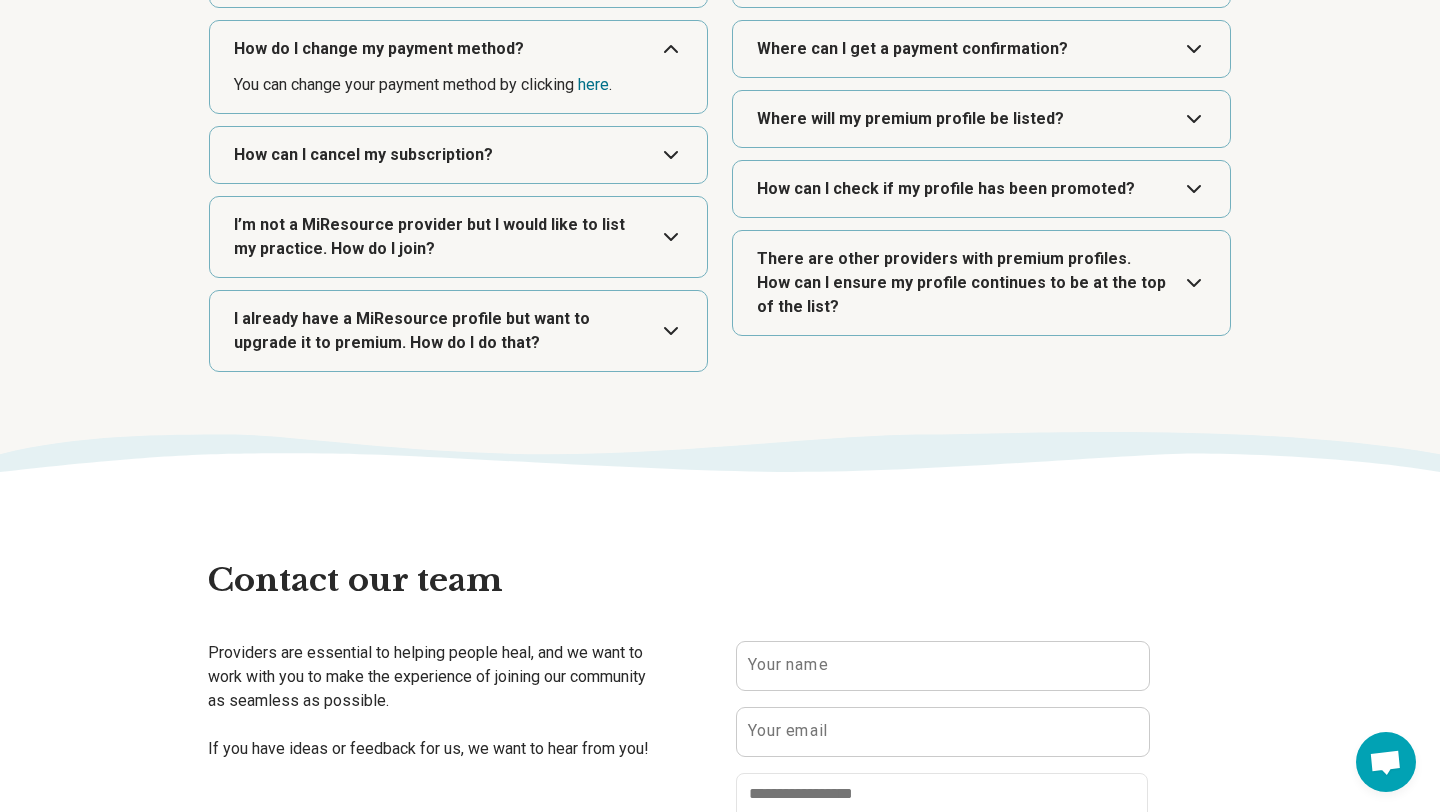 click at bounding box center (981, 119) 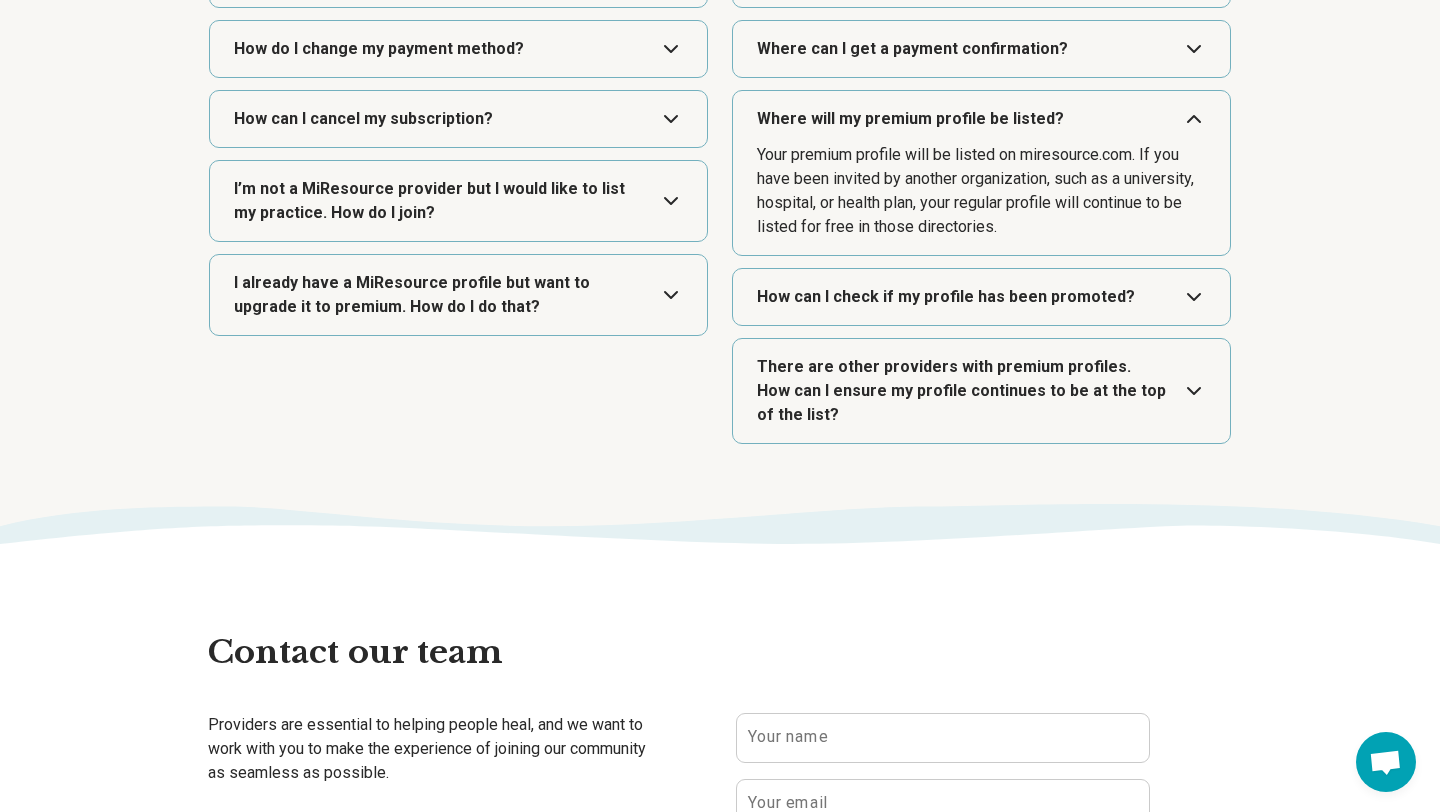 click at bounding box center [981, 297] 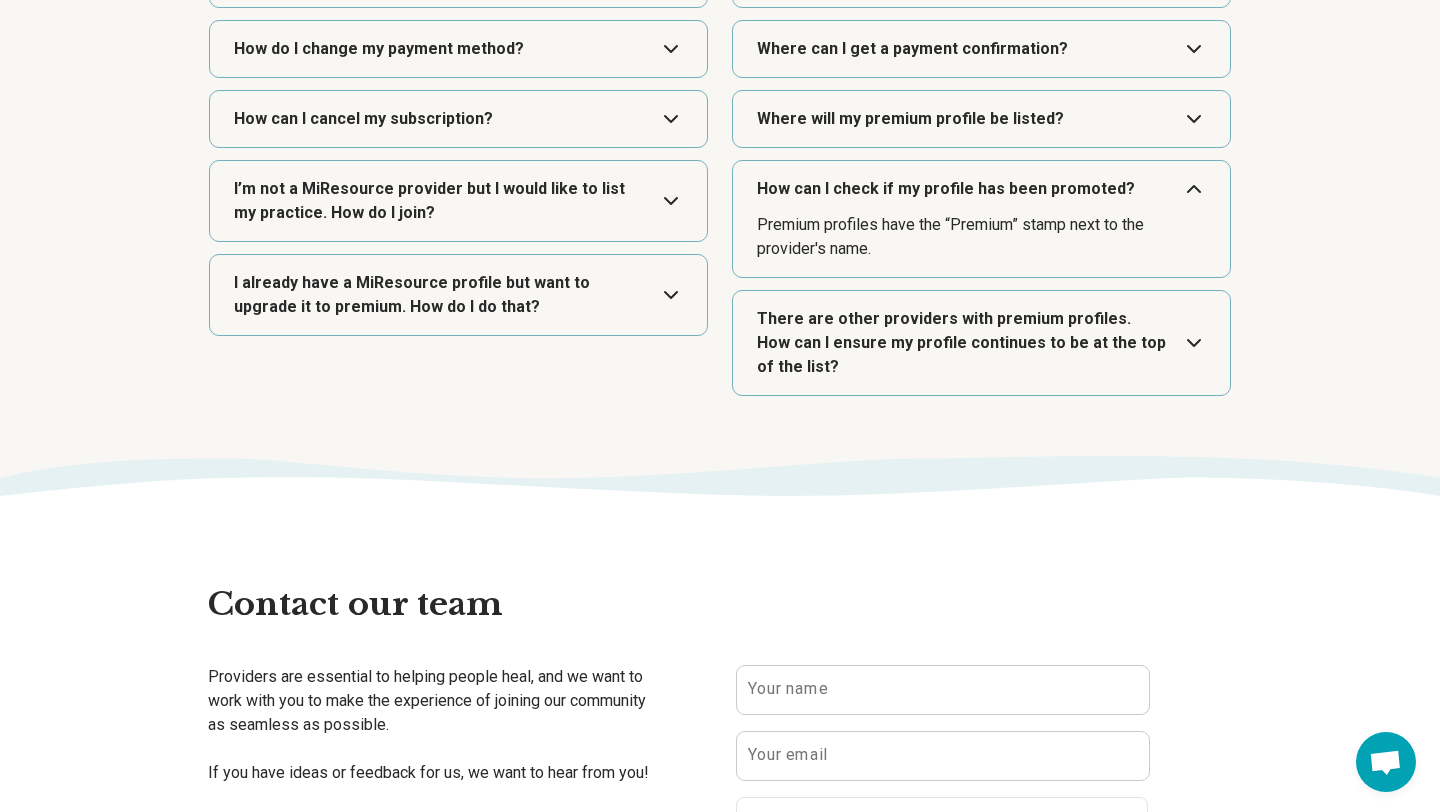 click at bounding box center (981, 343) 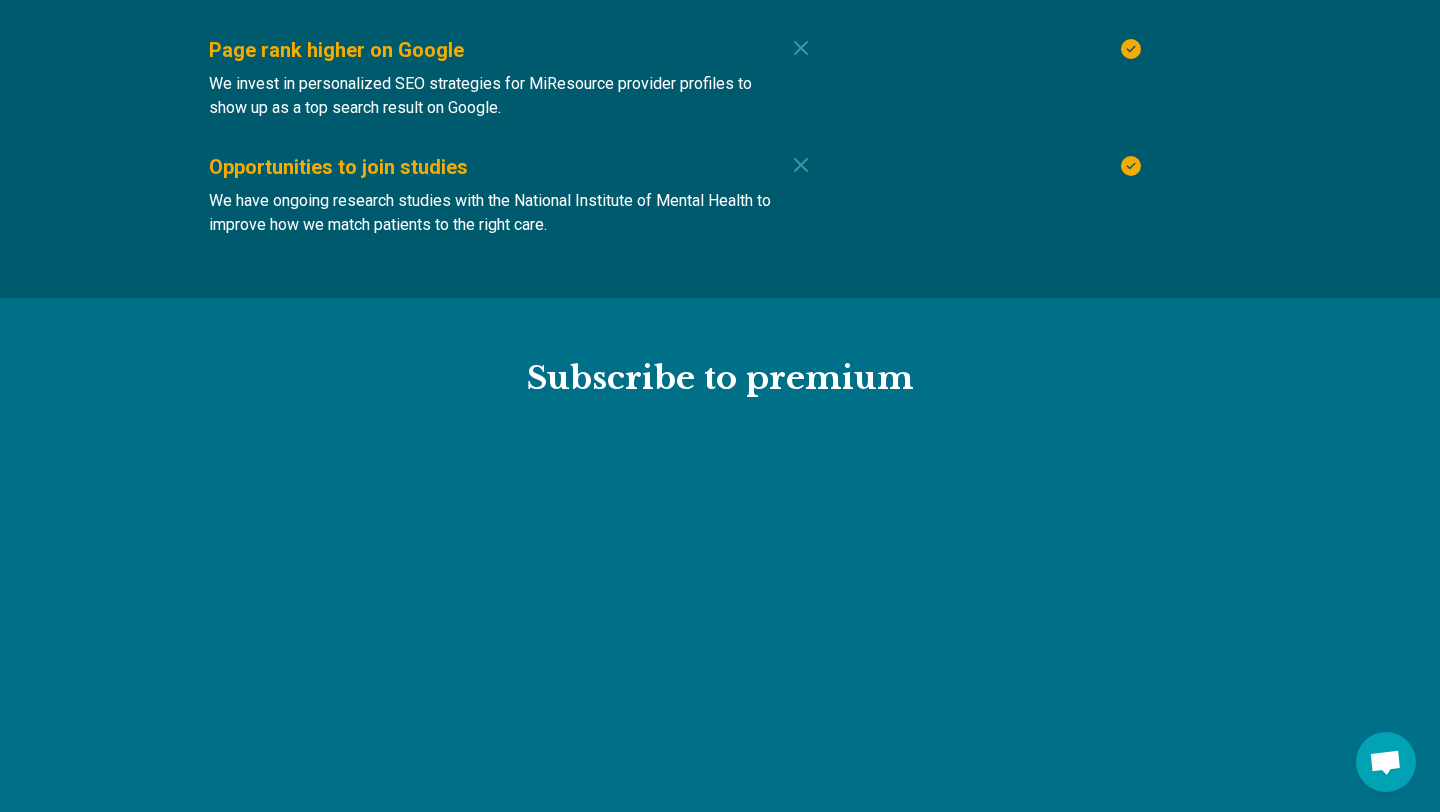 scroll, scrollTop: 1239, scrollLeft: 0, axis: vertical 